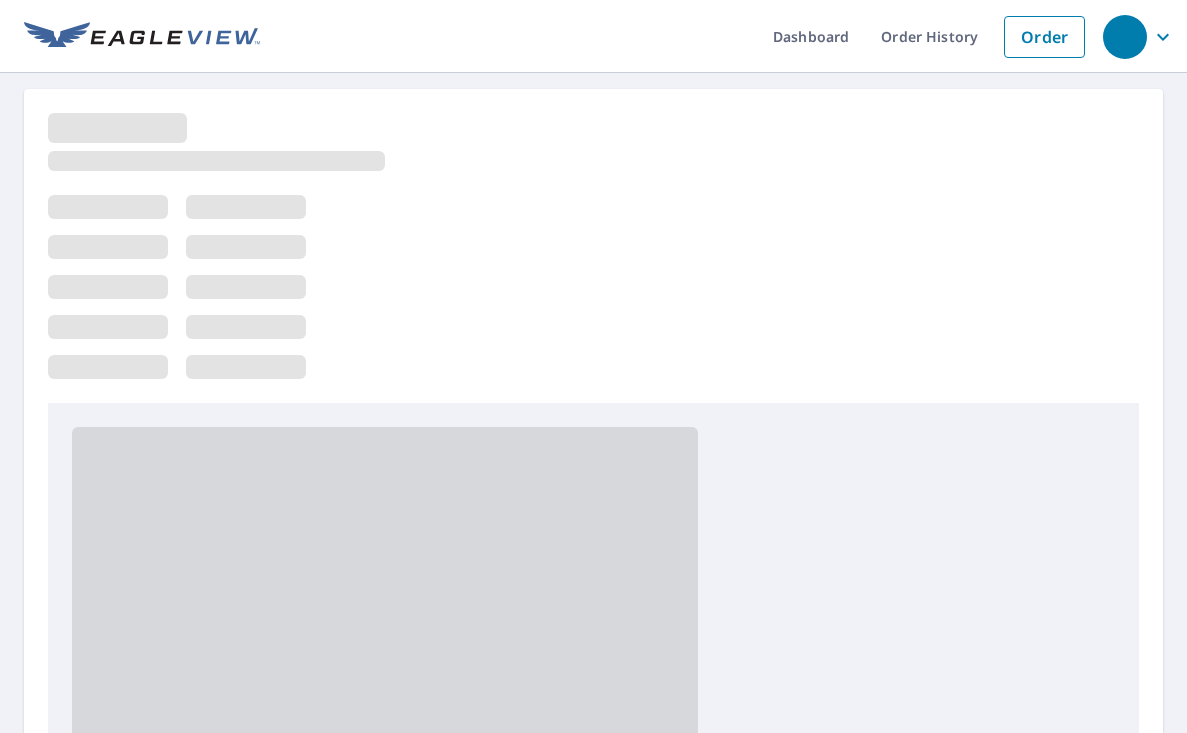 scroll, scrollTop: 0, scrollLeft: 0, axis: both 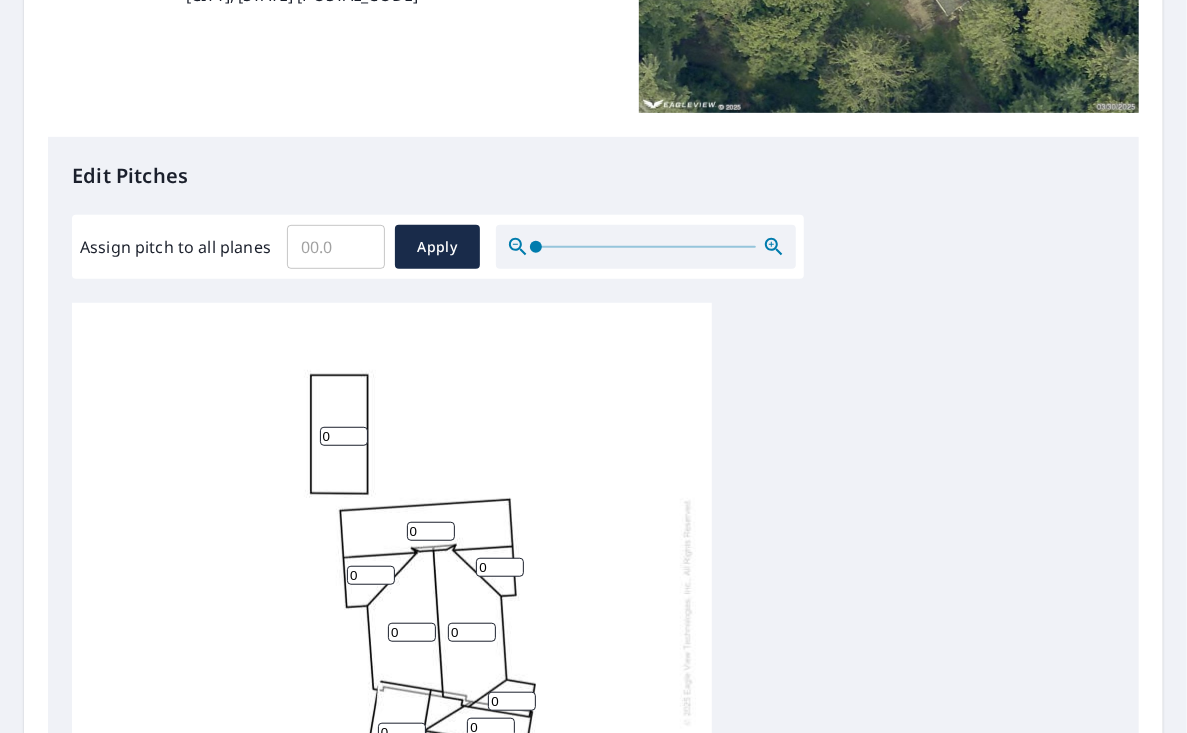 click on "0" at bounding box center (431, 531) 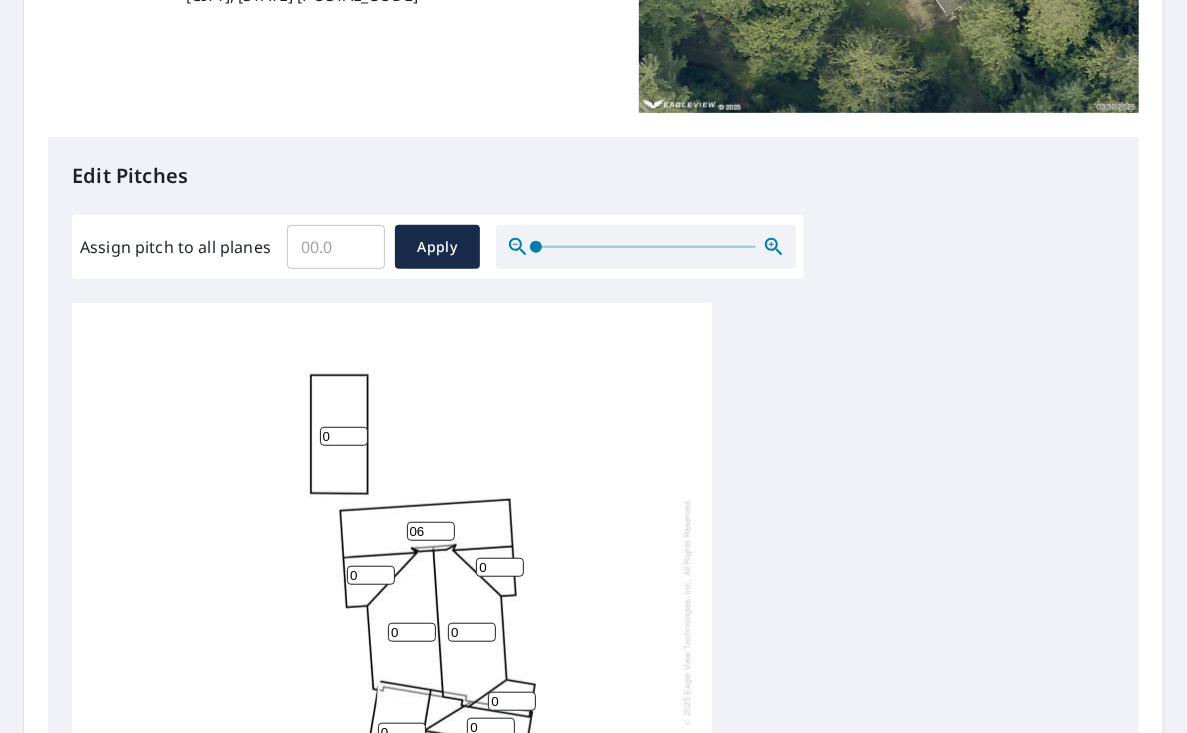 type on "0" 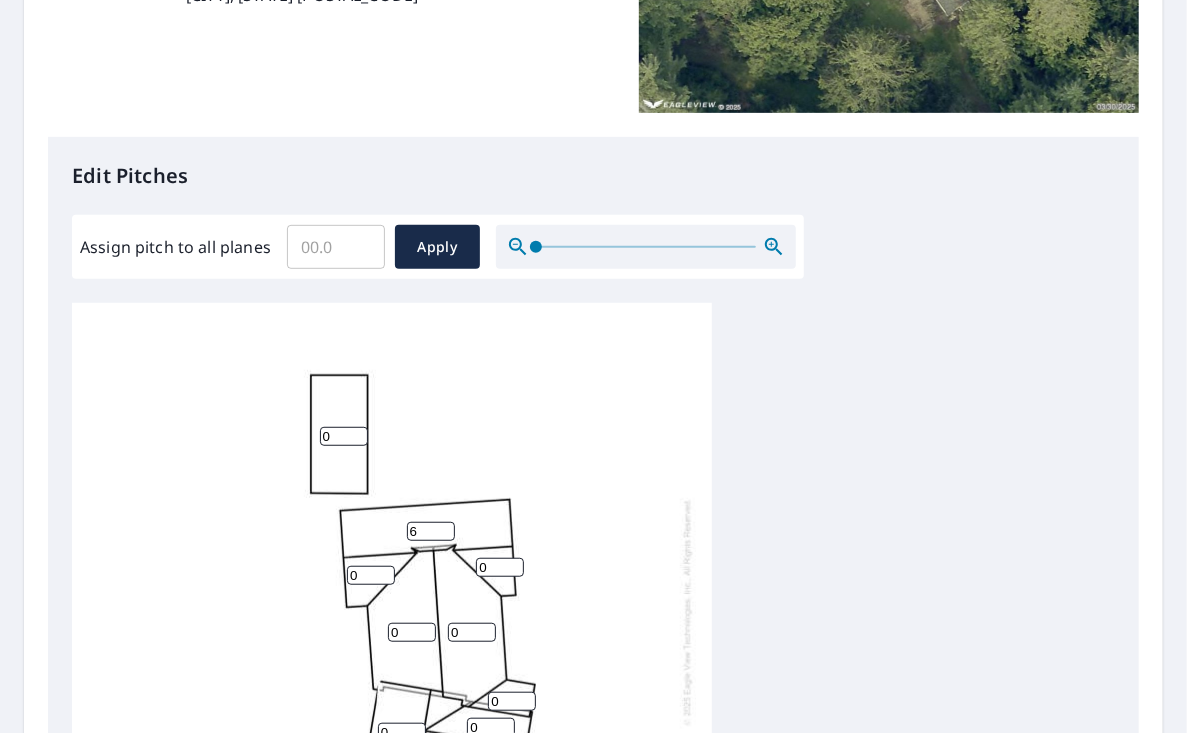 type on "6" 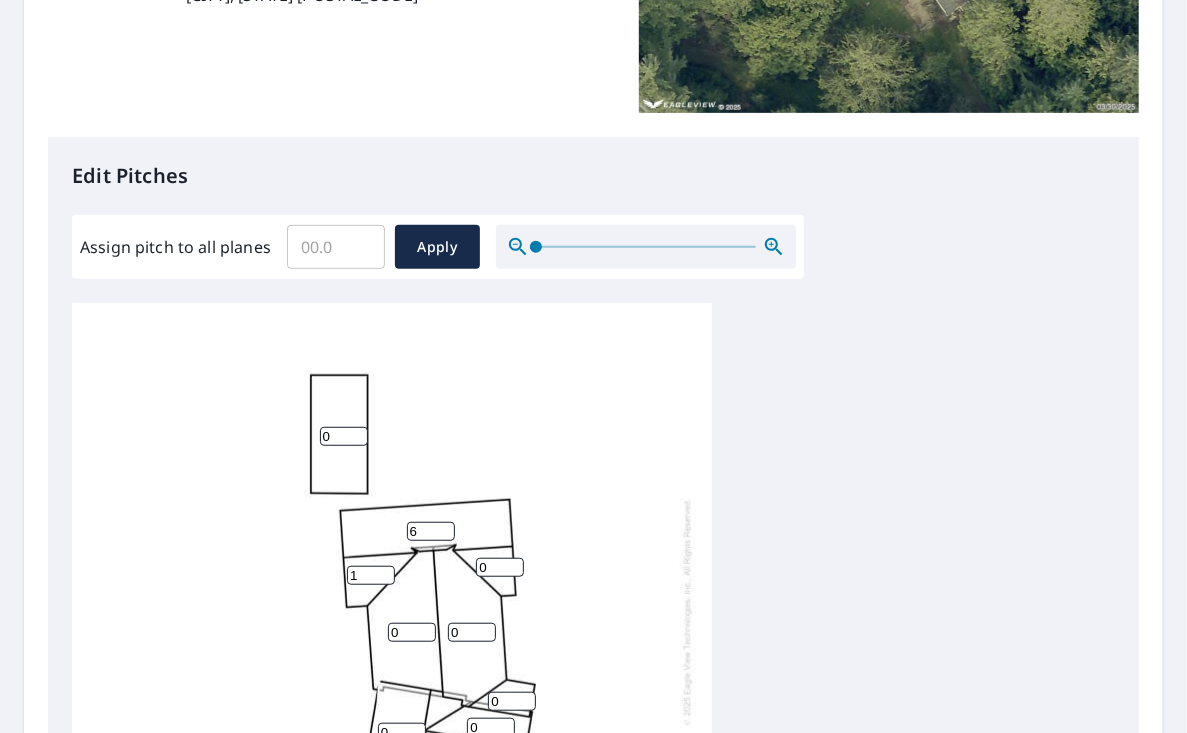 click on "1" at bounding box center (371, 575) 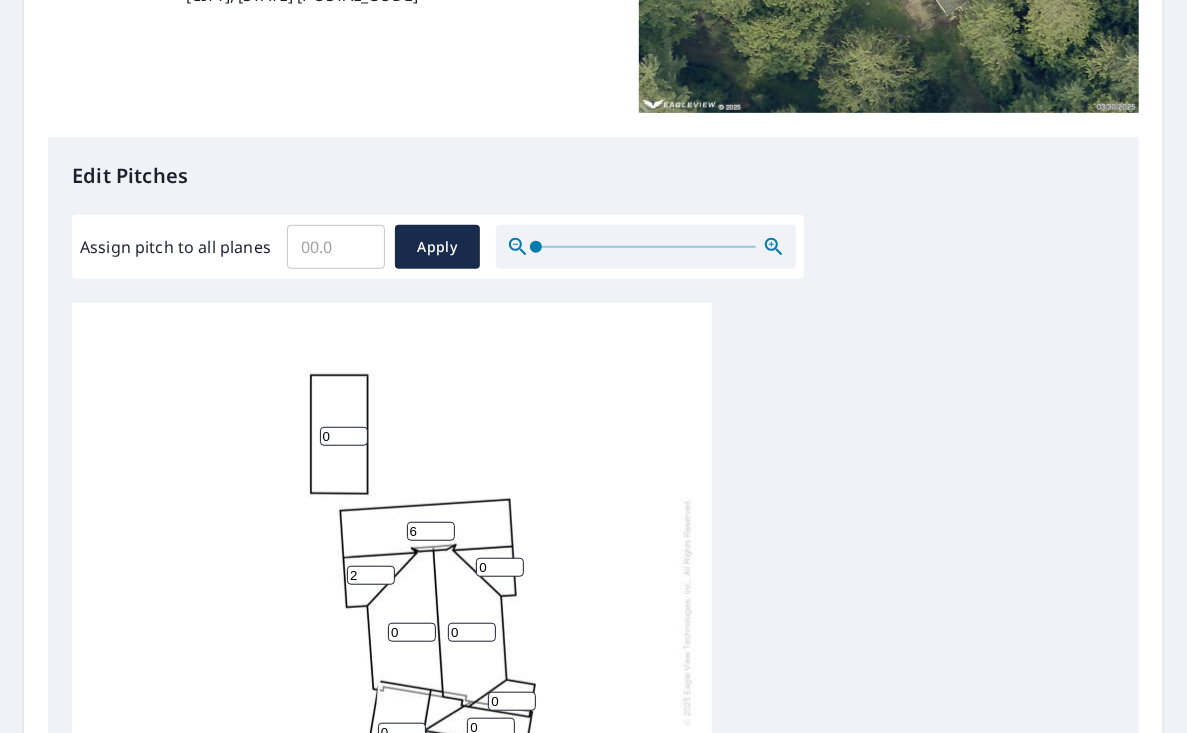 click on "2" at bounding box center (371, 575) 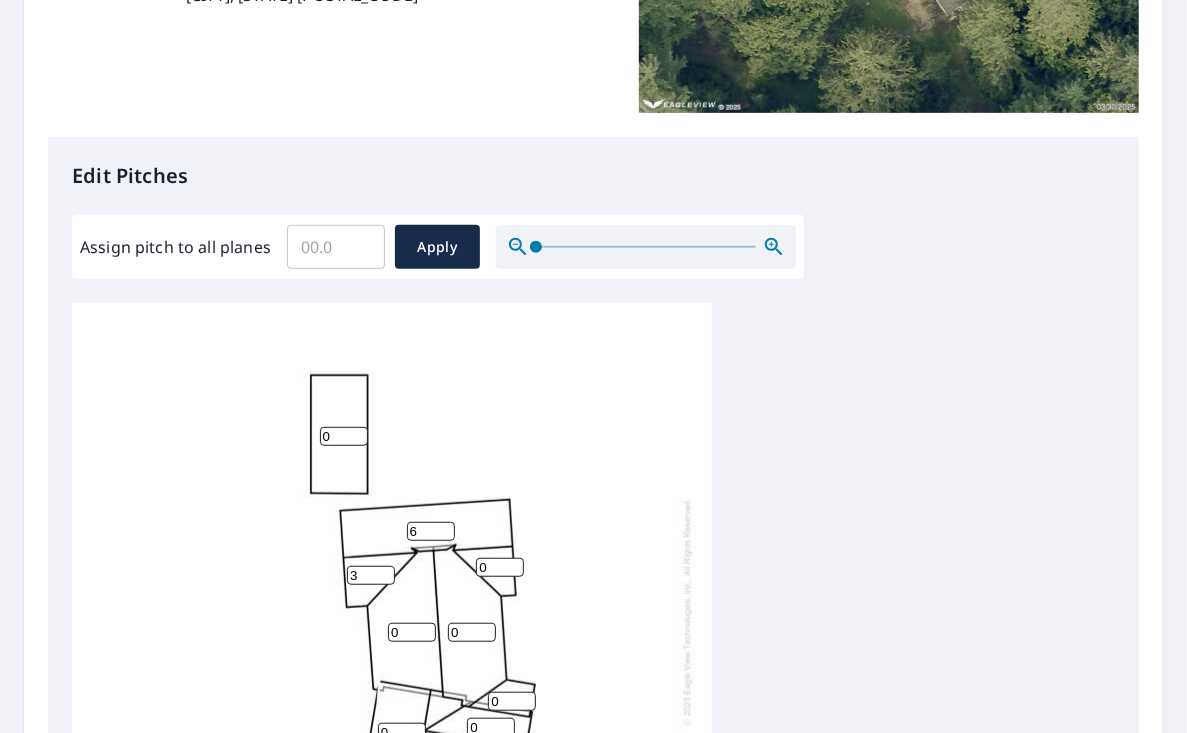click on "3" at bounding box center (371, 575) 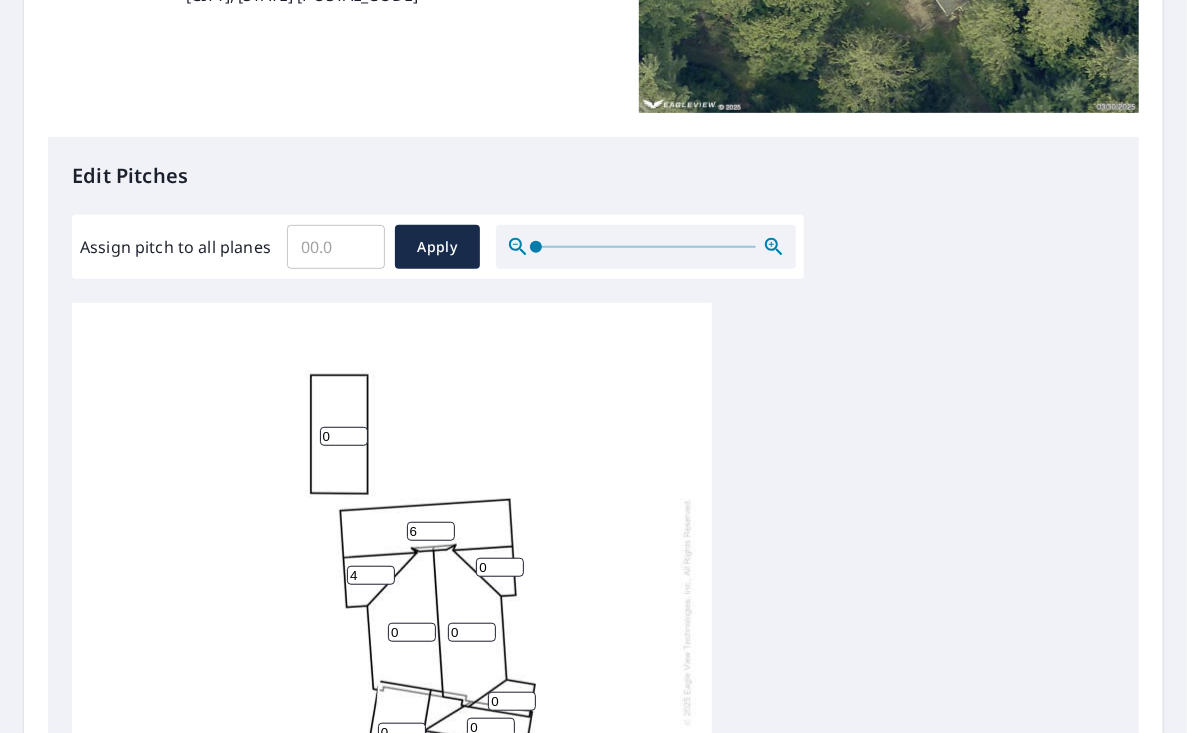 click on "4" at bounding box center (371, 575) 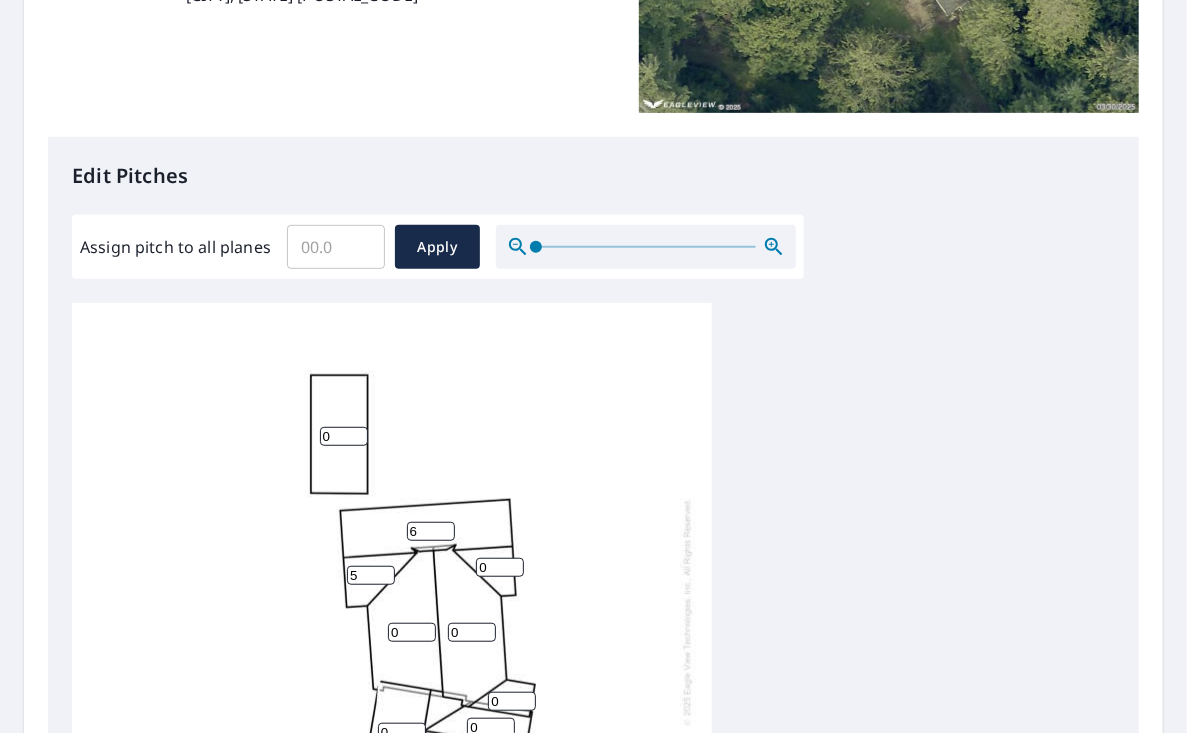 click on "5" at bounding box center (371, 575) 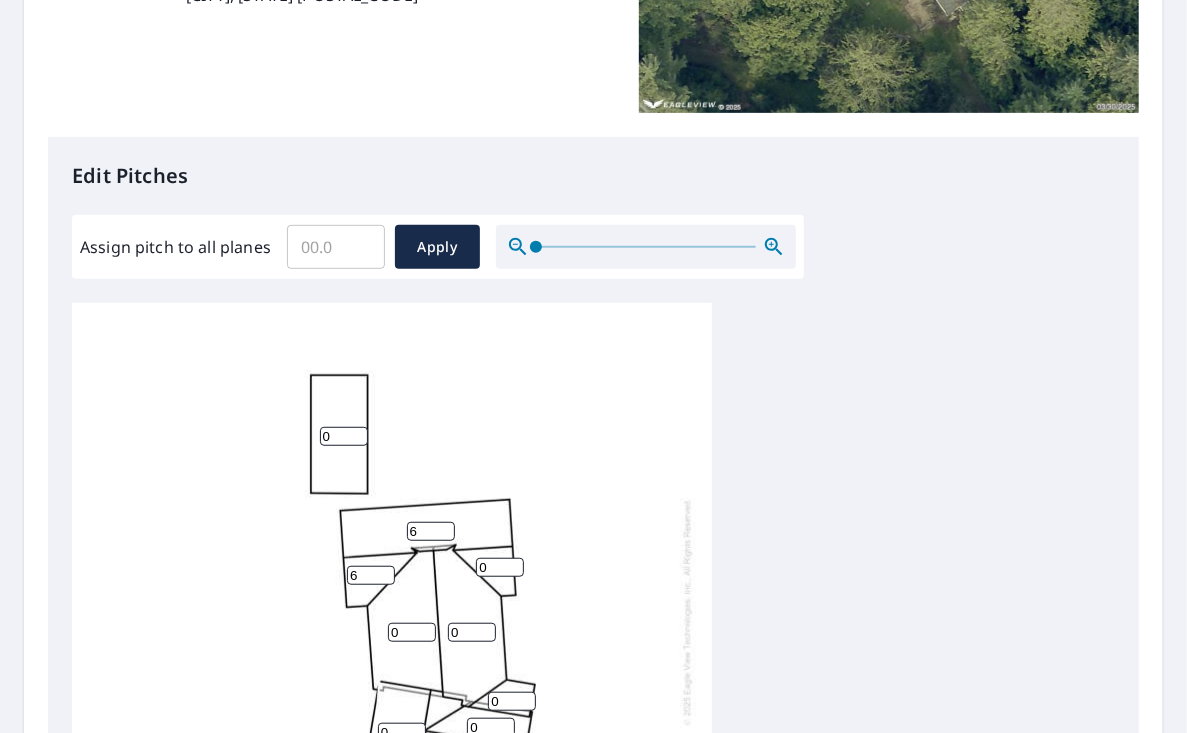 type on "6" 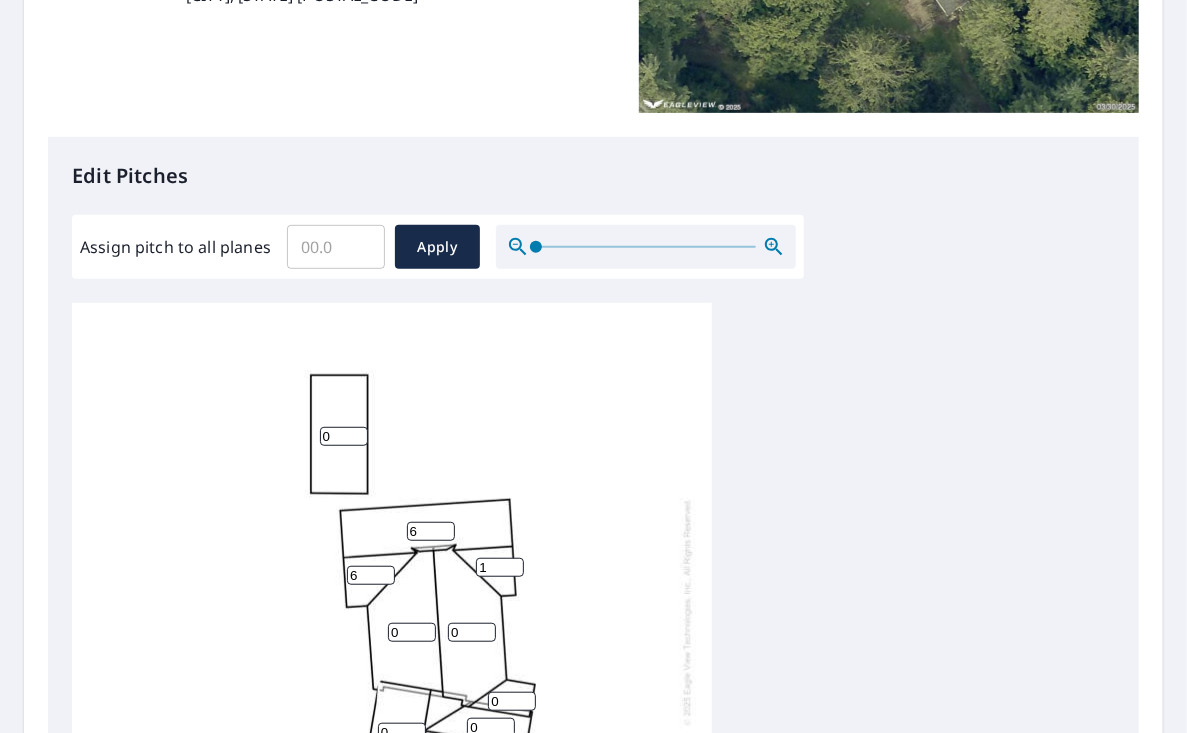 click on "1" at bounding box center [500, 567] 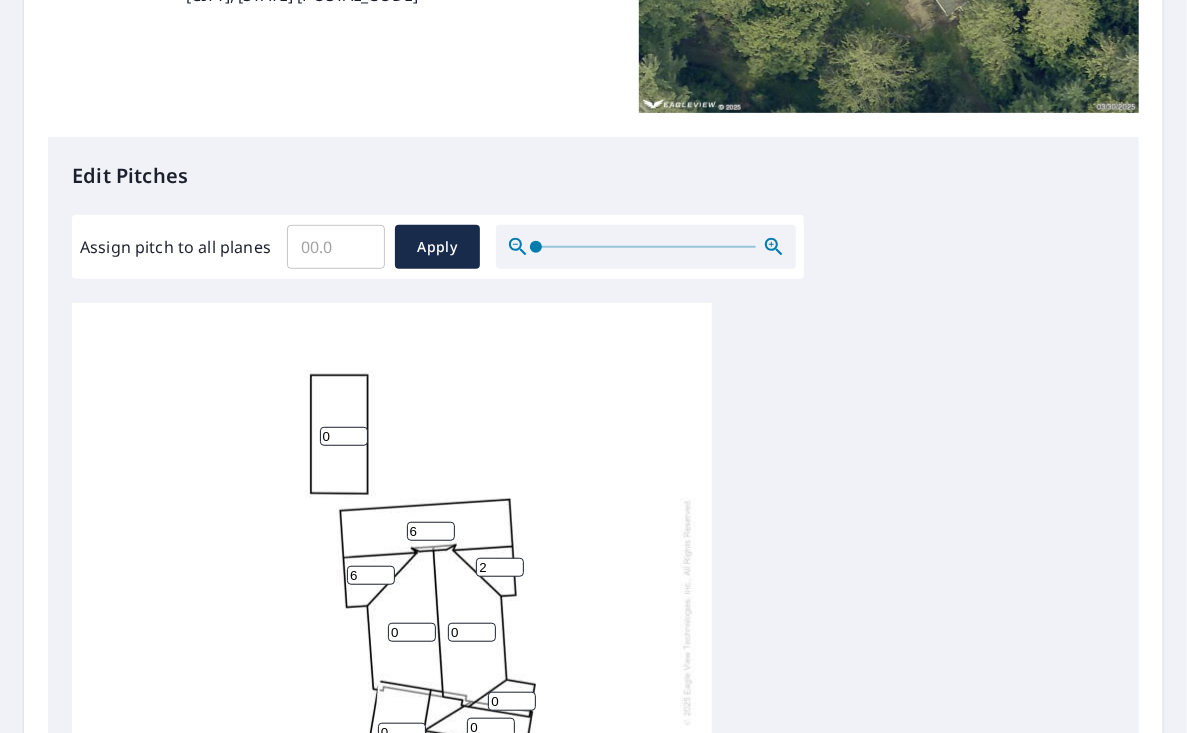 click on "2" at bounding box center (500, 567) 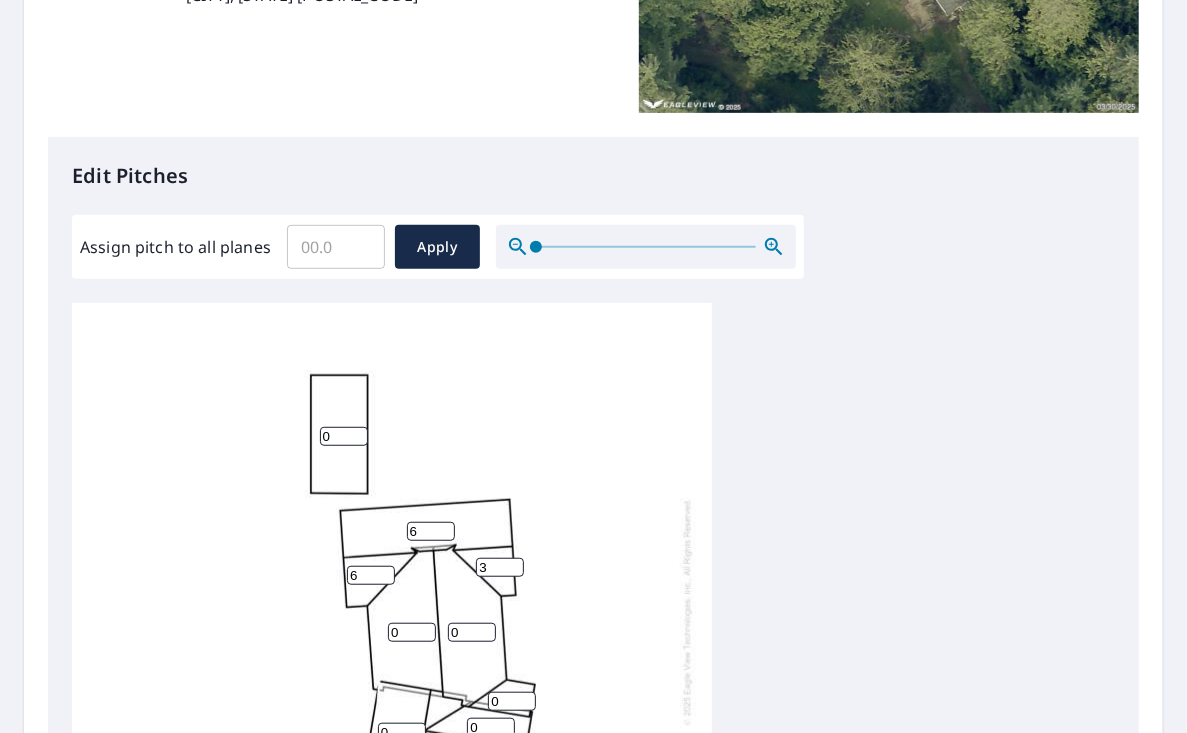 click on "3" at bounding box center [500, 567] 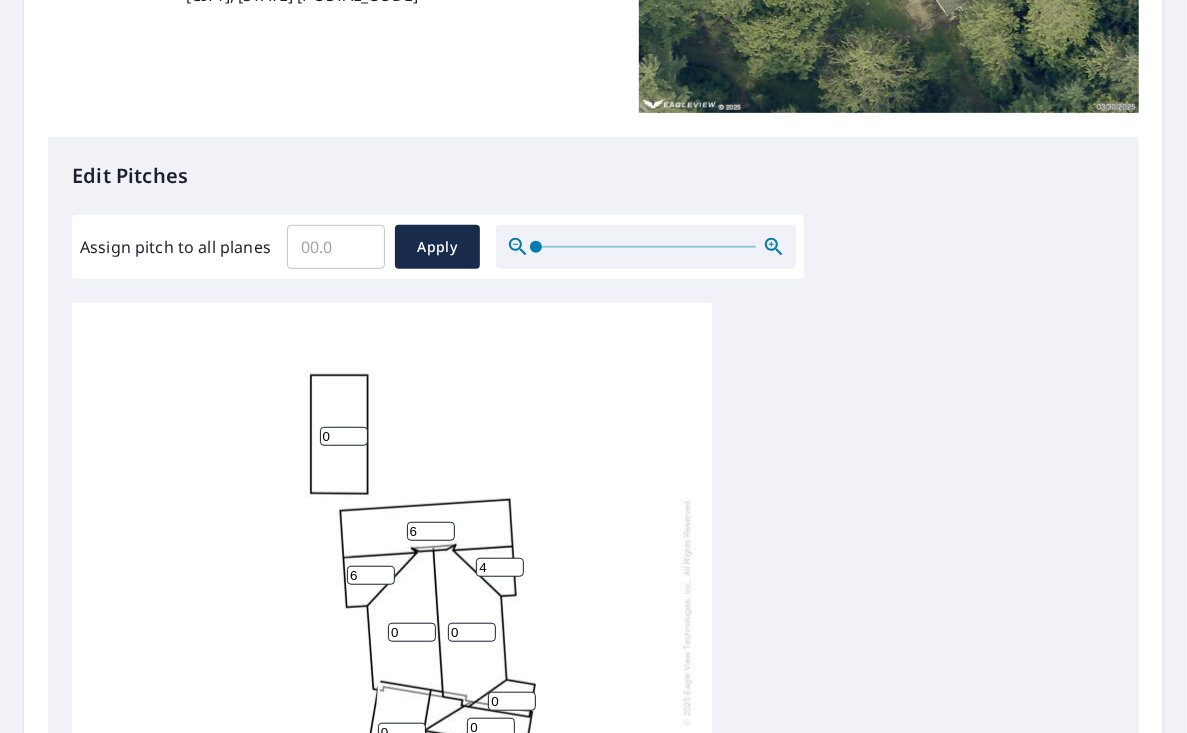 click on "4" at bounding box center (500, 567) 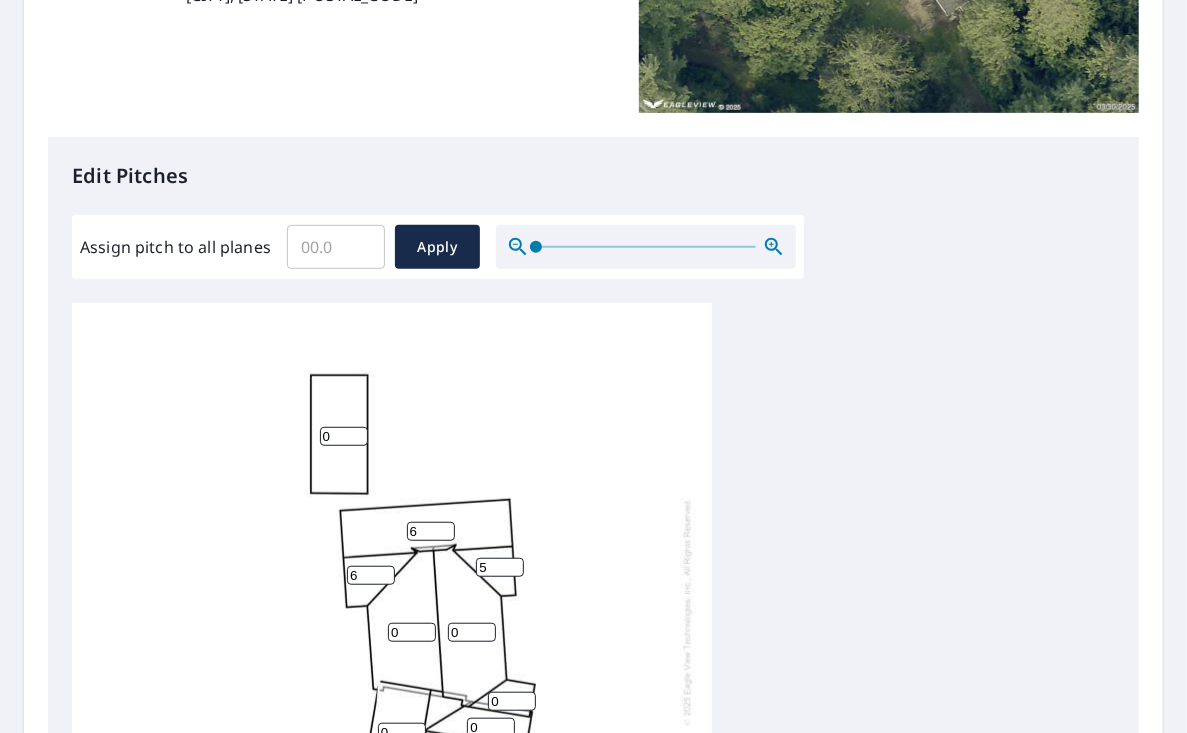 click on "5" at bounding box center [500, 567] 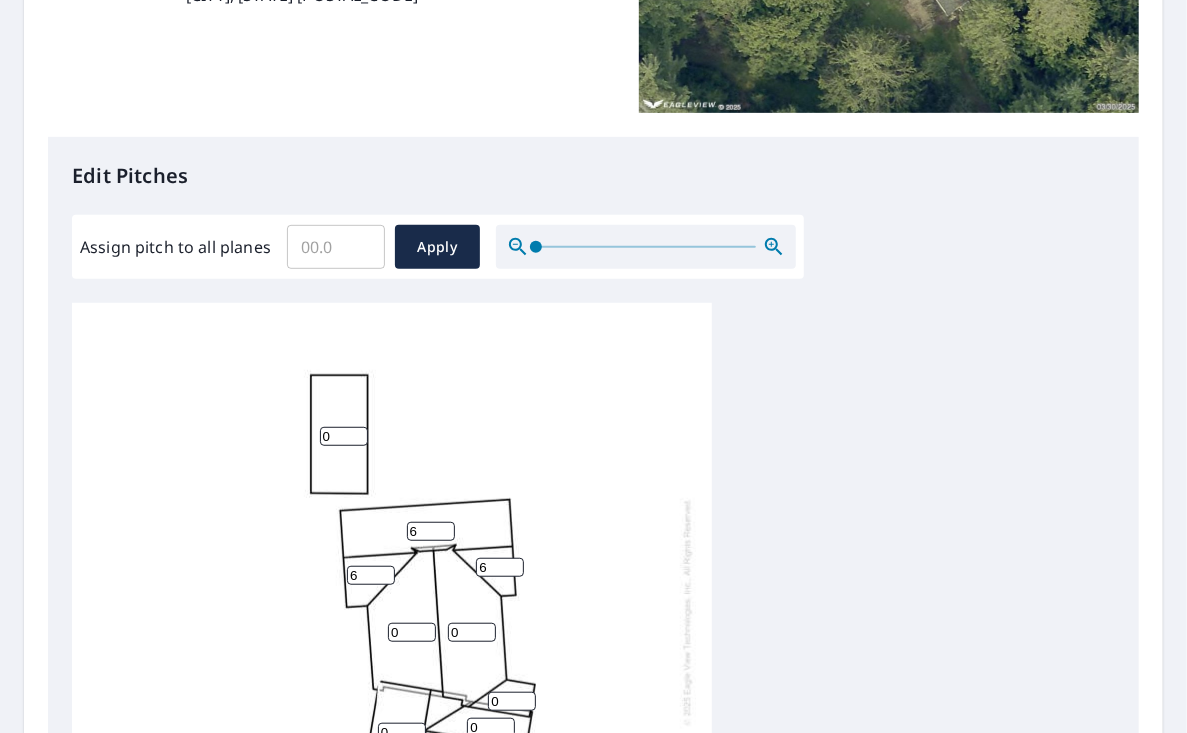 type on "6" 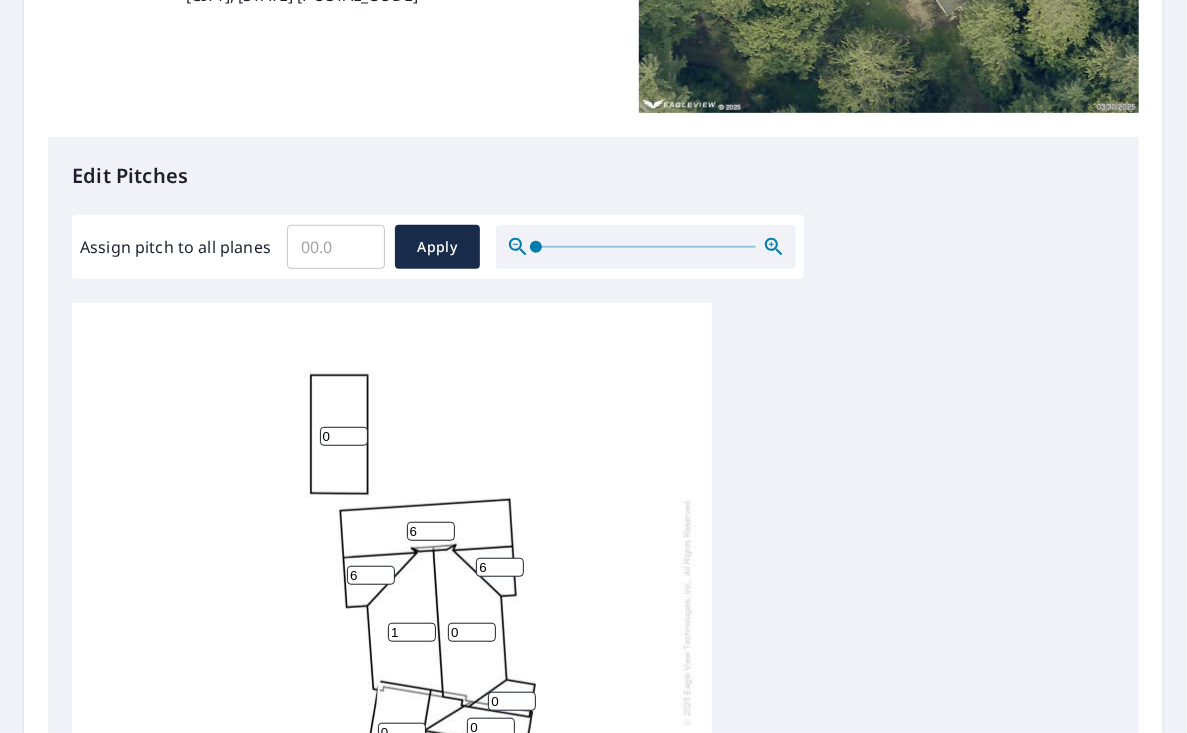 click on "1" at bounding box center [412, 632] 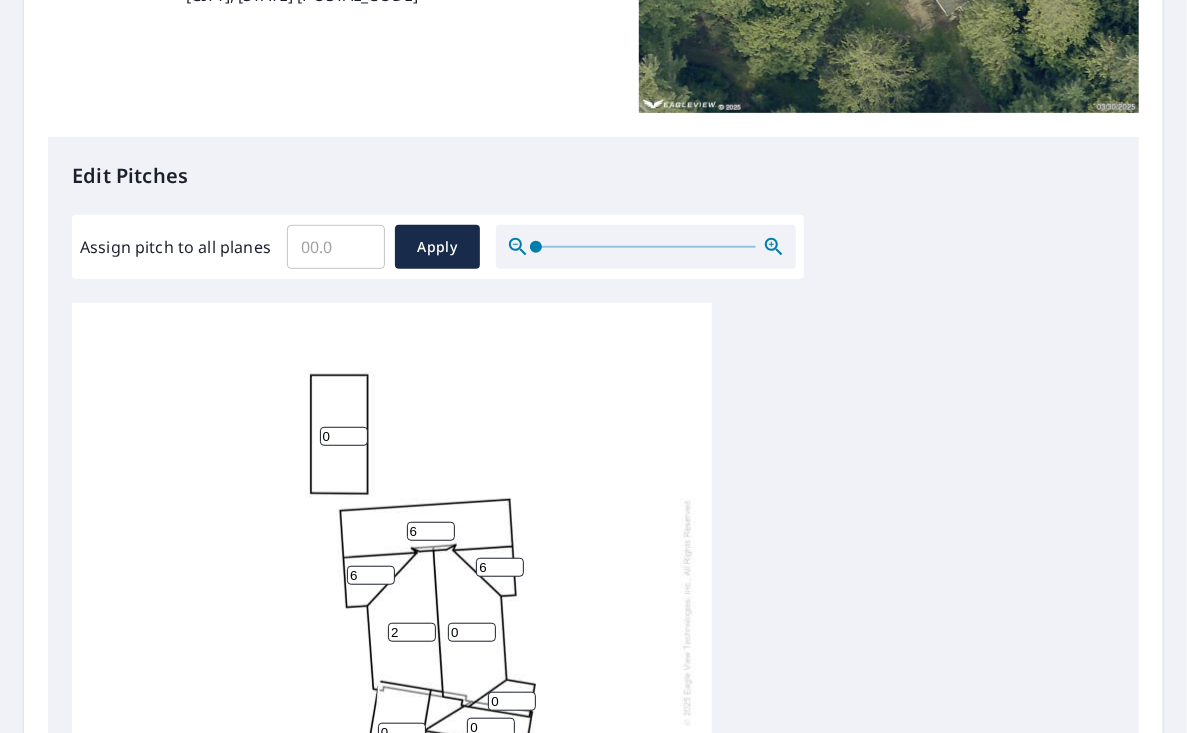 click on "2" at bounding box center [412, 632] 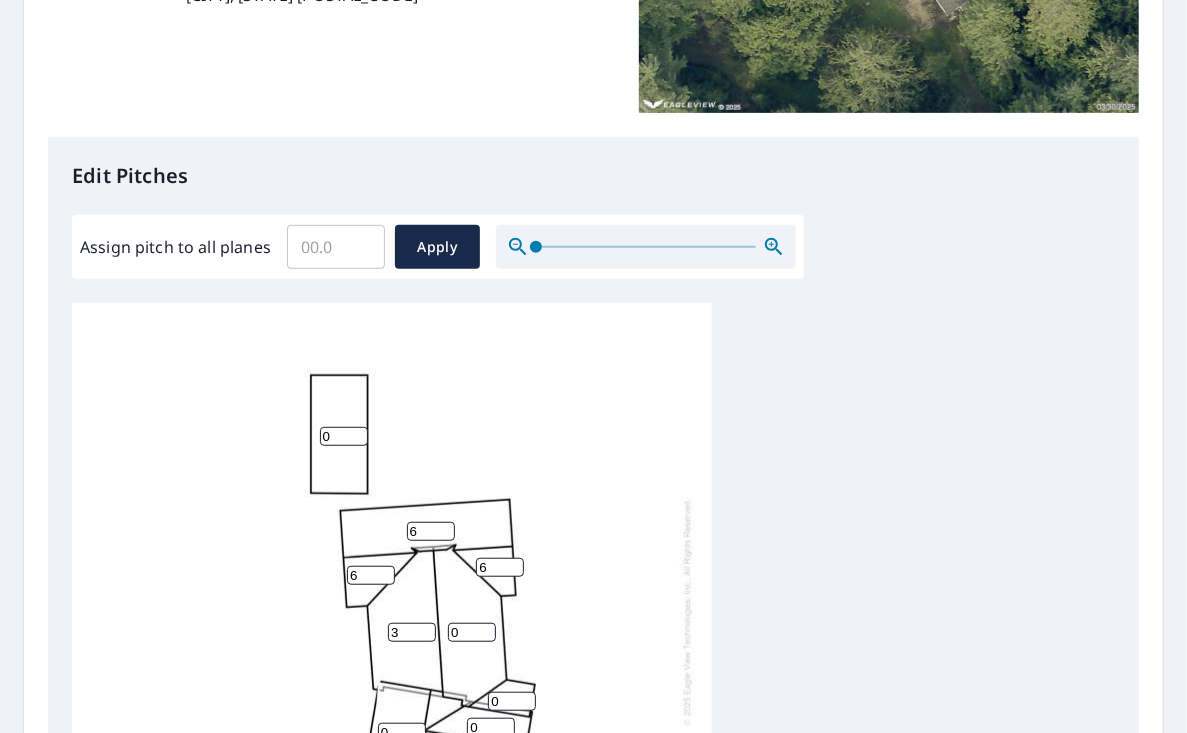 click on "3" at bounding box center (412, 632) 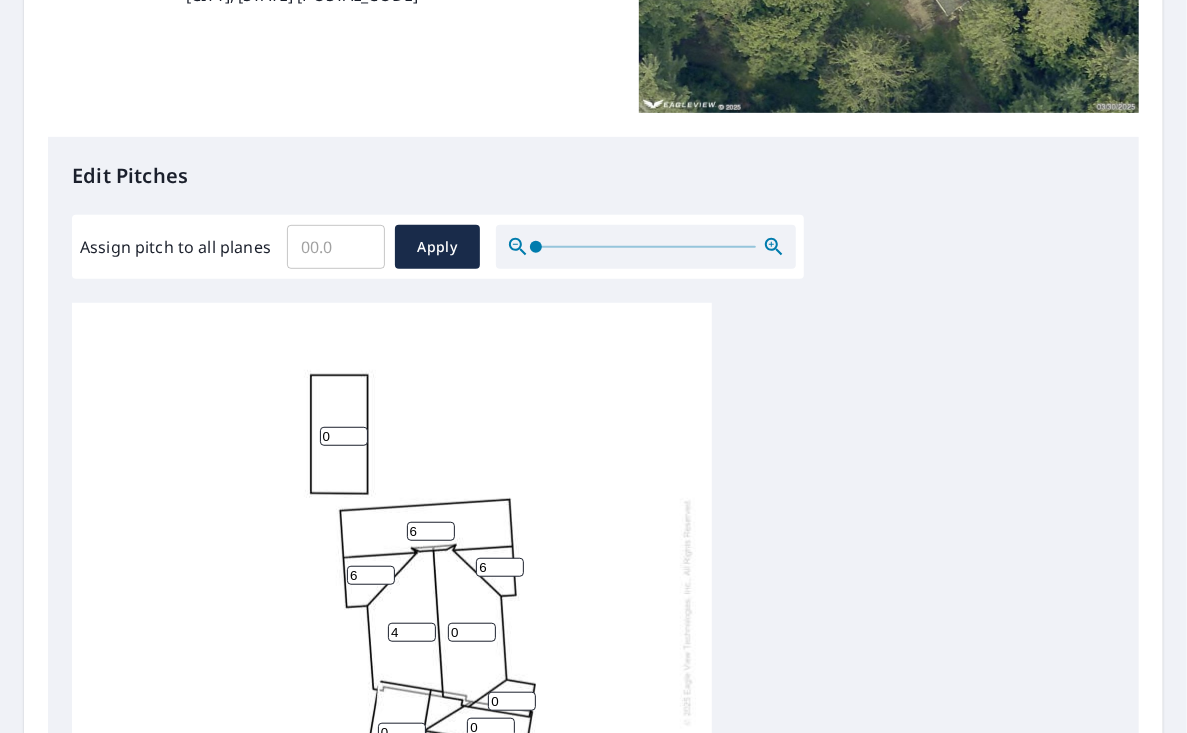 click on "4" at bounding box center (412, 632) 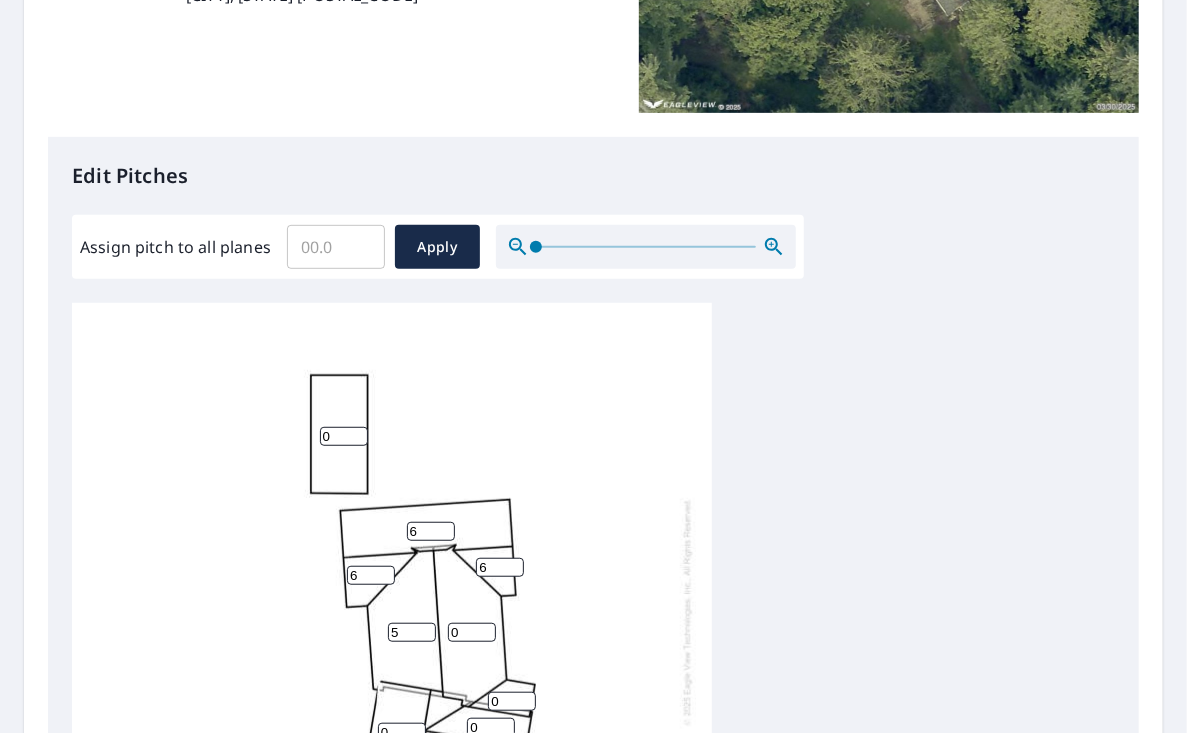 click on "5" at bounding box center [412, 632] 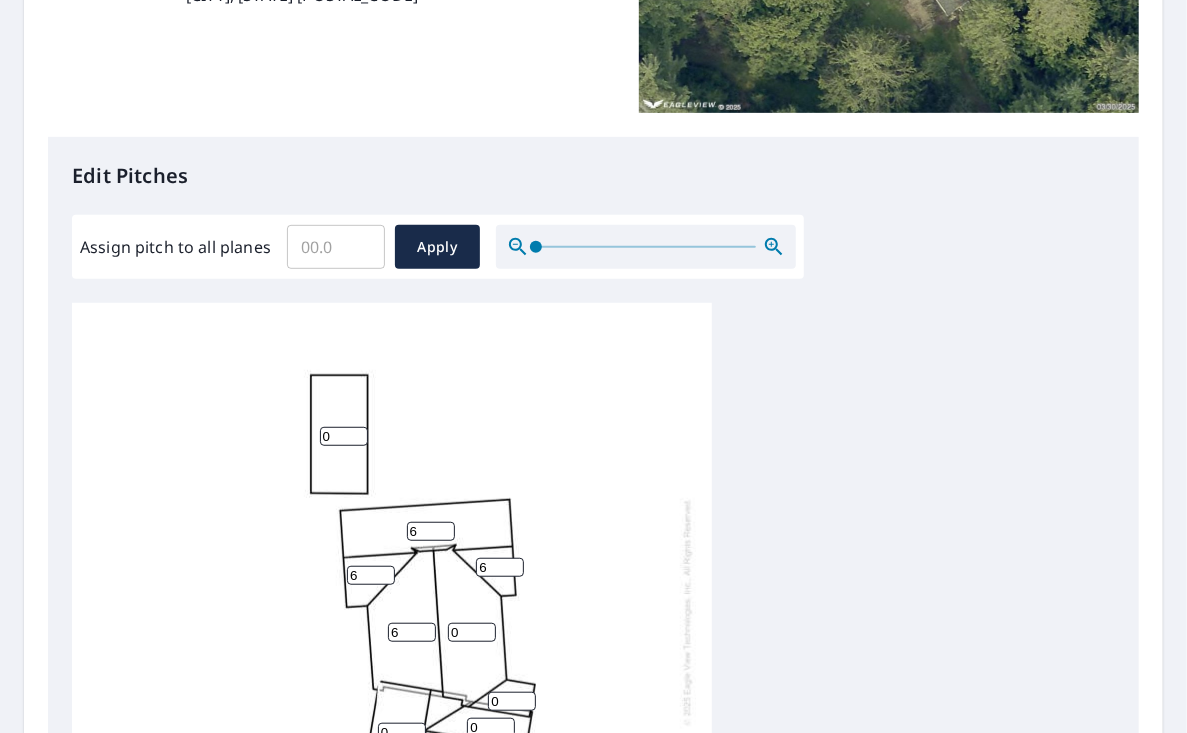 type on "6" 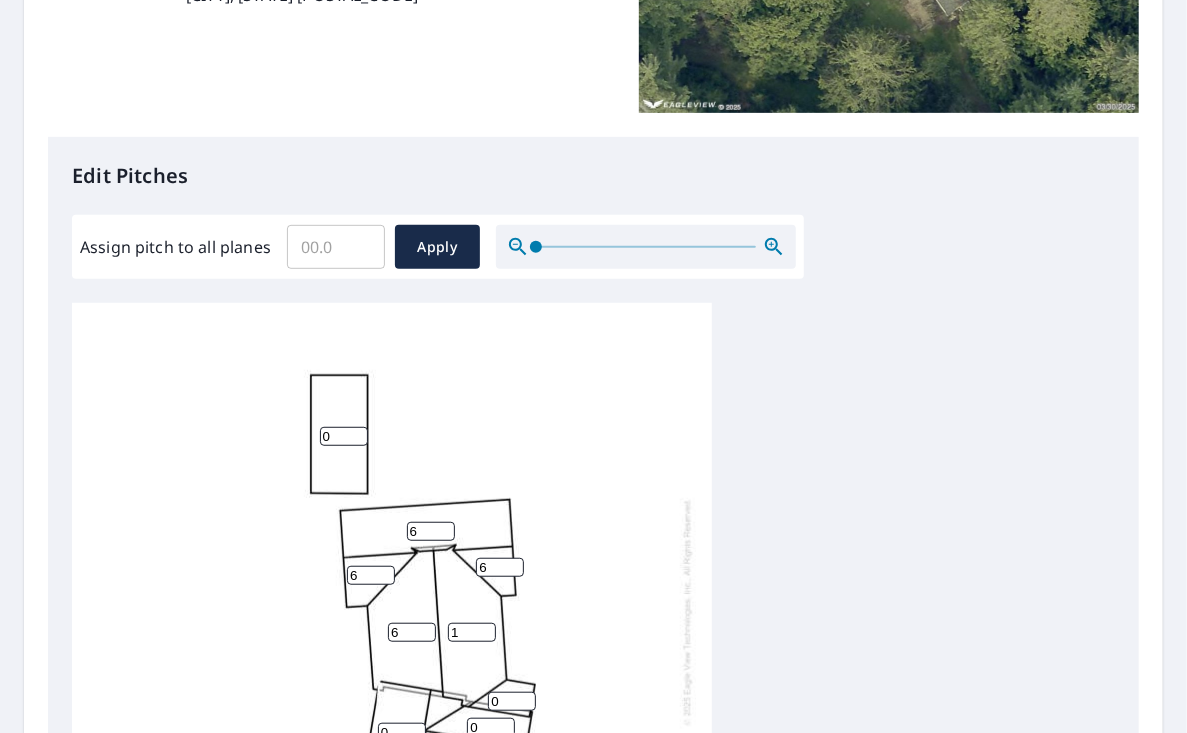 click on "1" at bounding box center (472, 632) 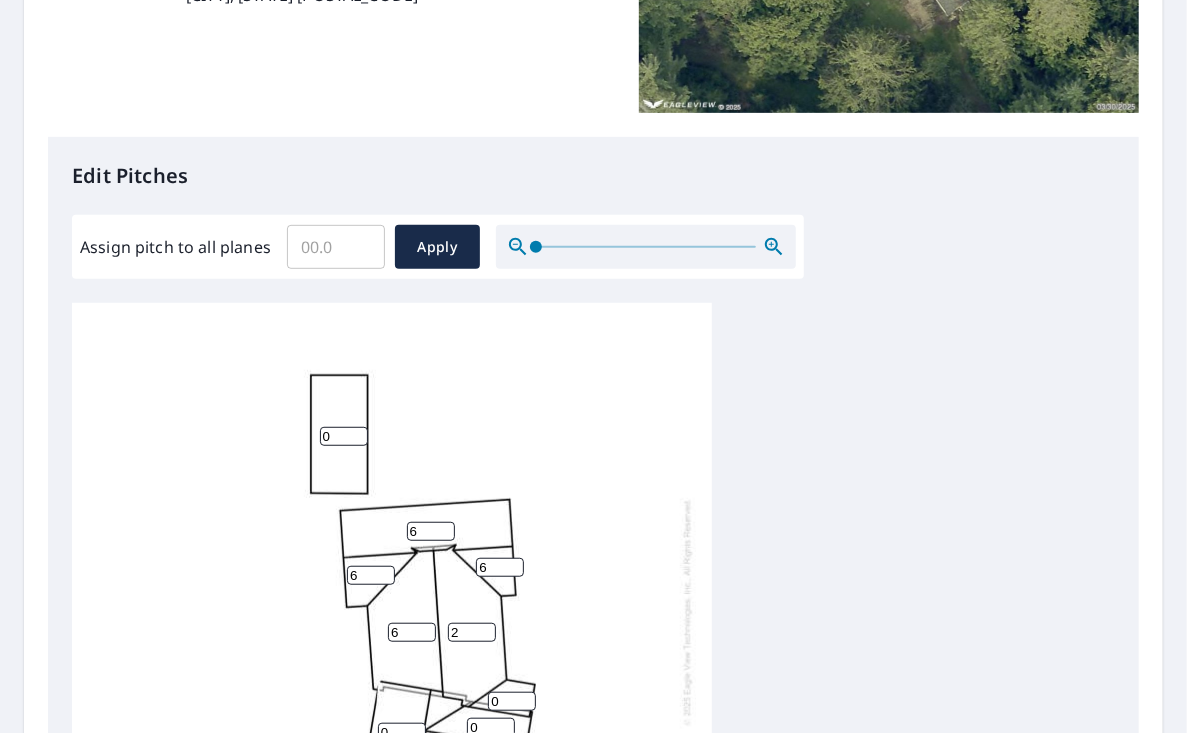 click on "2" at bounding box center (472, 632) 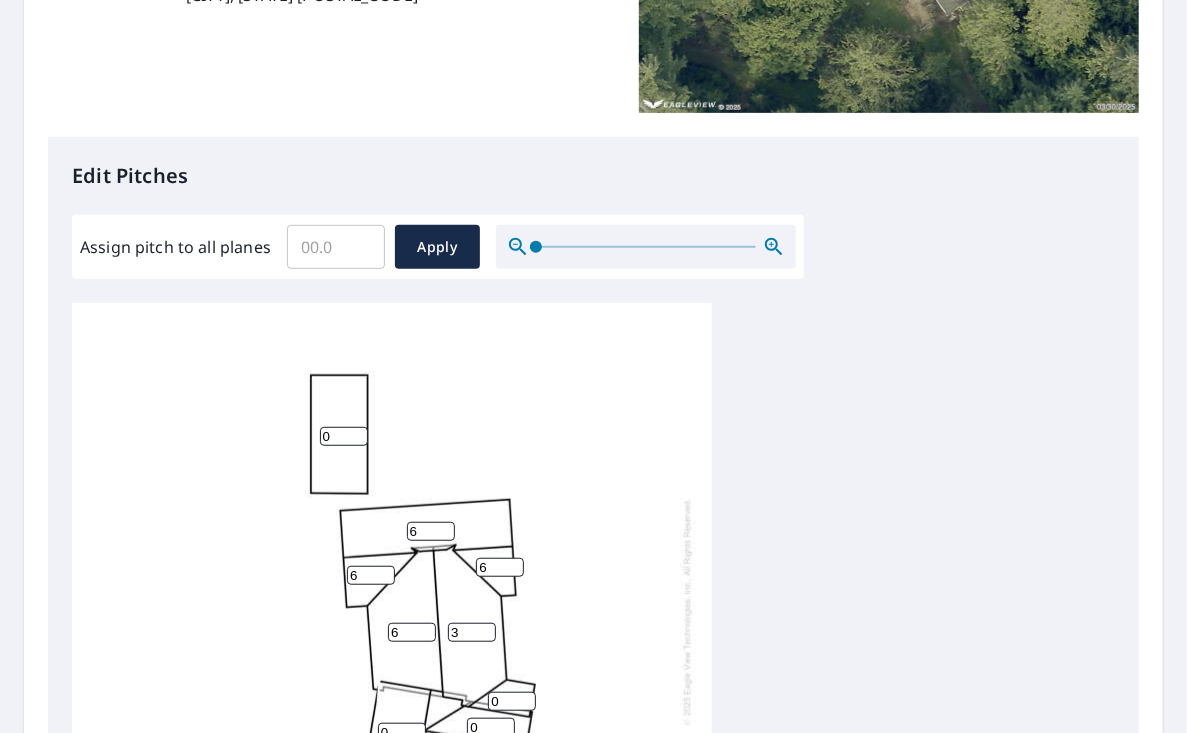 click on "3" at bounding box center [472, 632] 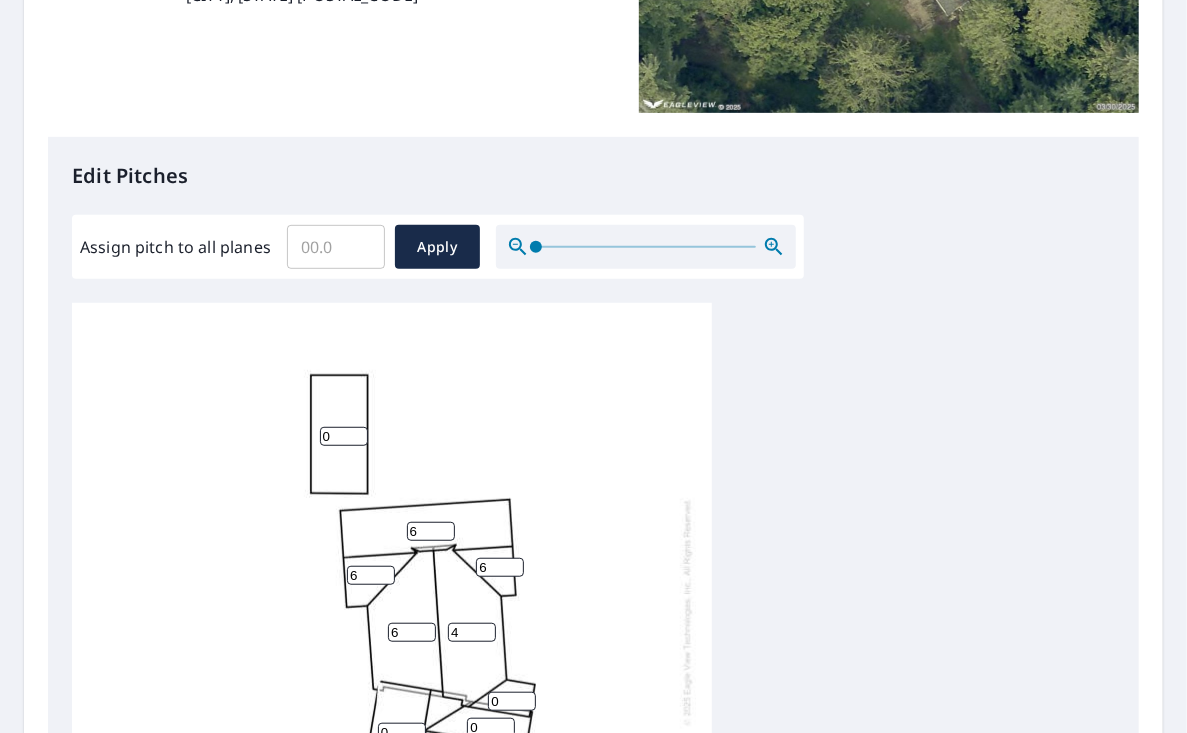 click on "4" at bounding box center [472, 632] 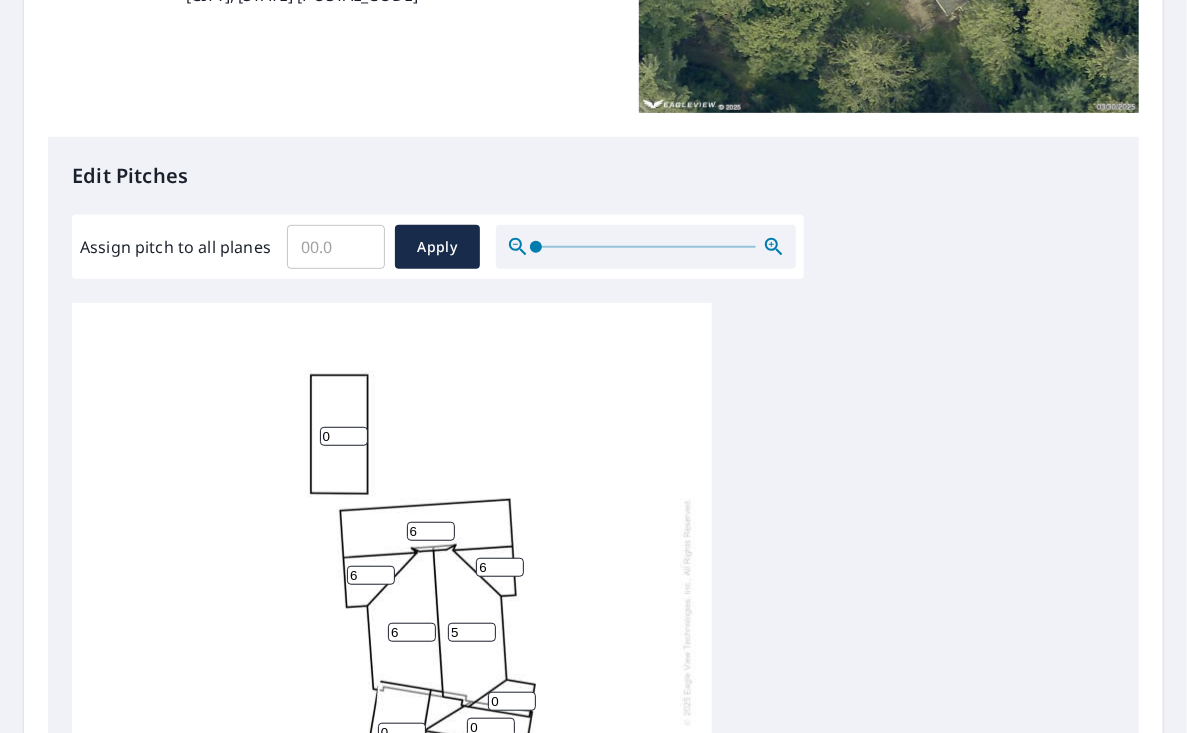 click on "5" at bounding box center [472, 632] 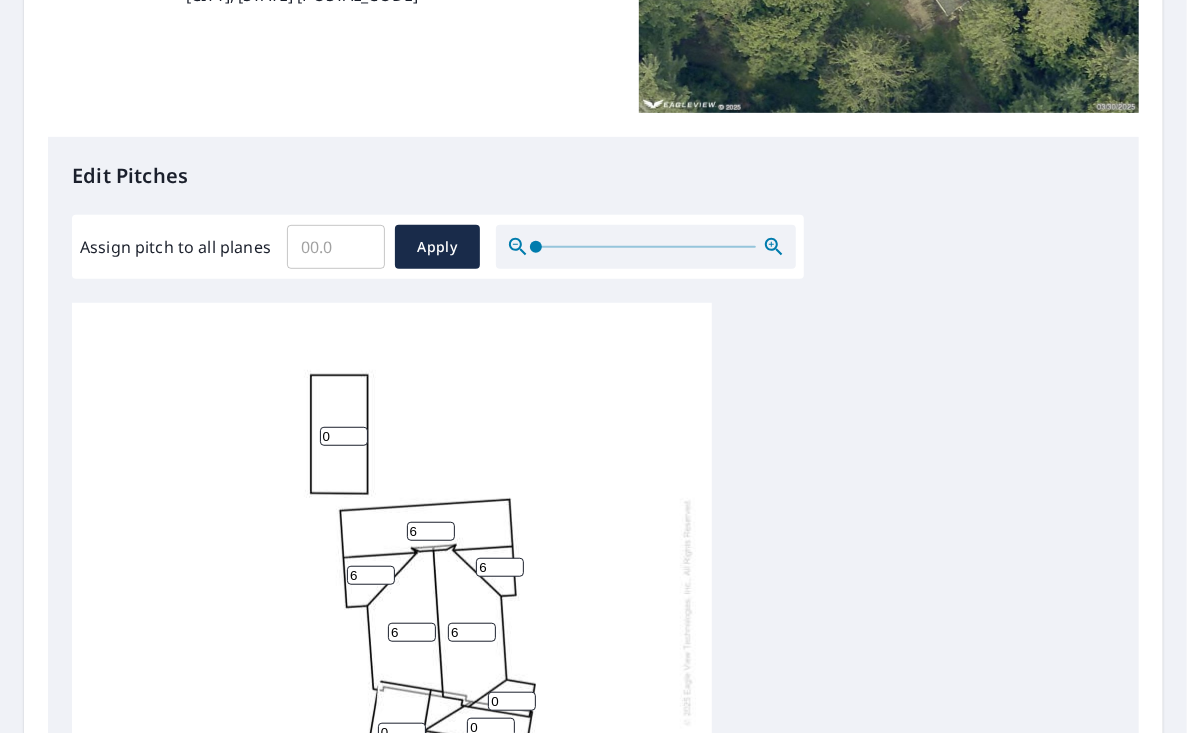 type on "6" 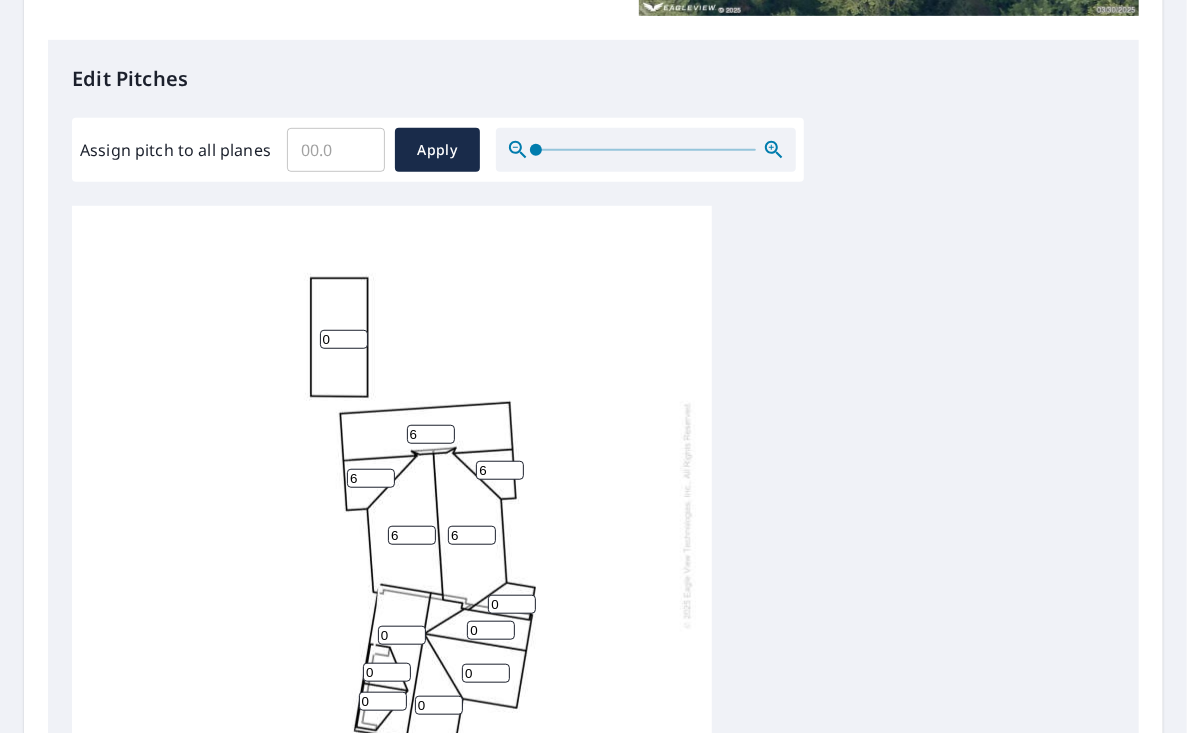 scroll, scrollTop: 700, scrollLeft: 0, axis: vertical 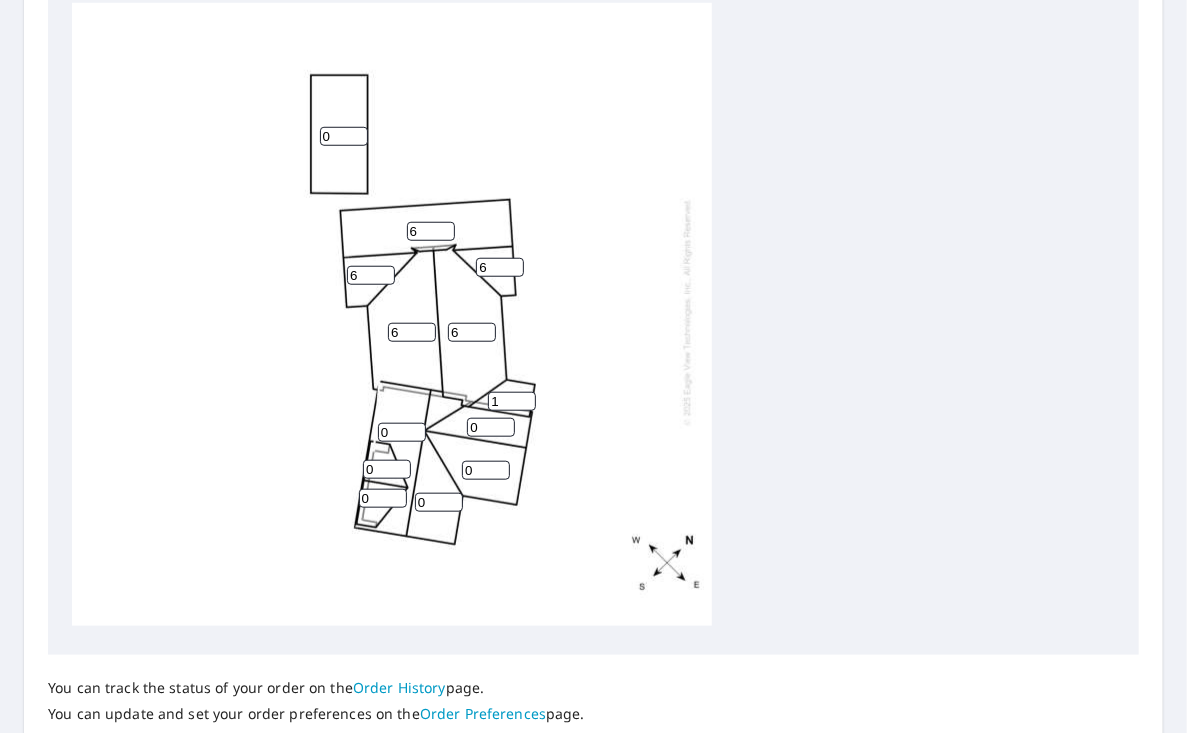click on "1" at bounding box center (512, 401) 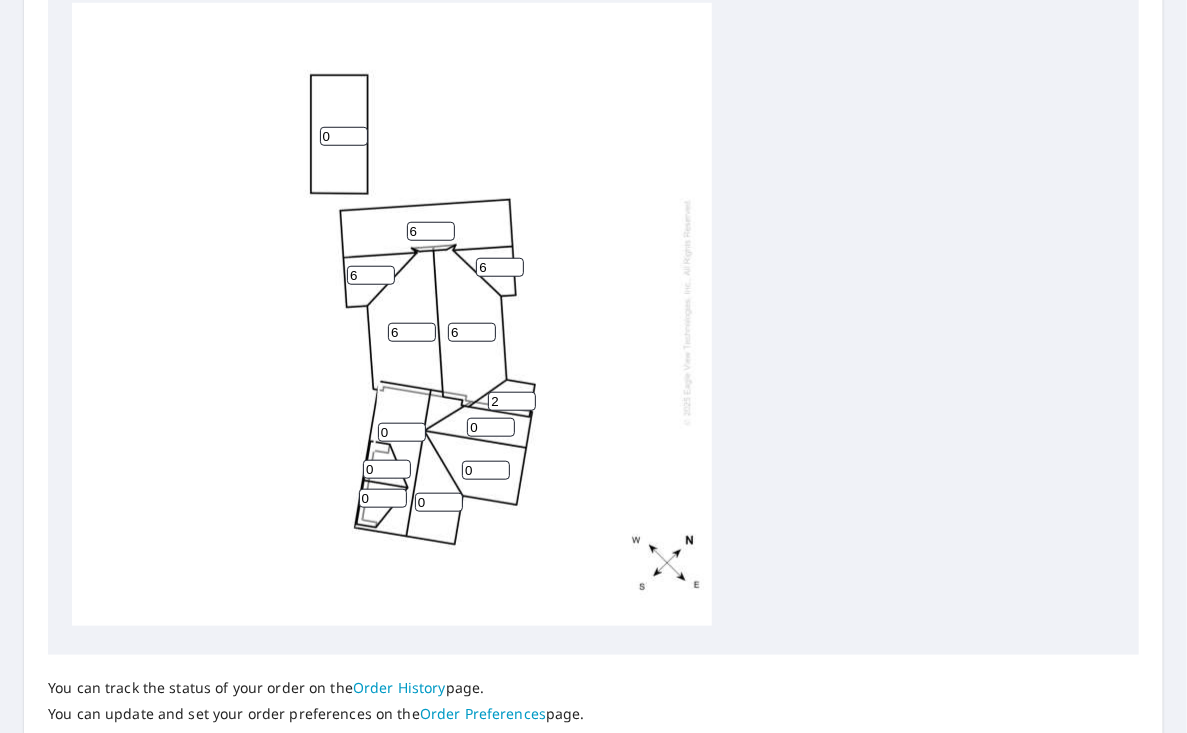 click on "2" at bounding box center (512, 401) 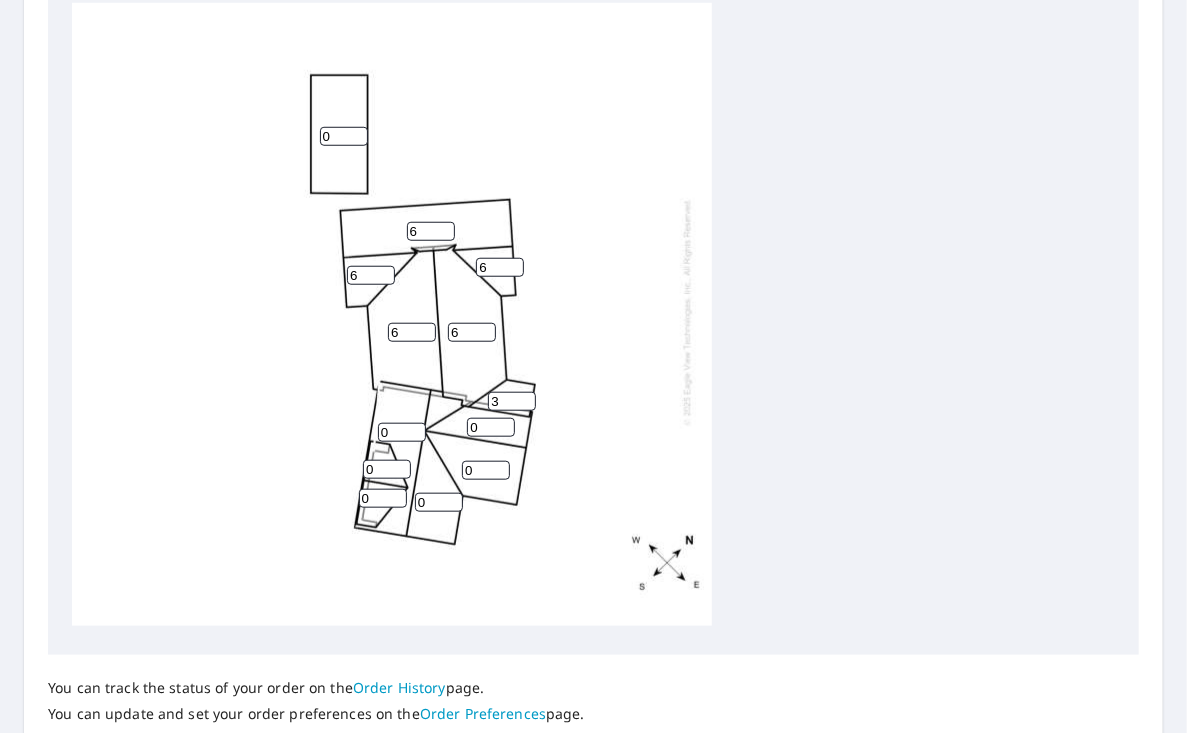 click on "3" at bounding box center [512, 401] 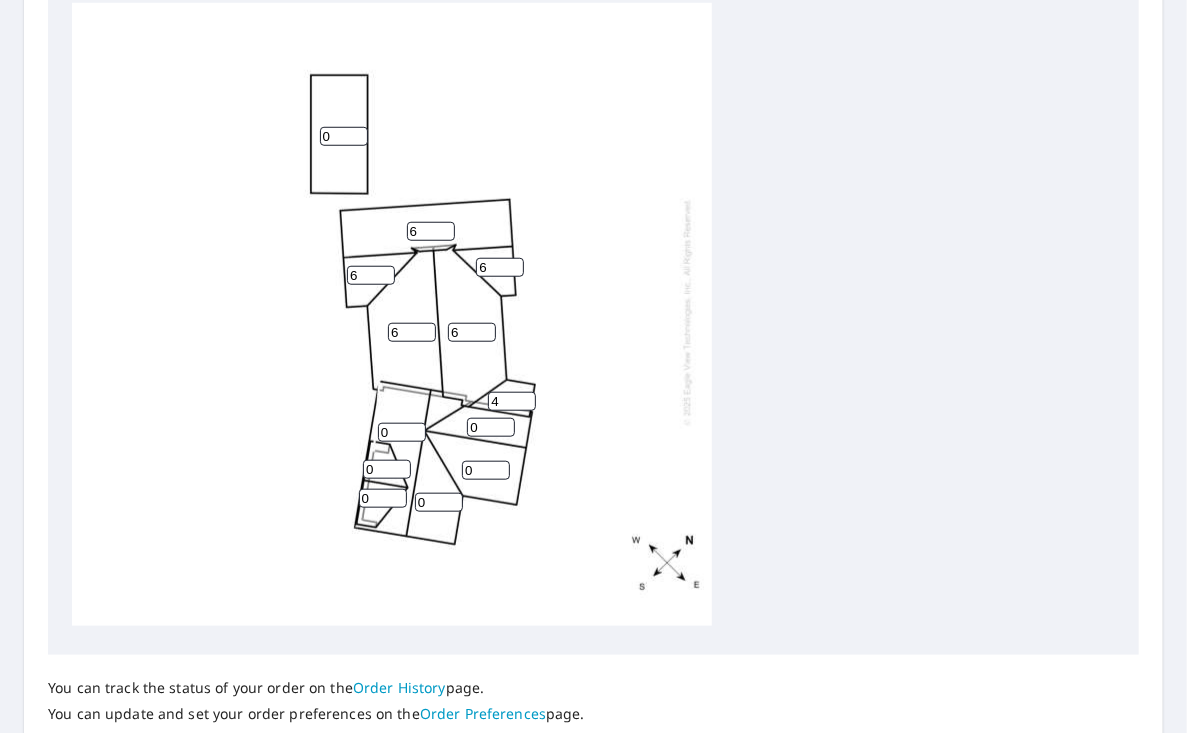 click on "4" at bounding box center (512, 401) 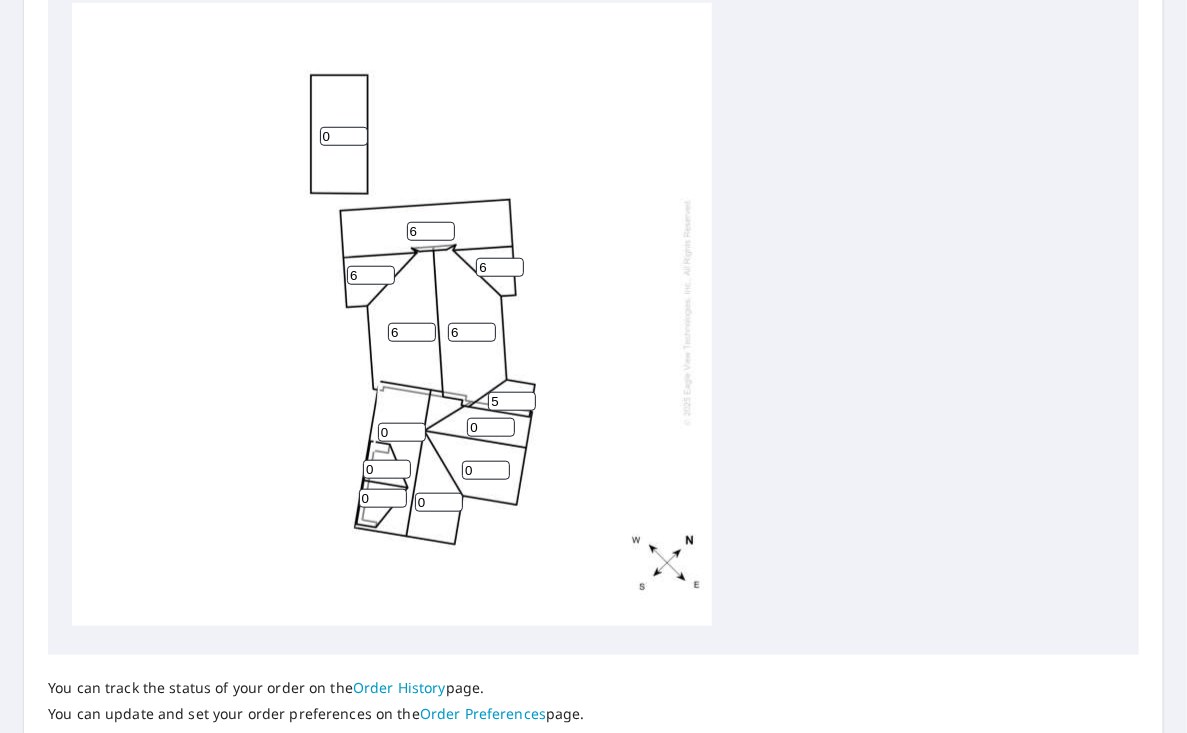 click on "5" at bounding box center [512, 401] 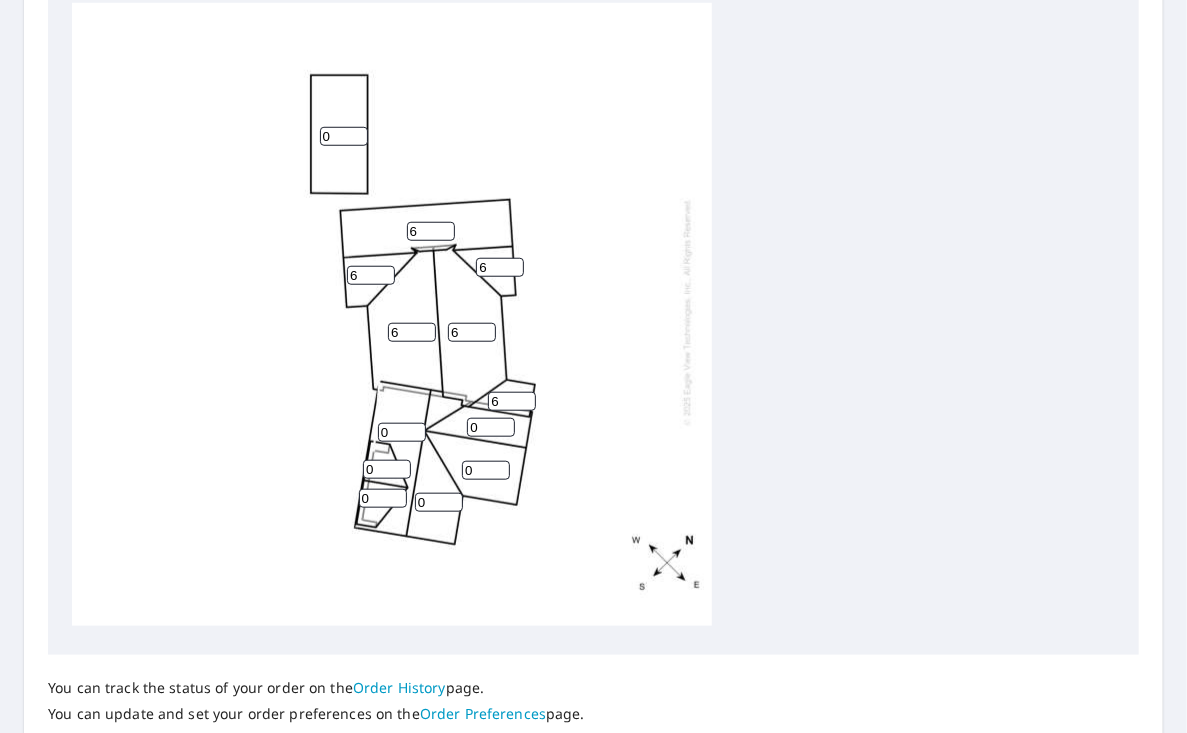 type on "6" 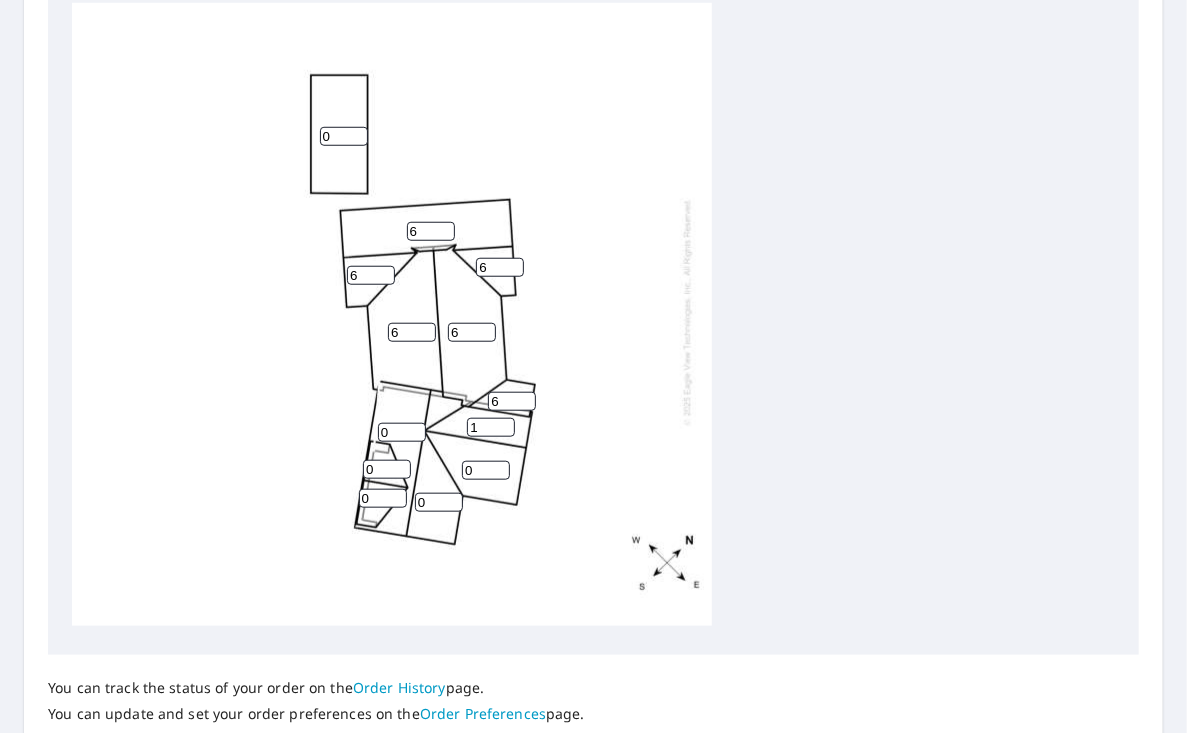 click on "1" at bounding box center (491, 427) 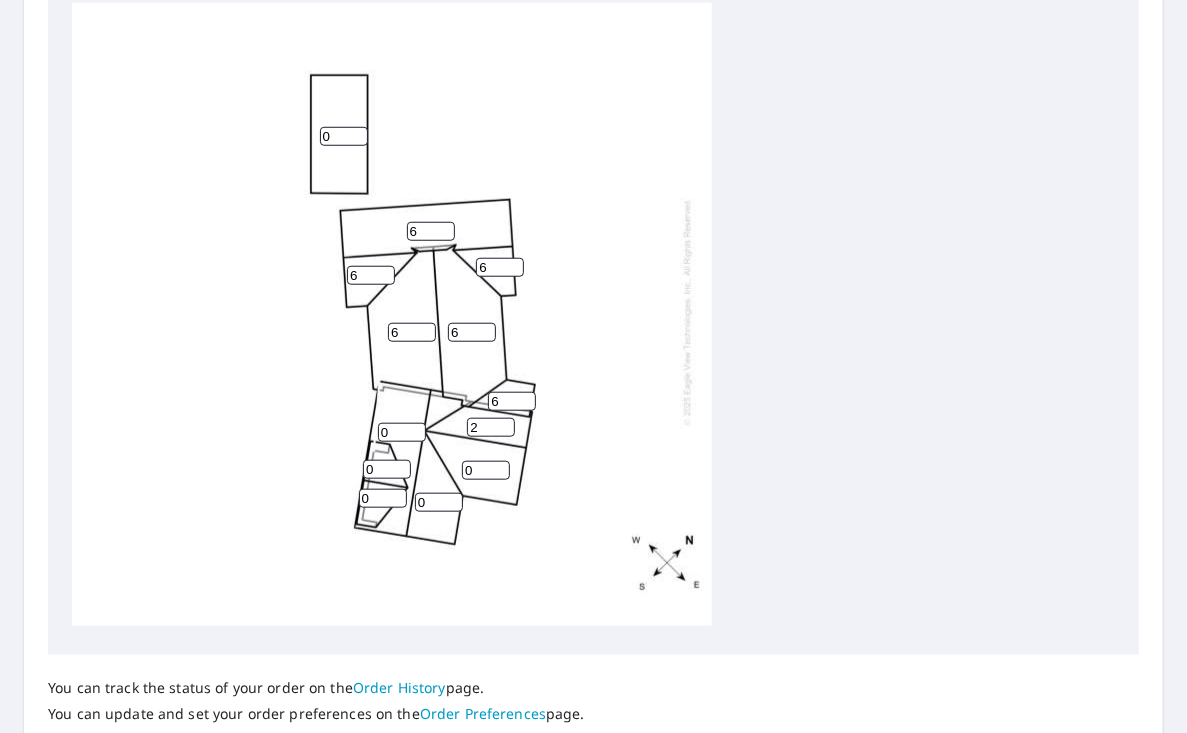 click on "2" at bounding box center (491, 427) 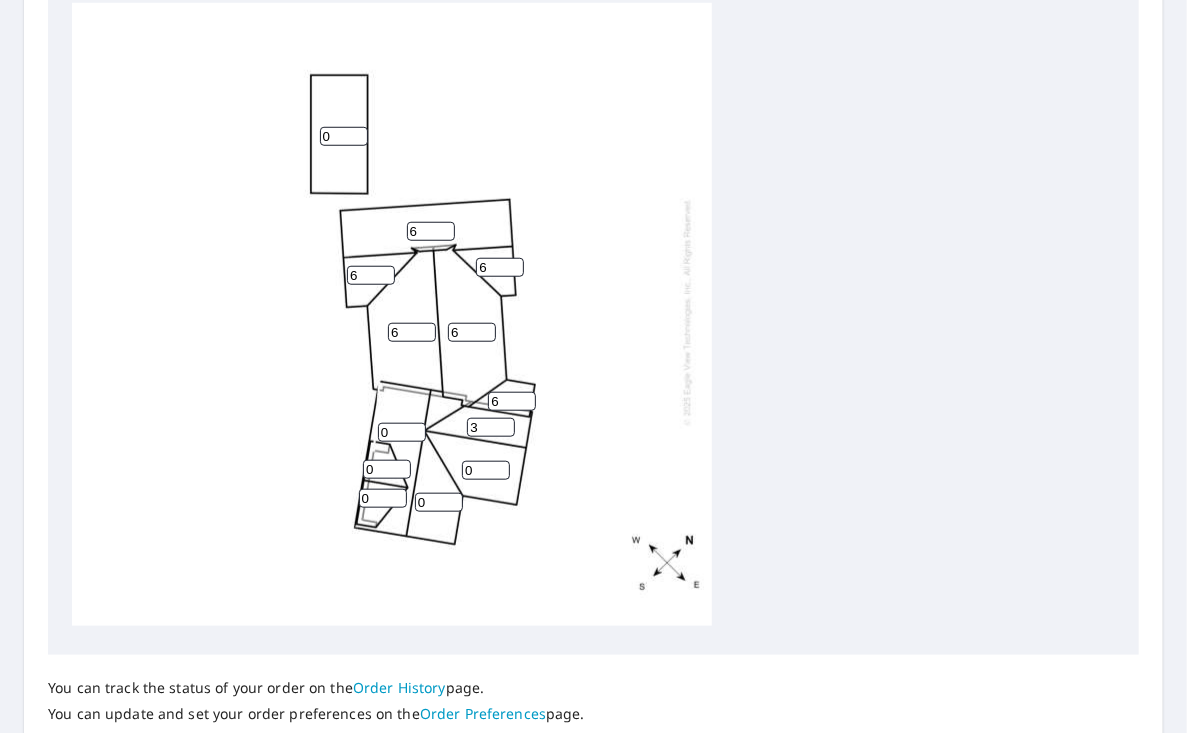 click on "3" at bounding box center (491, 427) 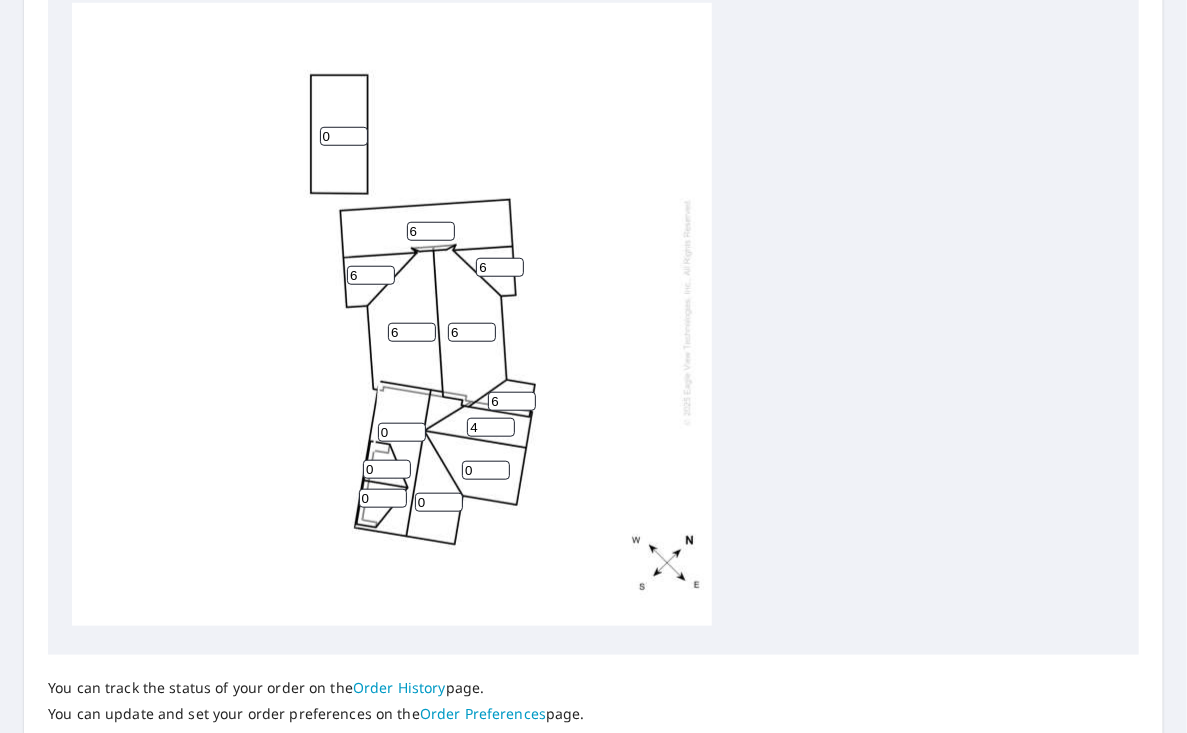 click on "4" at bounding box center [491, 427] 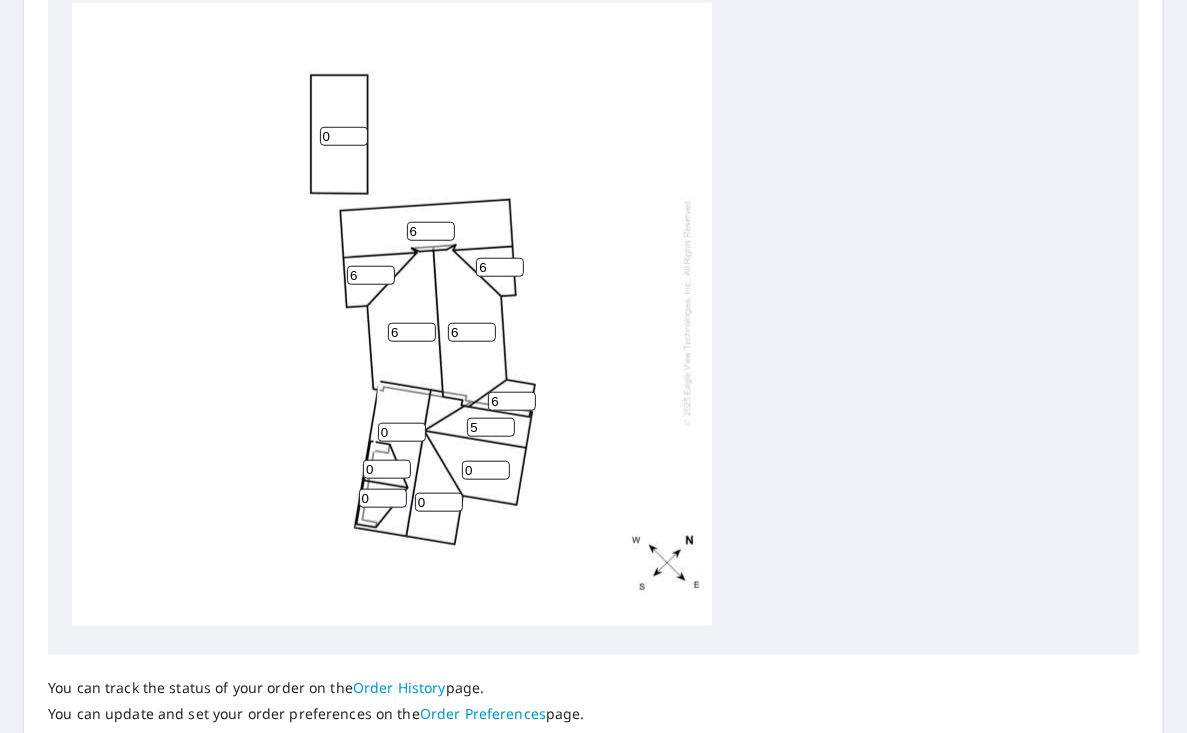 click on "5" at bounding box center (491, 427) 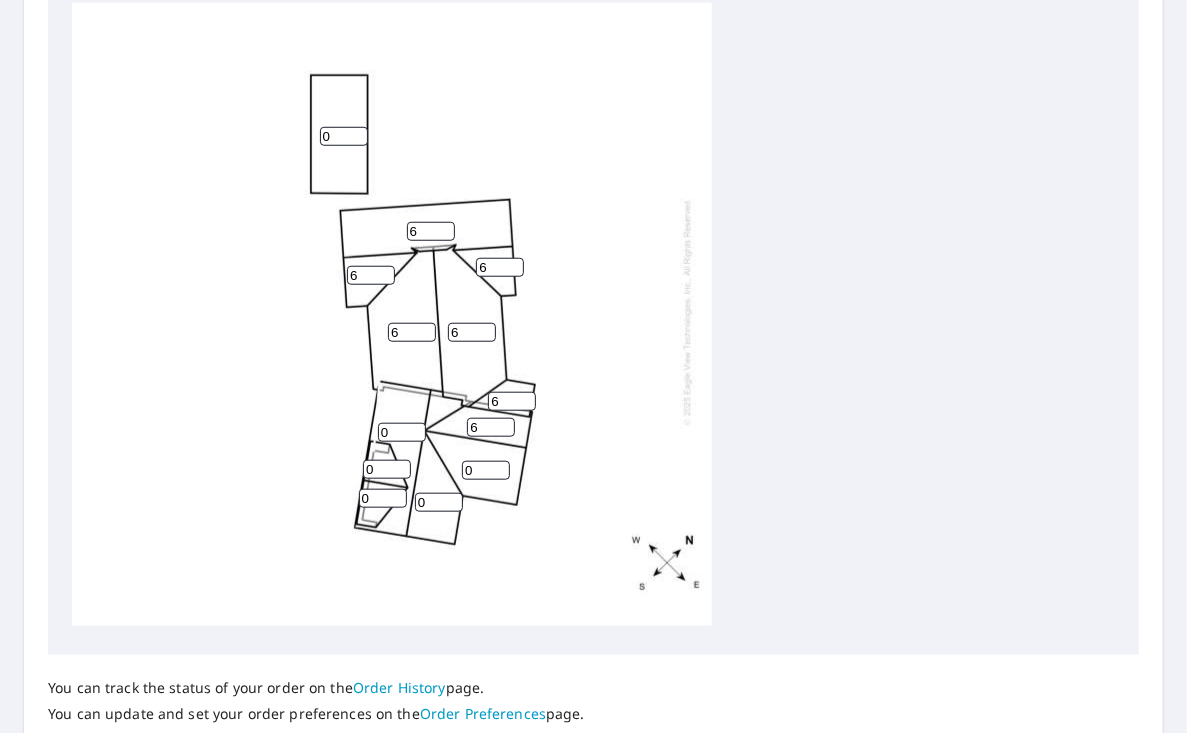click on "6" at bounding box center (491, 427) 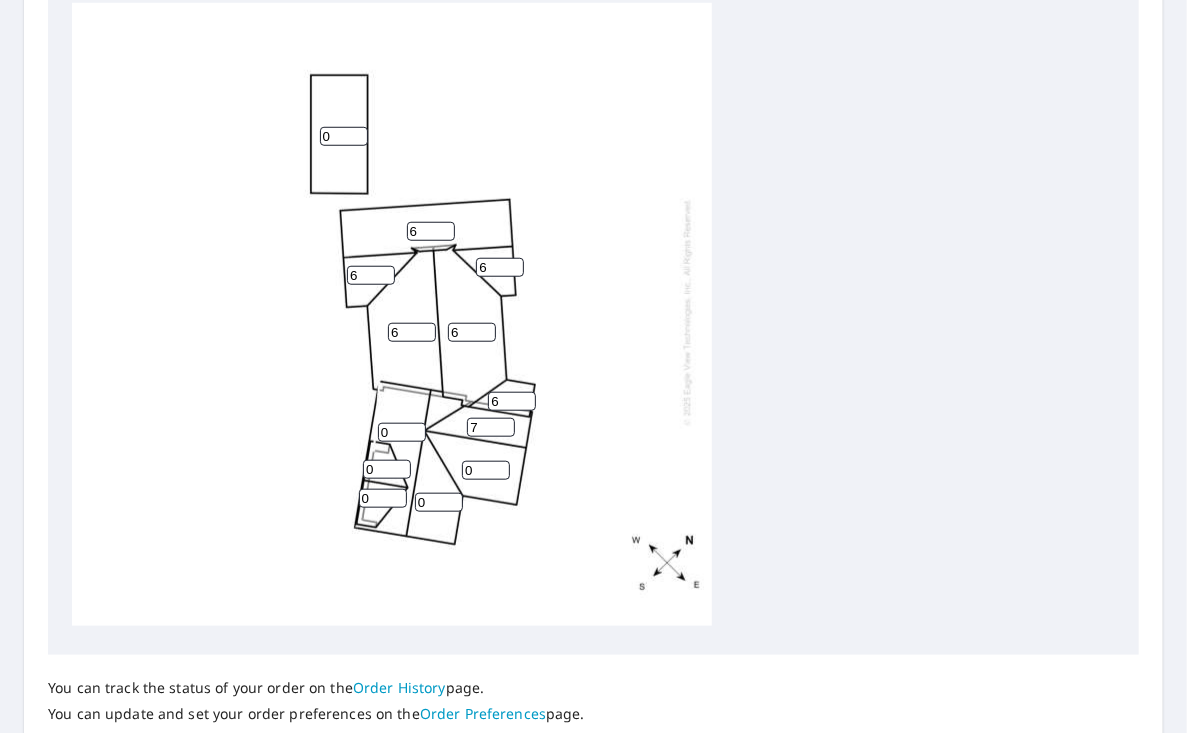 click on "7" at bounding box center [491, 427] 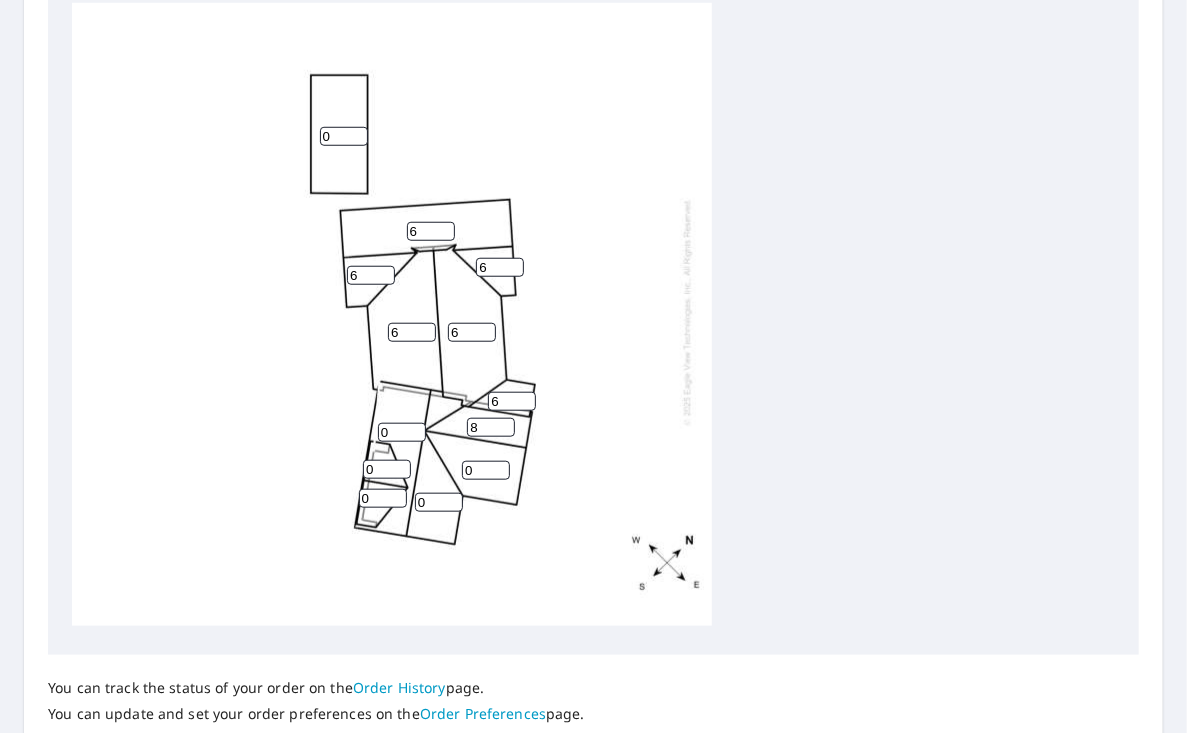 click on "8" at bounding box center (491, 427) 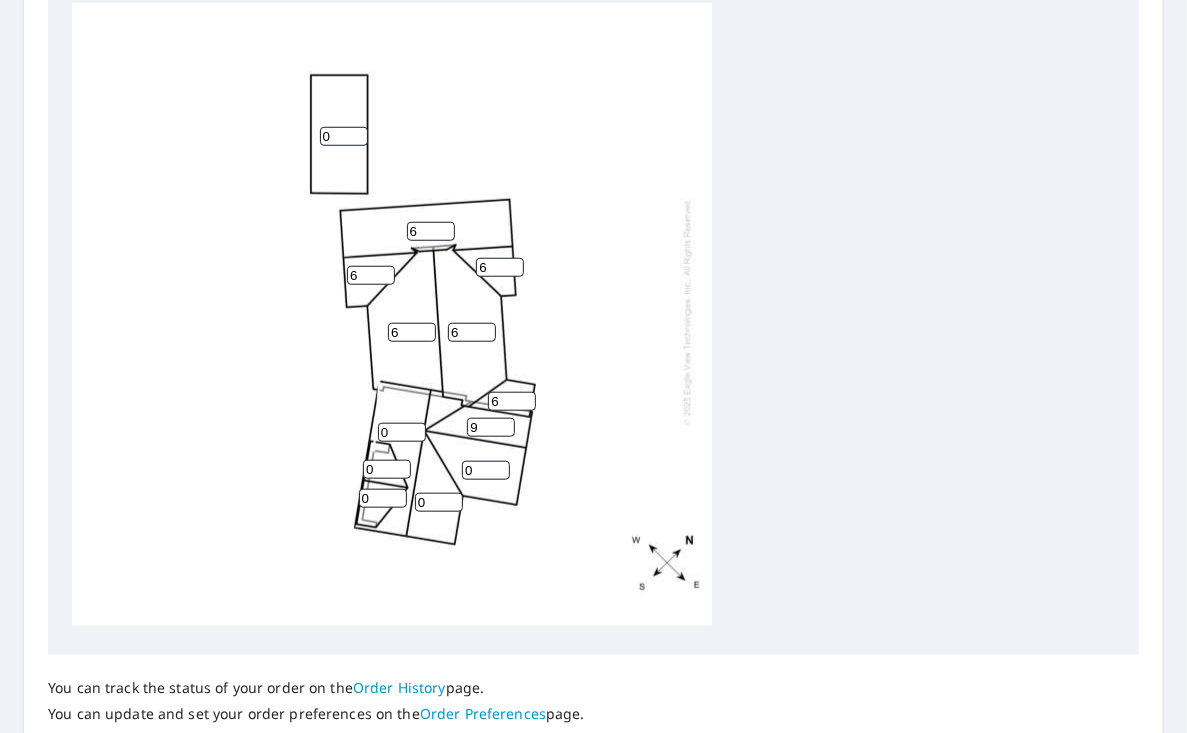 click on "9" at bounding box center [491, 427] 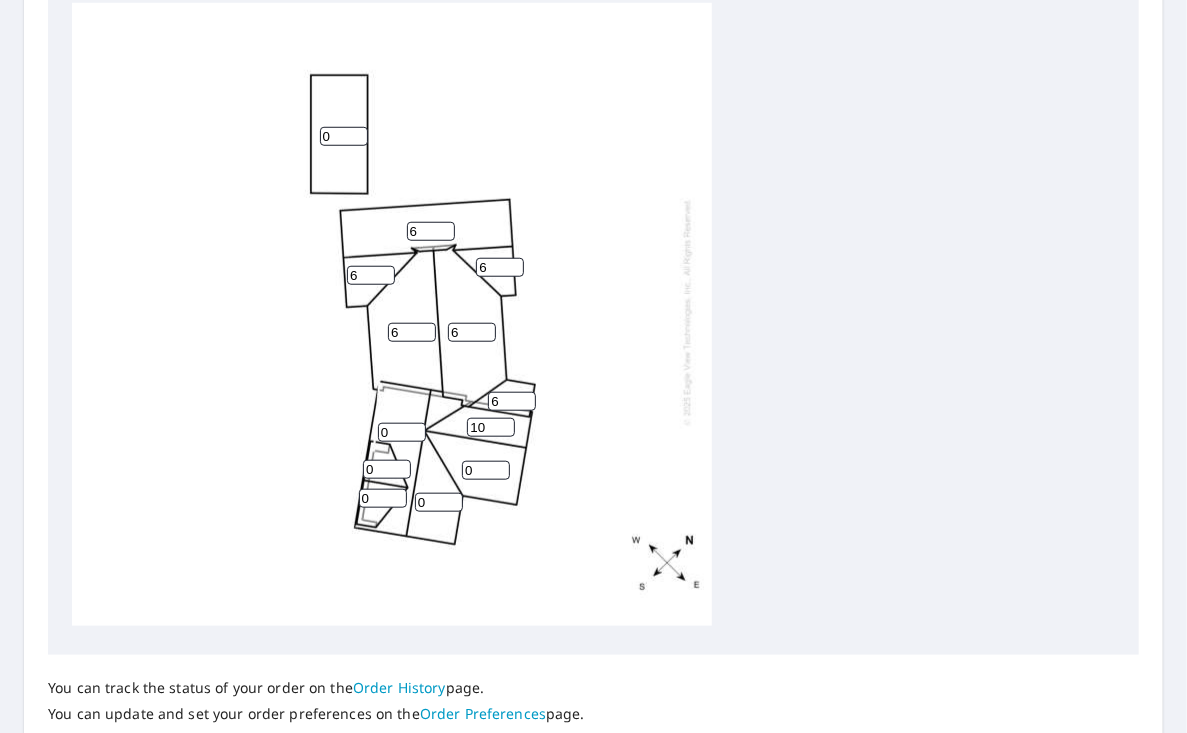 click on "10" at bounding box center [491, 427] 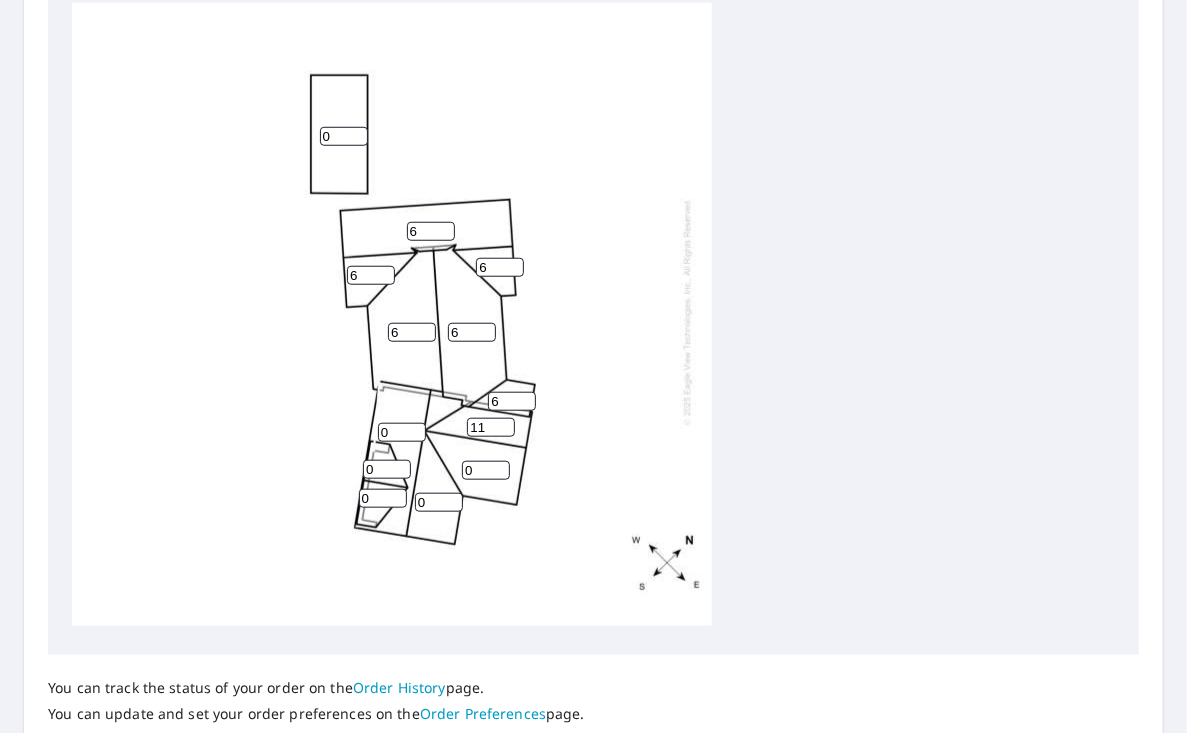 click on "11" at bounding box center [491, 427] 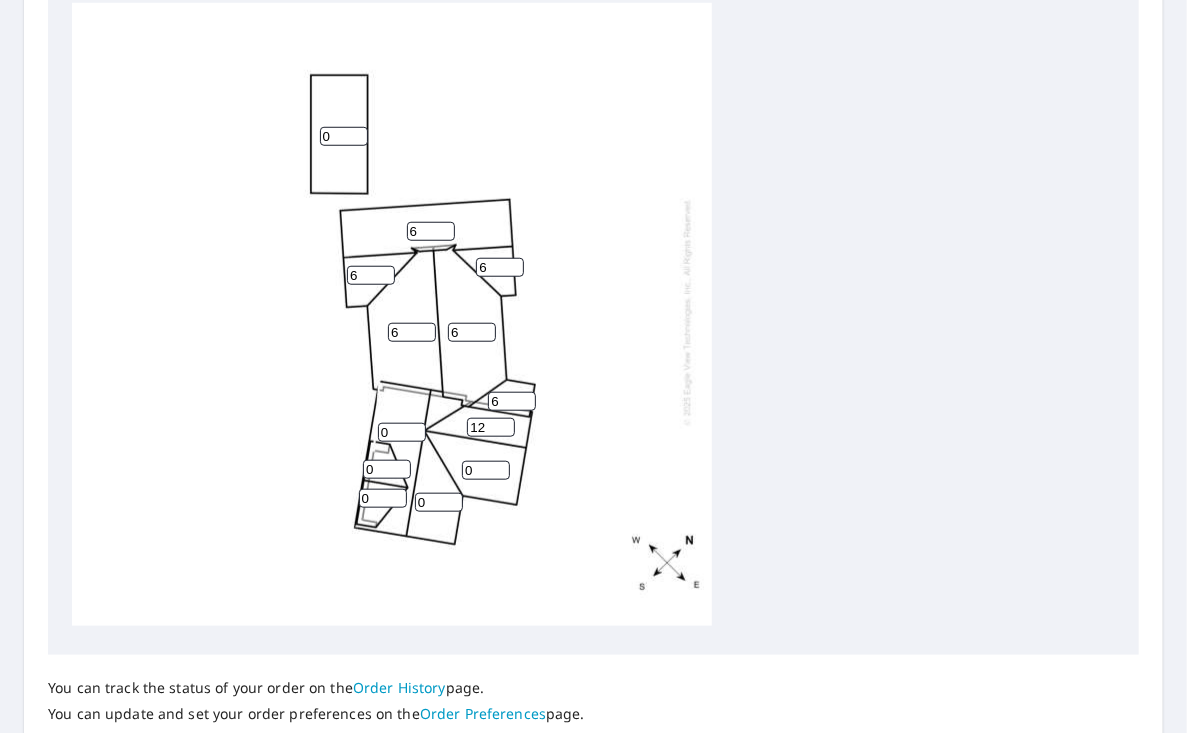 type on "12" 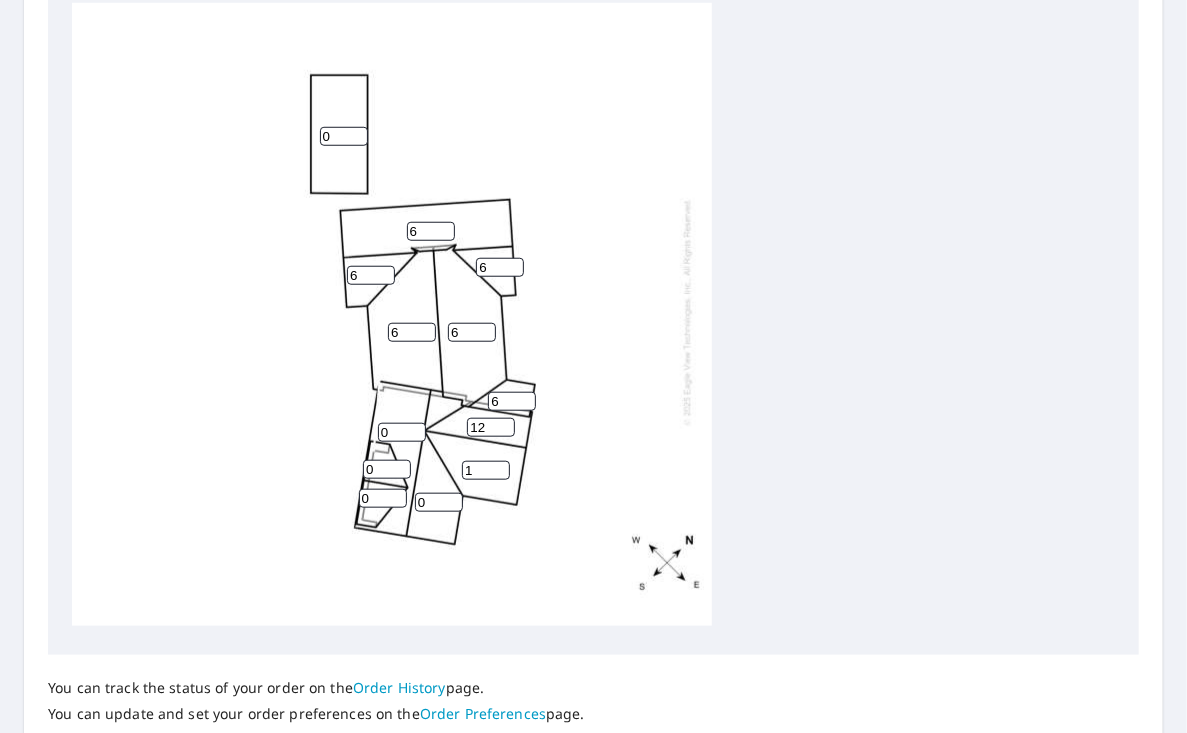 click on "1" at bounding box center (486, 470) 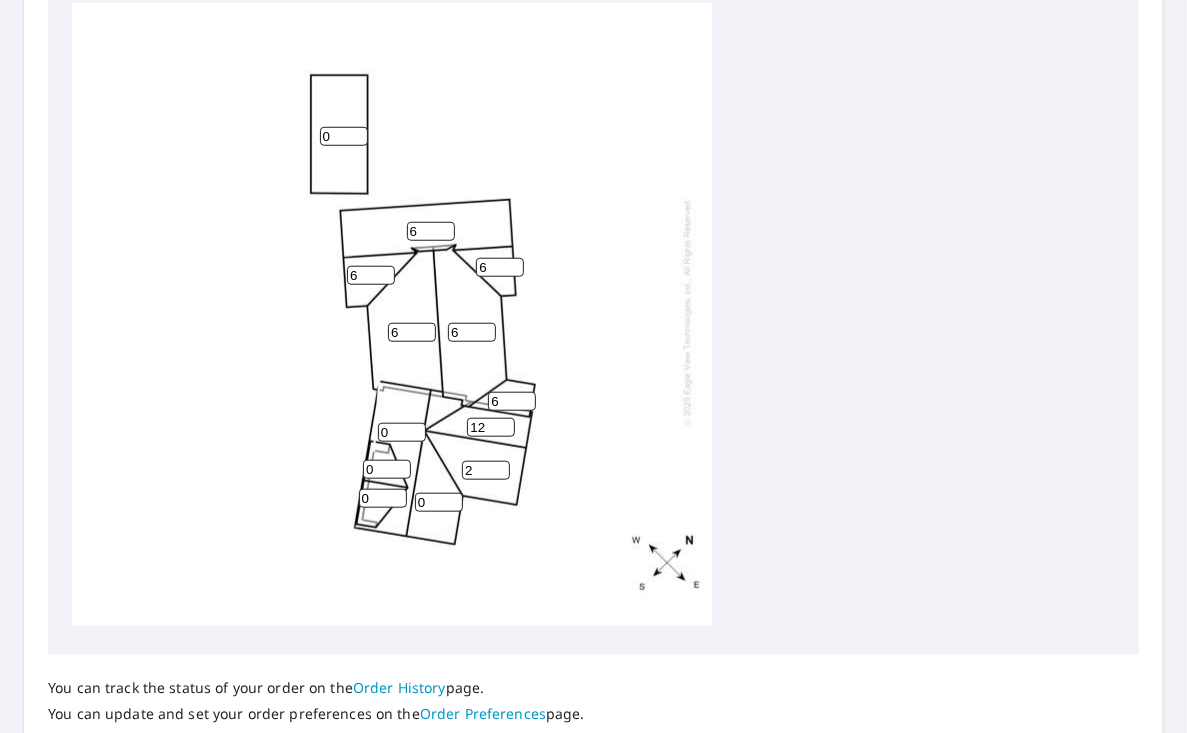 click on "2" at bounding box center (486, 470) 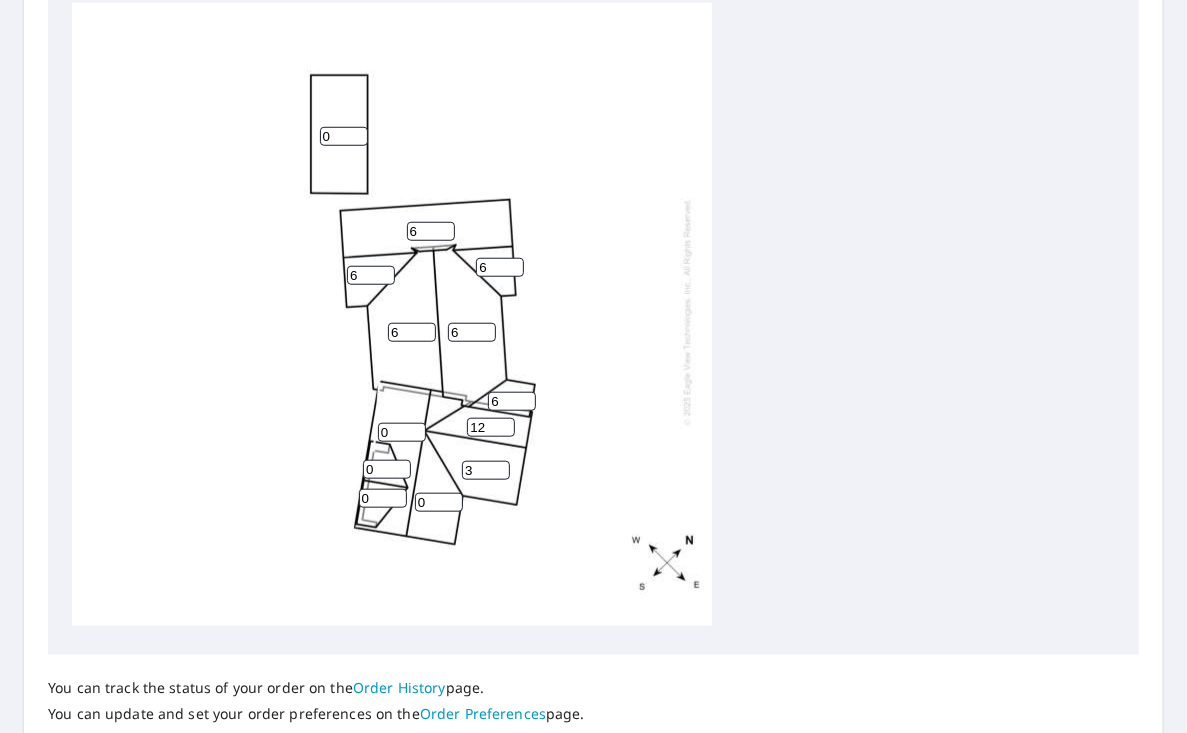 click on "3" at bounding box center [486, 470] 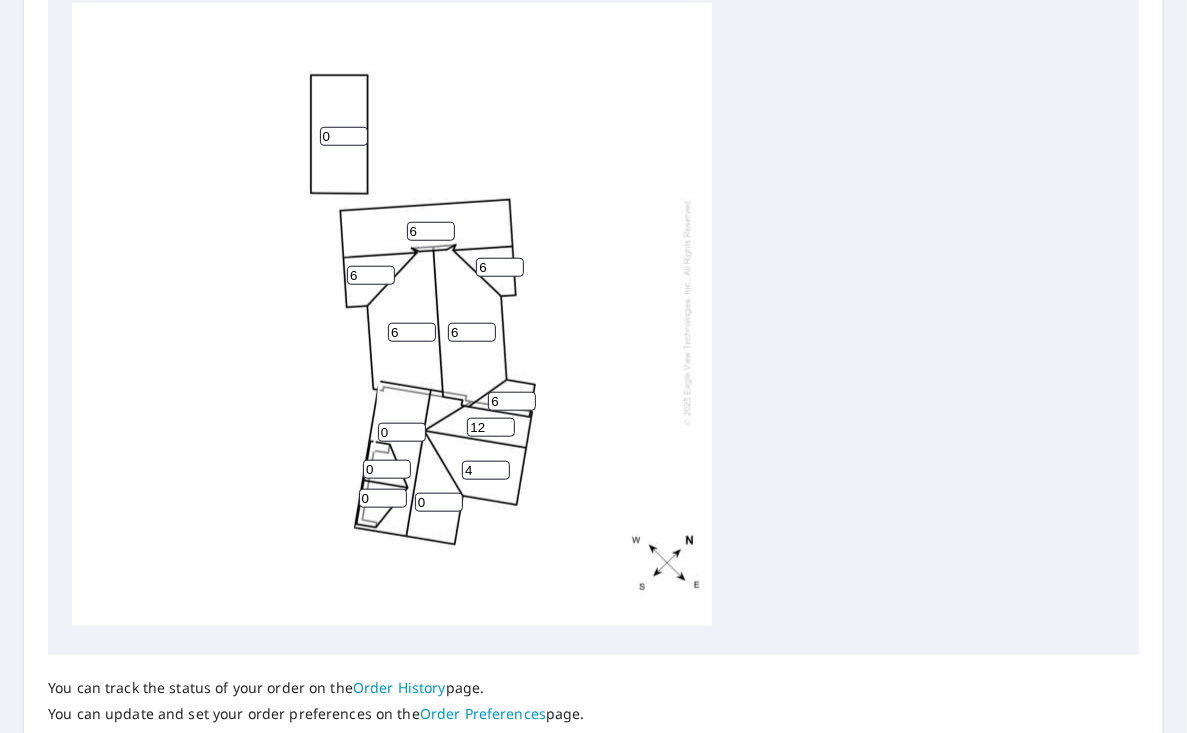 click on "4" at bounding box center (486, 470) 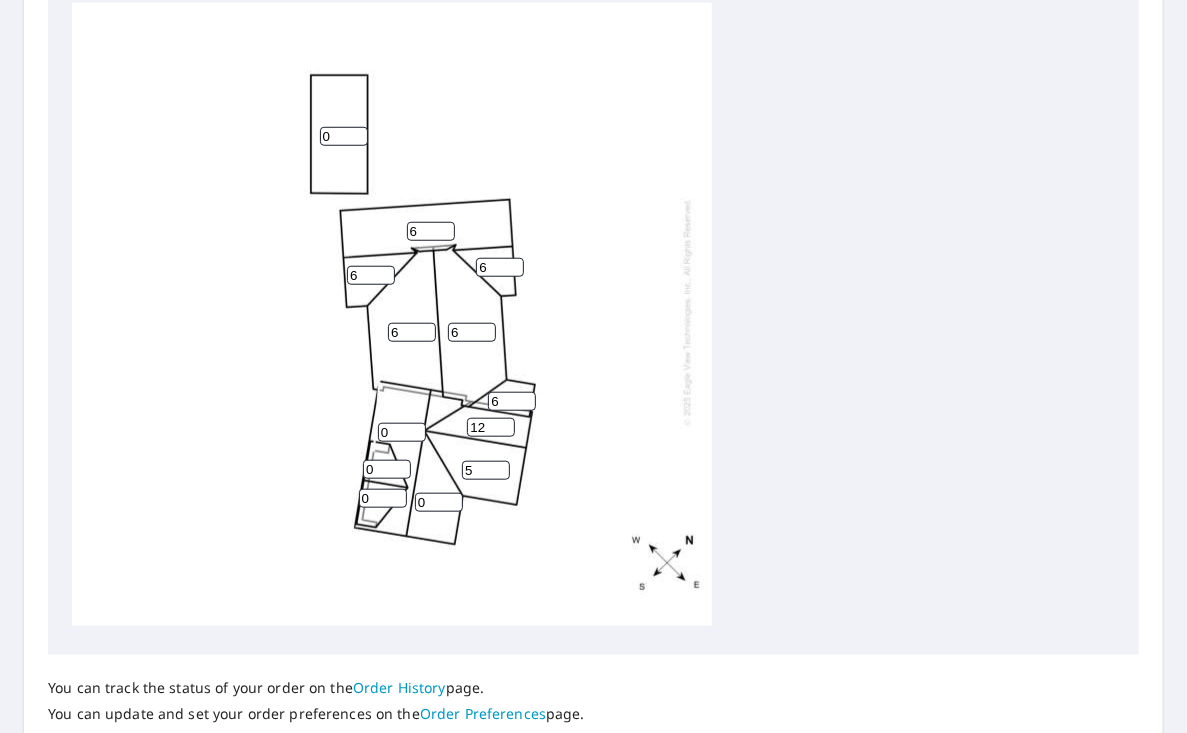 click on "5" at bounding box center (486, 470) 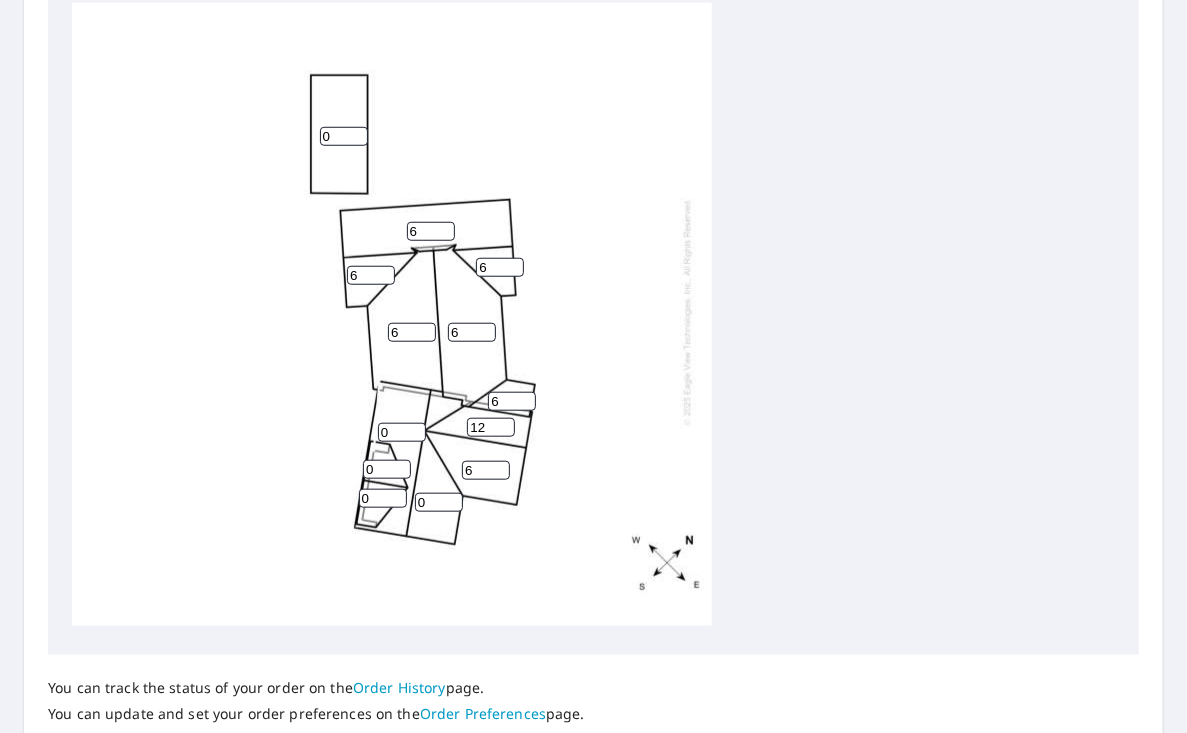 click on "6" at bounding box center [486, 470] 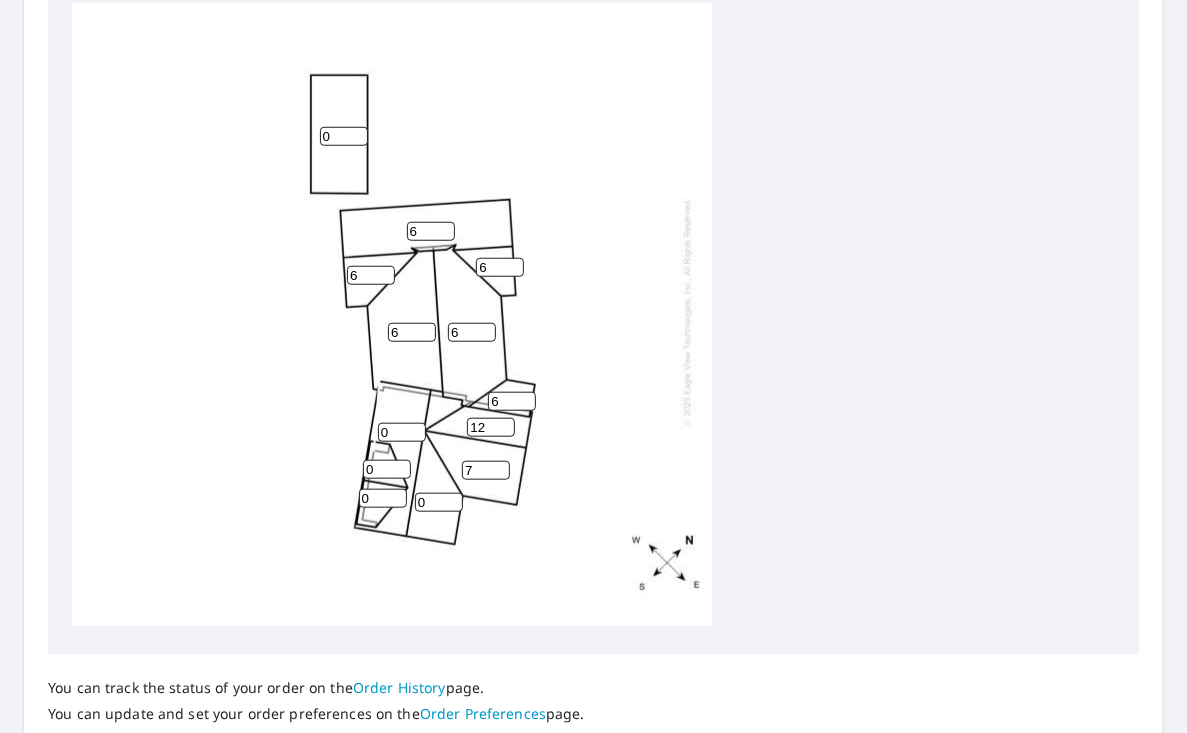 click on "7" at bounding box center (486, 470) 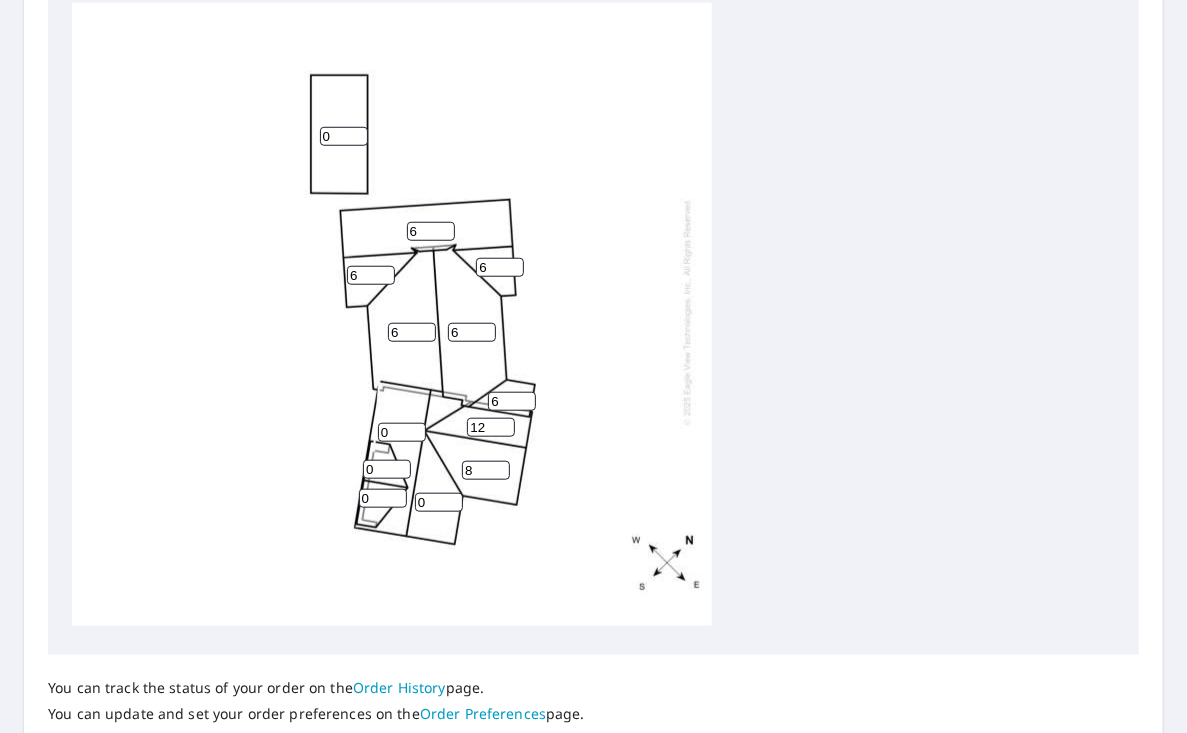 click on "8" at bounding box center (486, 470) 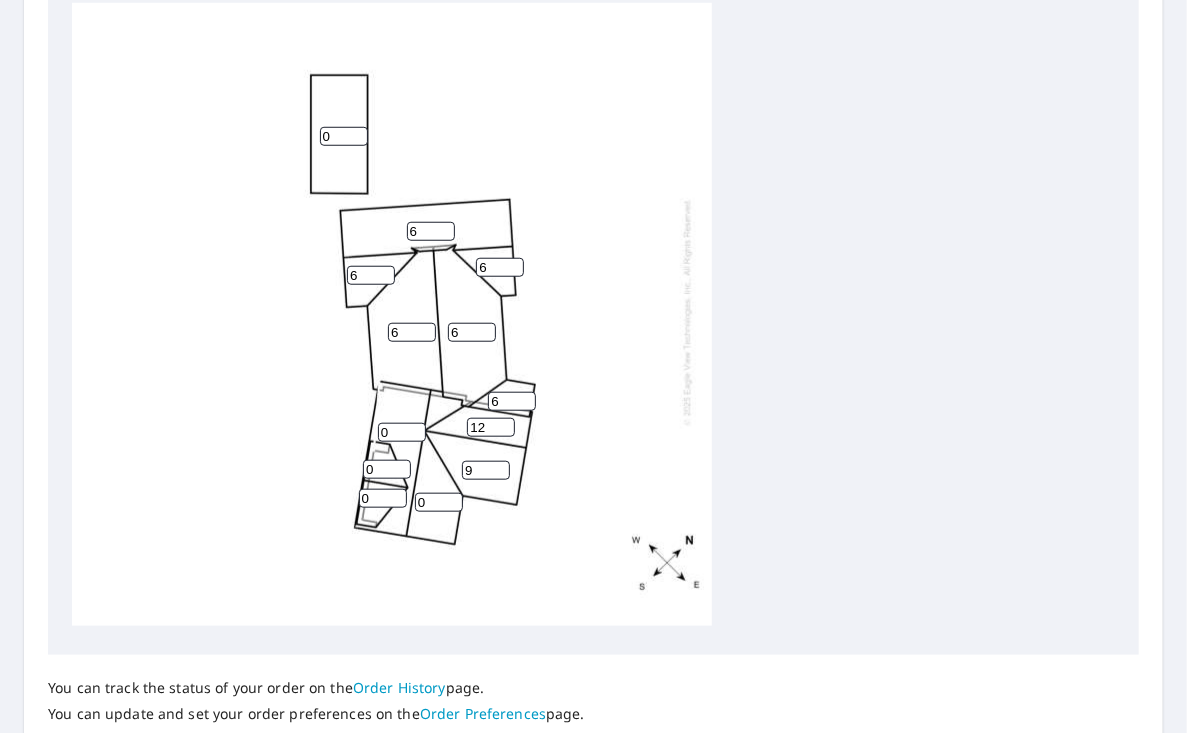click on "9" at bounding box center (486, 470) 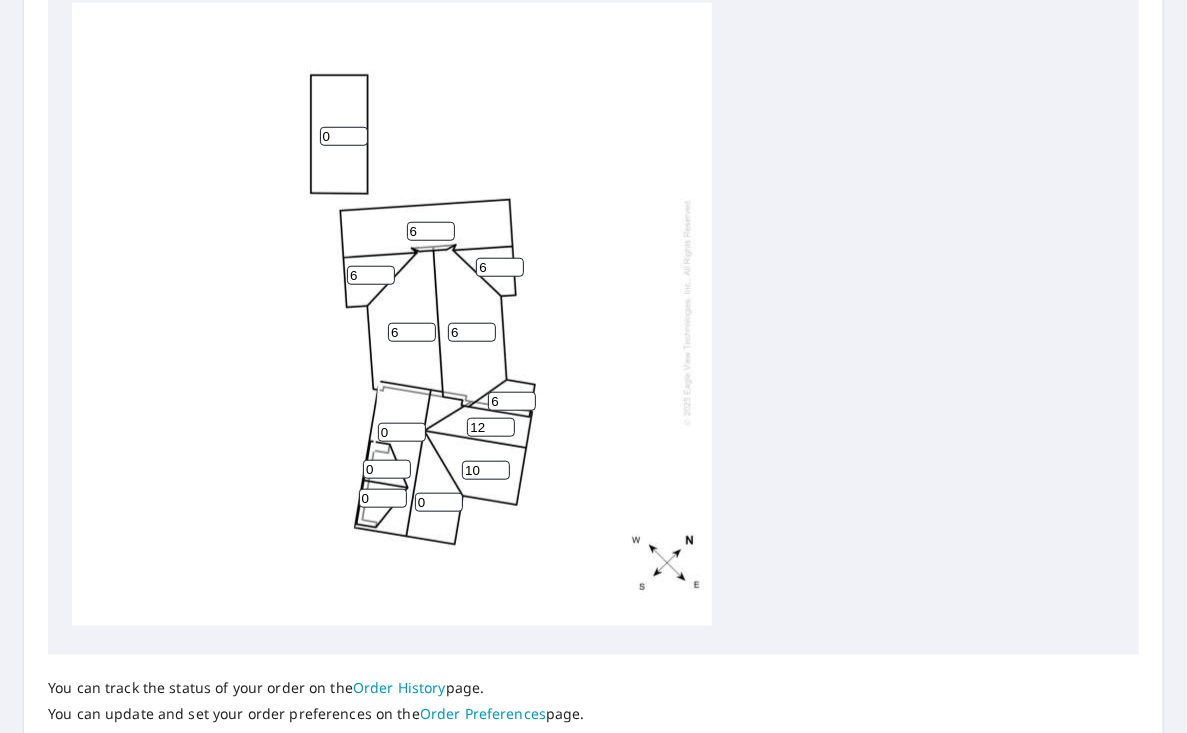 click on "10" at bounding box center [486, 470] 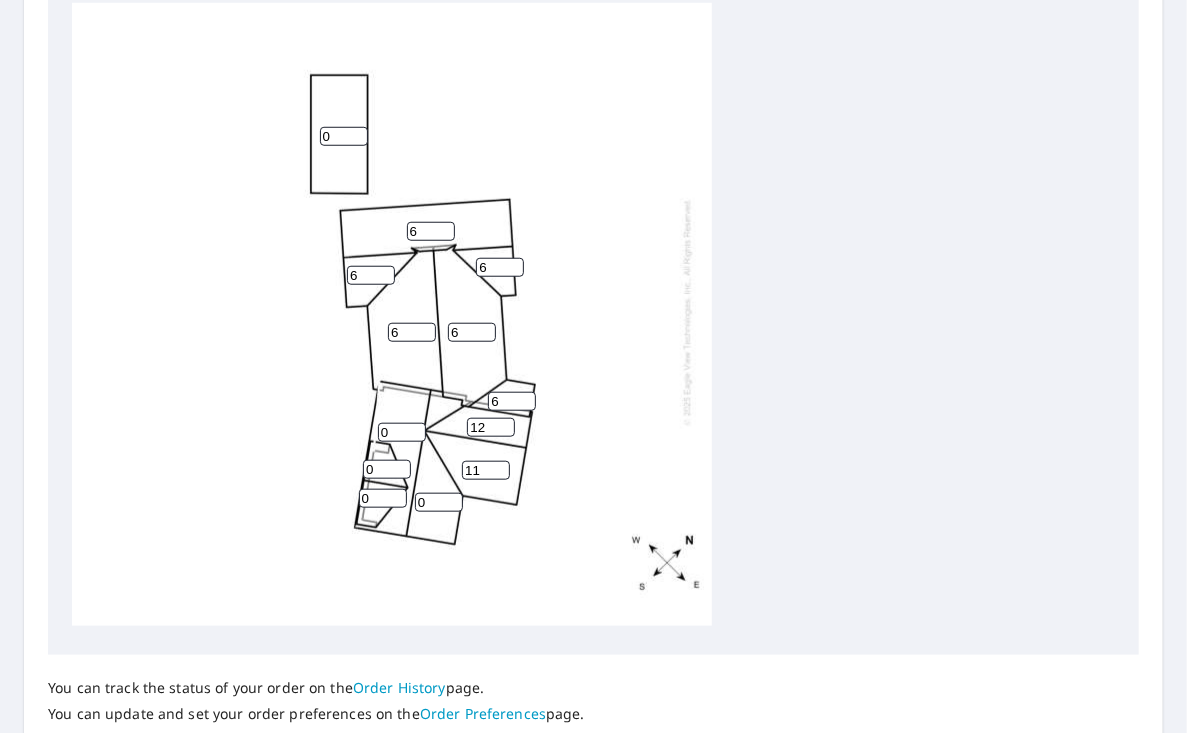 click on "11" at bounding box center [486, 470] 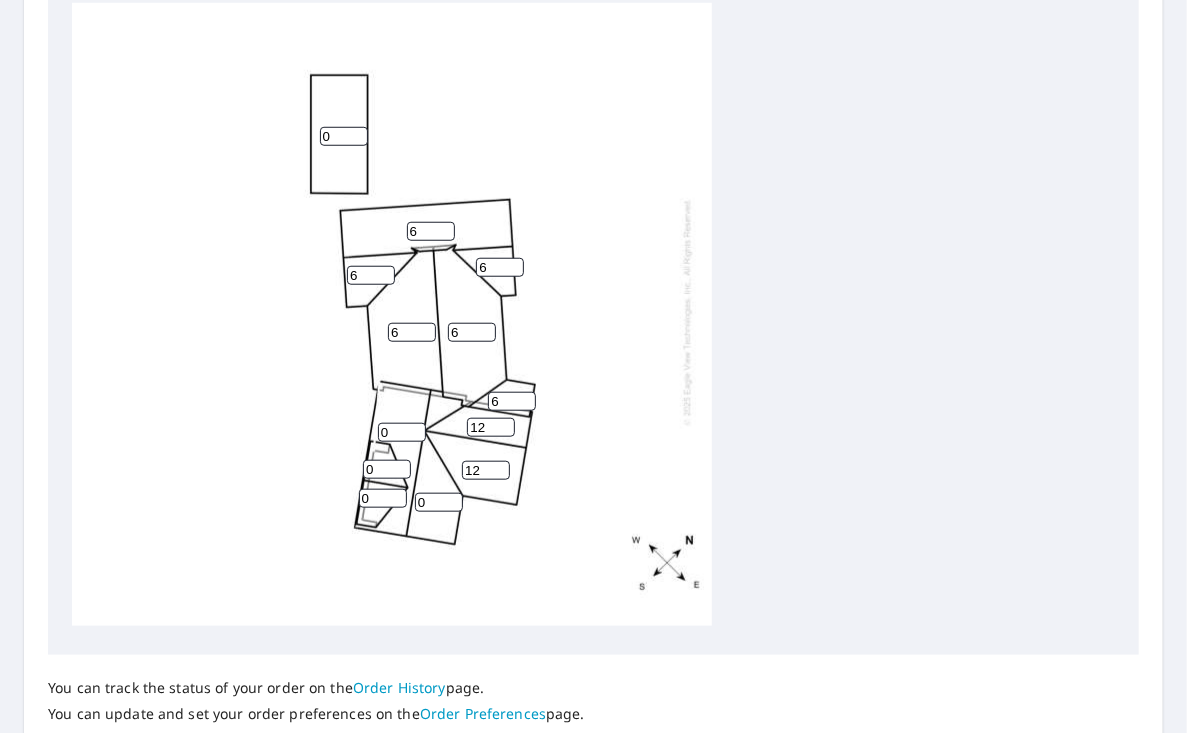 type on "12" 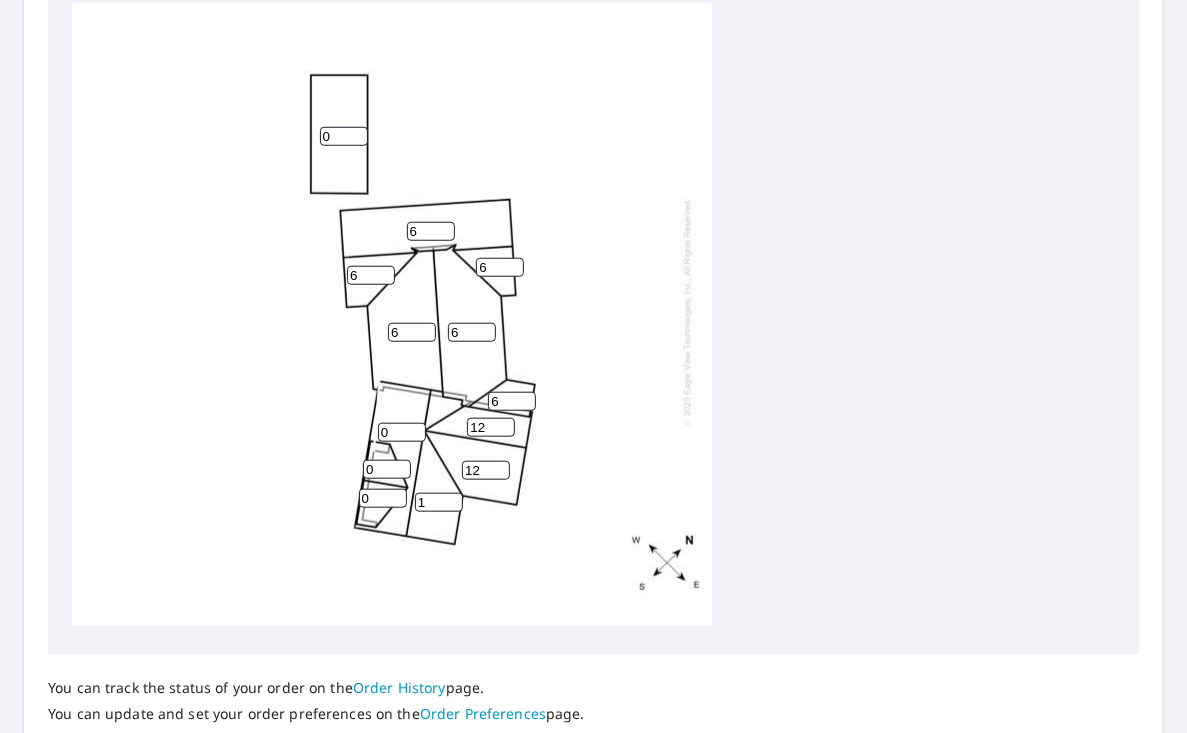 click on "1" at bounding box center [439, 502] 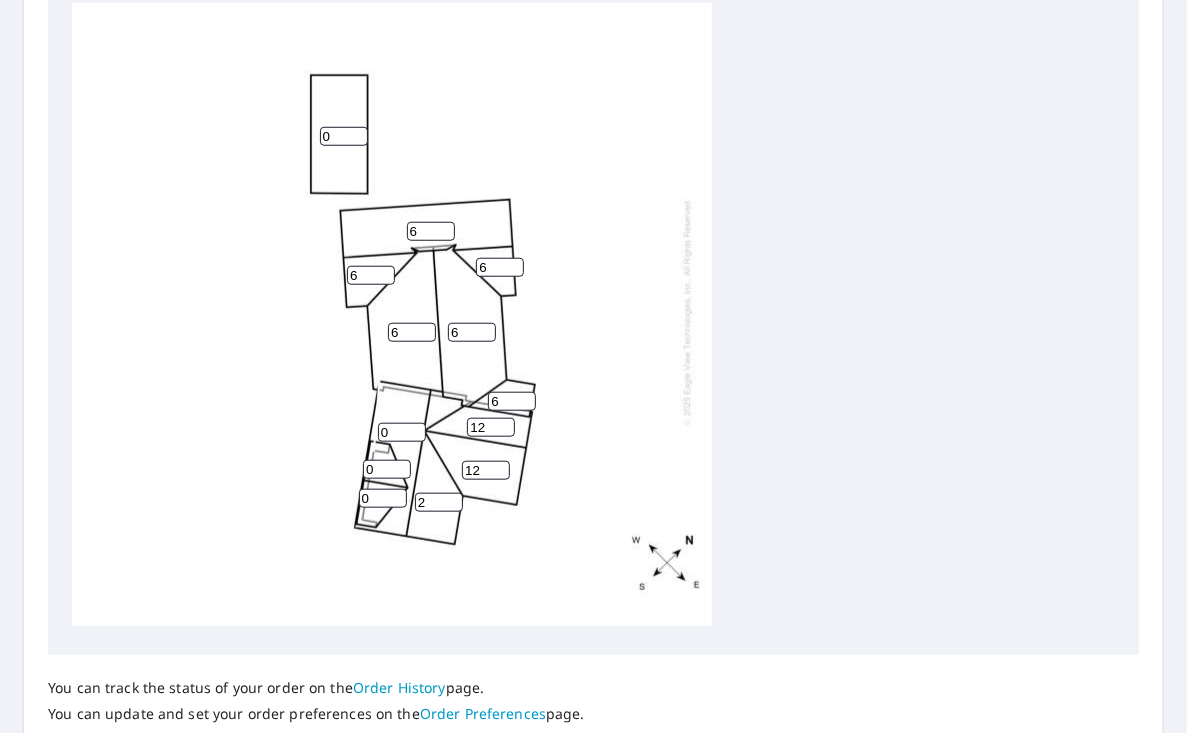 click on "2" at bounding box center (439, 502) 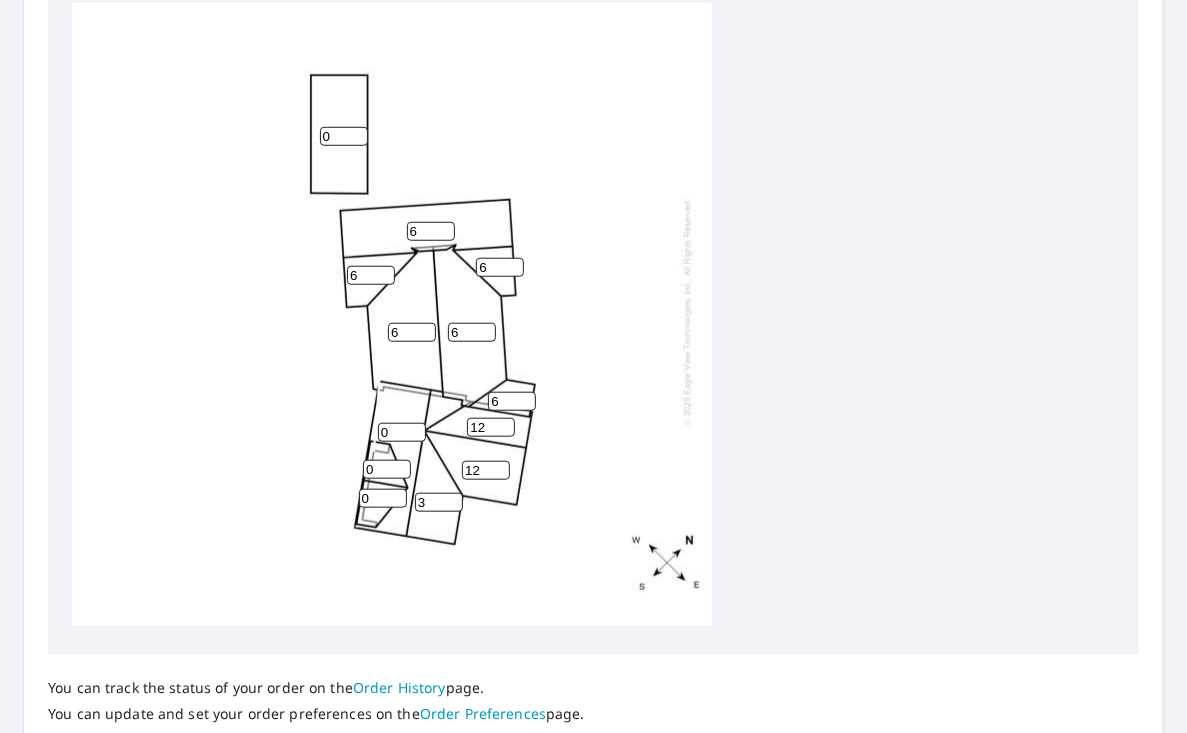 click on "3" at bounding box center [439, 502] 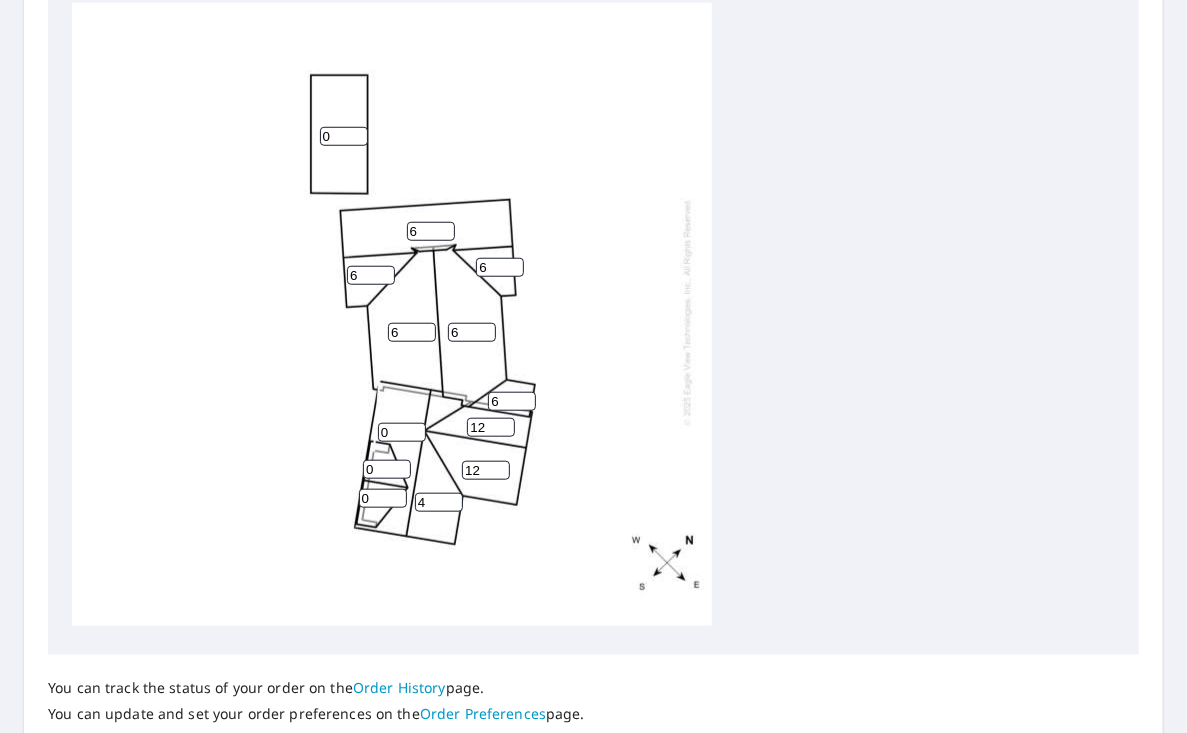 click on "4" at bounding box center (439, 502) 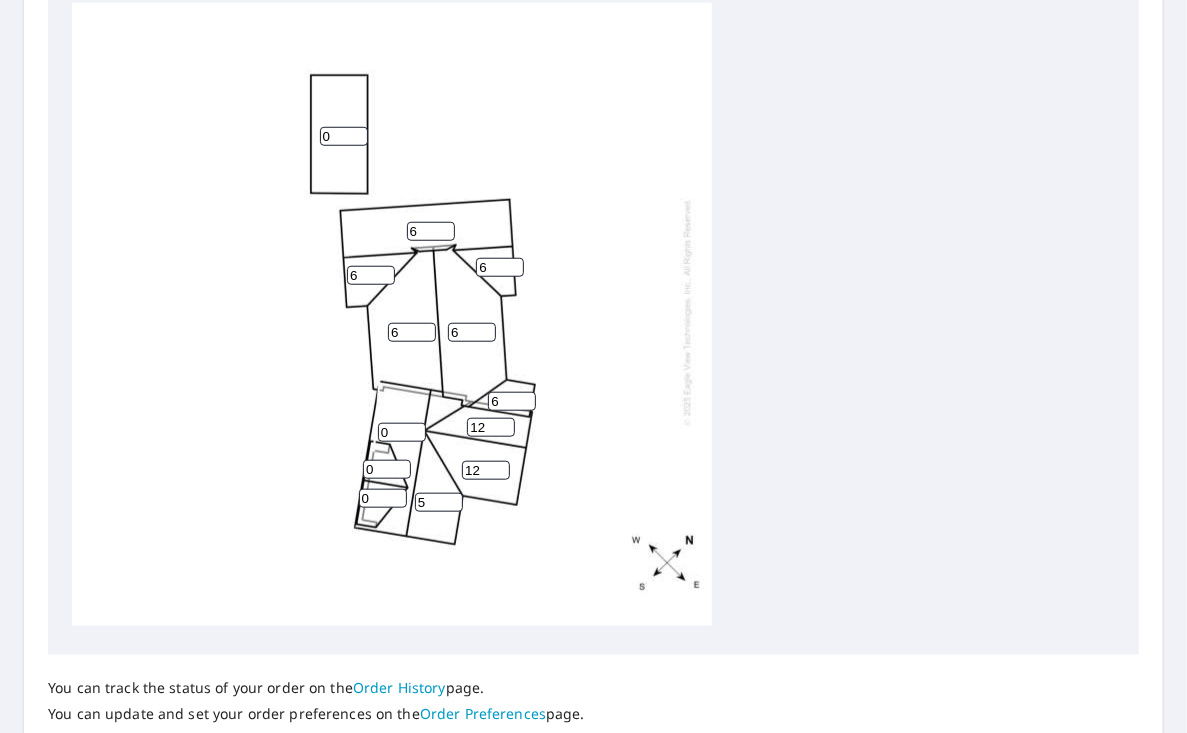 click on "5" at bounding box center [439, 502] 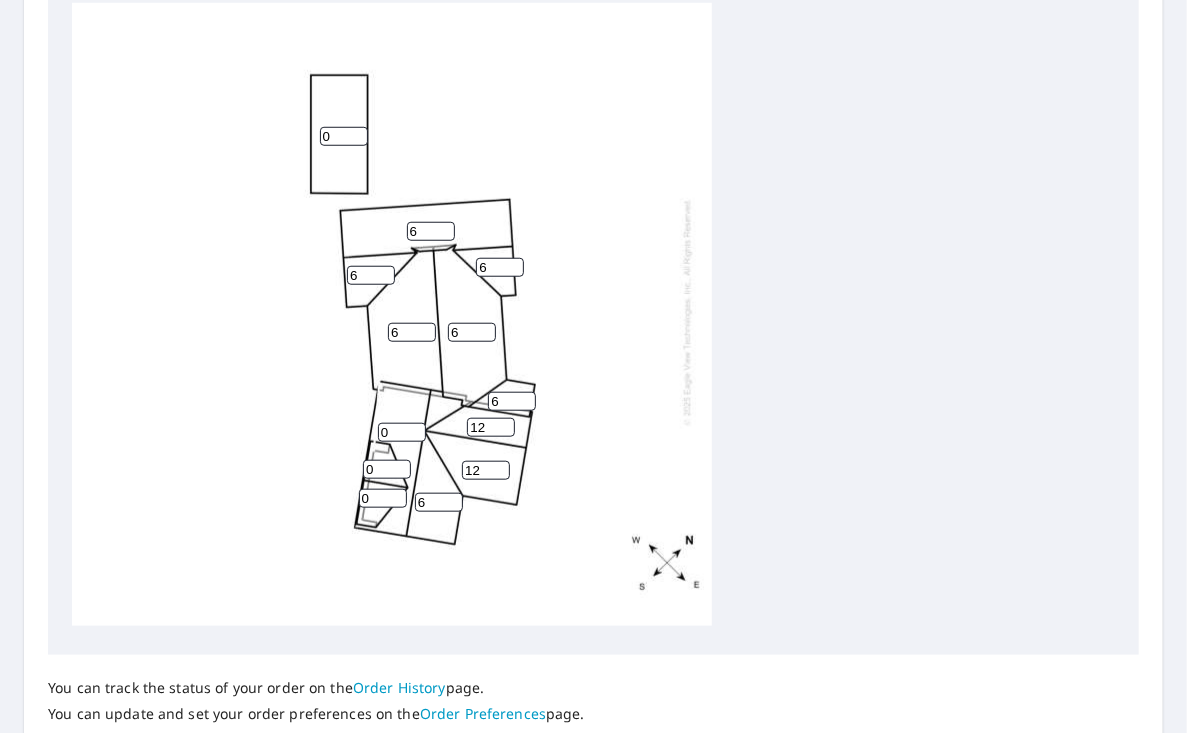 click on "6" at bounding box center [439, 502] 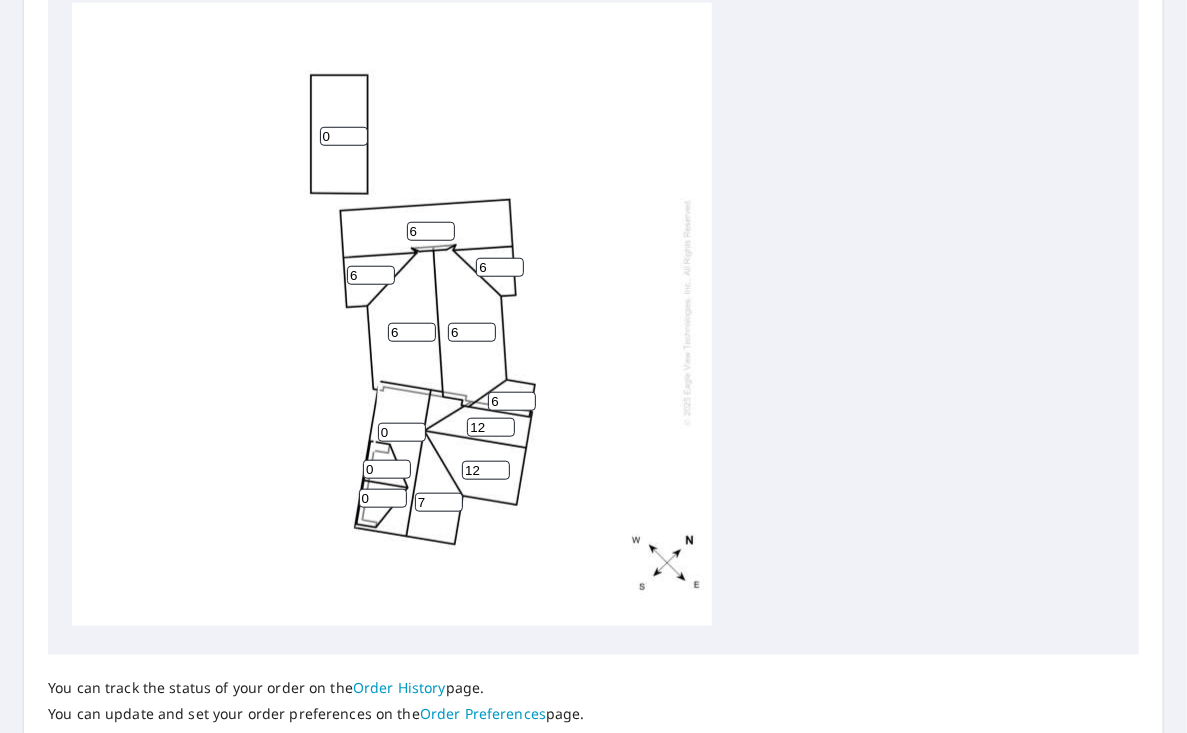 click on "7" at bounding box center (439, 502) 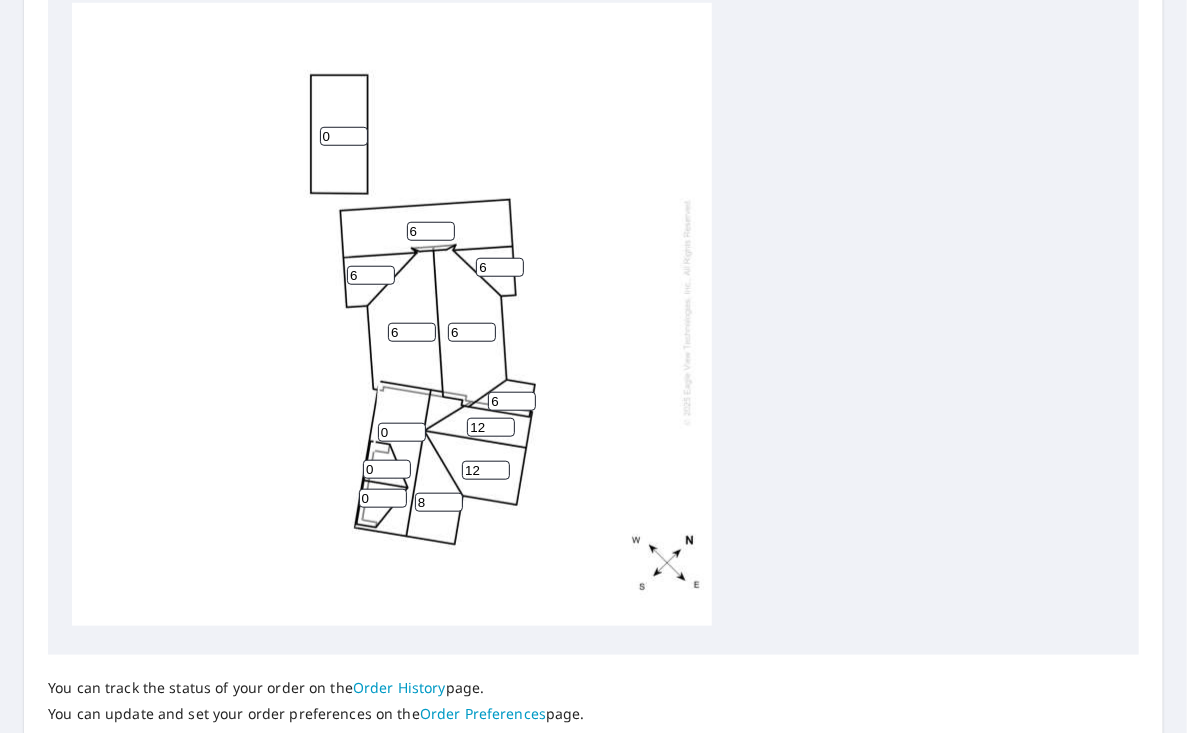 click on "8" at bounding box center (439, 502) 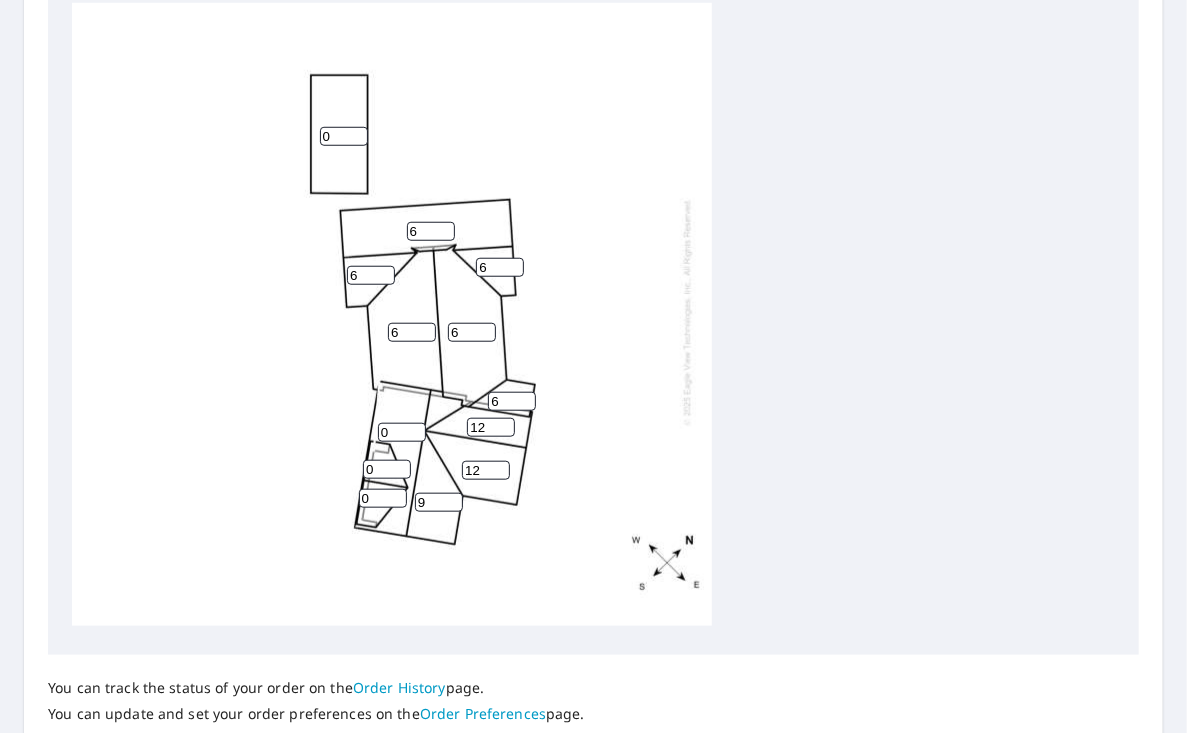 click on "9" at bounding box center (439, 502) 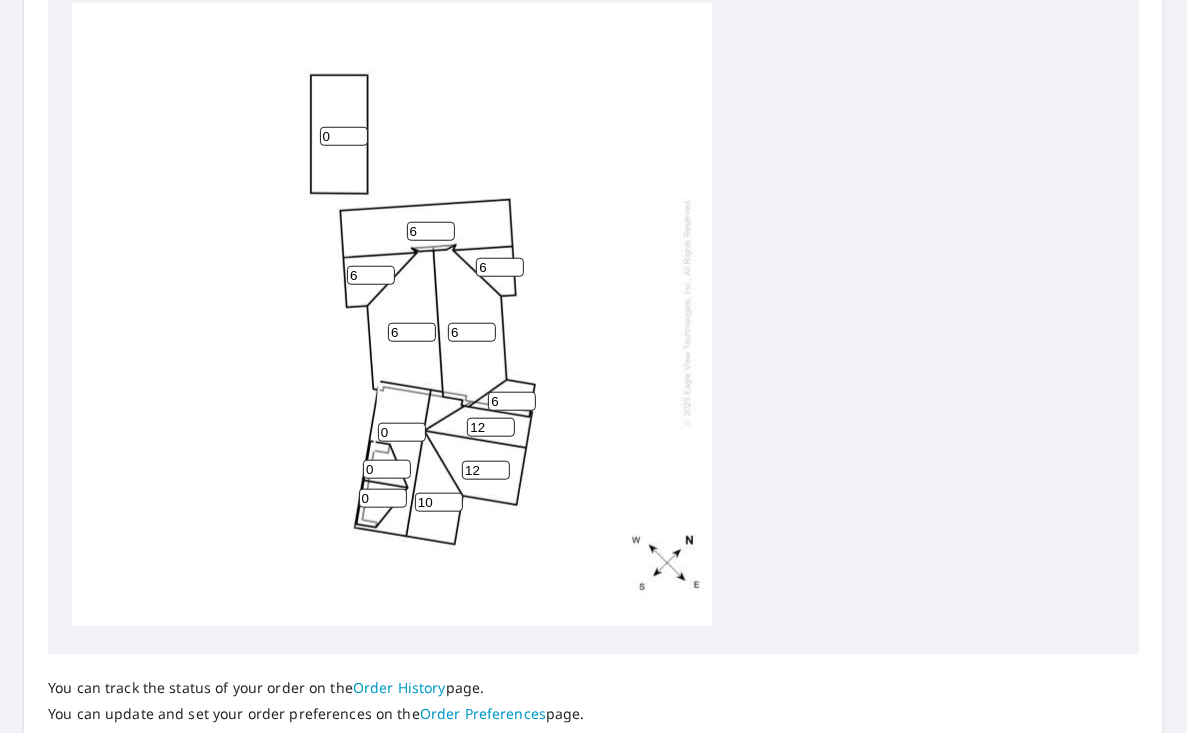 click on "10" at bounding box center (439, 502) 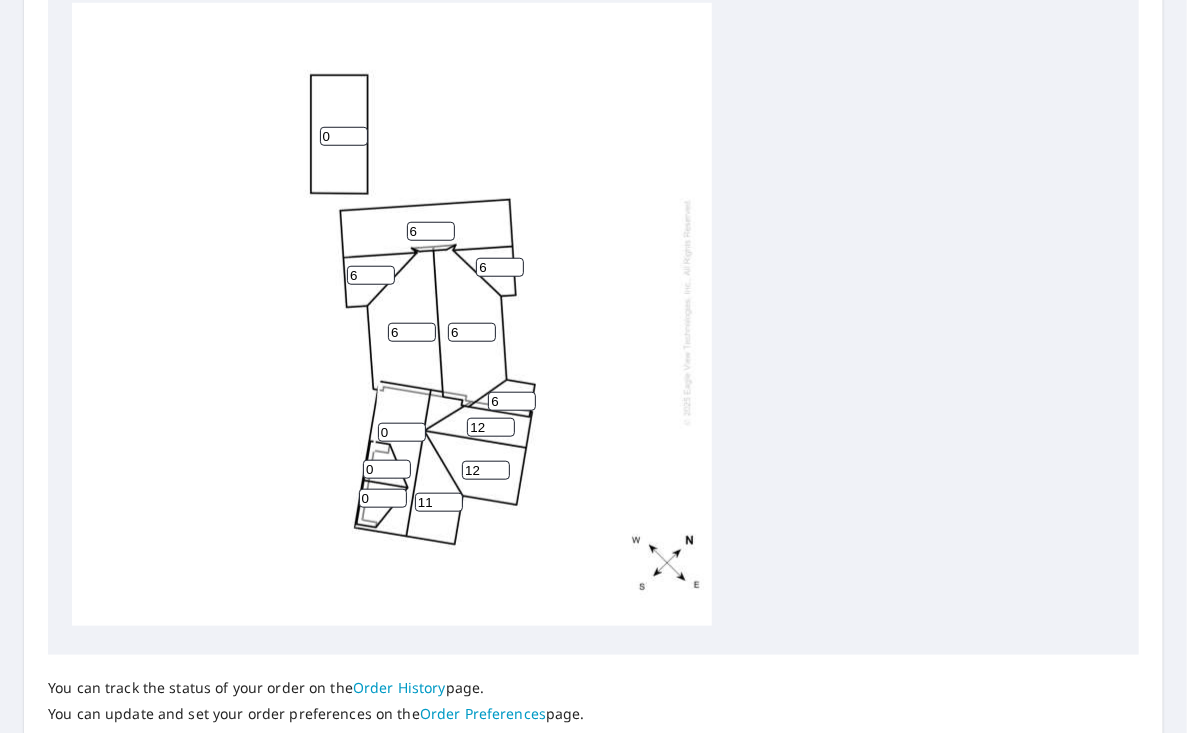 click on "11" at bounding box center (439, 502) 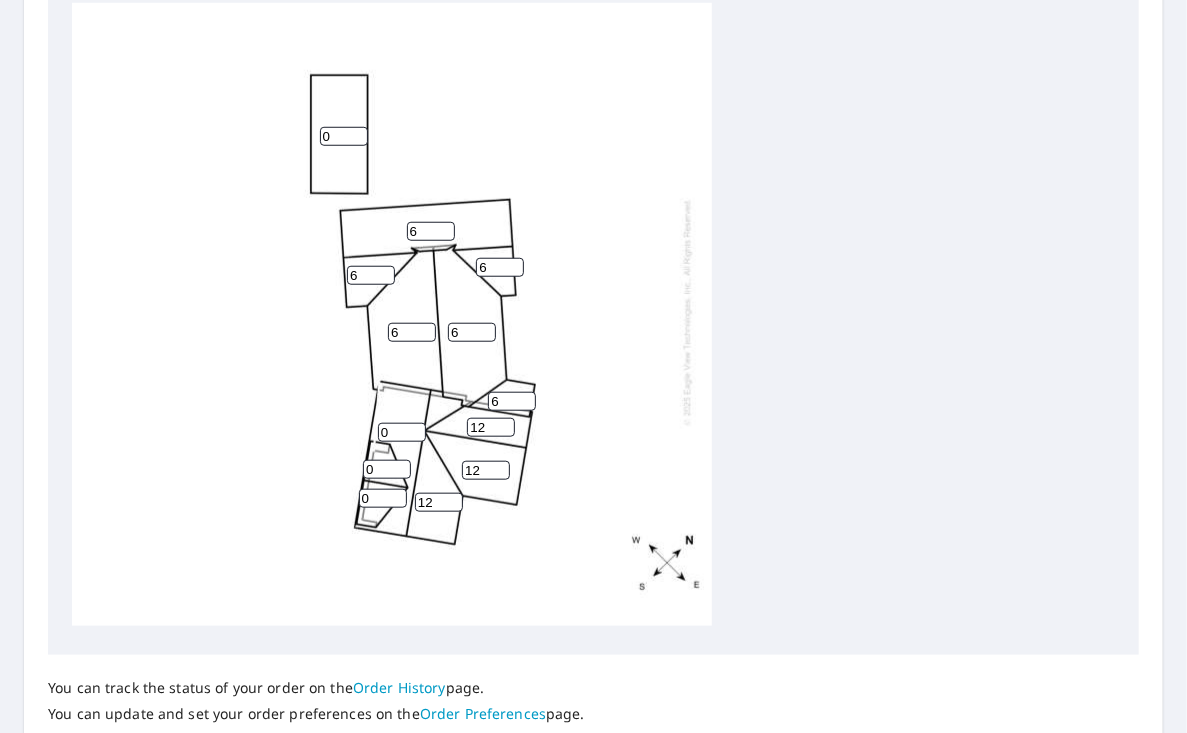 type on "12" 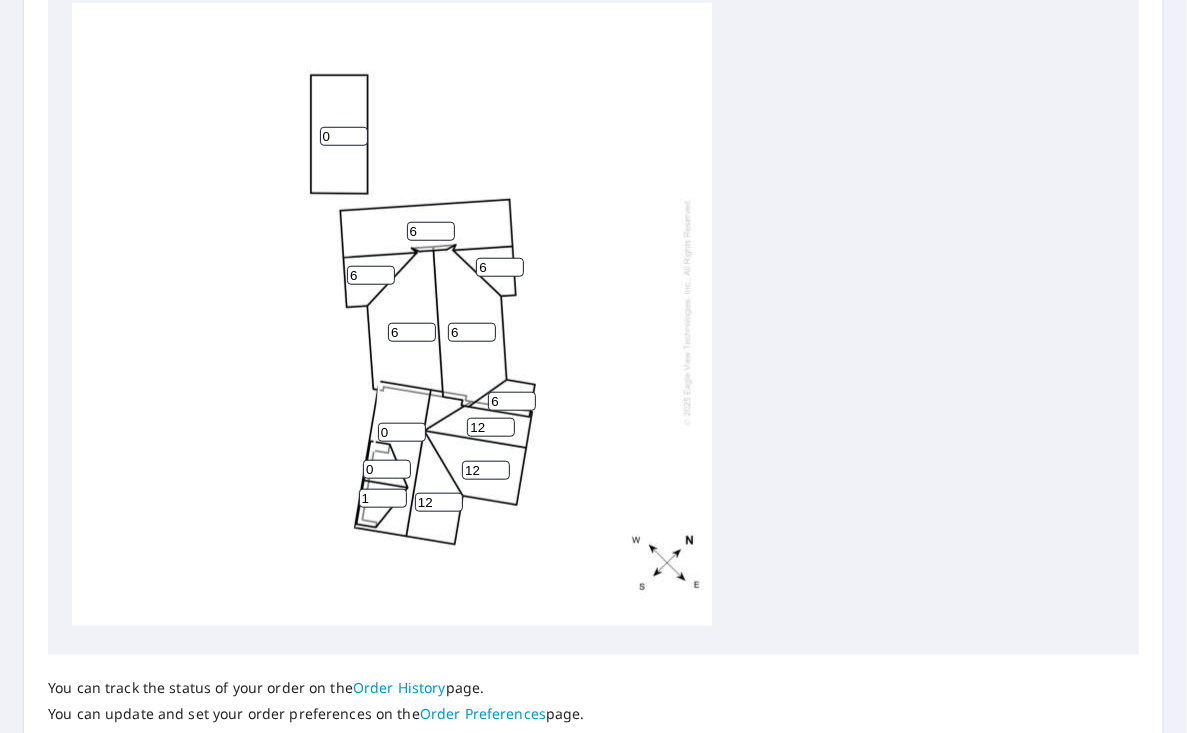 click on "1" at bounding box center (383, 498) 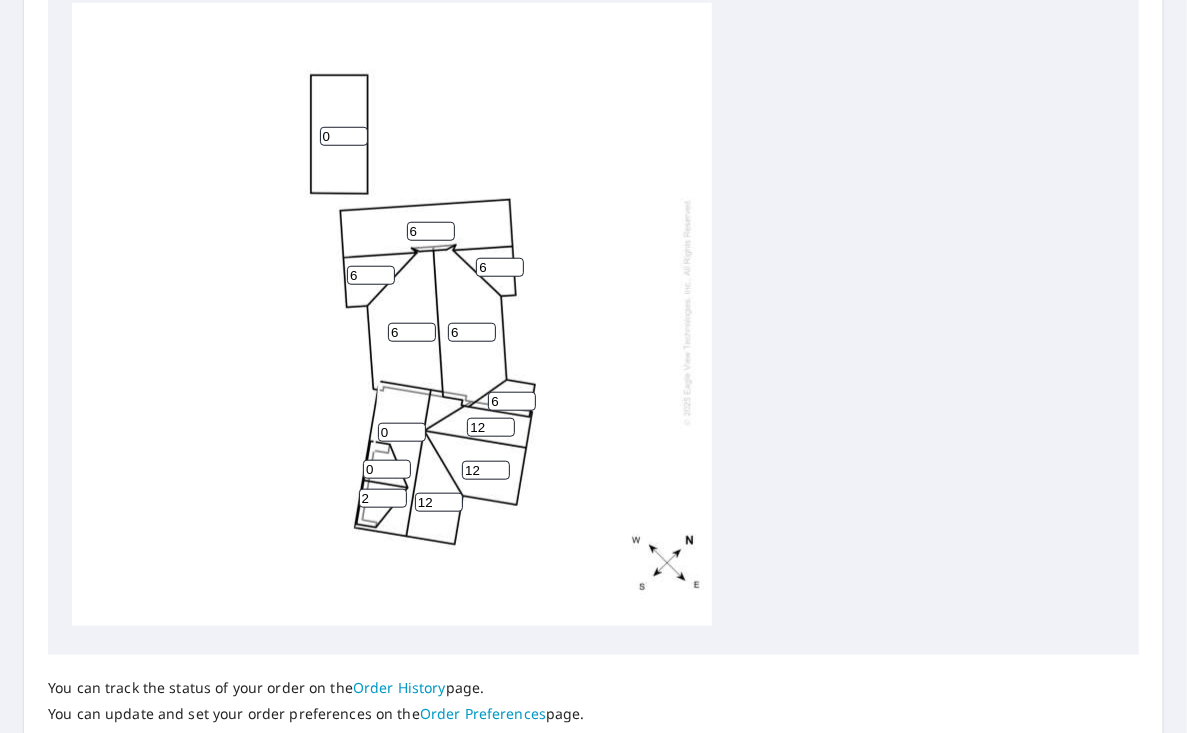 click on "2" at bounding box center [383, 498] 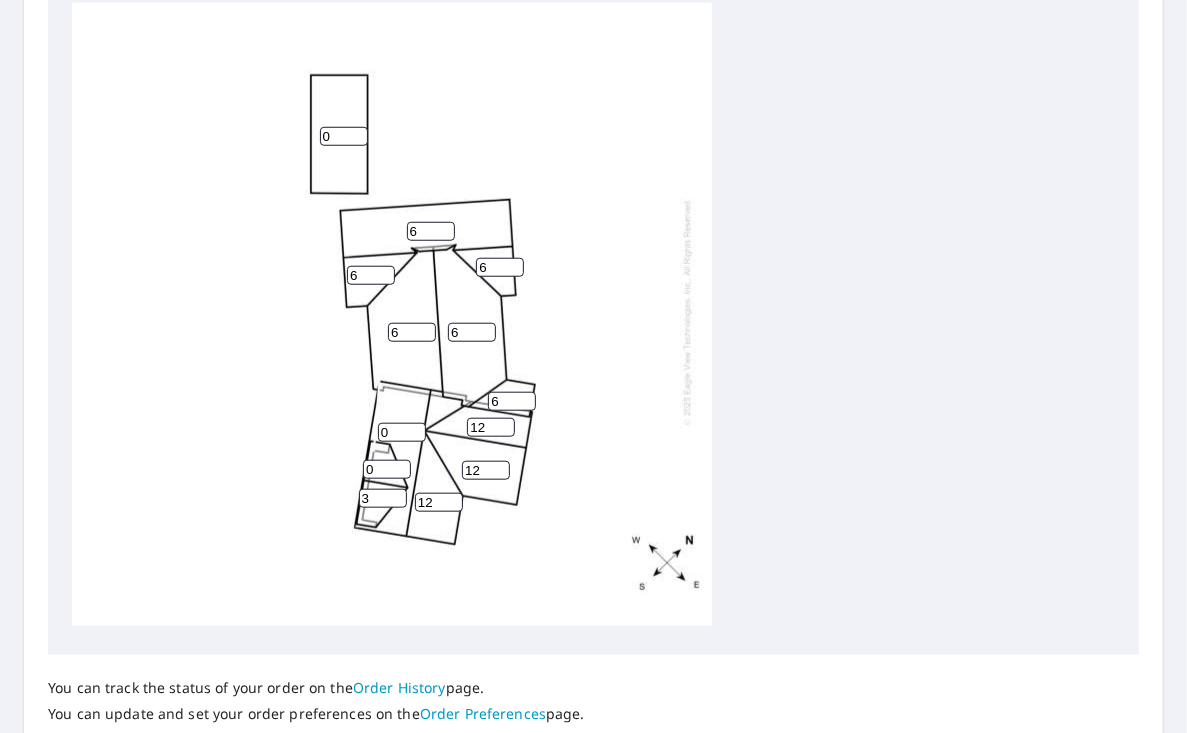 click on "3" at bounding box center [383, 498] 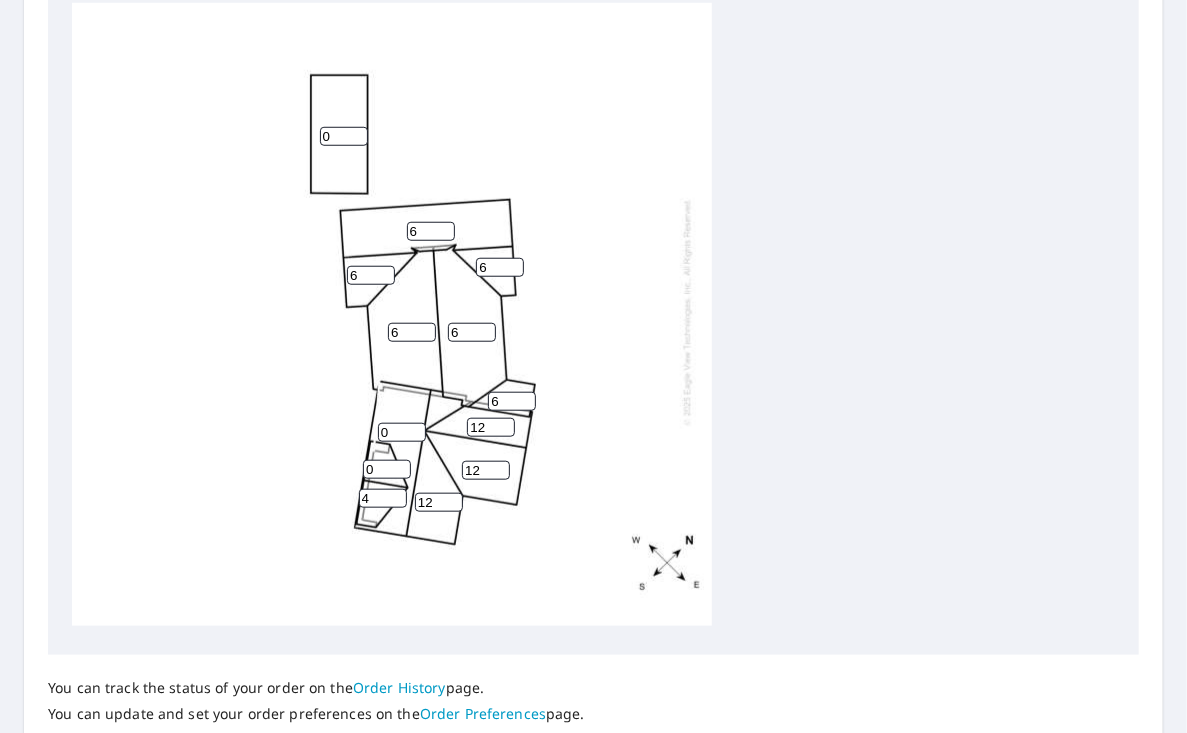 click on "4" at bounding box center (383, 498) 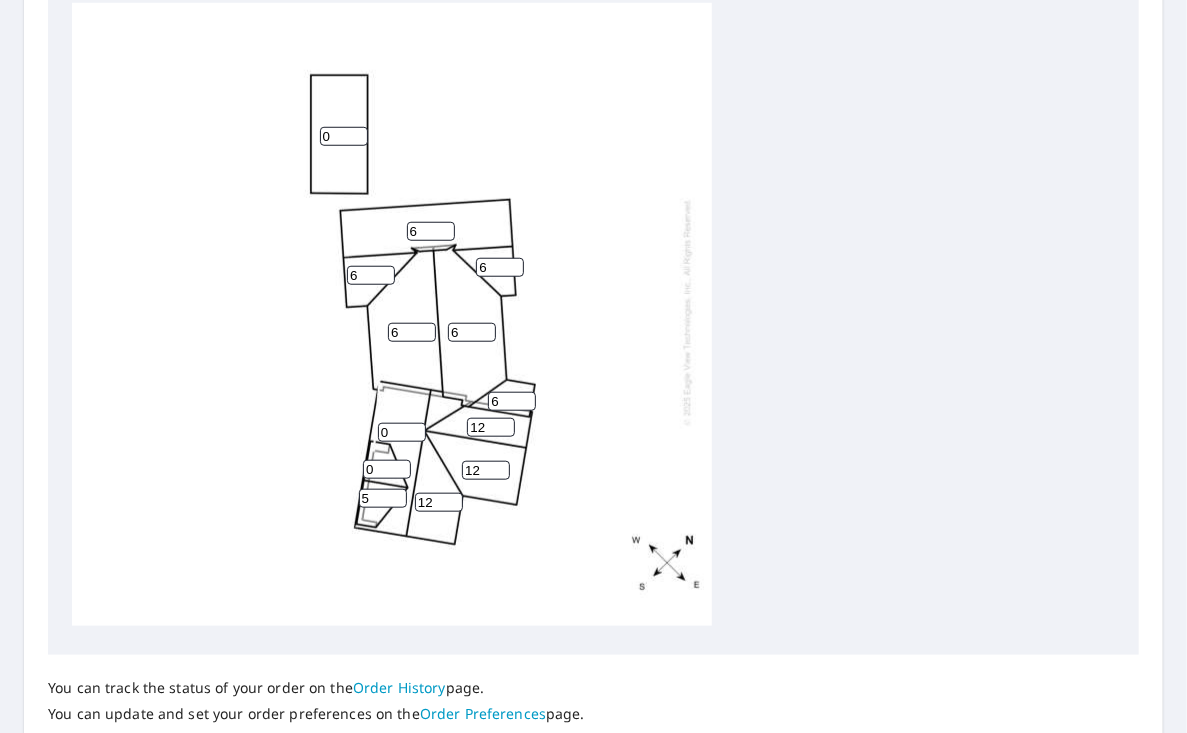 click on "5" at bounding box center [383, 498] 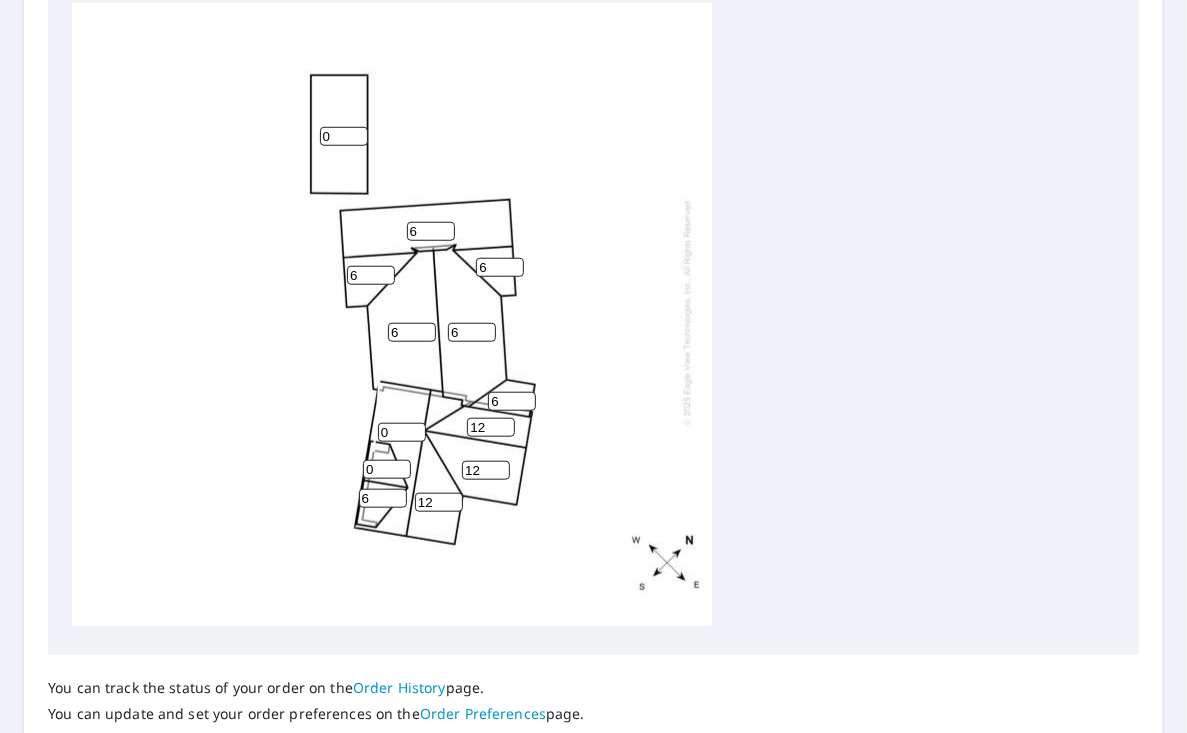 click on "6" at bounding box center (383, 498) 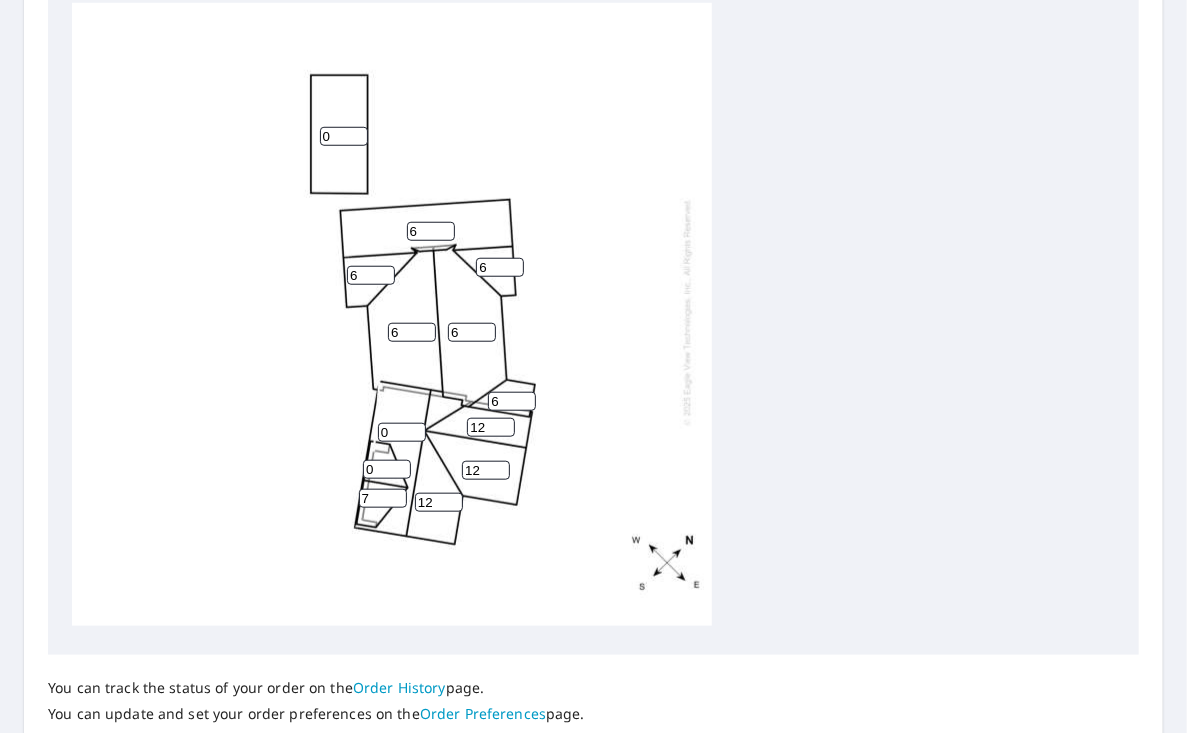 click on "7" at bounding box center (383, 498) 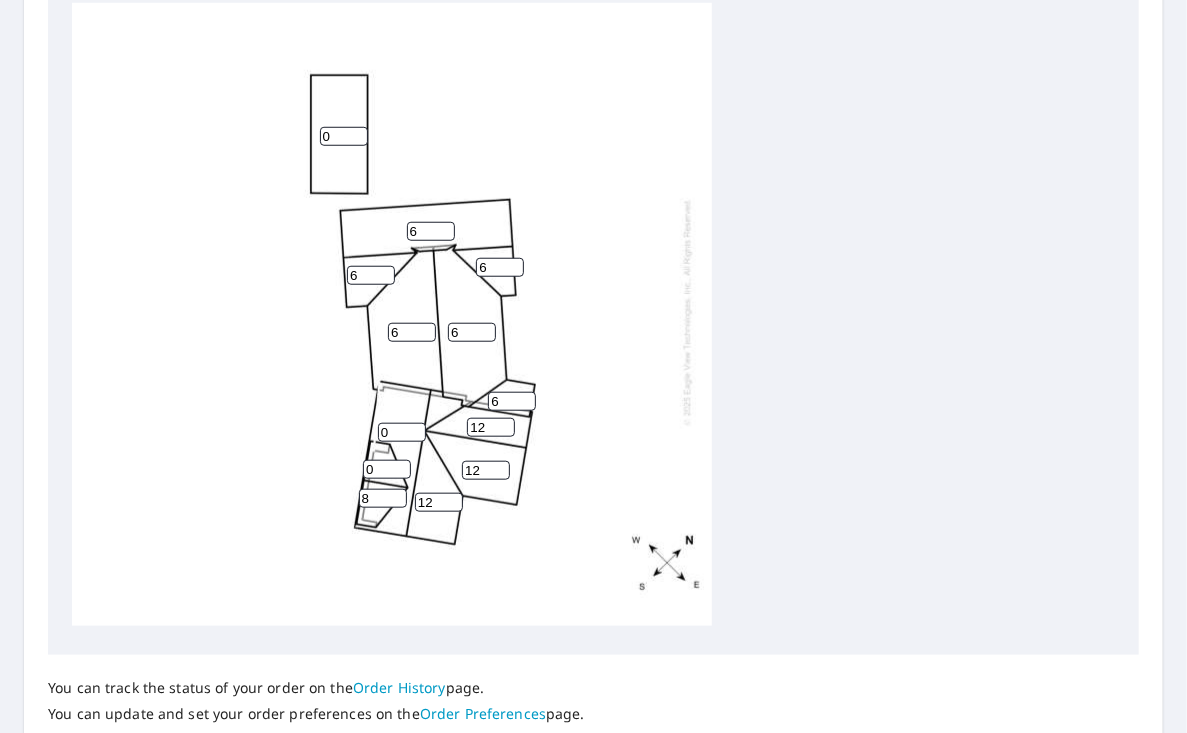 click on "8" at bounding box center (383, 498) 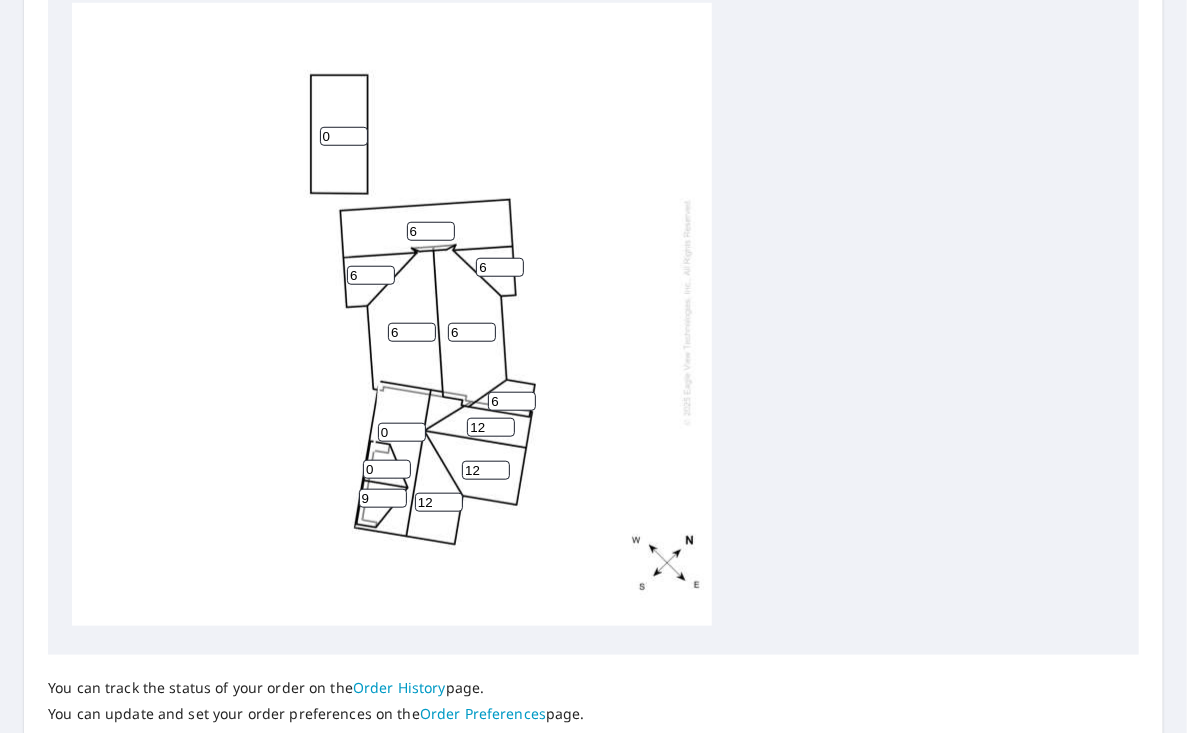 click on "9" at bounding box center [383, 498] 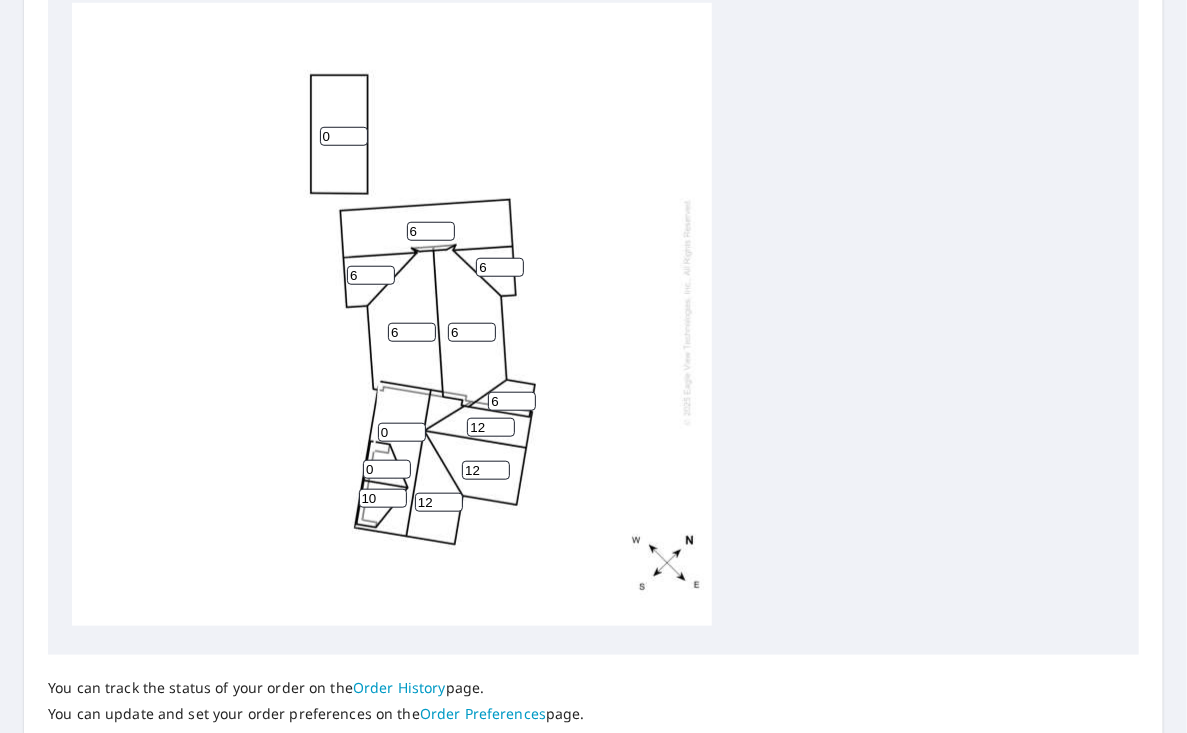 click on "10" at bounding box center [383, 498] 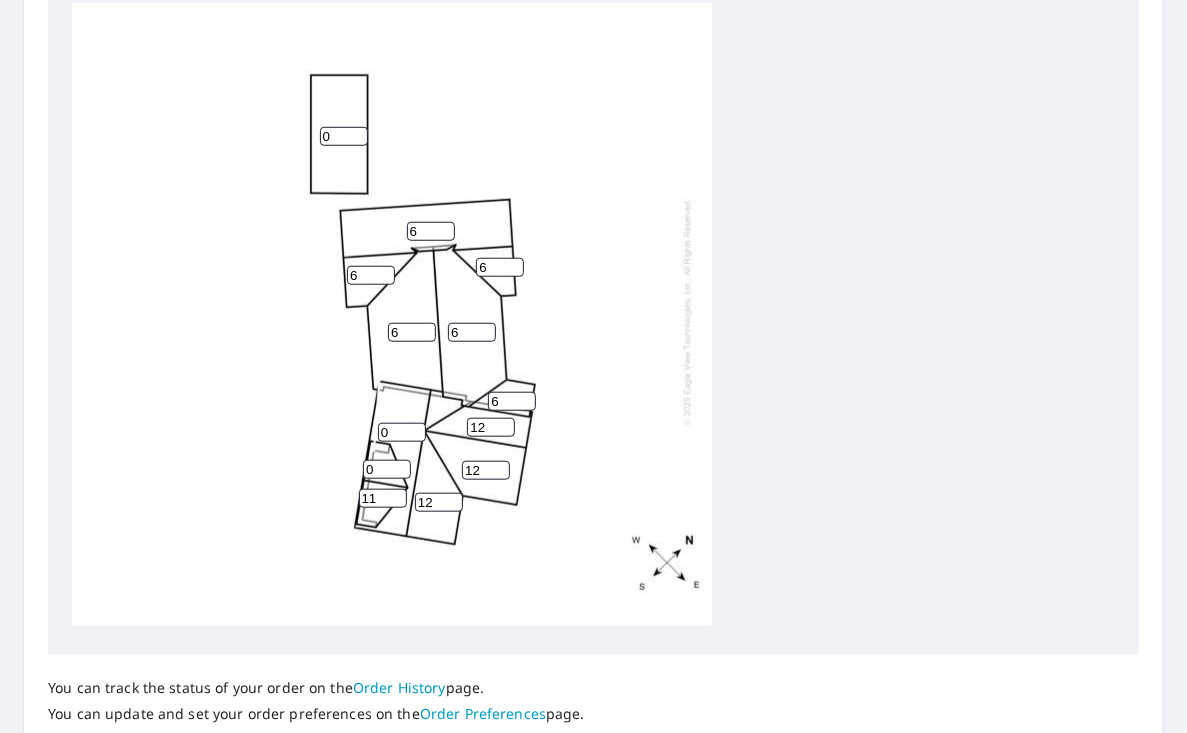 click on "11" at bounding box center [383, 498] 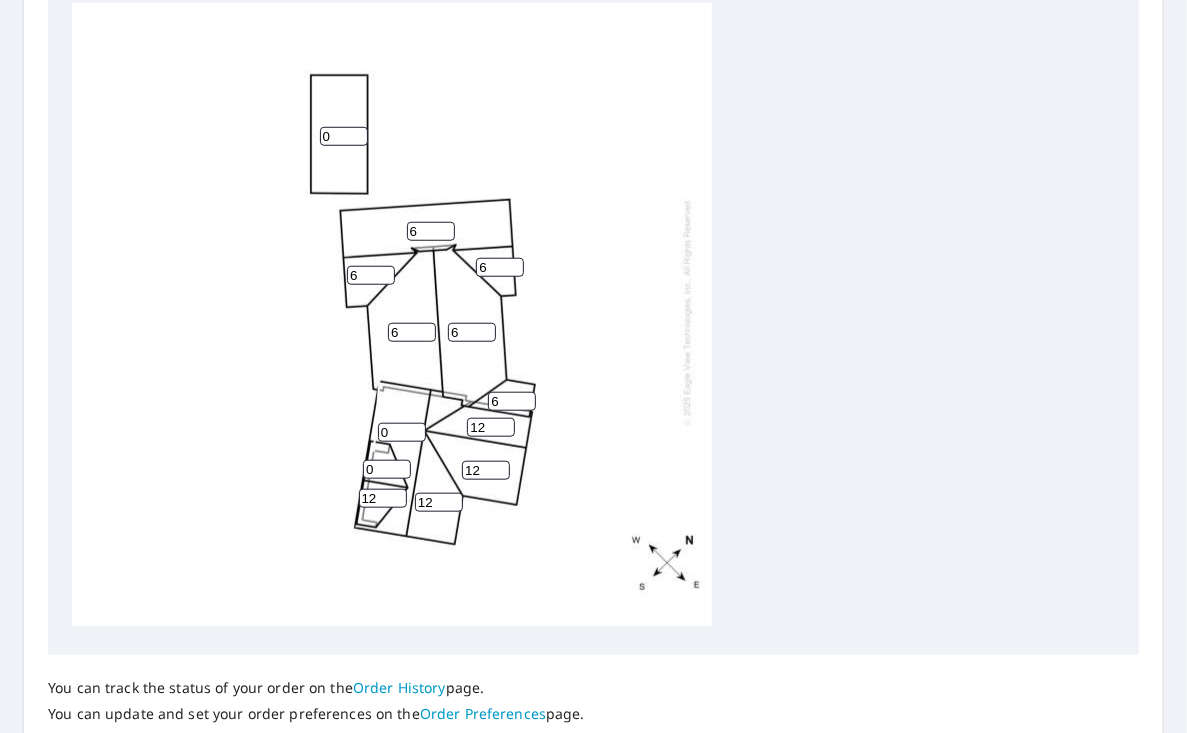 type on "12" 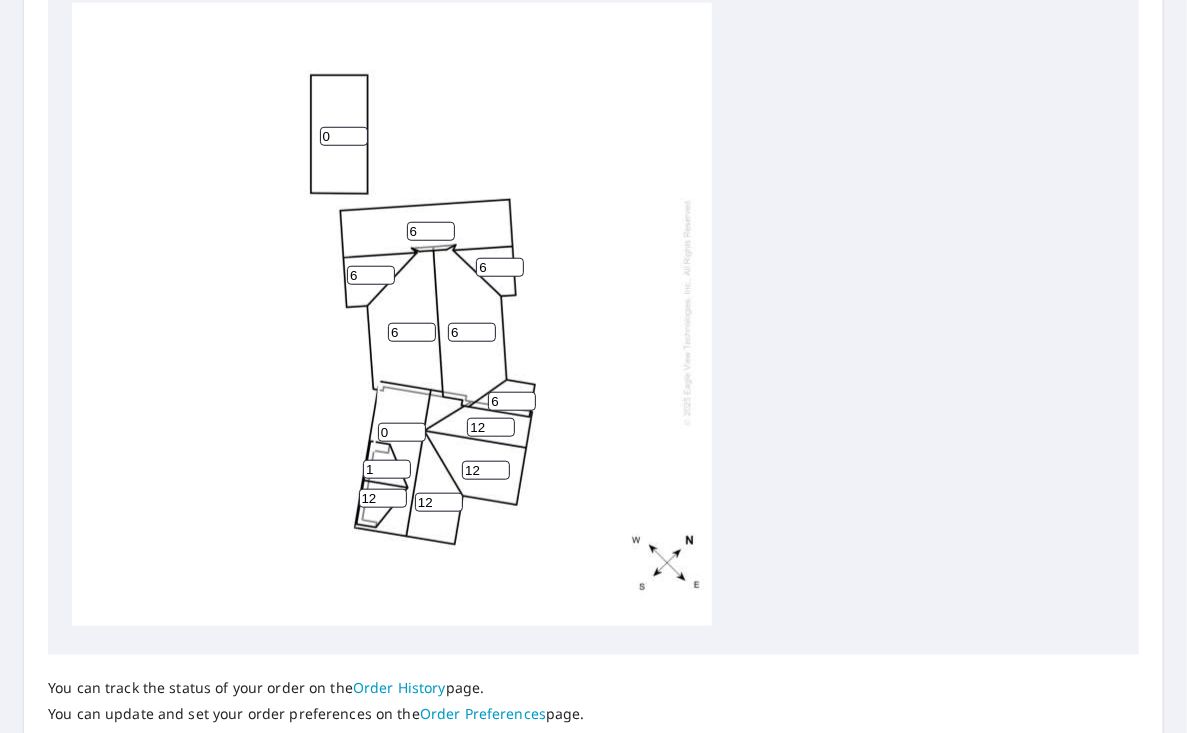 click on "1" at bounding box center (387, 469) 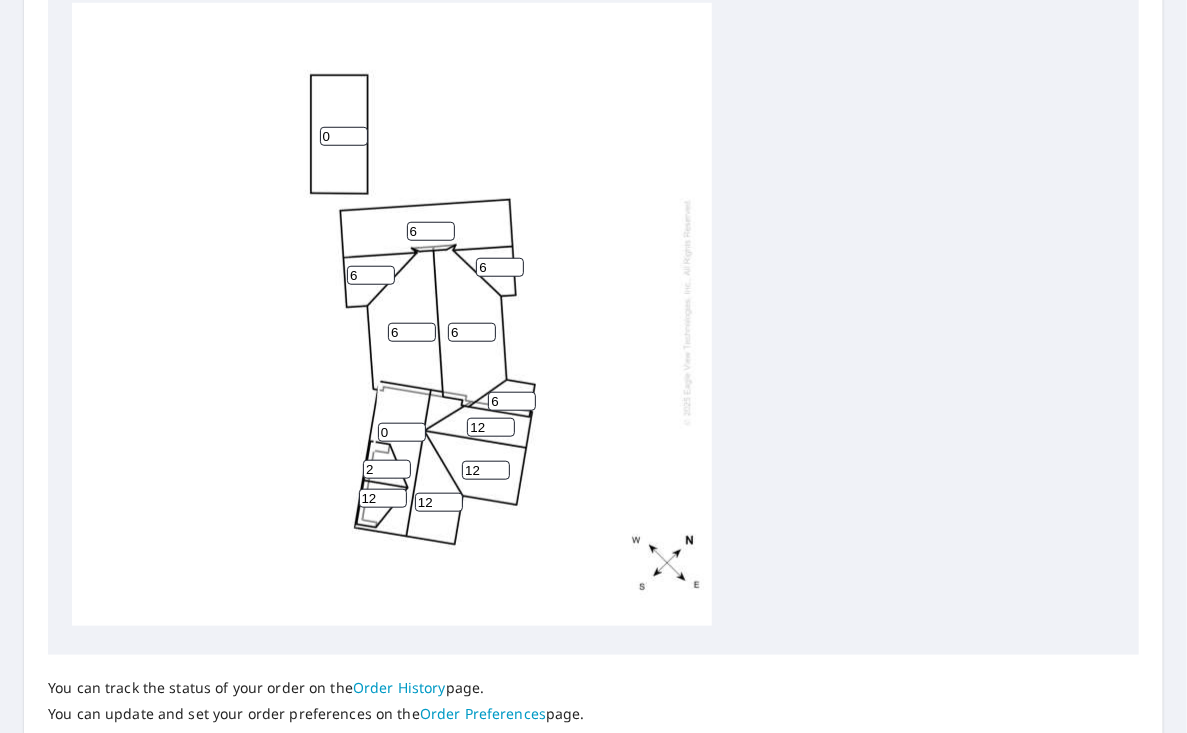 click on "2" at bounding box center [387, 469] 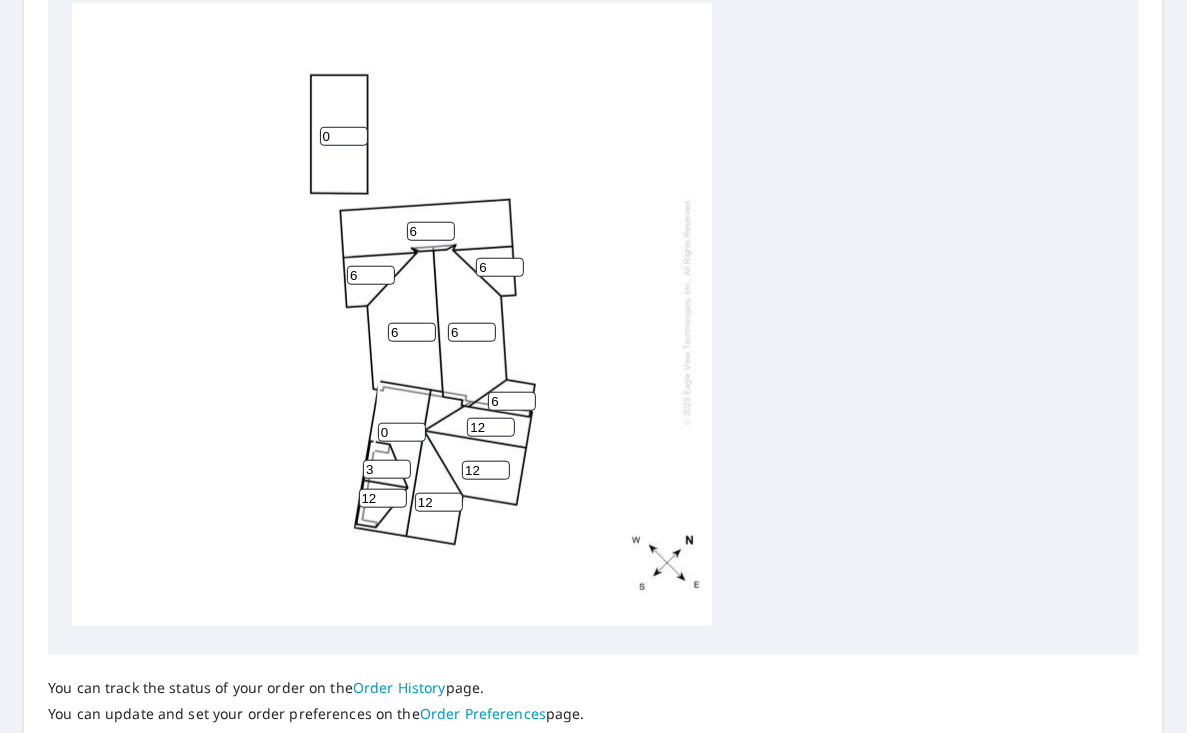 click on "3" at bounding box center [387, 469] 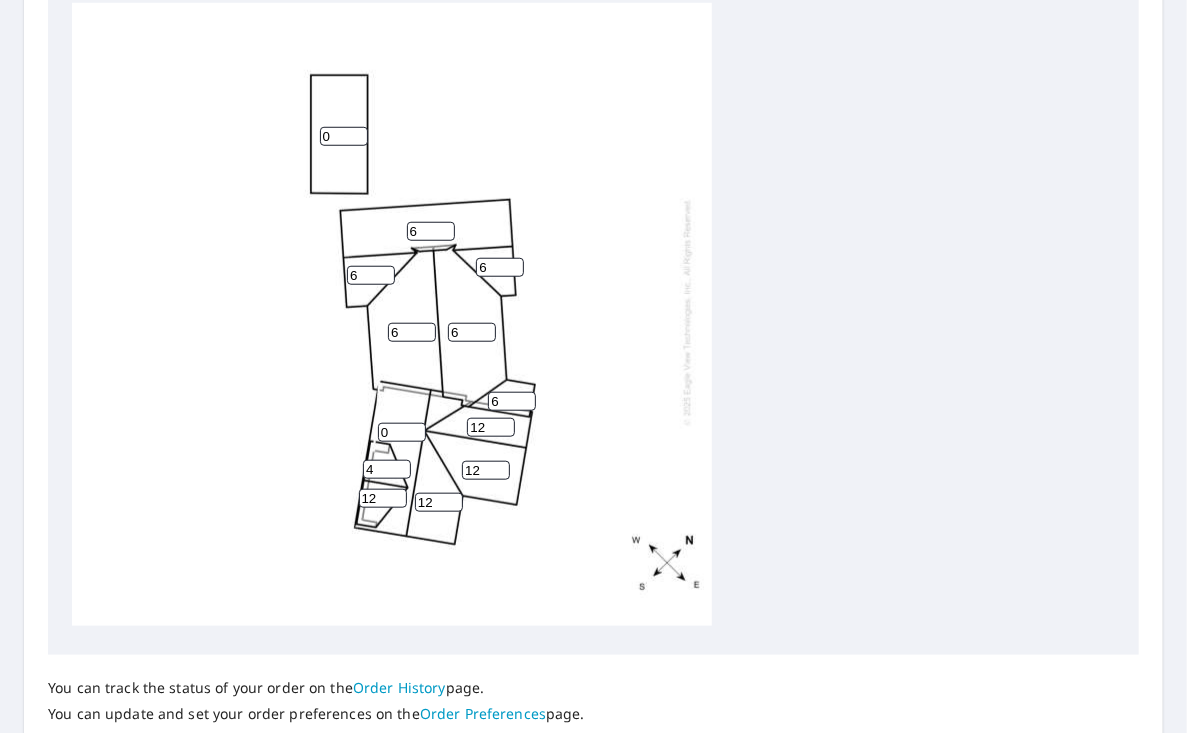 click on "4" at bounding box center [387, 469] 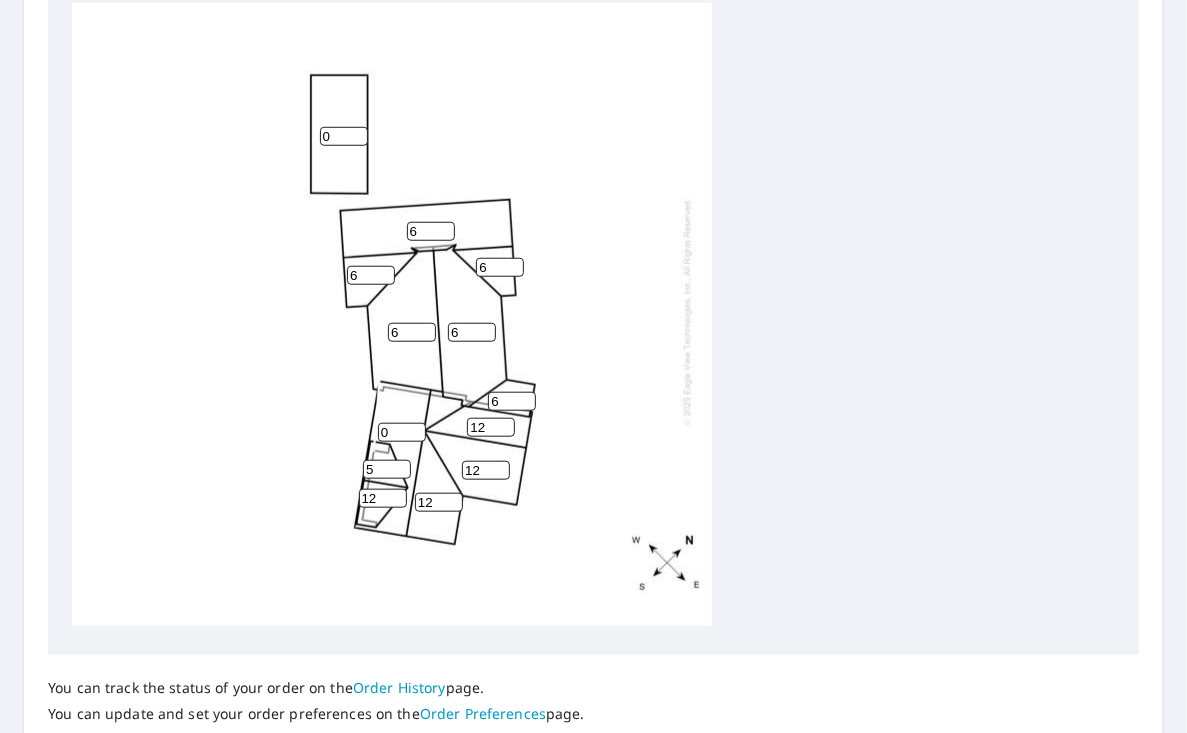 click on "5" at bounding box center [387, 469] 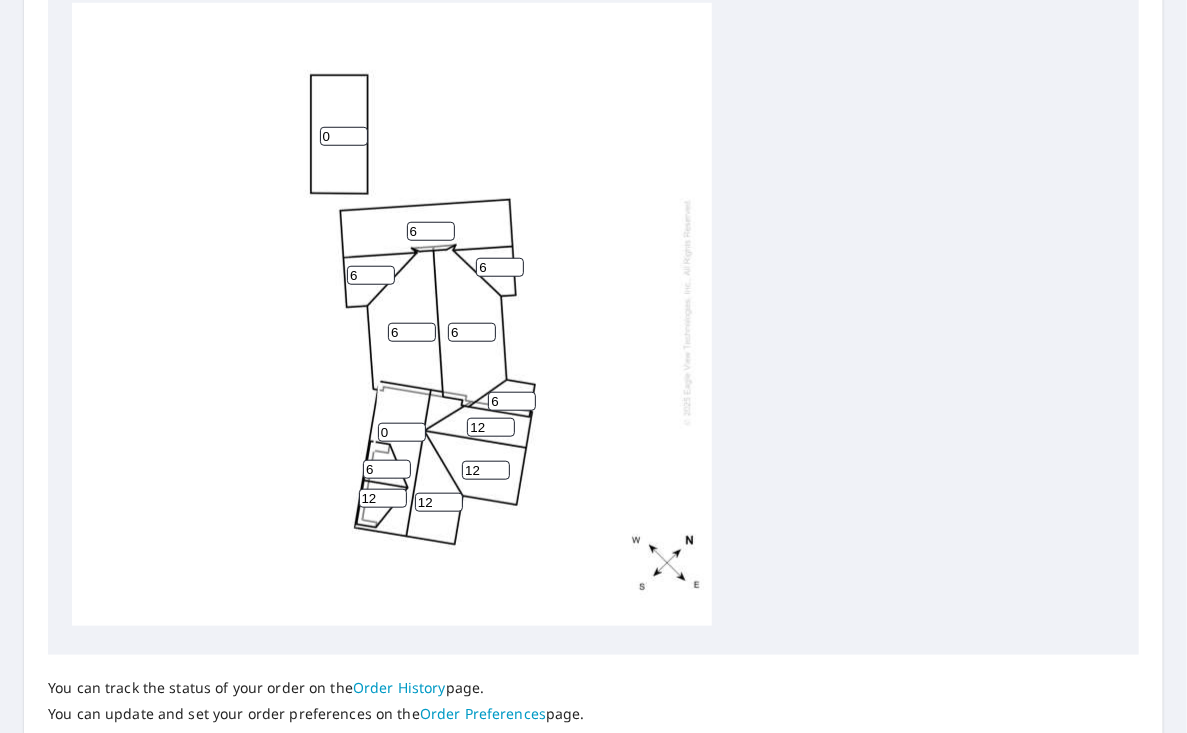 click on "6" at bounding box center (387, 469) 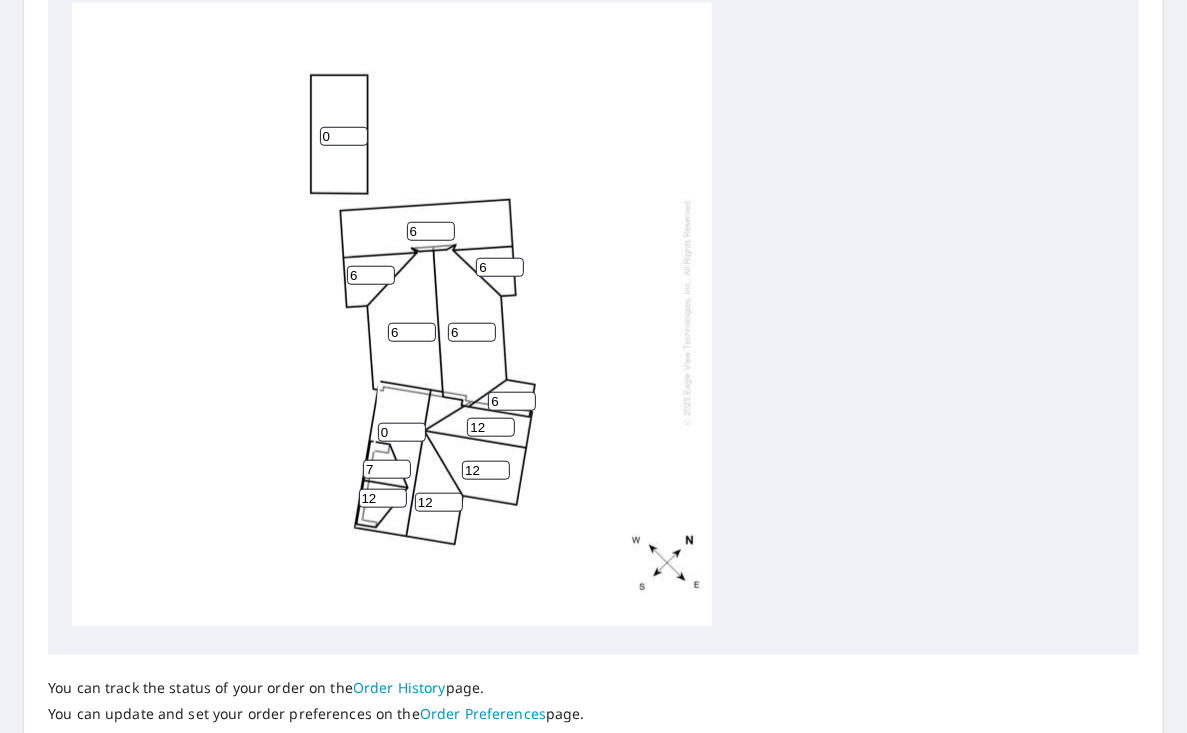 click on "7" at bounding box center (387, 469) 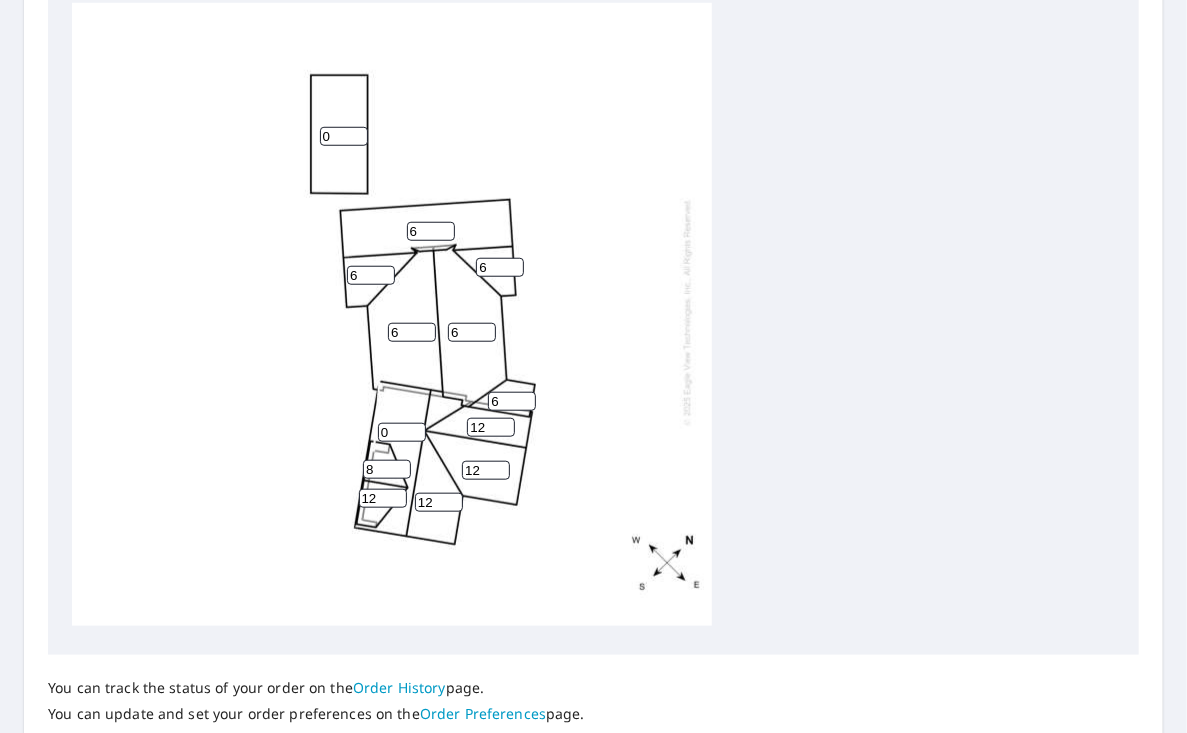 click on "8" at bounding box center [387, 469] 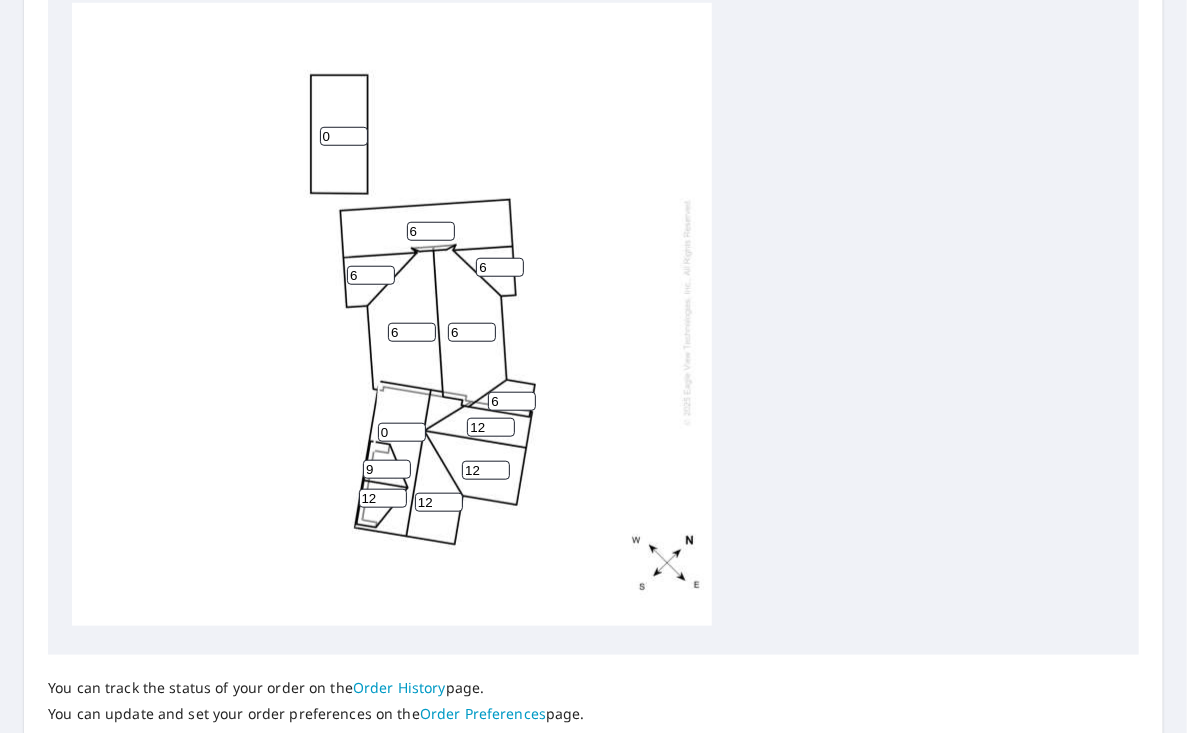 click on "9" at bounding box center [387, 469] 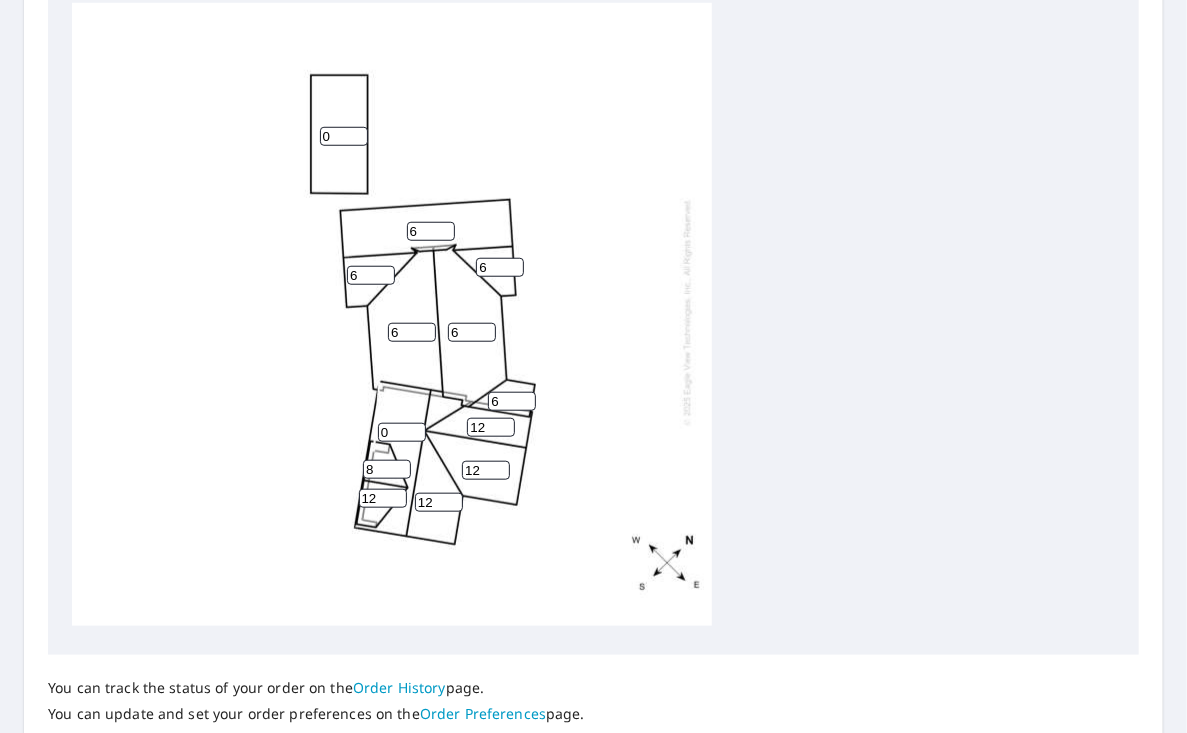 click on "8" at bounding box center (387, 469) 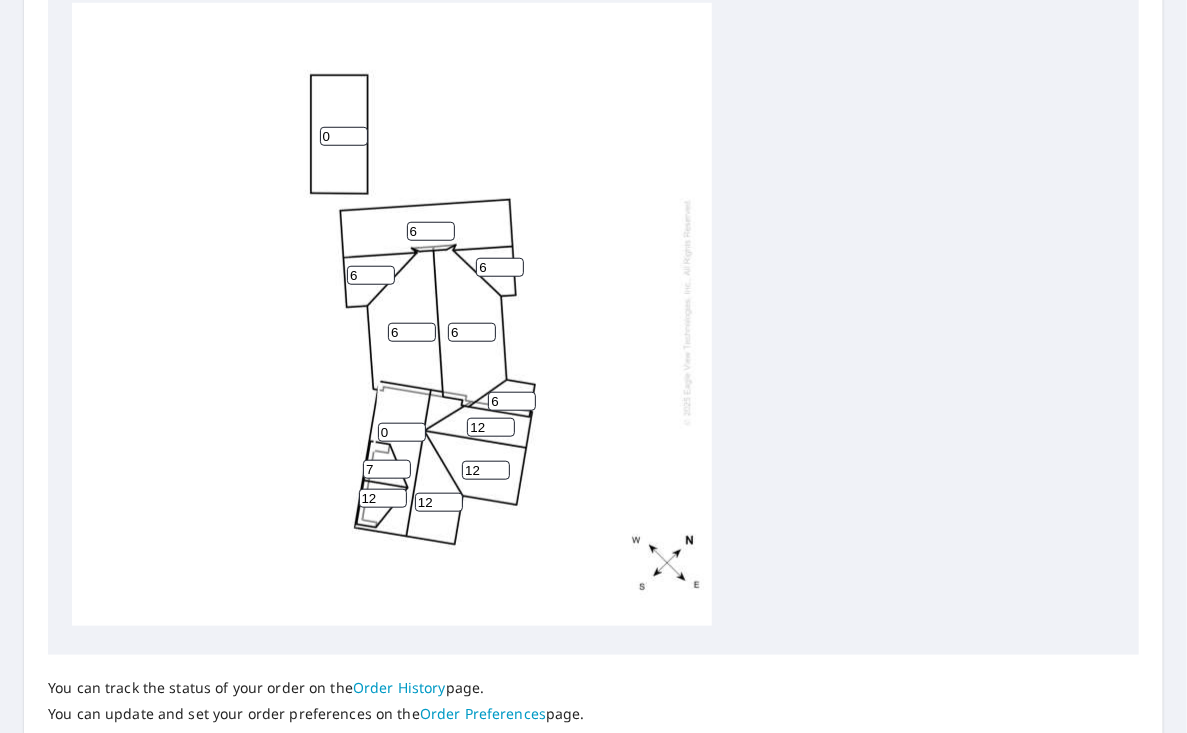 click on "7" at bounding box center [387, 469] 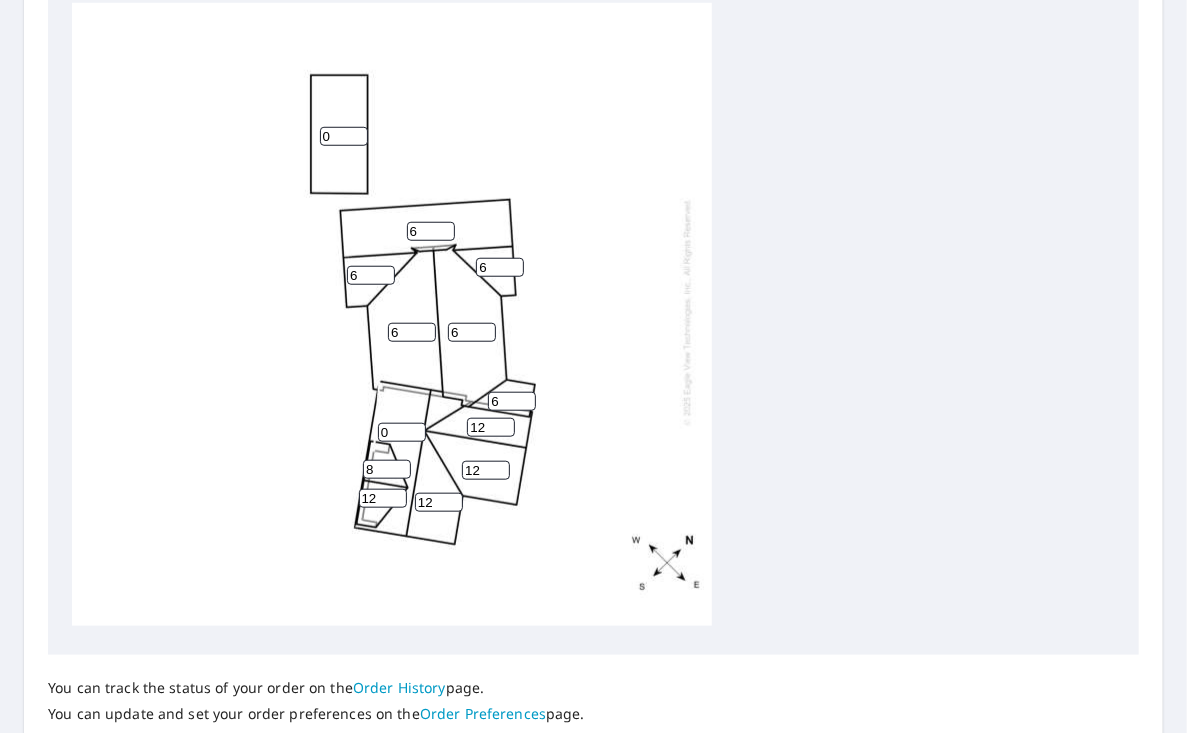 click on "8" at bounding box center (387, 469) 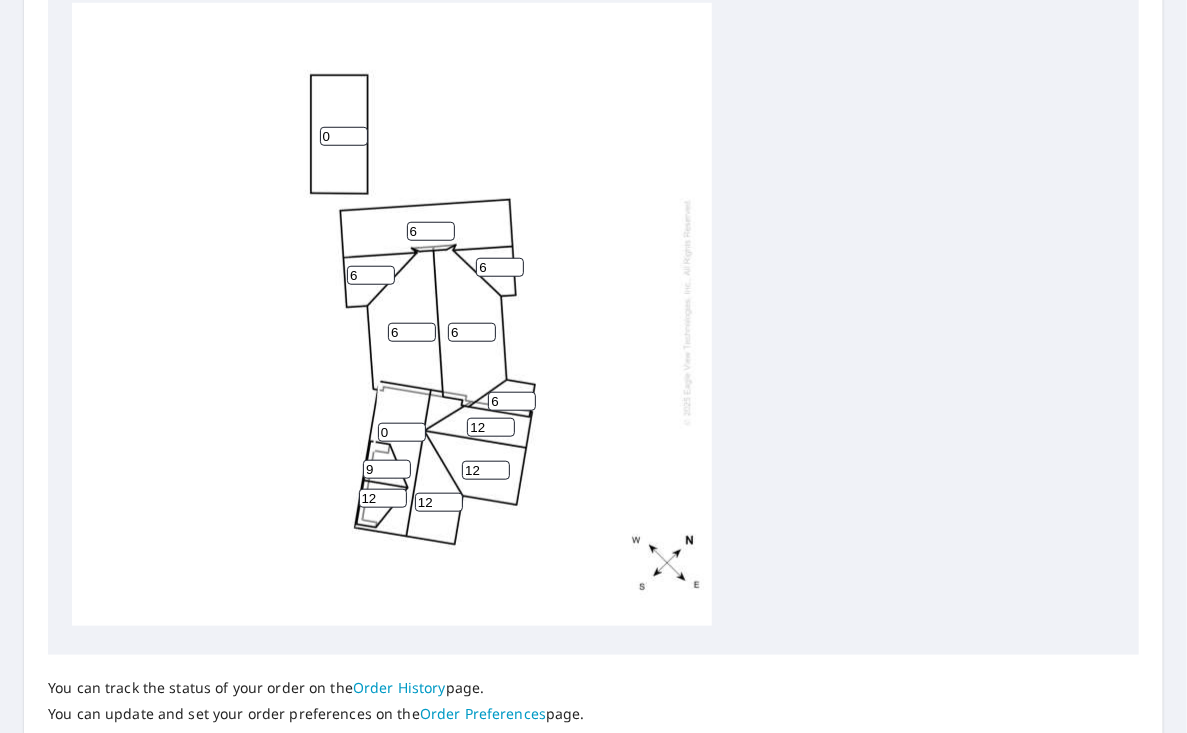 click on "9" at bounding box center (387, 469) 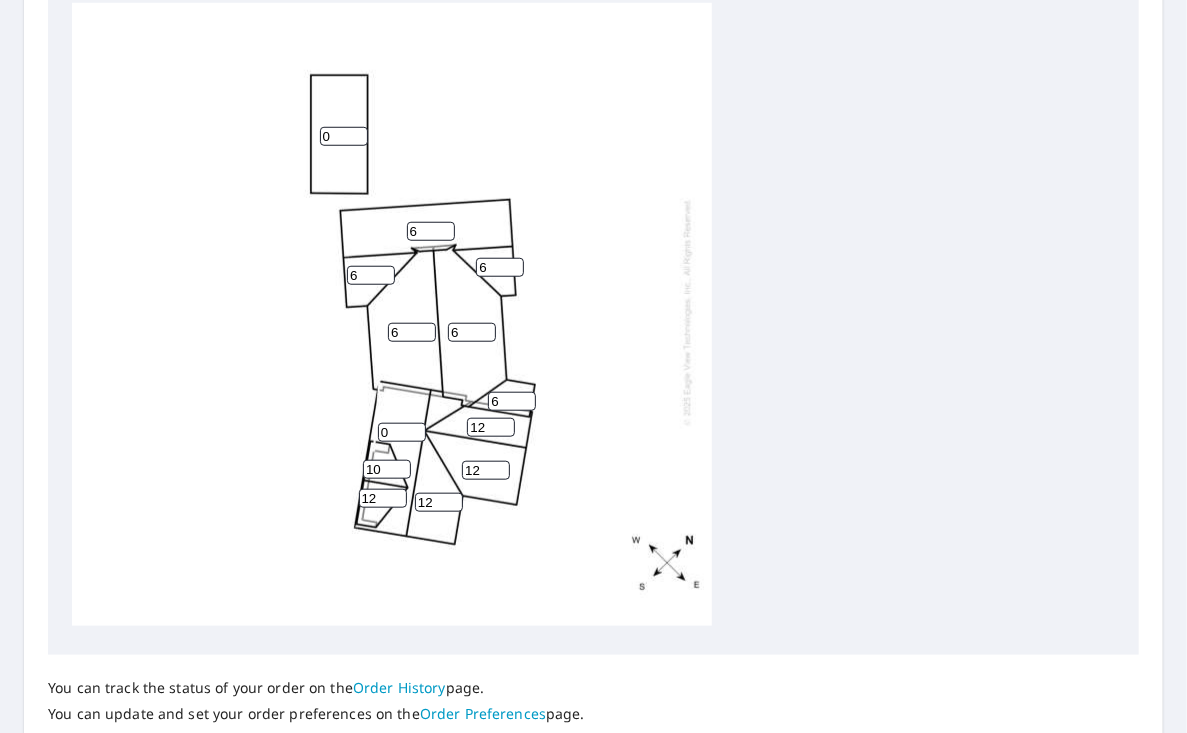 click on "10" at bounding box center [387, 469] 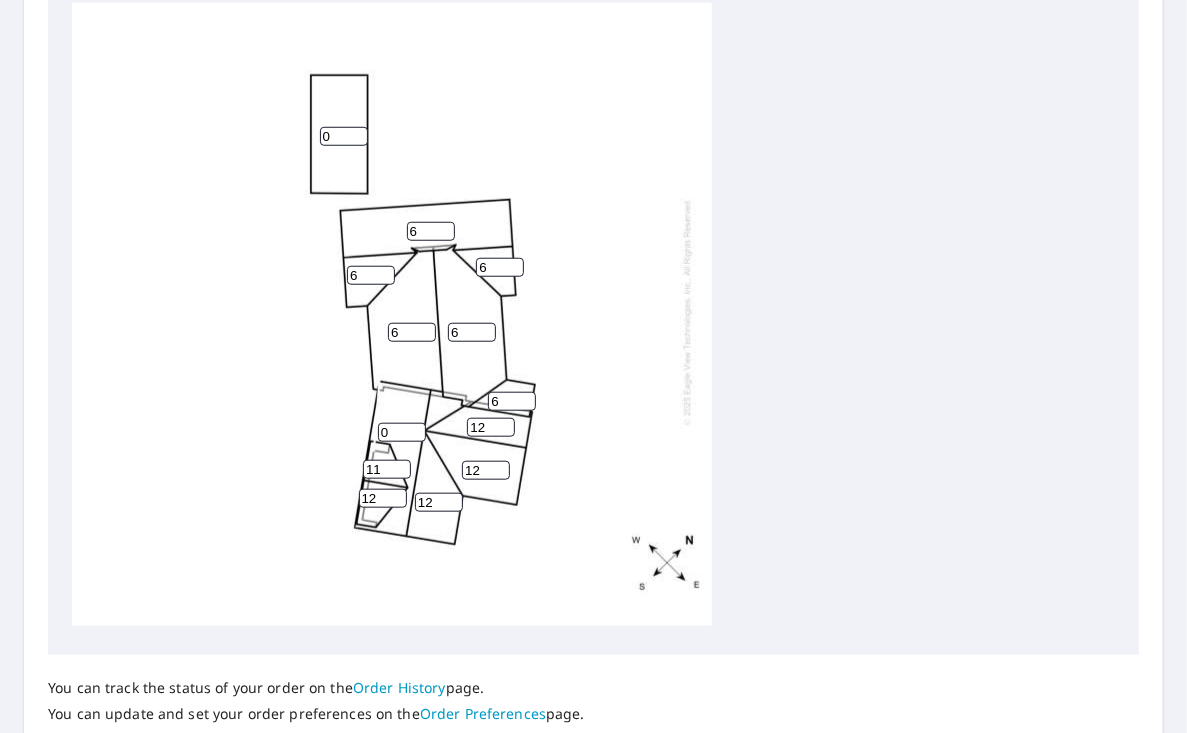 click on "11" at bounding box center (387, 469) 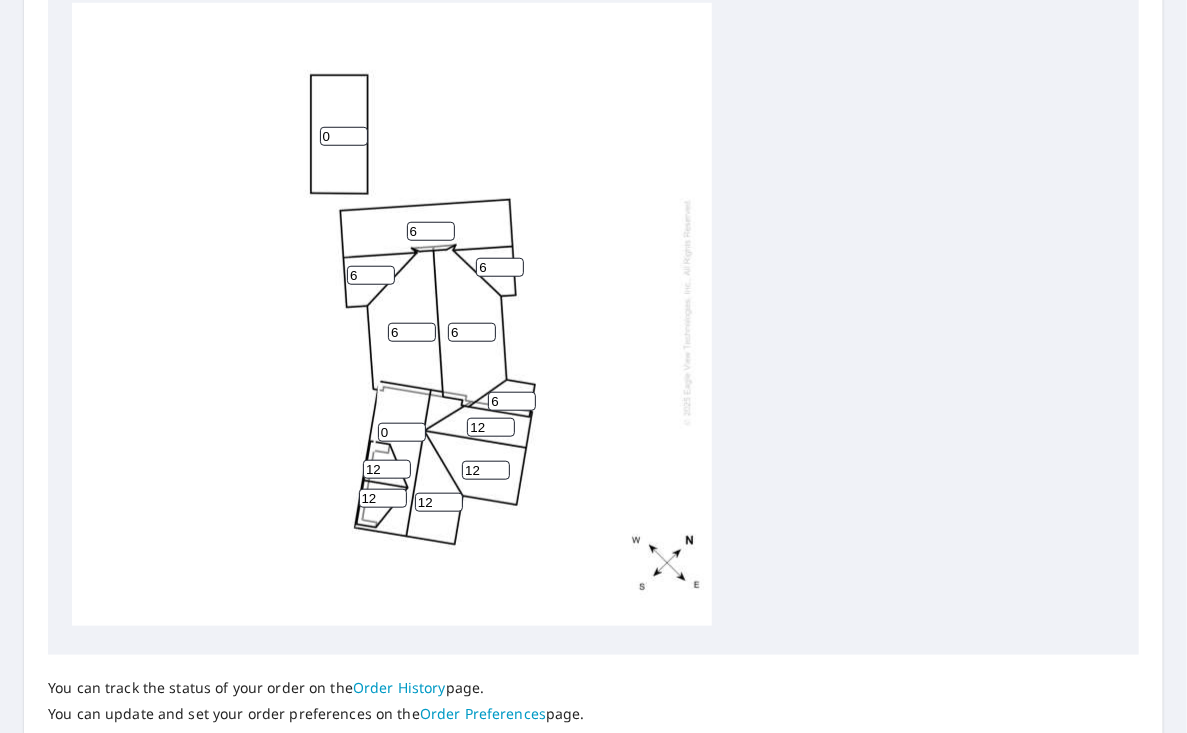 type on "12" 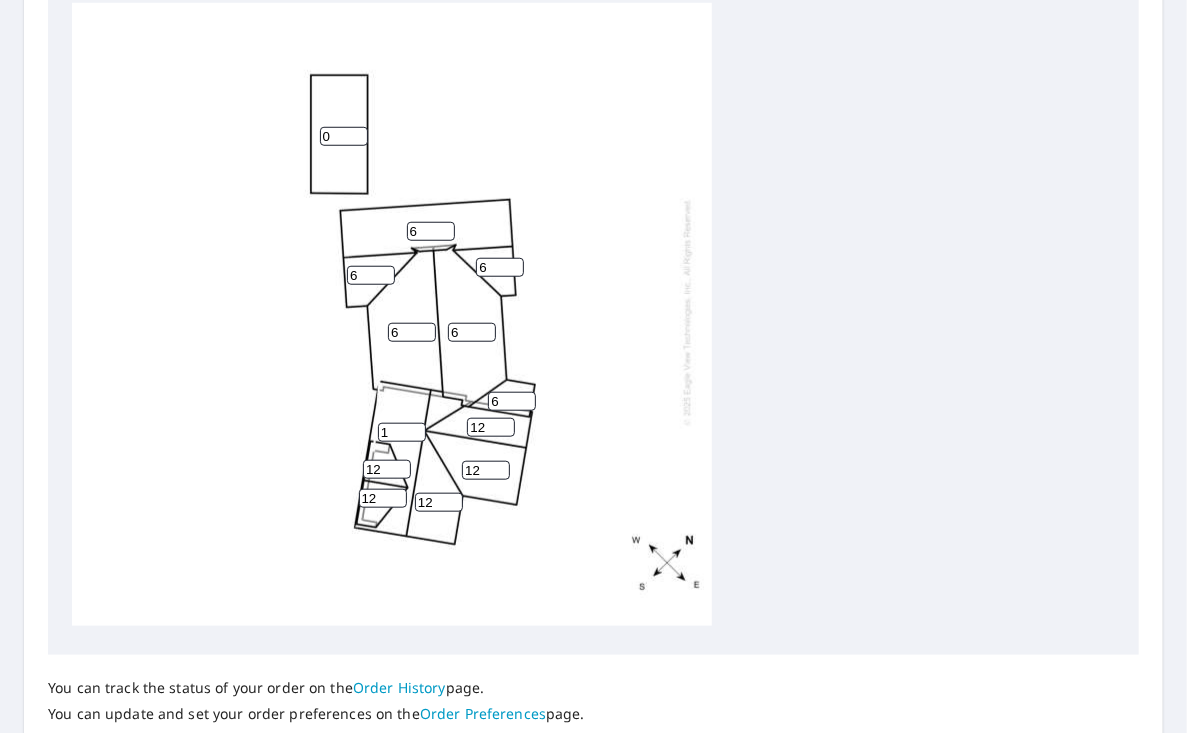 click on "1" at bounding box center (402, 432) 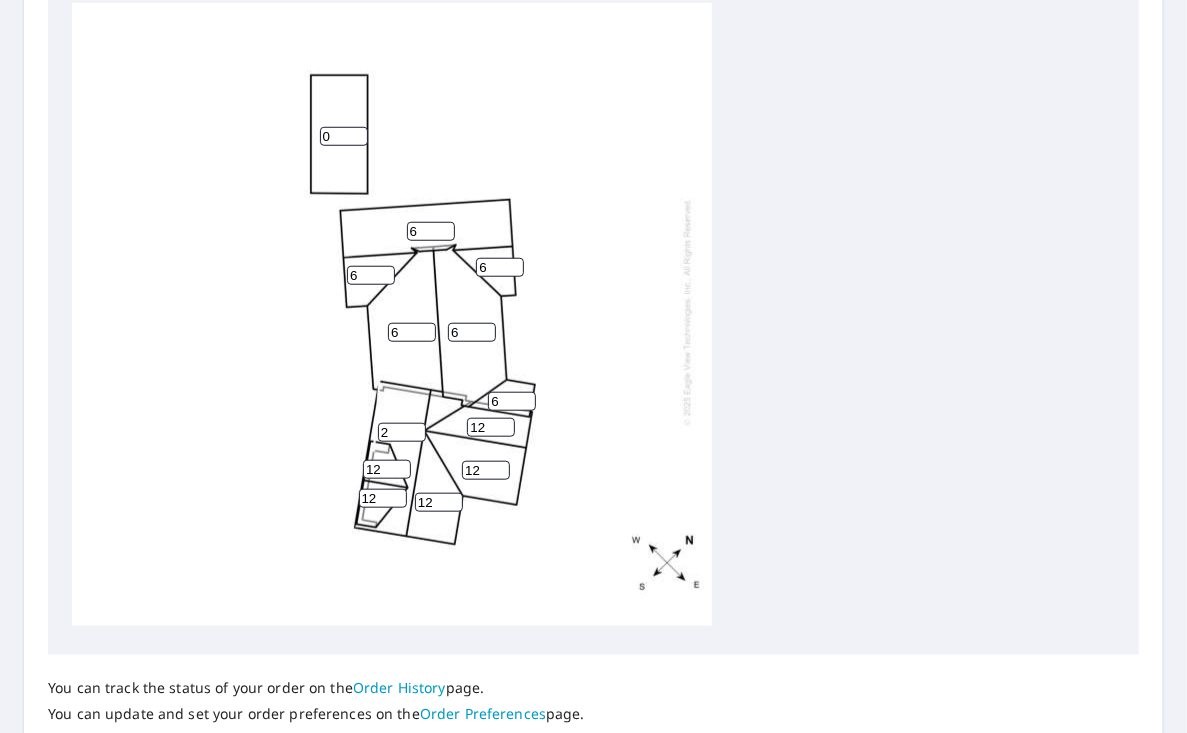 click on "2" at bounding box center (402, 432) 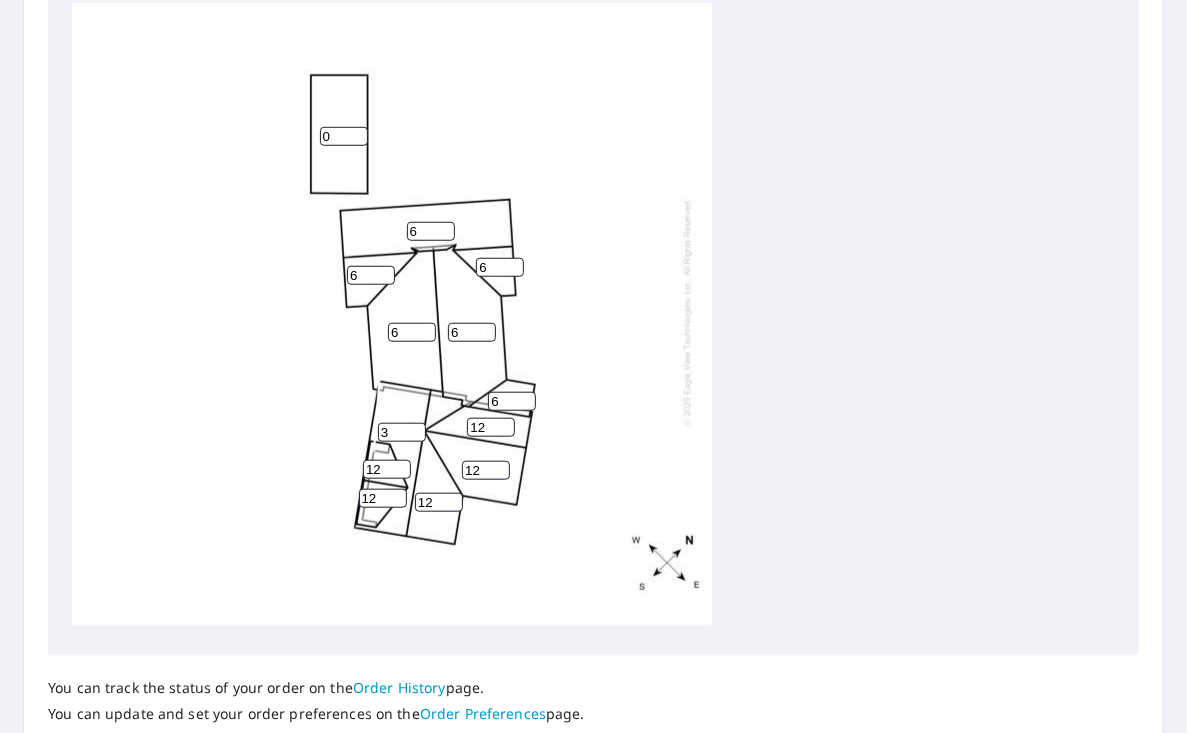 click on "3" at bounding box center (402, 432) 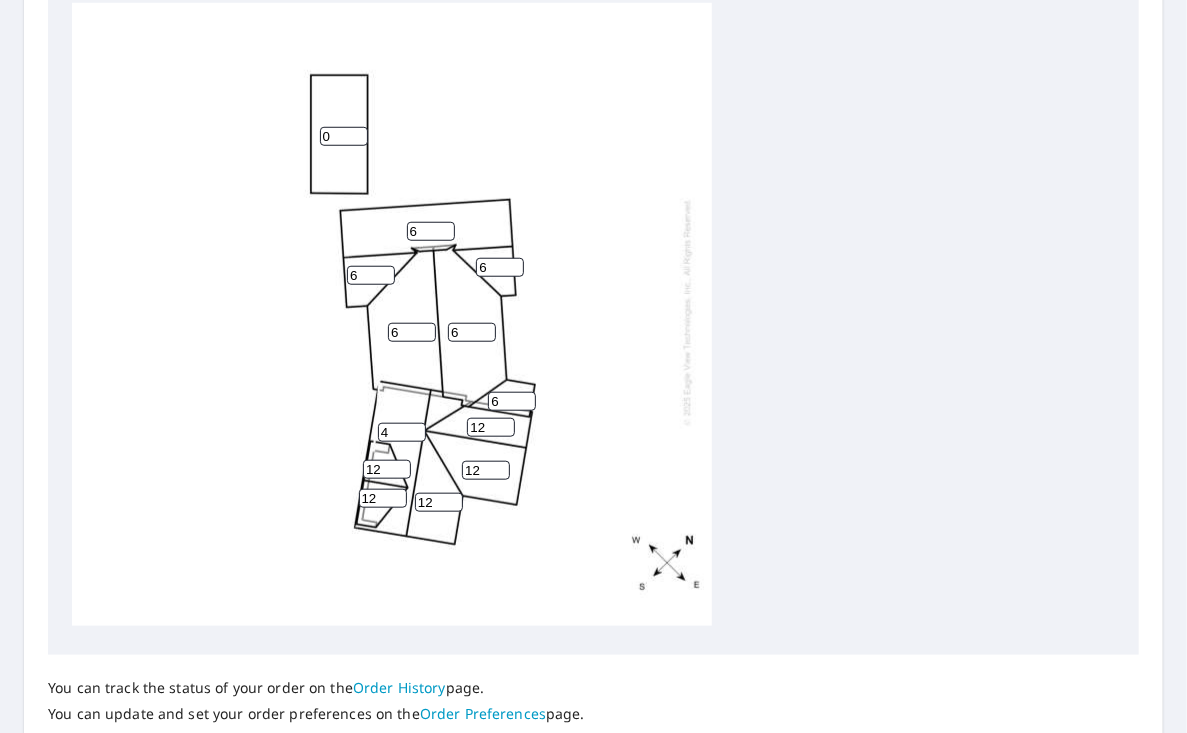 click on "4" at bounding box center [402, 432] 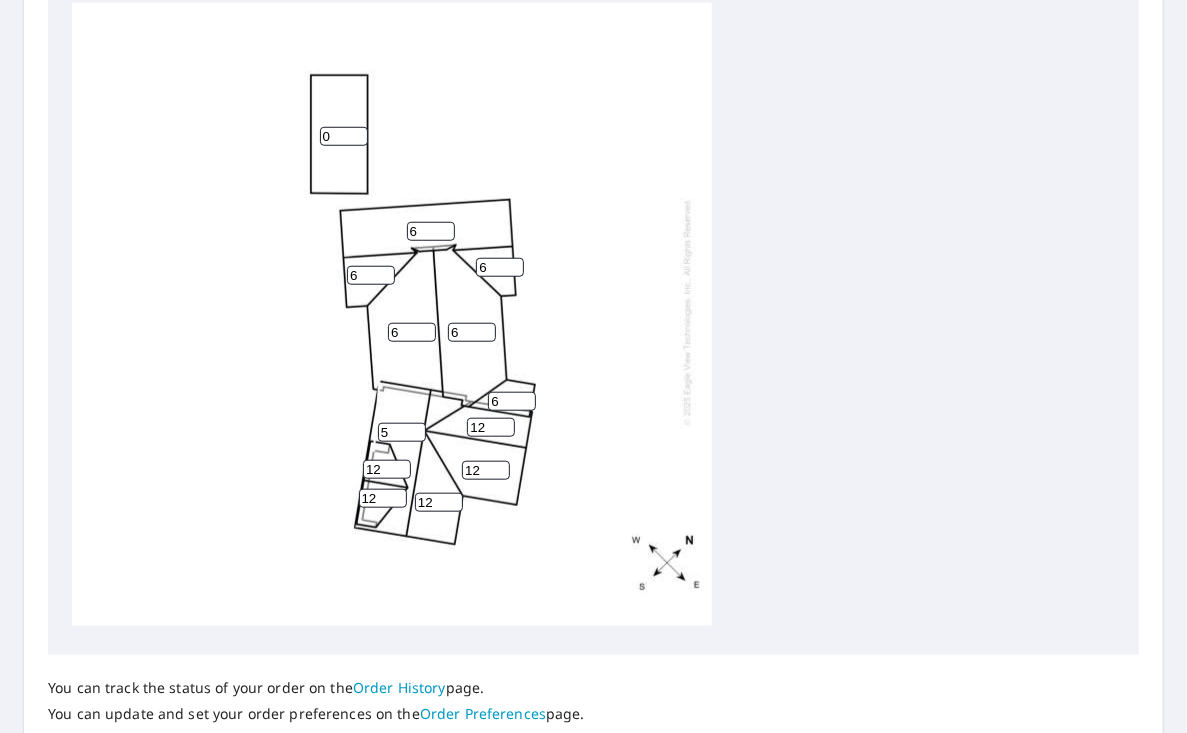 click on "5" at bounding box center [402, 432] 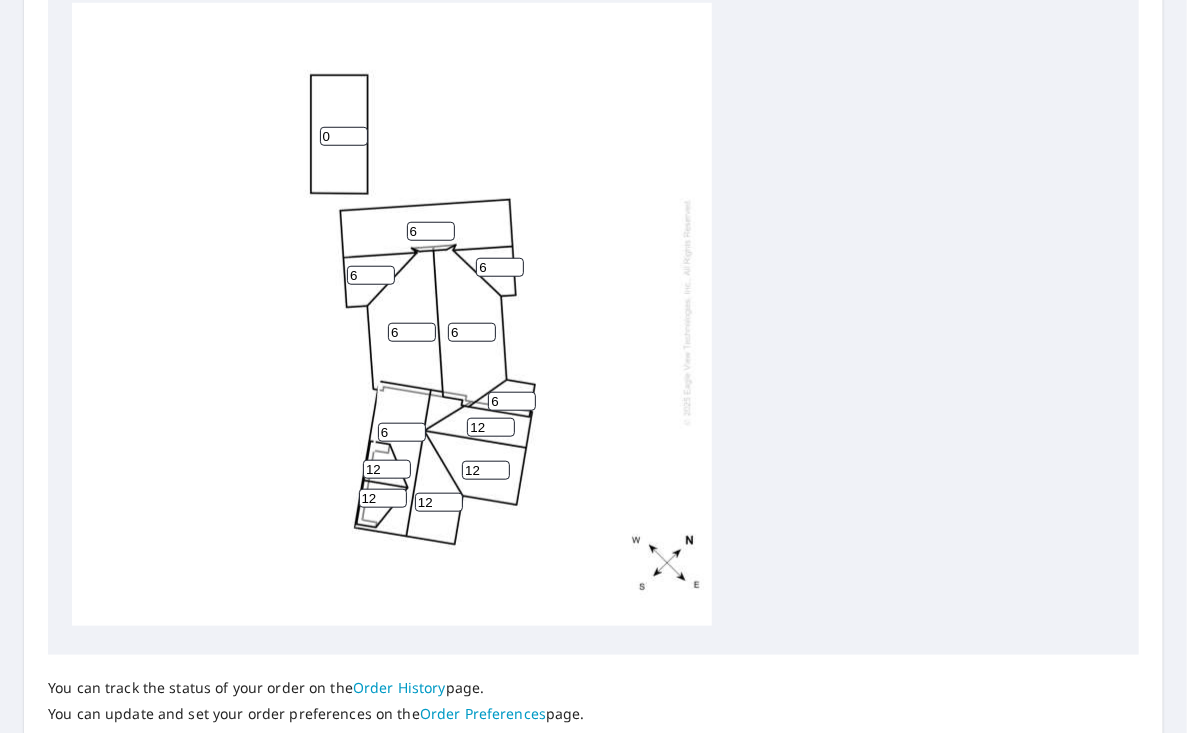 click on "6" at bounding box center [402, 432] 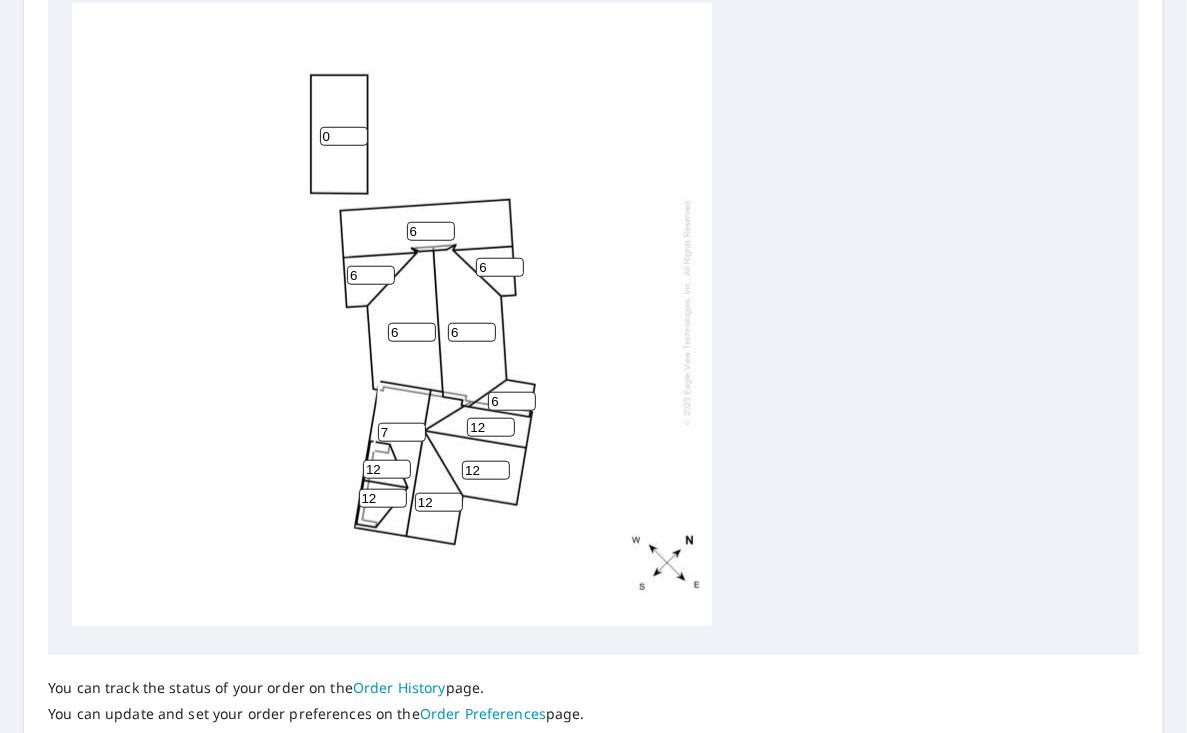 click on "7" at bounding box center (402, 432) 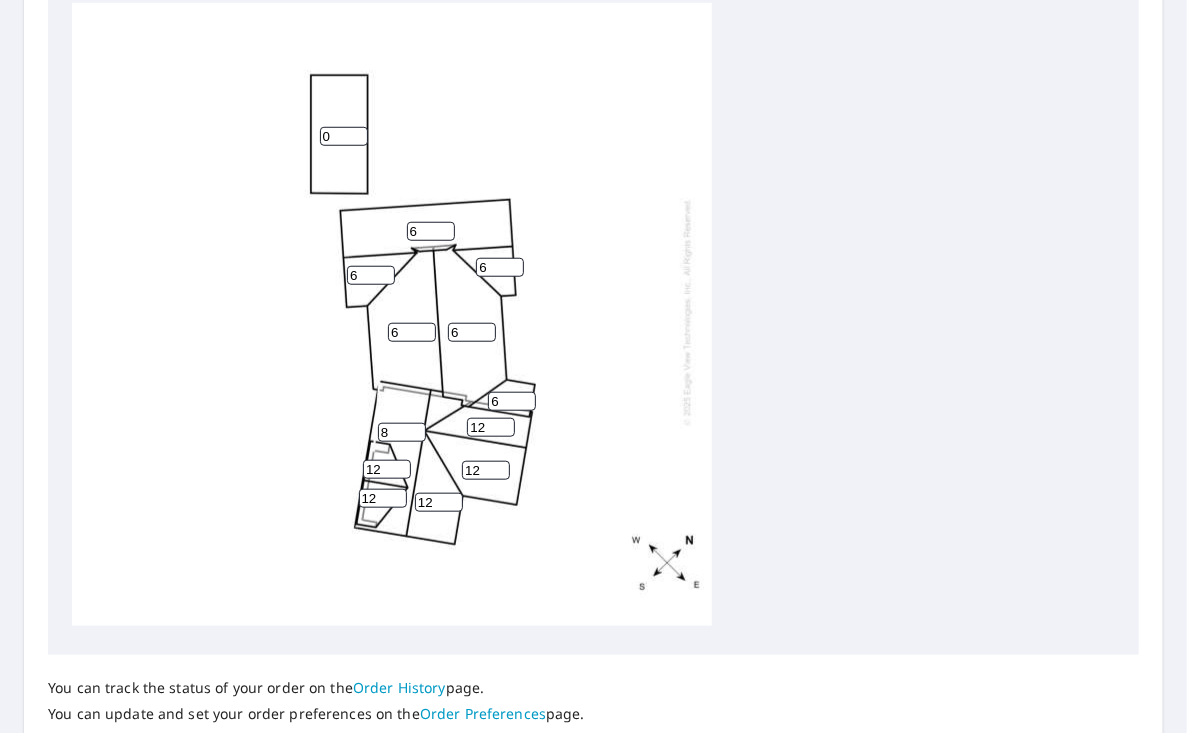 click on "8" at bounding box center (402, 432) 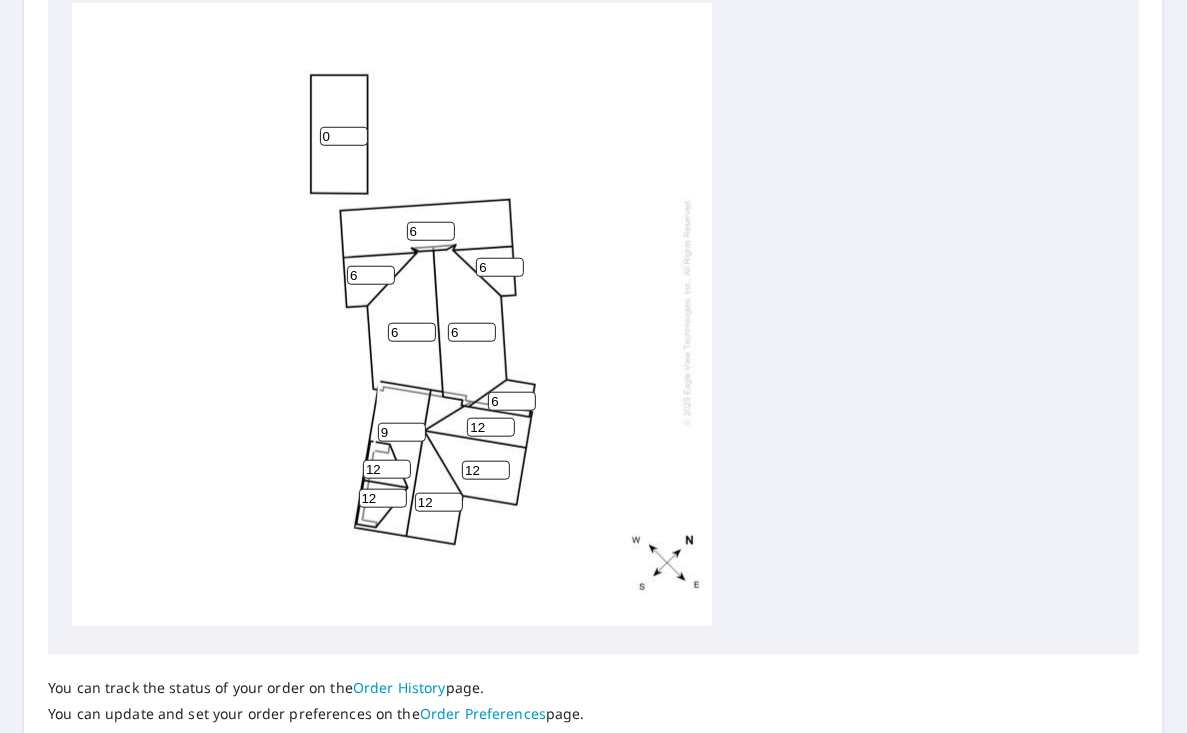 click on "9" at bounding box center [402, 432] 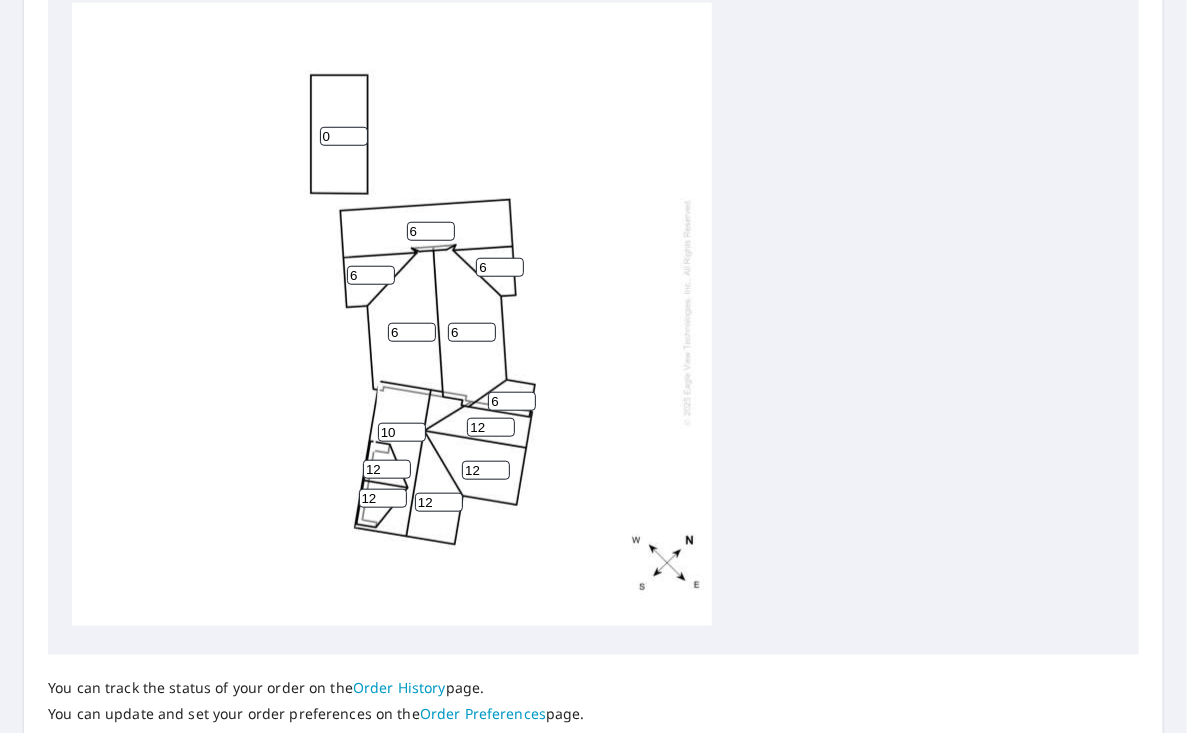 click on "10" at bounding box center (402, 432) 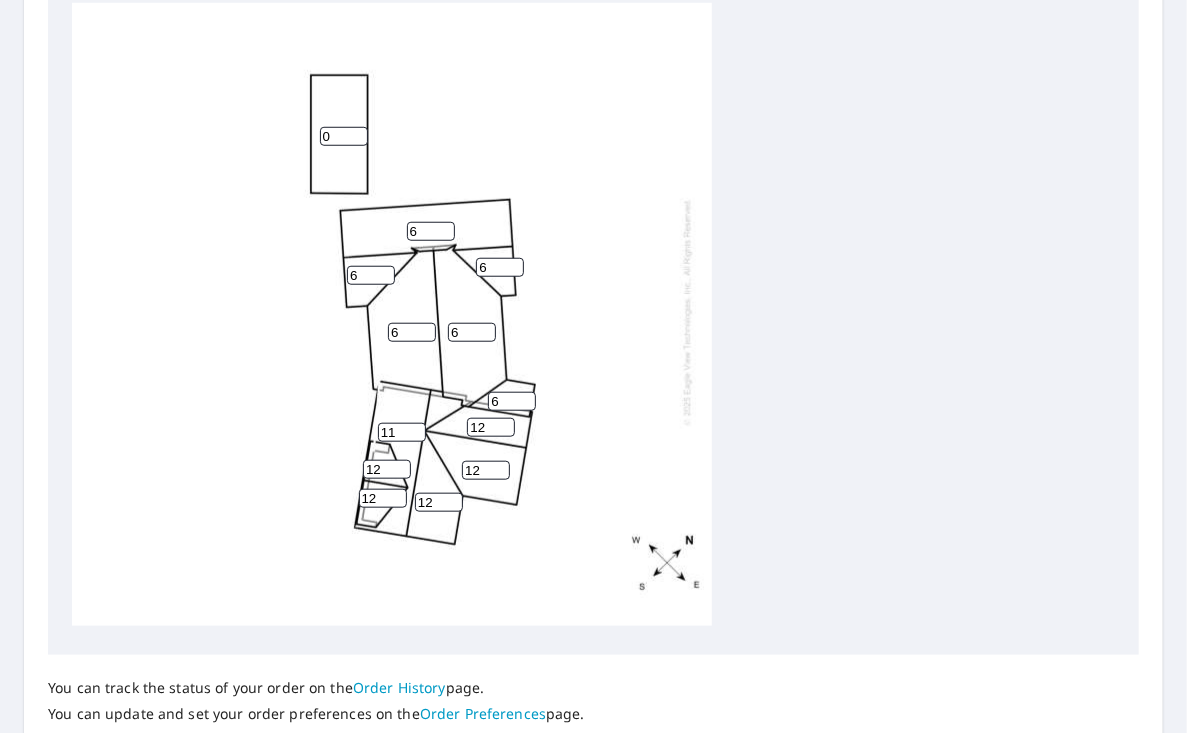click on "11" at bounding box center (402, 432) 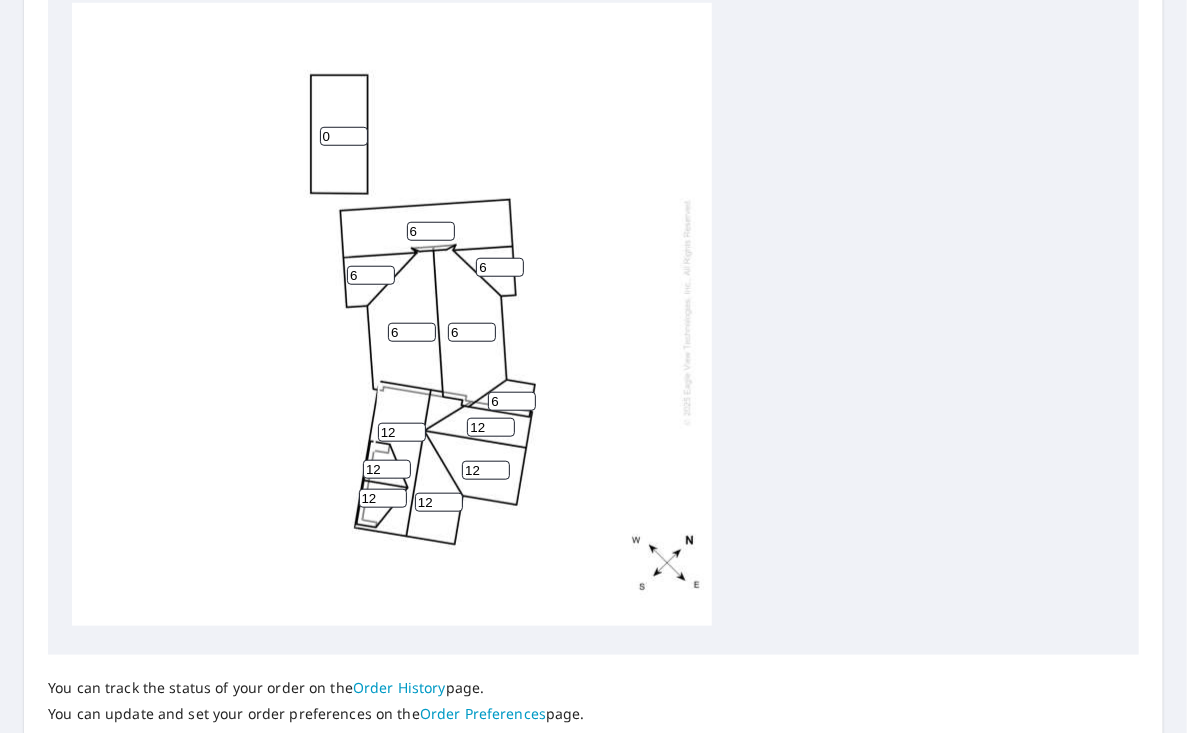 type on "12" 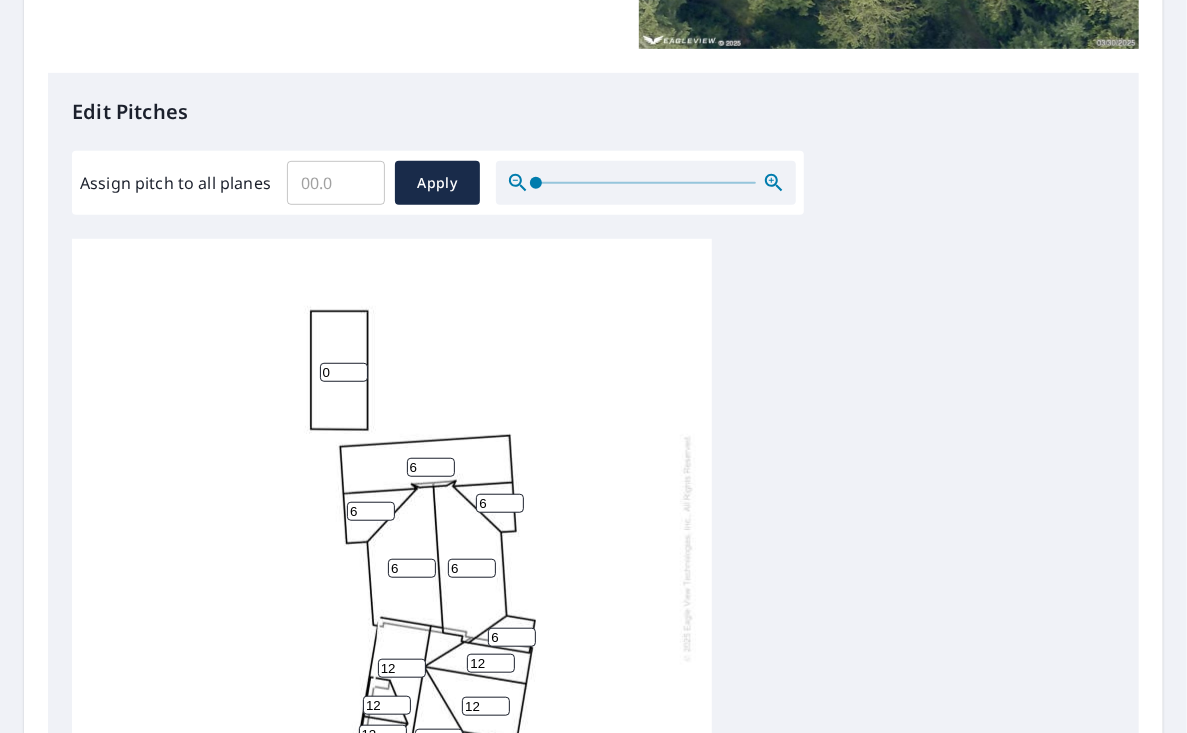 scroll, scrollTop: 364, scrollLeft: 0, axis: vertical 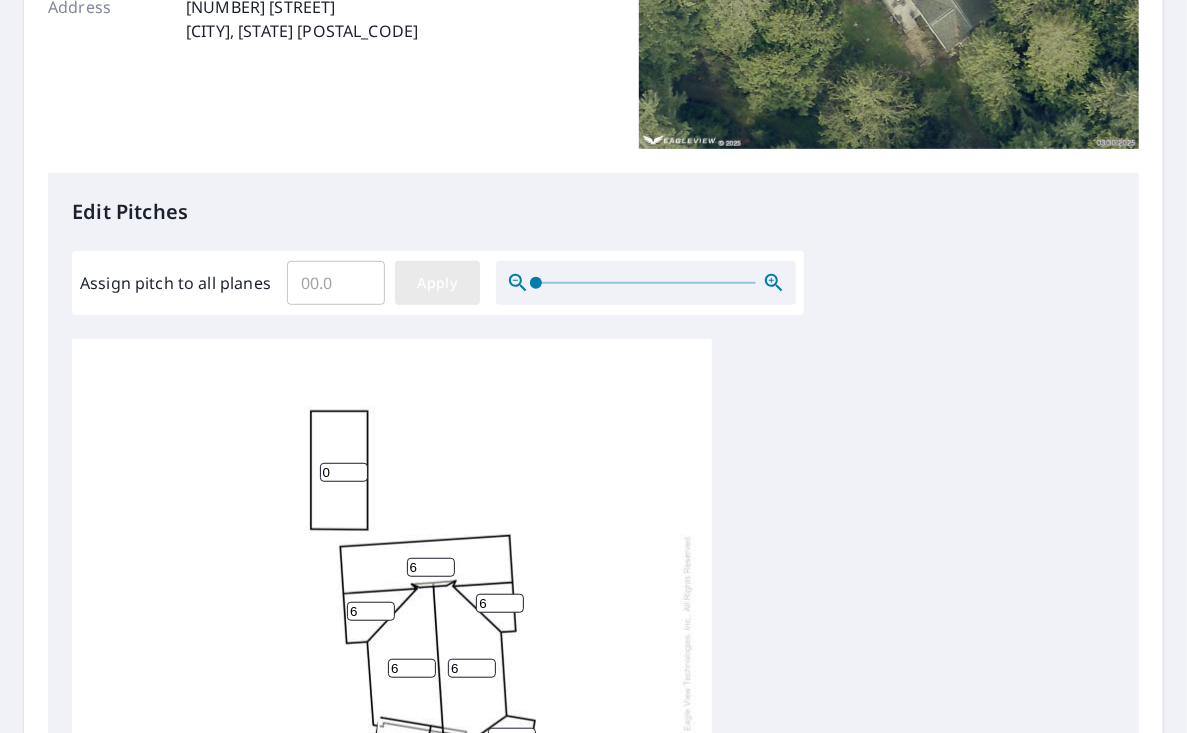 click on "Apply" at bounding box center [437, 283] 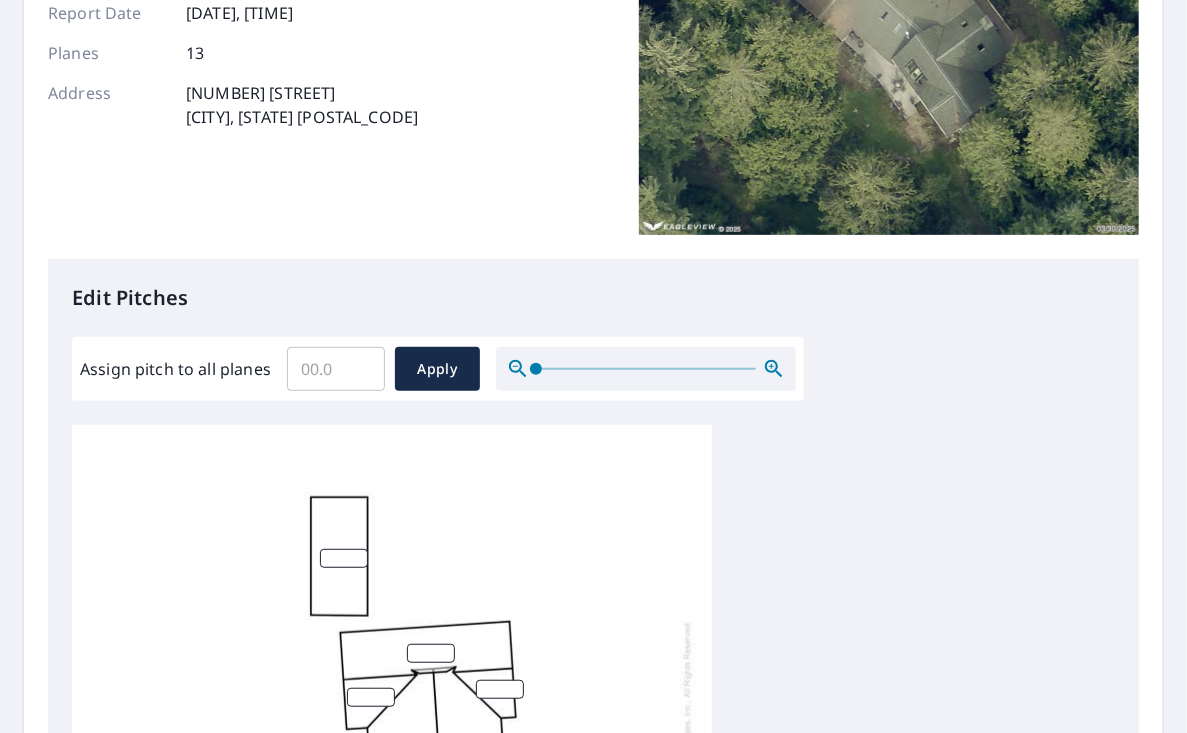 scroll, scrollTop: 264, scrollLeft: 0, axis: vertical 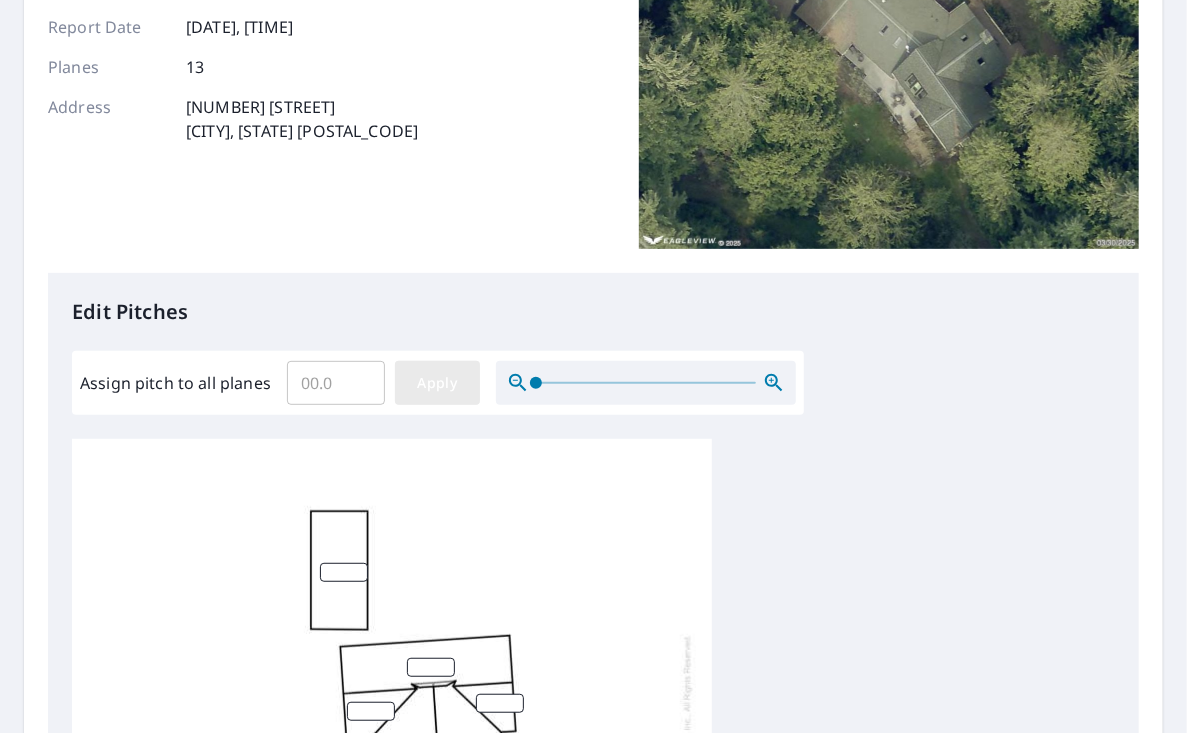 click on "Apply" at bounding box center (437, 383) 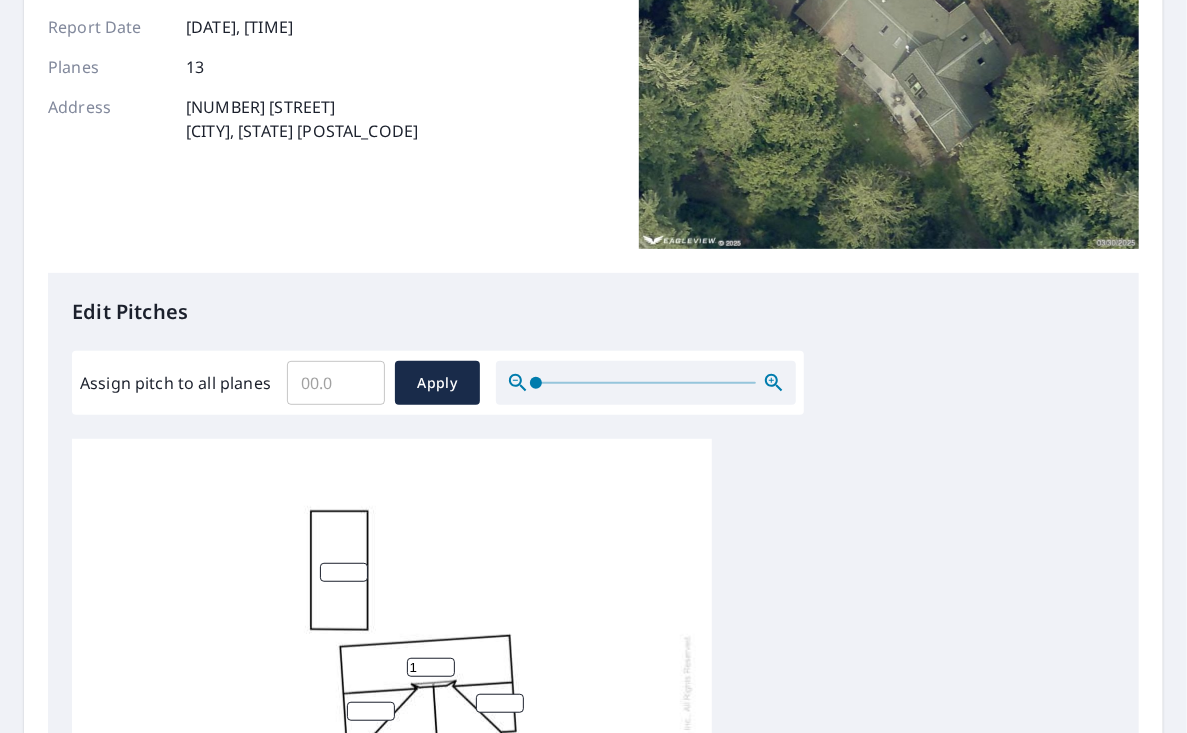 click on "1" at bounding box center [431, 667] 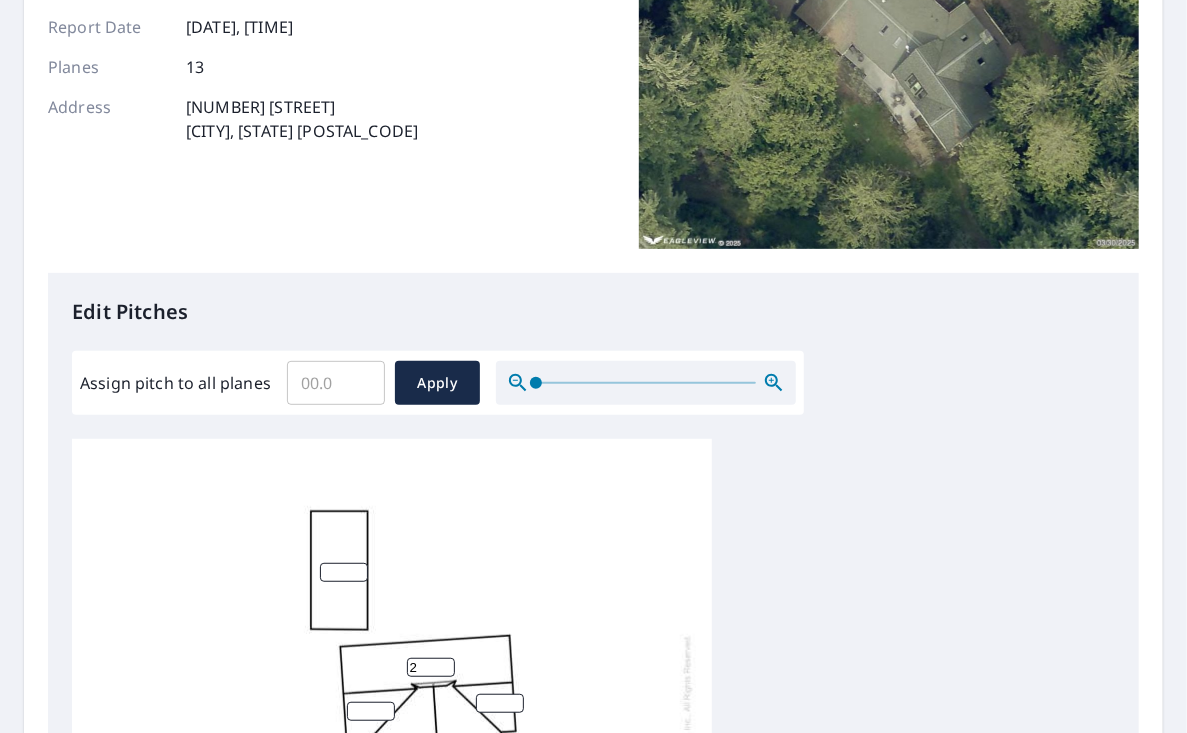 click on "2" at bounding box center [431, 667] 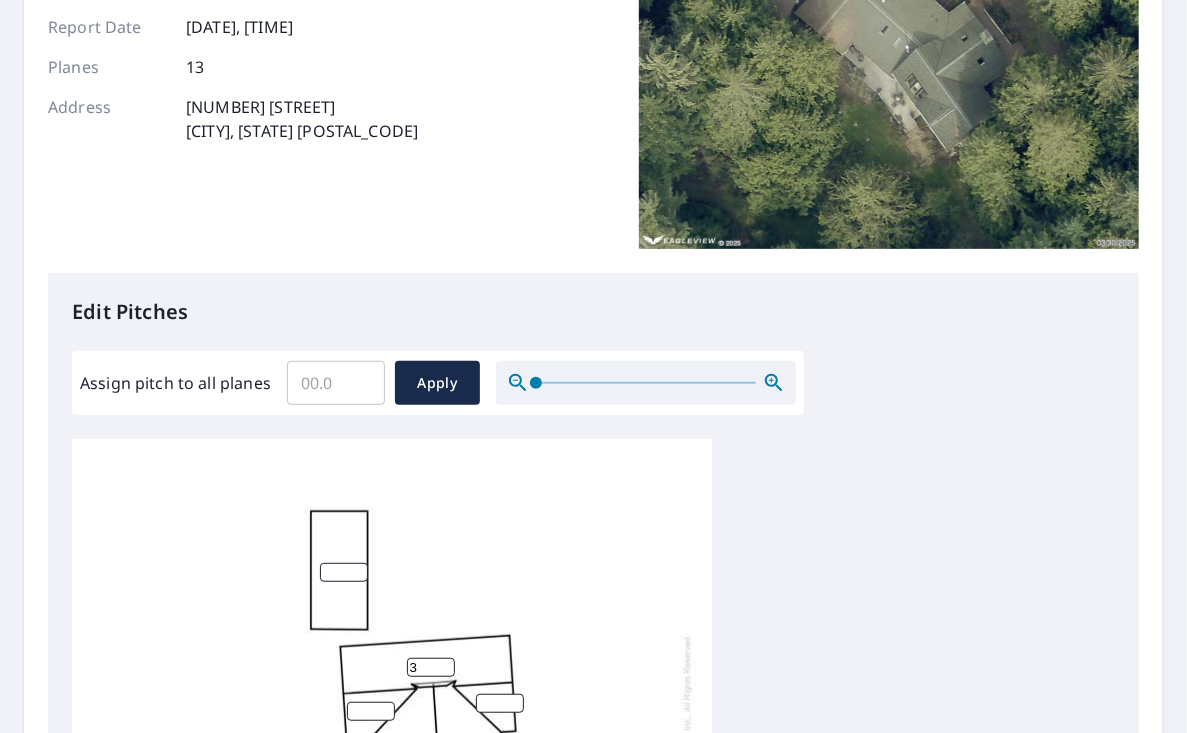 click on "3" at bounding box center (431, 667) 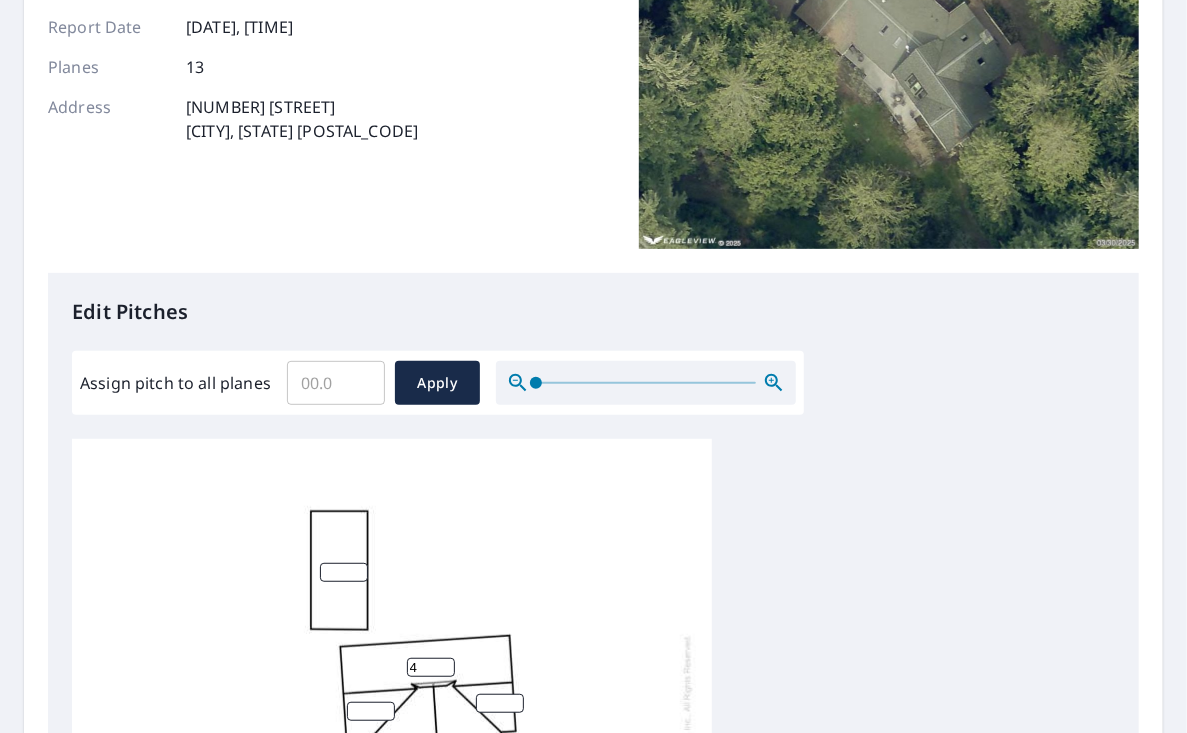 click on "4" at bounding box center (431, 667) 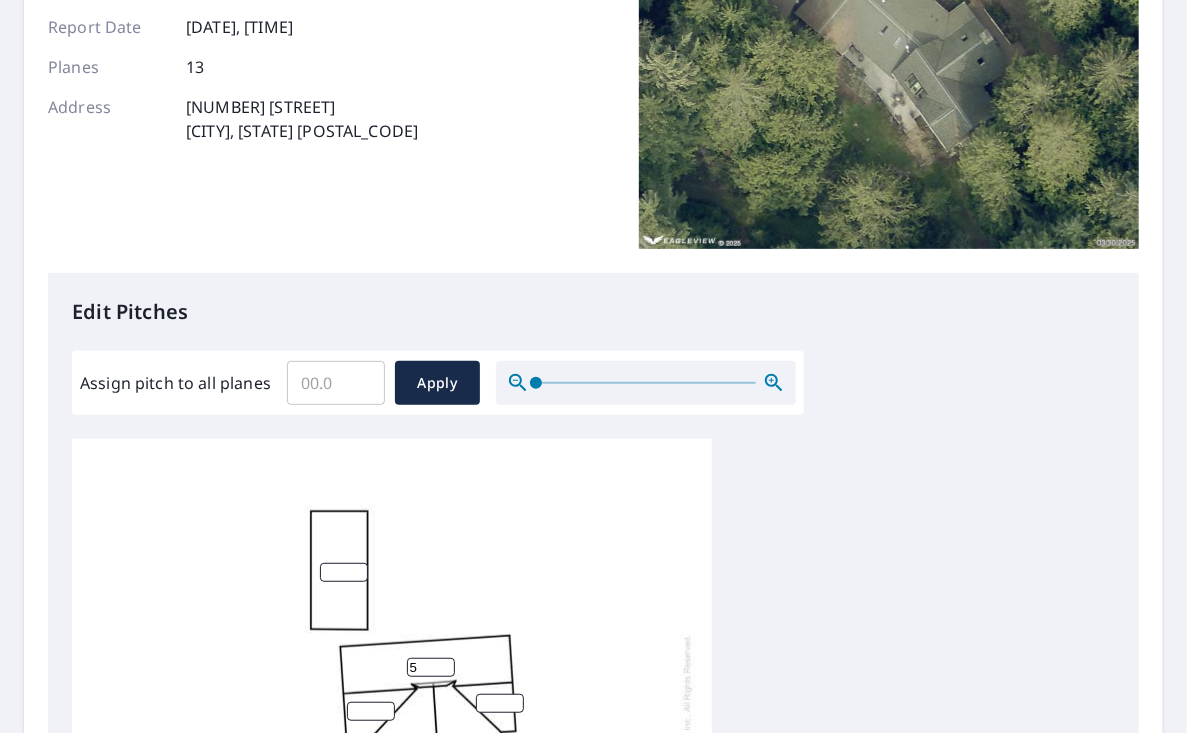 click on "5" at bounding box center [431, 667] 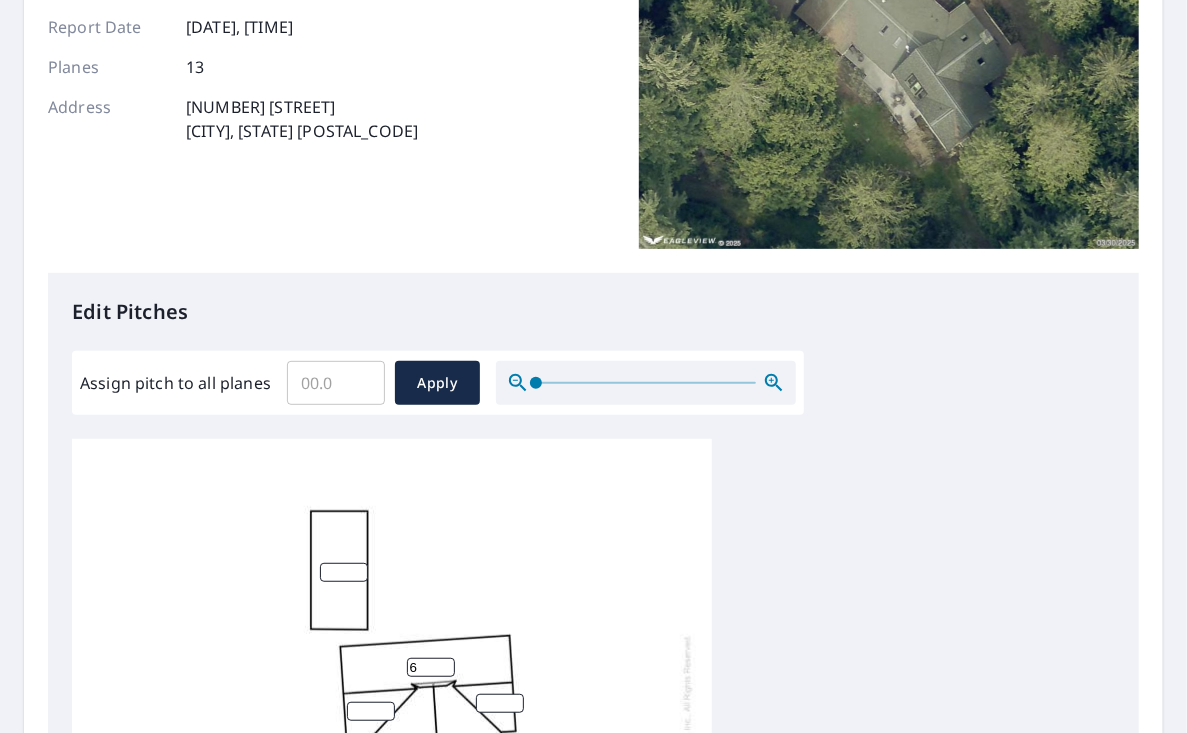 click on "6" at bounding box center [431, 667] 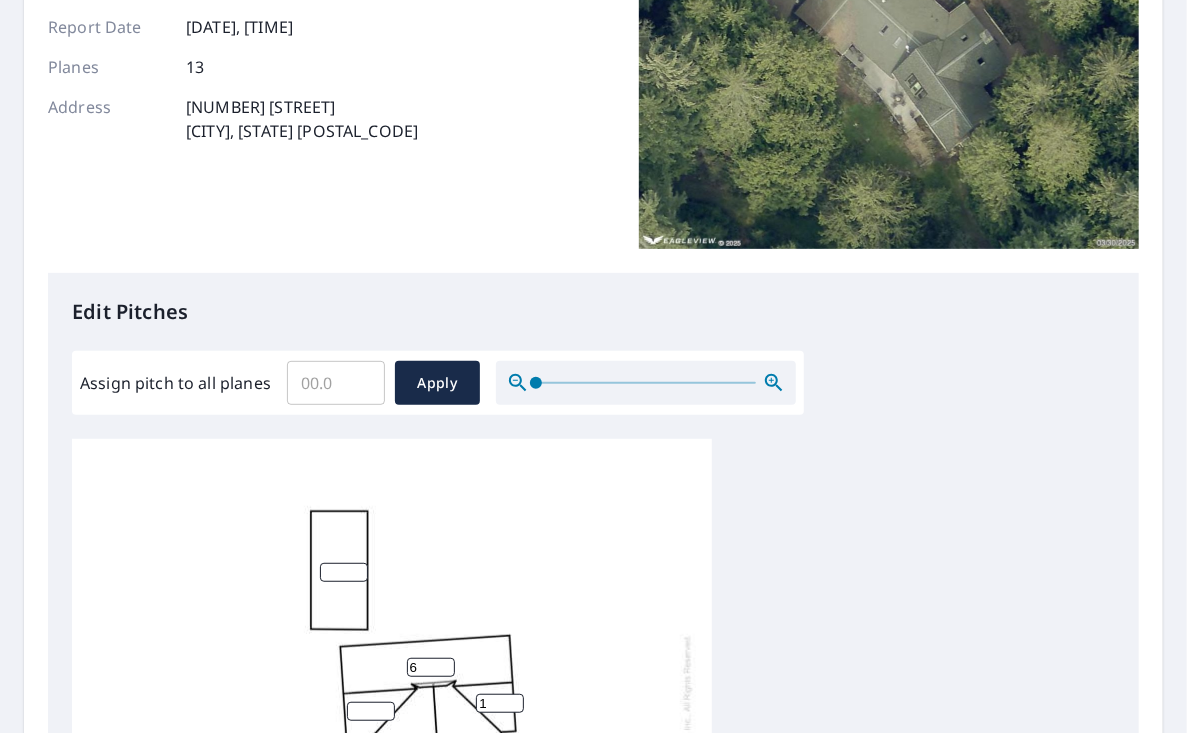 click on "1" at bounding box center (500, 703) 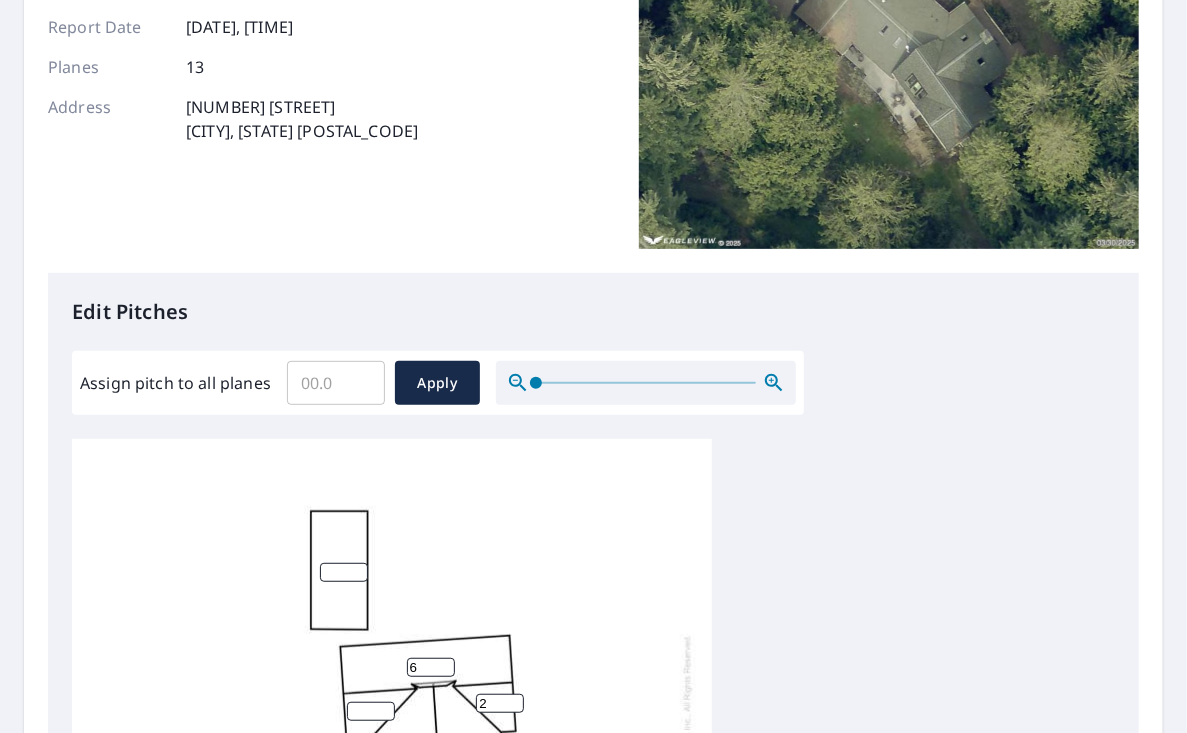 click on "2" at bounding box center [500, 703] 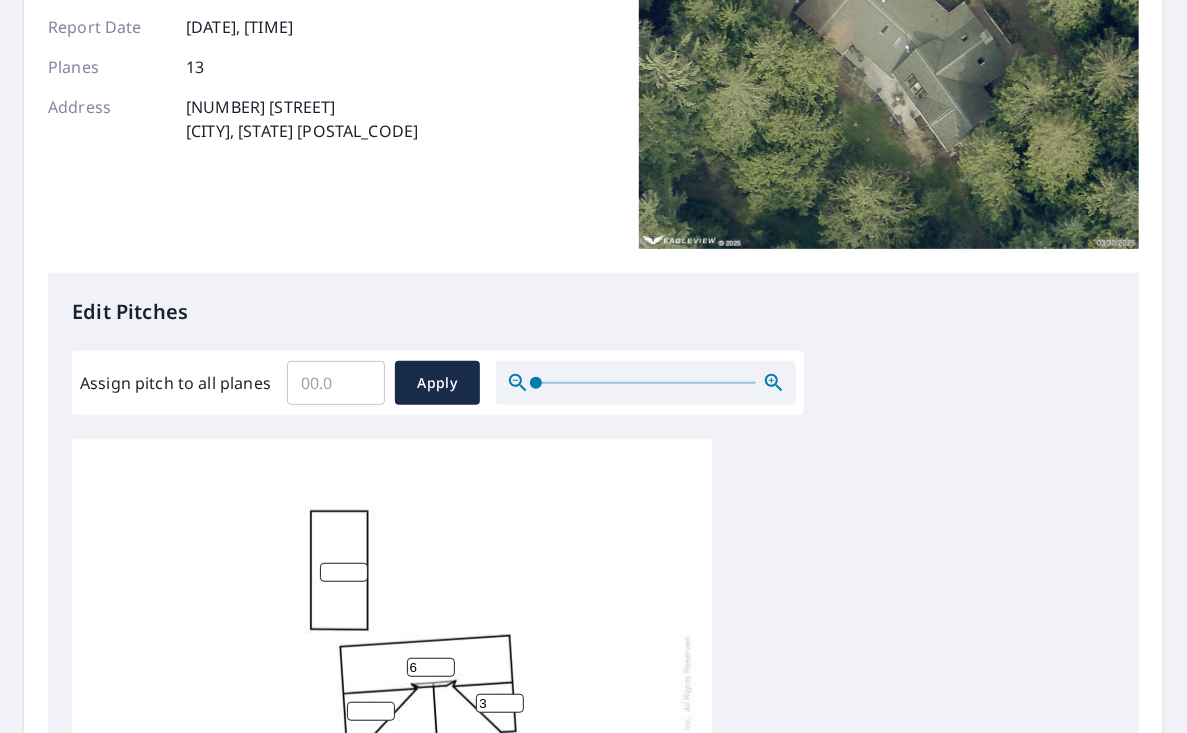 click on "3" at bounding box center [500, 703] 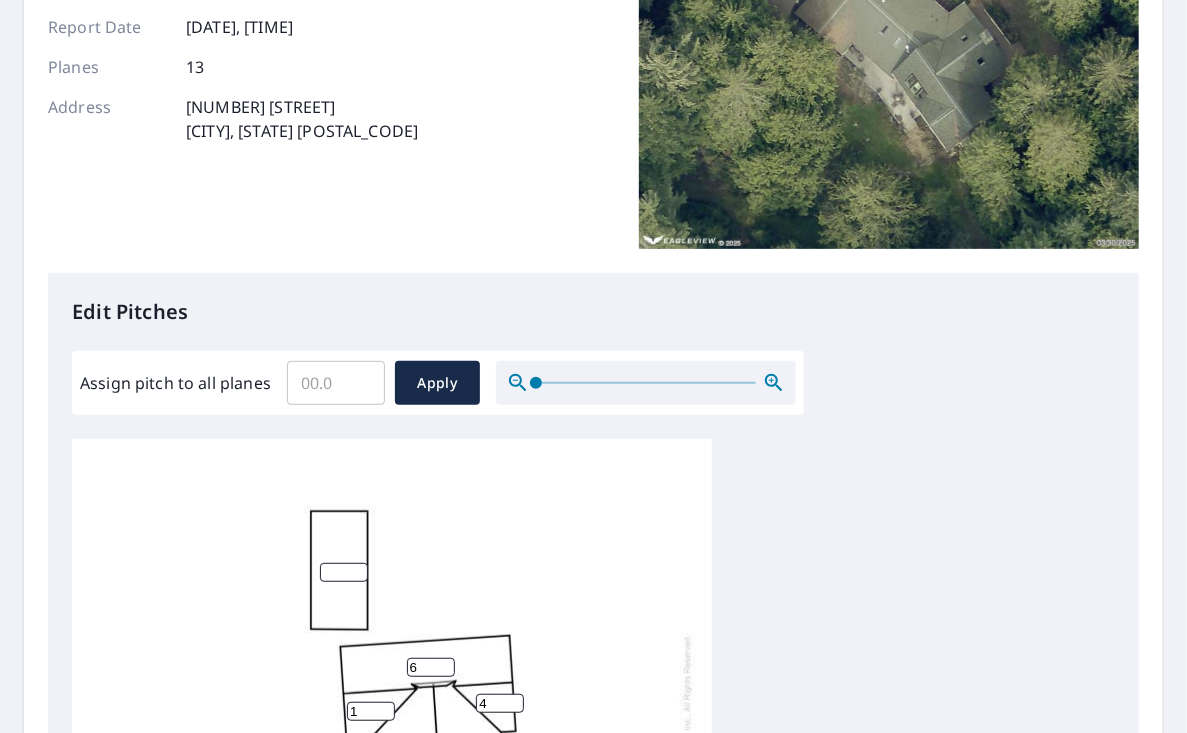 click on "1" at bounding box center (371, 711) 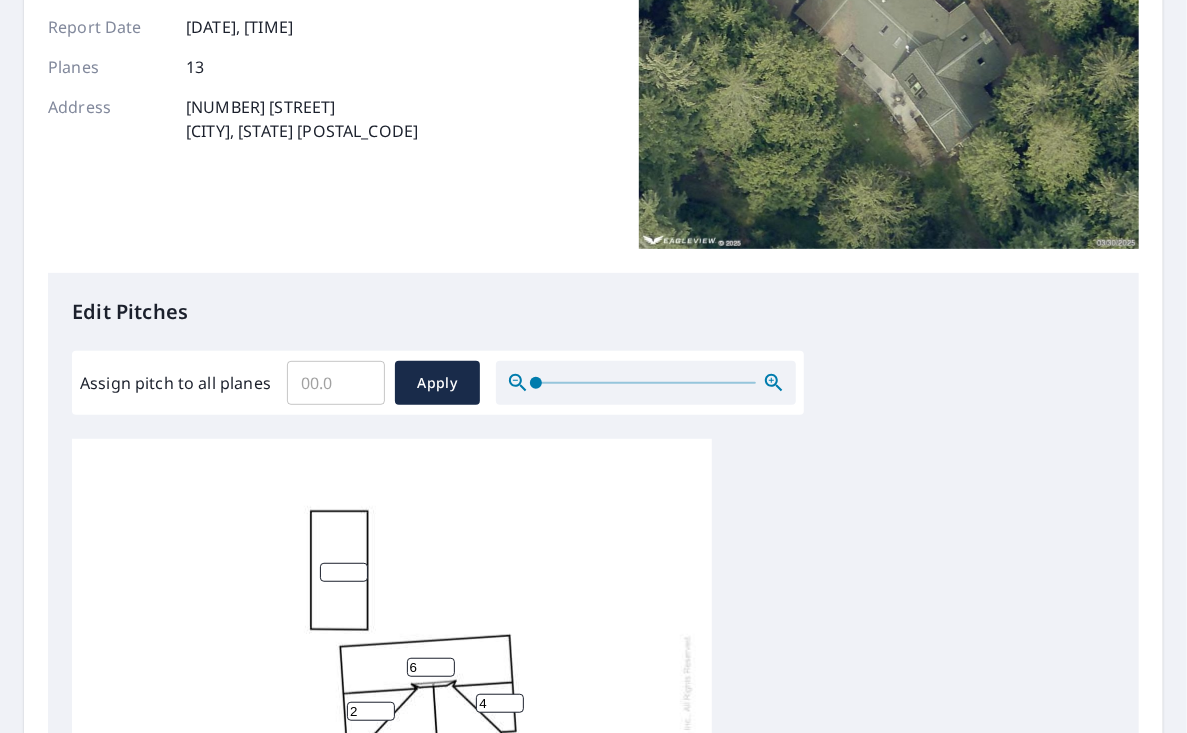click on "2" at bounding box center [371, 711] 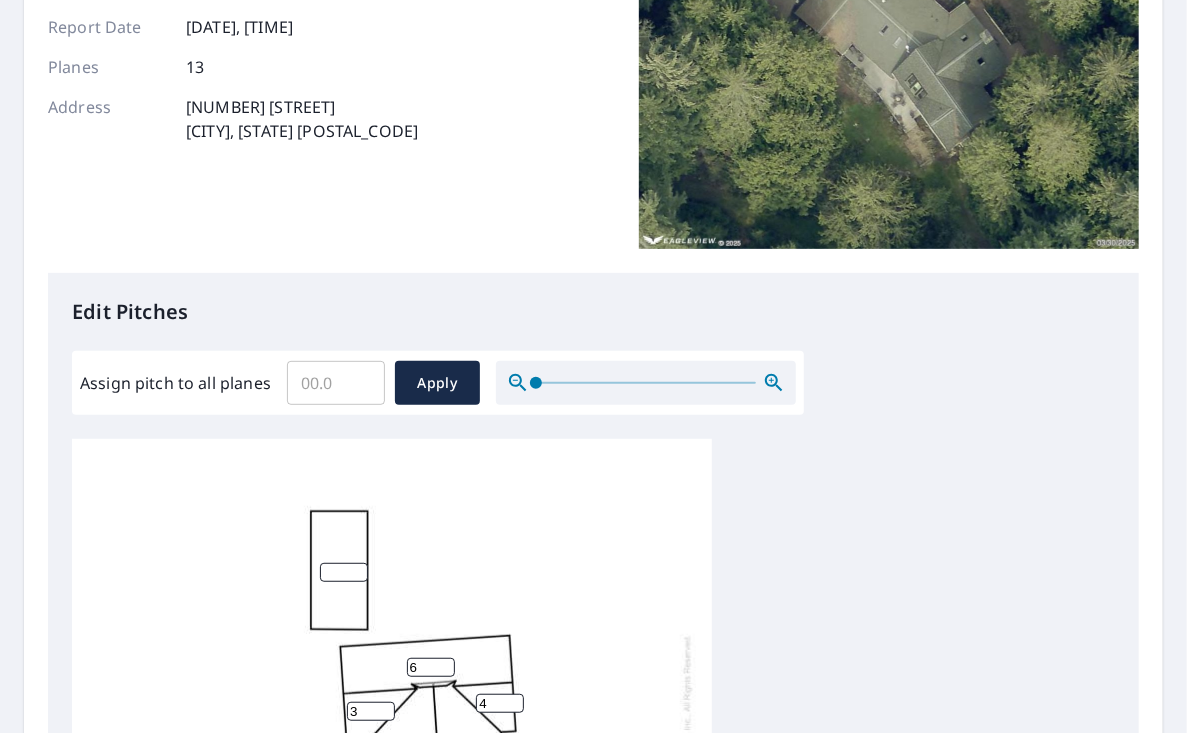 click on "3" at bounding box center [371, 711] 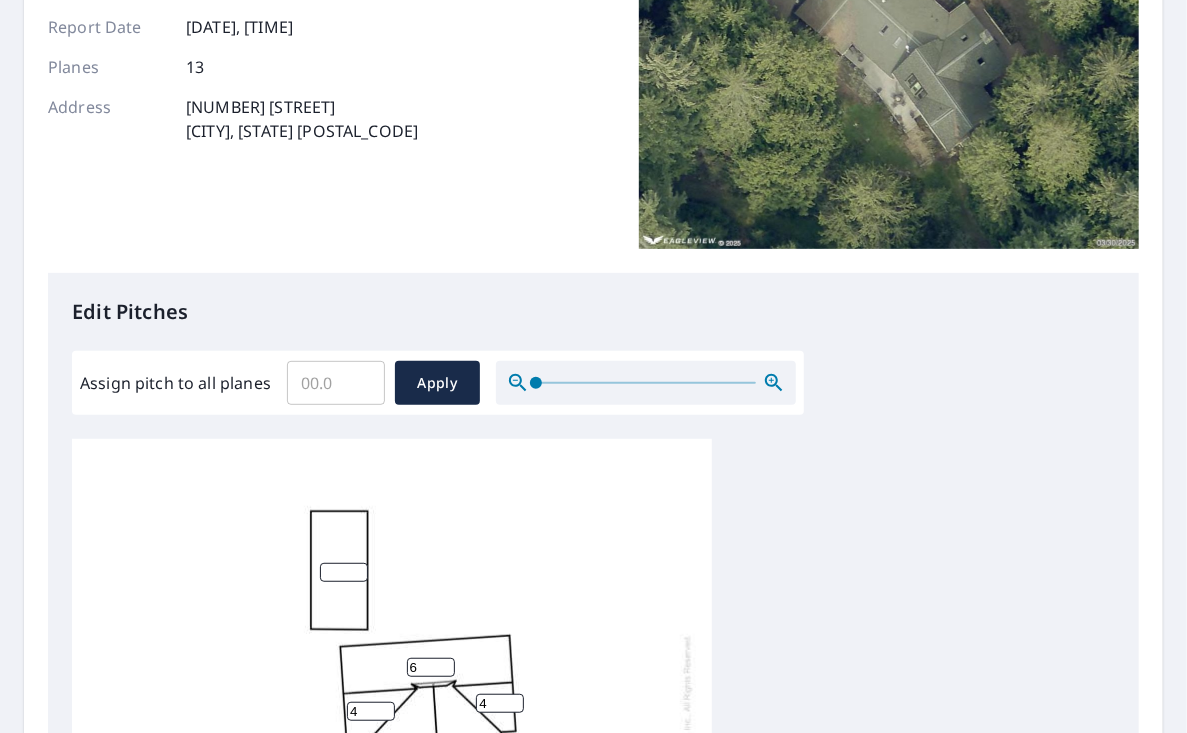 click on "4" at bounding box center (371, 711) 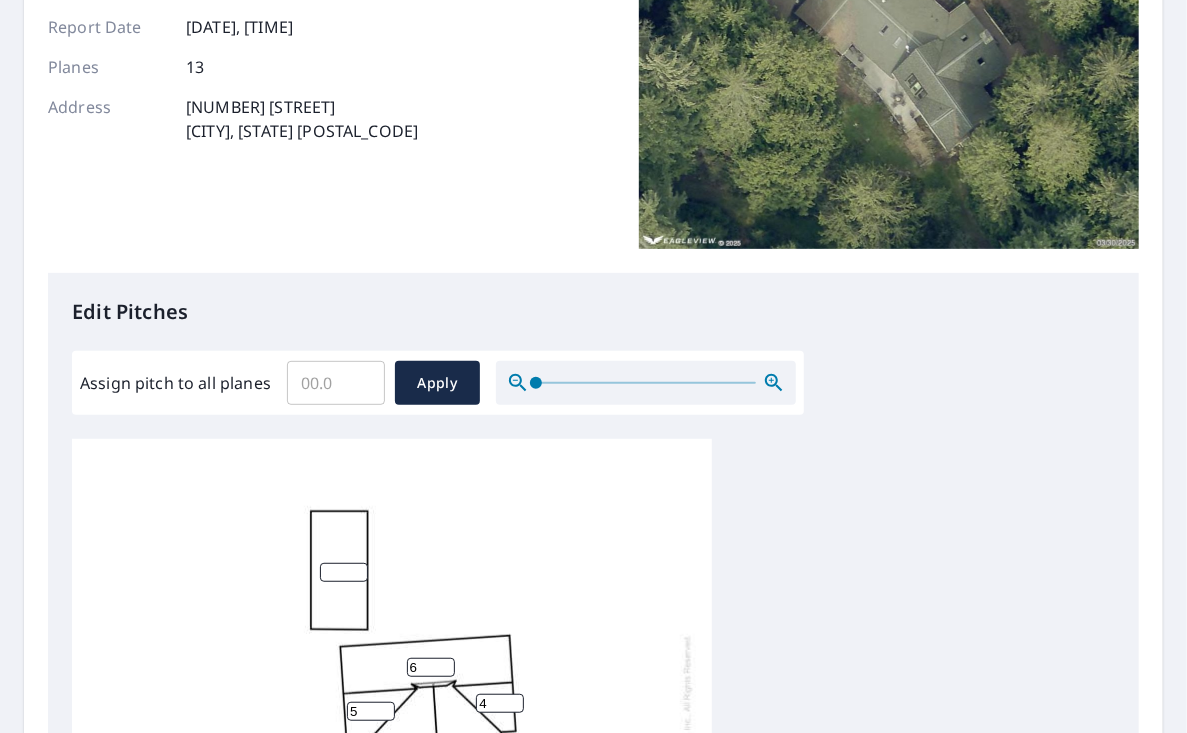 click on "5" at bounding box center [371, 711] 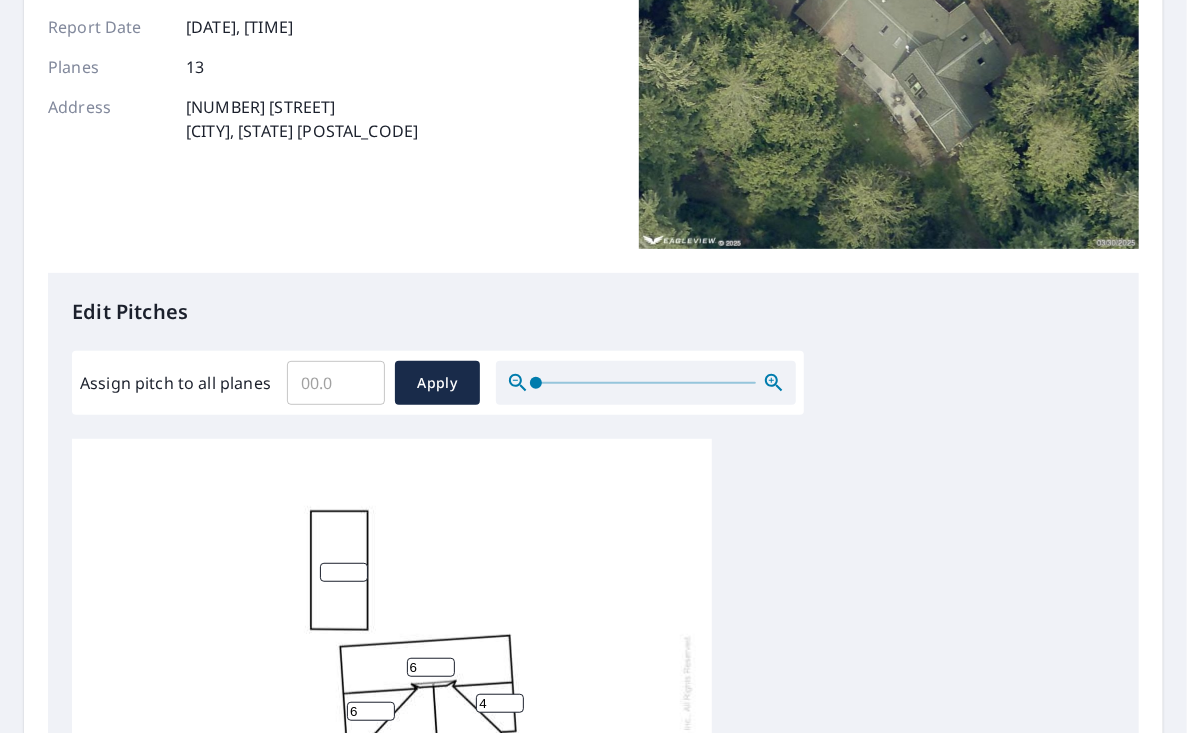 type on "6" 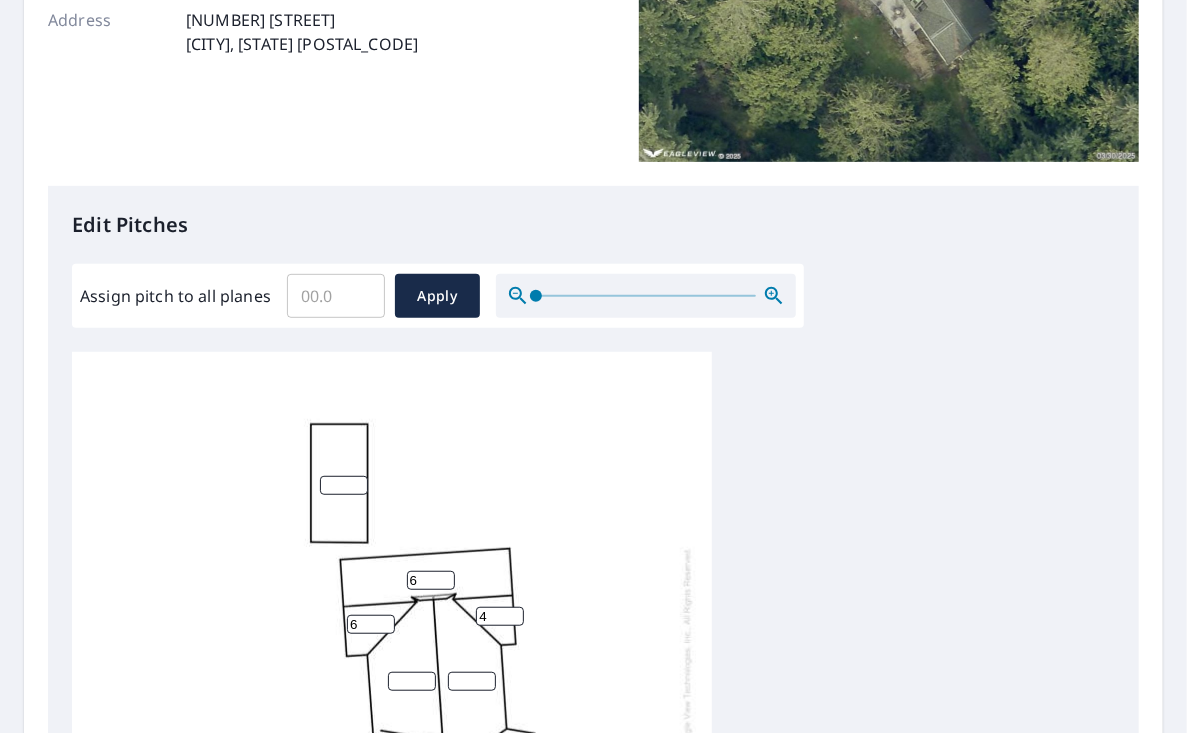 scroll, scrollTop: 464, scrollLeft: 0, axis: vertical 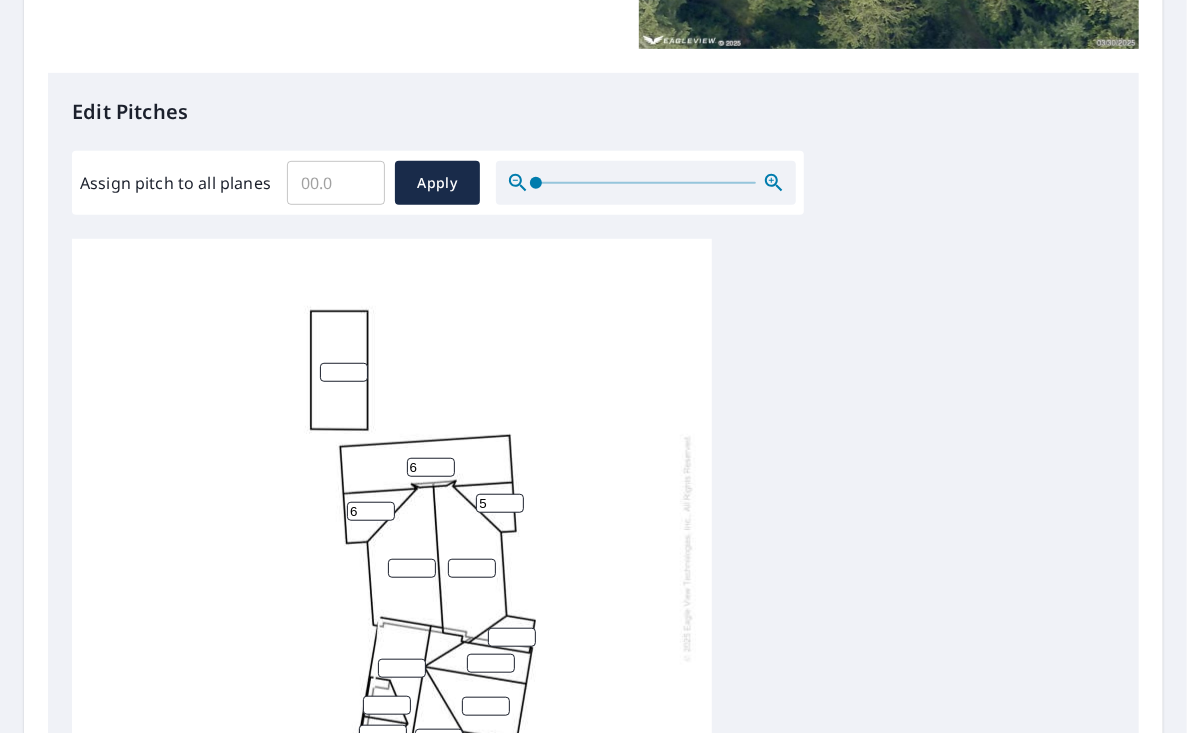click on "5" at bounding box center [500, 503] 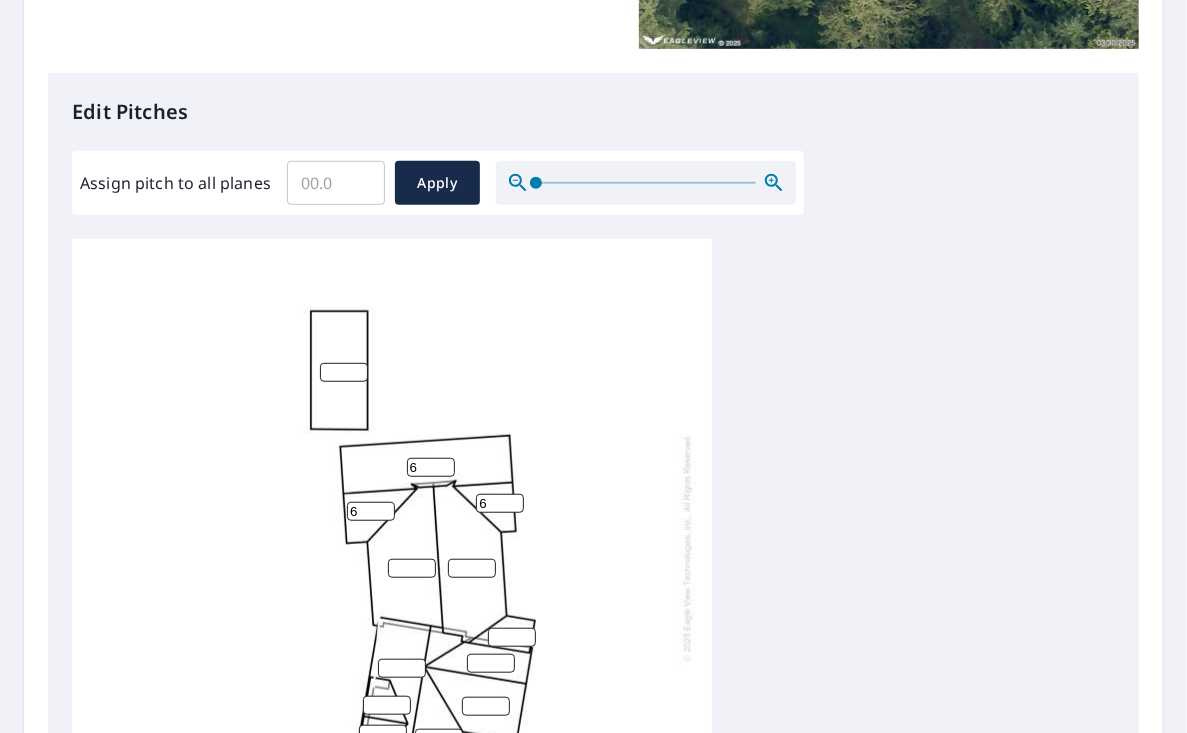 click on "6" at bounding box center (500, 503) 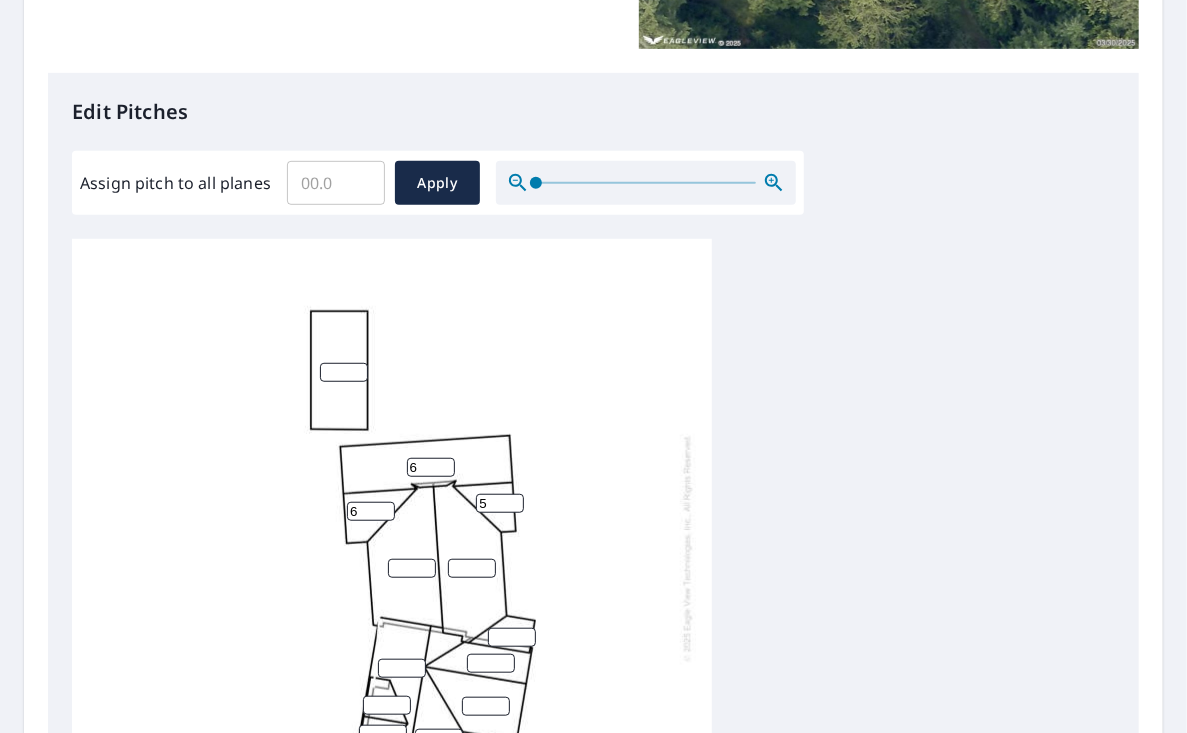 click on "5" at bounding box center [500, 503] 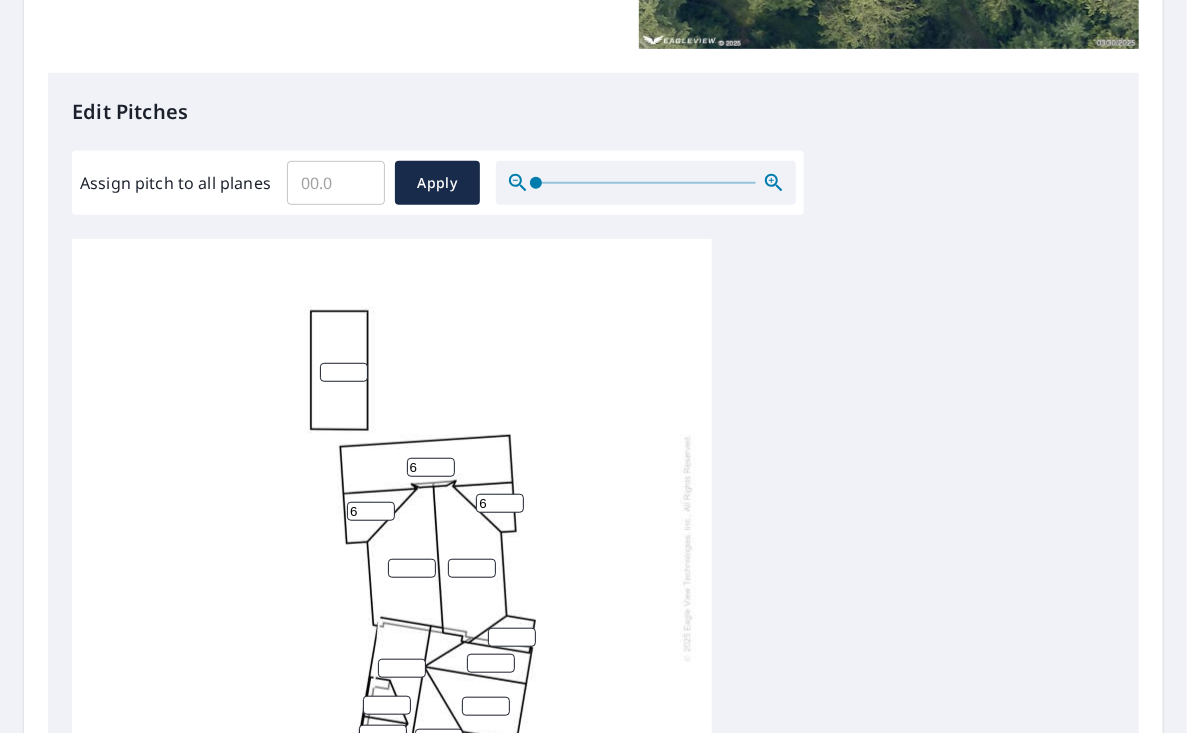 type on "6" 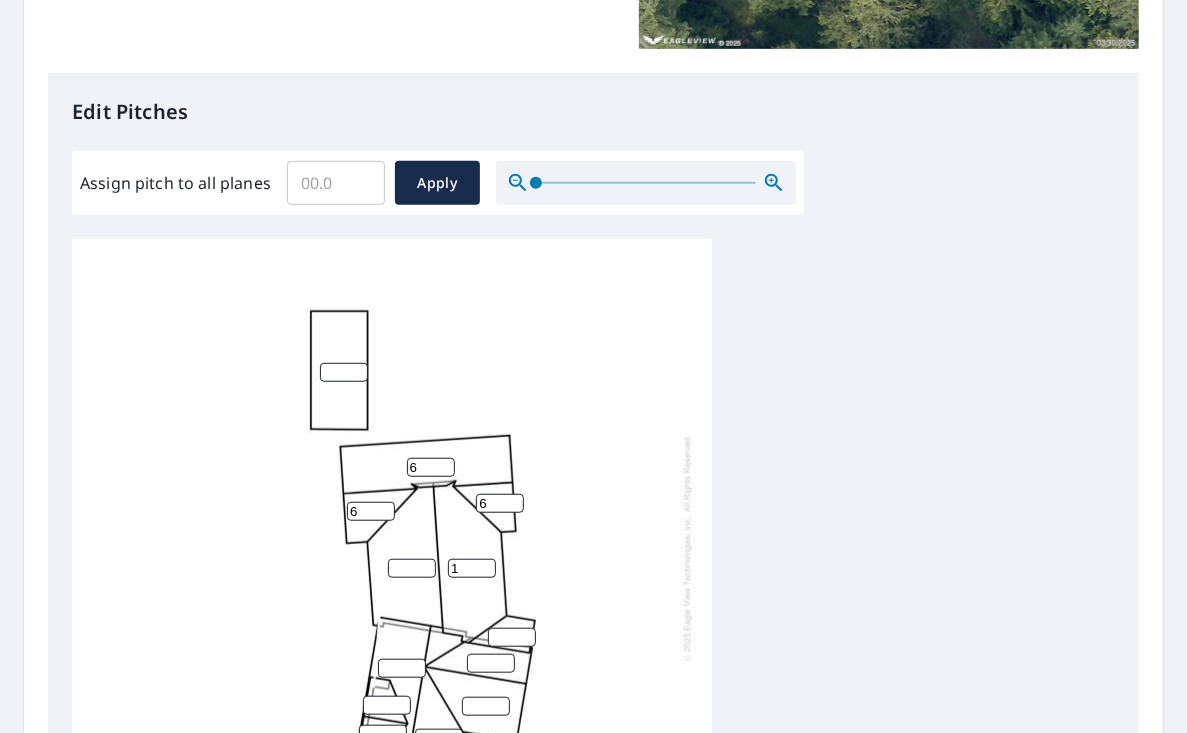 click on "1" at bounding box center [472, 568] 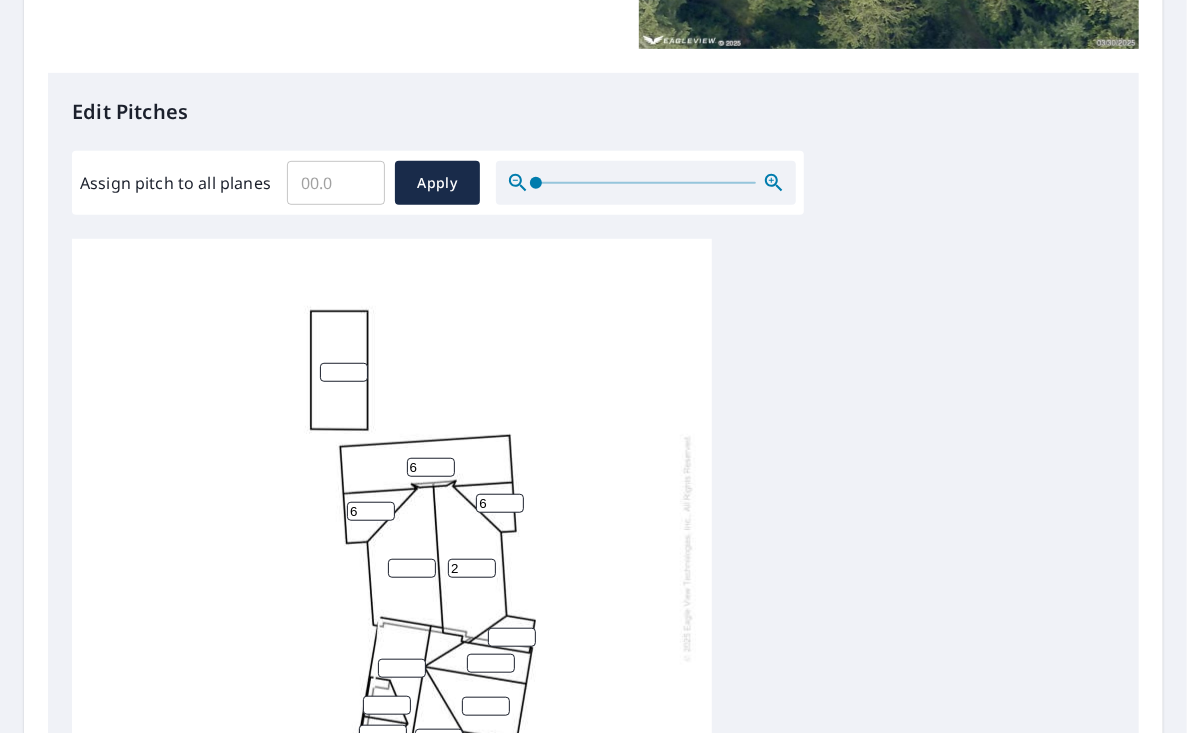 click on "2" at bounding box center (472, 568) 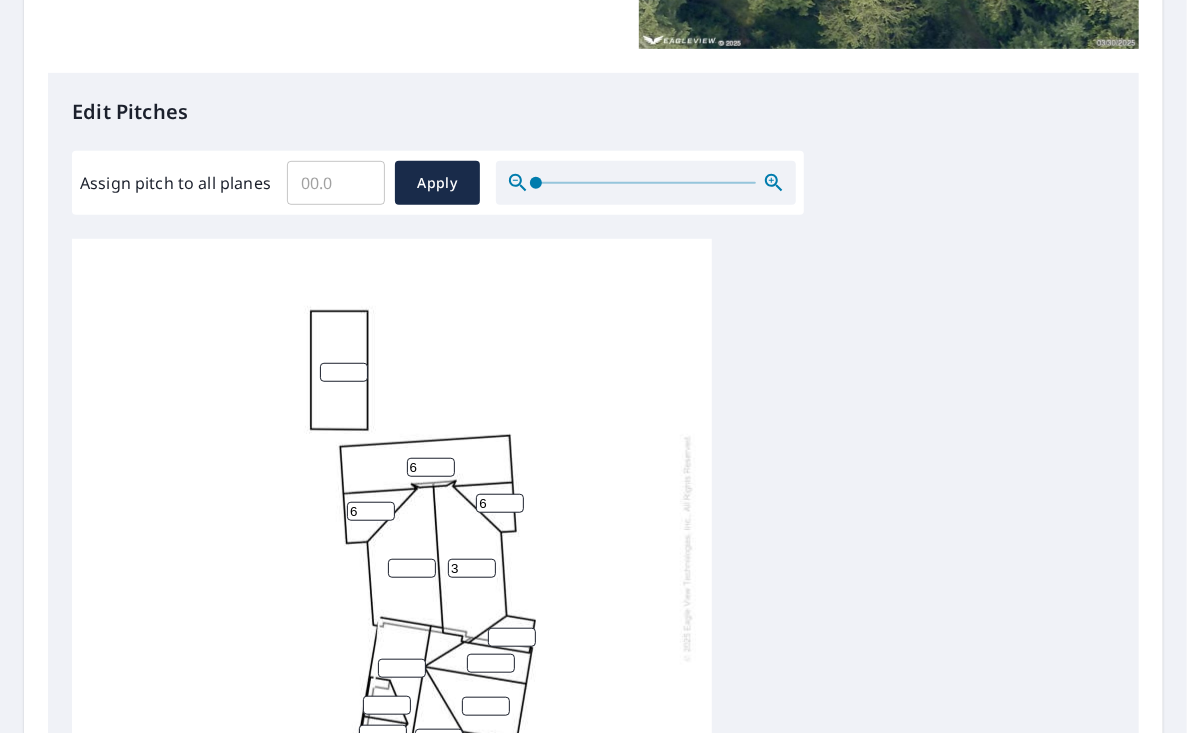 click on "3" at bounding box center (472, 568) 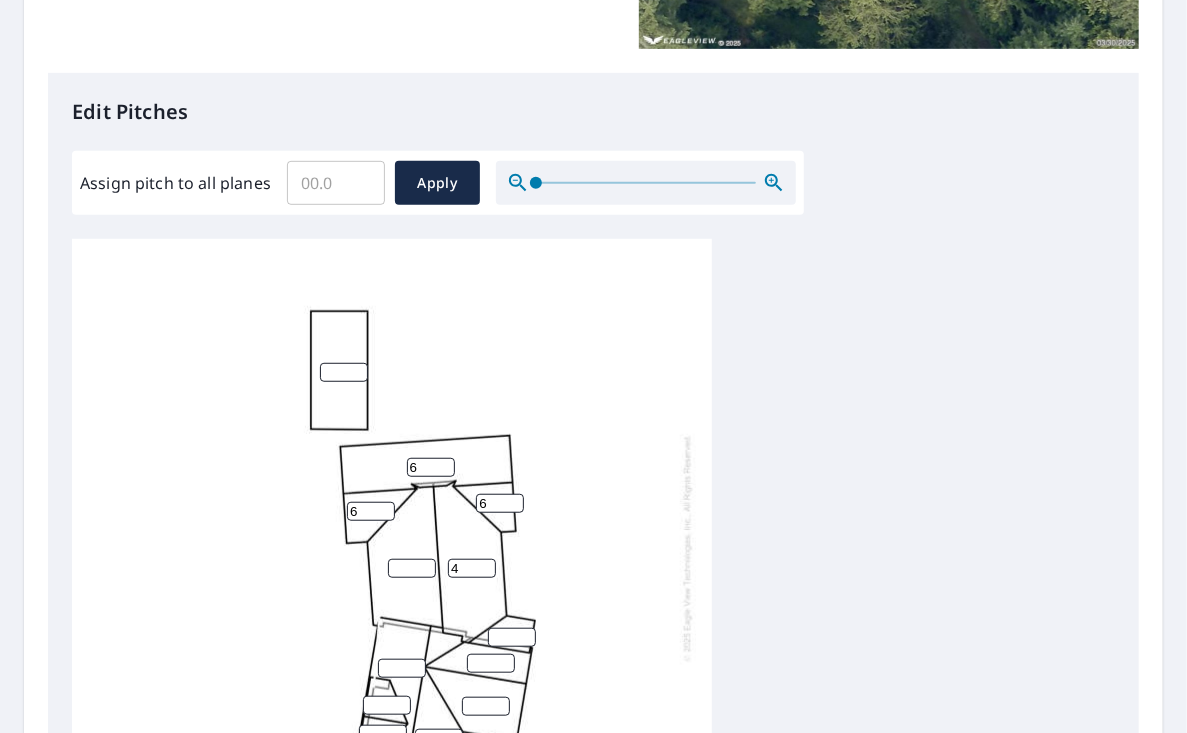 click on "4" at bounding box center [472, 568] 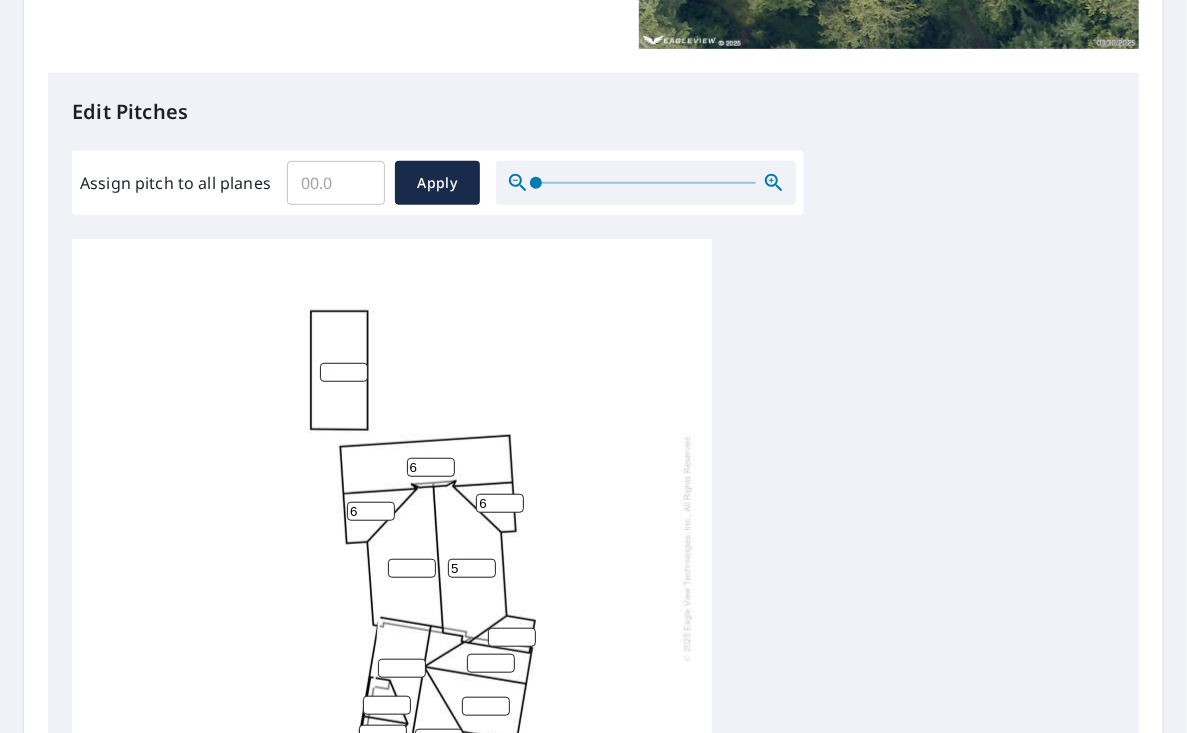 click on "5" at bounding box center [472, 568] 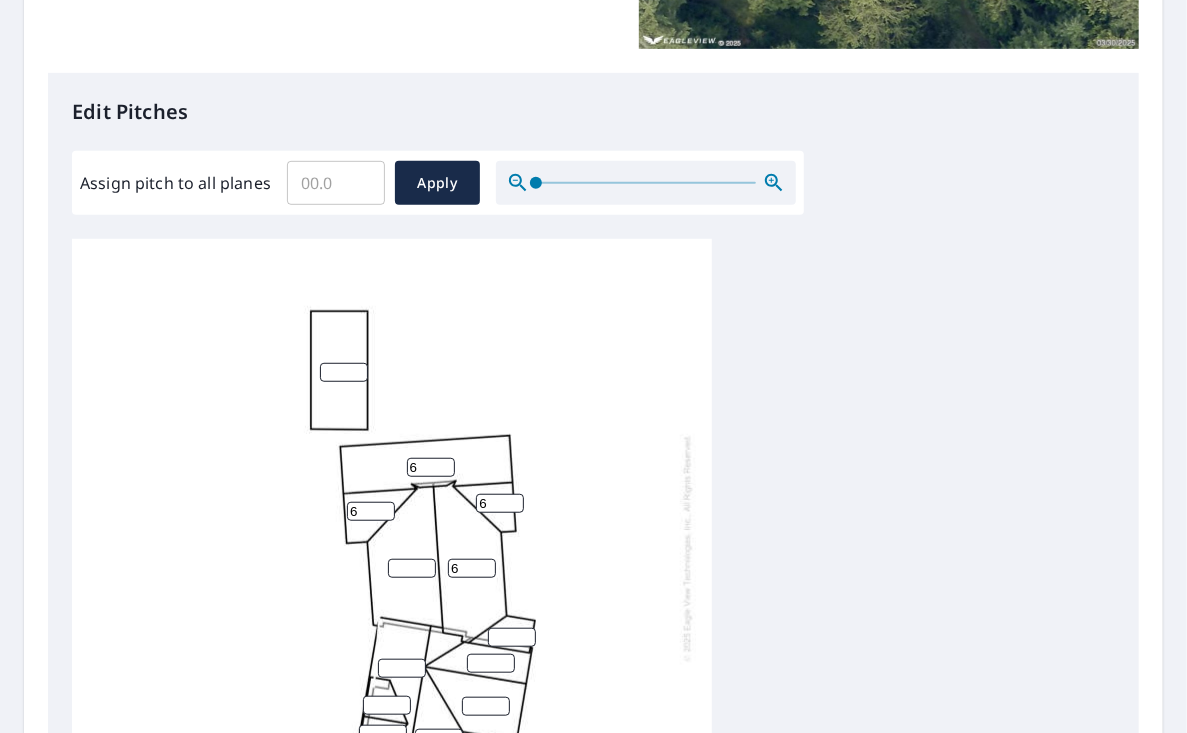 type on "6" 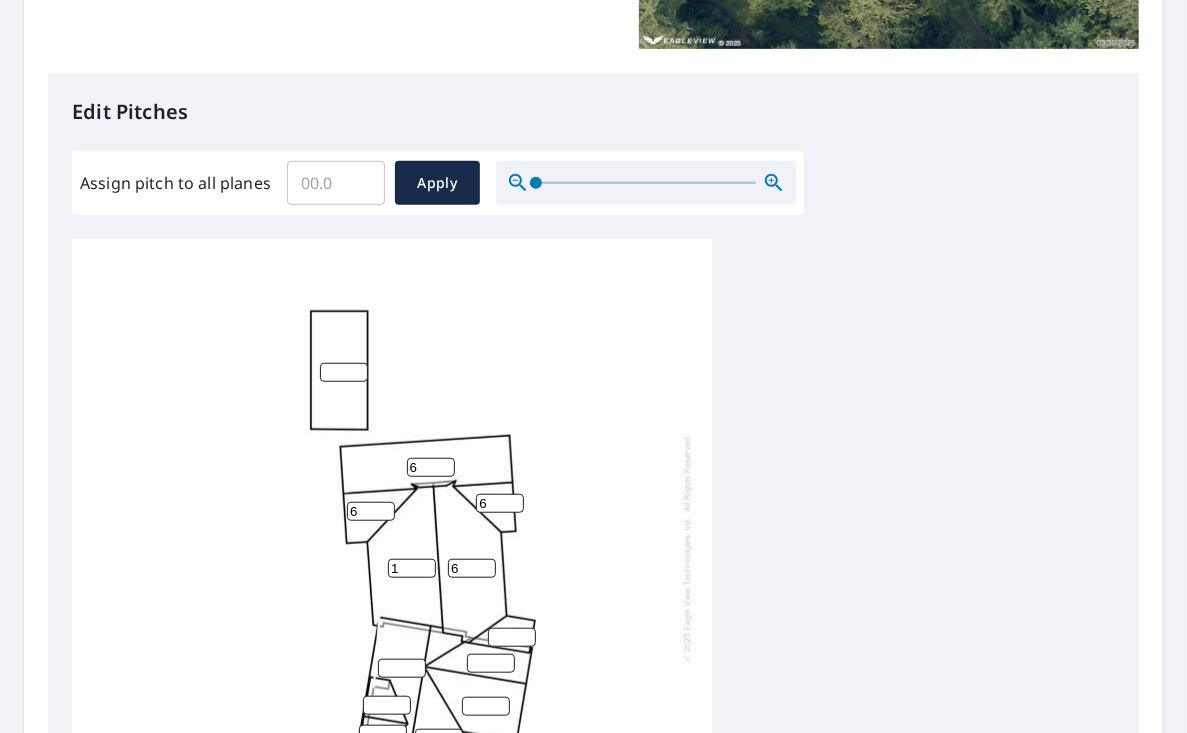 click on "1" at bounding box center (412, 568) 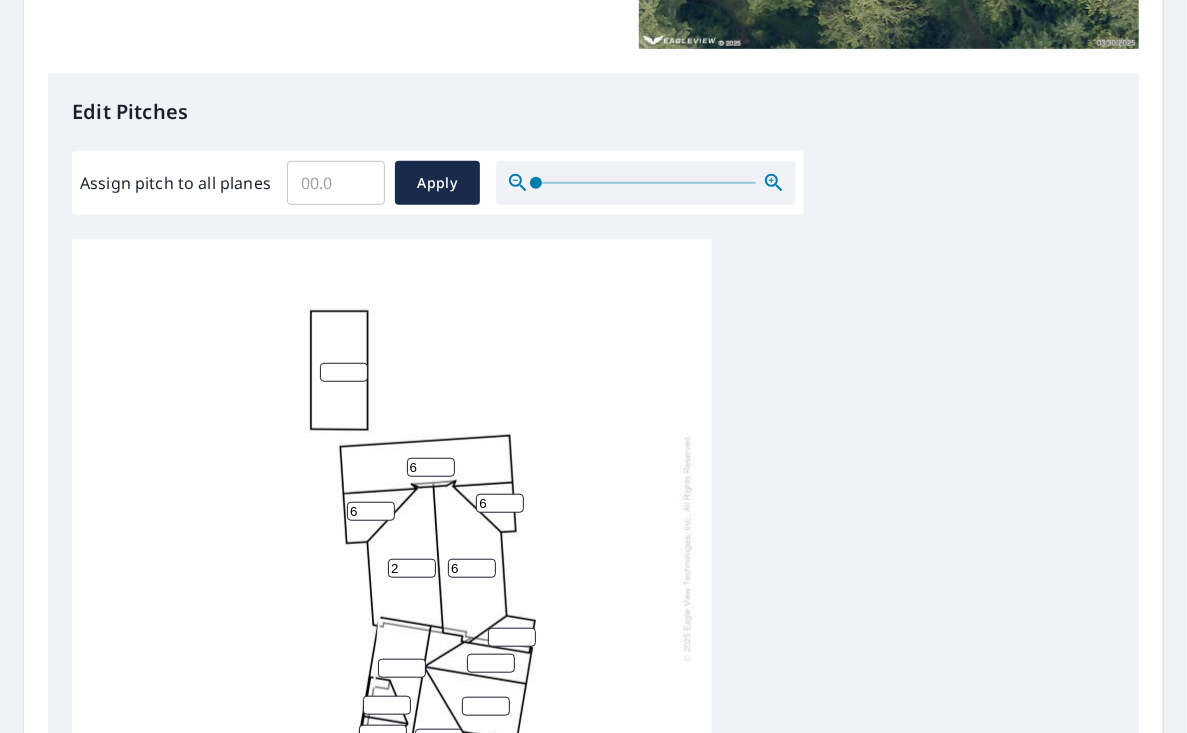 click on "2" at bounding box center (412, 568) 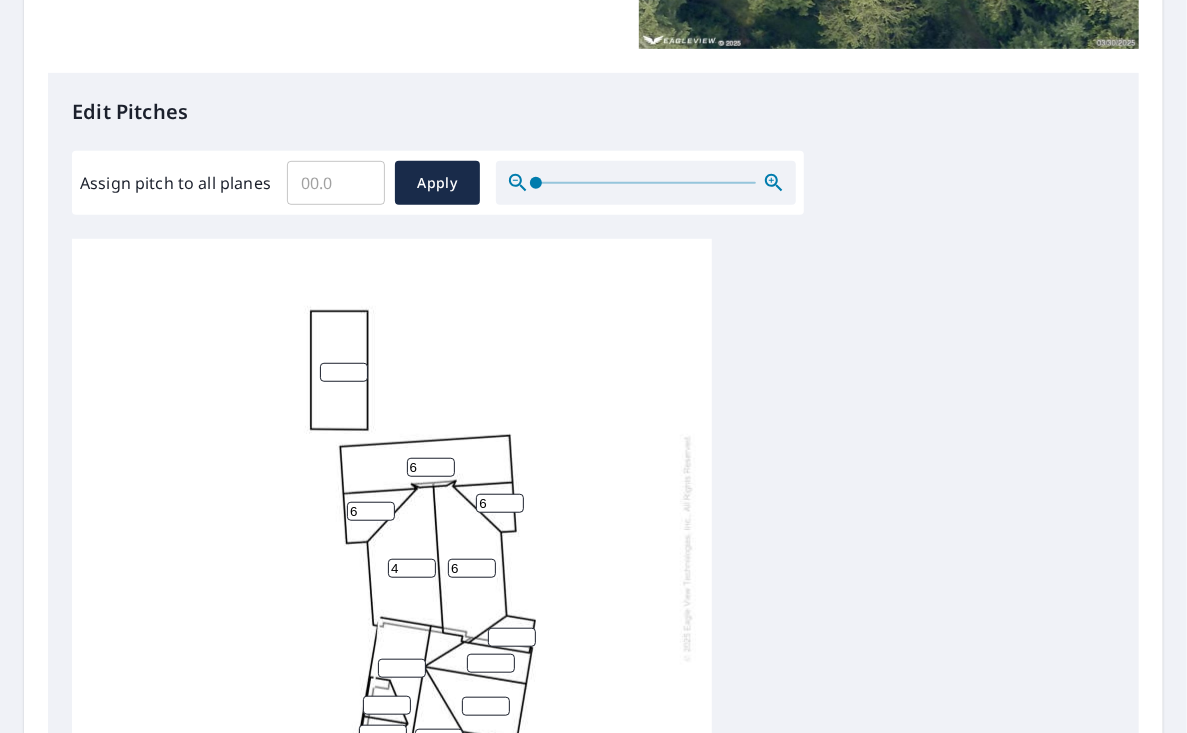 click on "4" at bounding box center (412, 568) 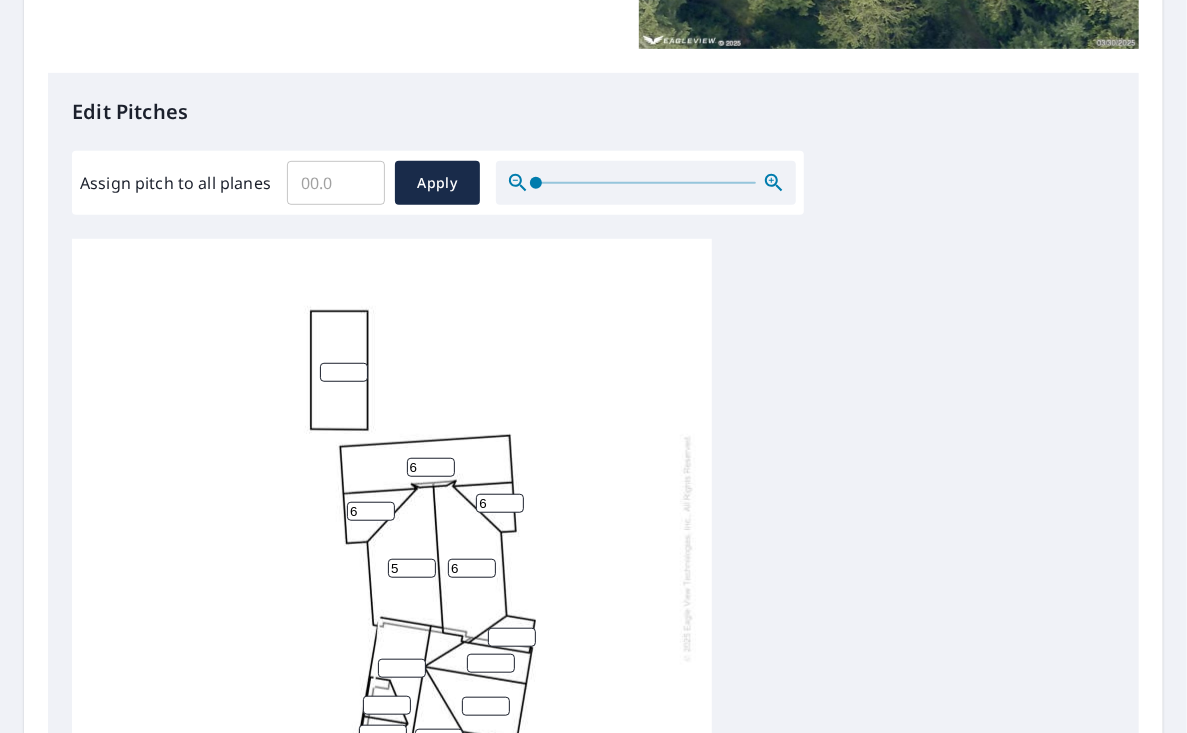 click on "5" at bounding box center [412, 568] 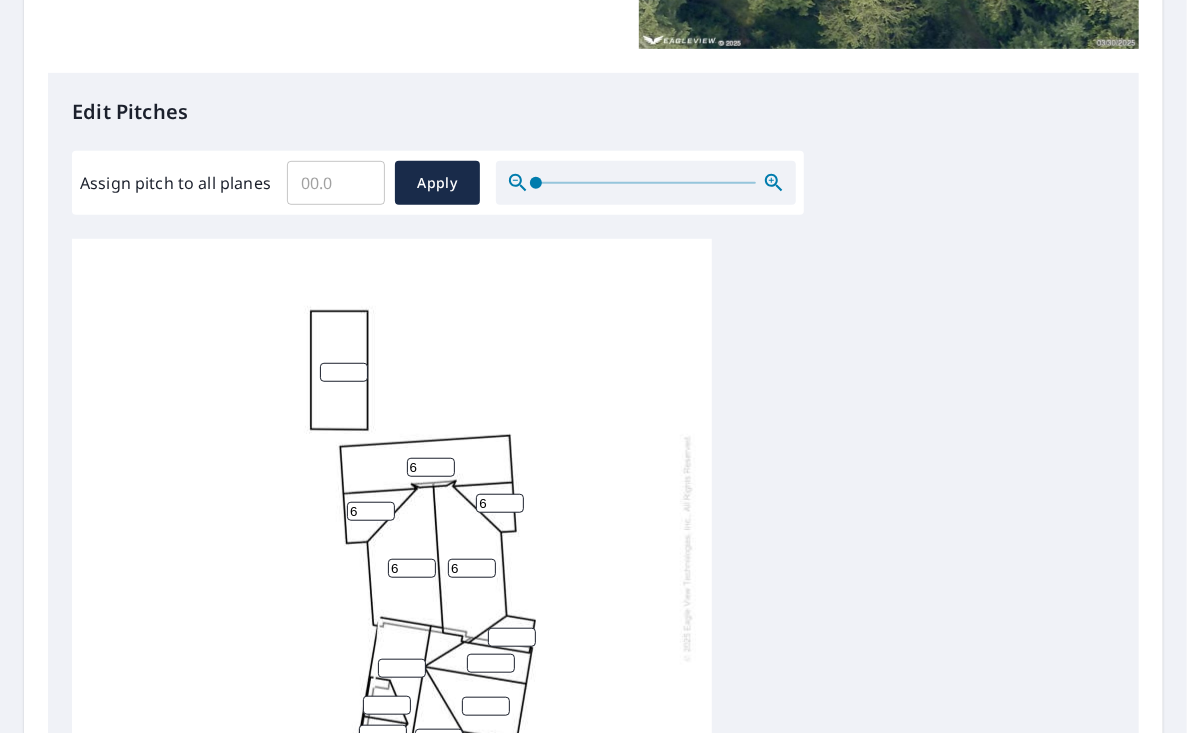 type on "6" 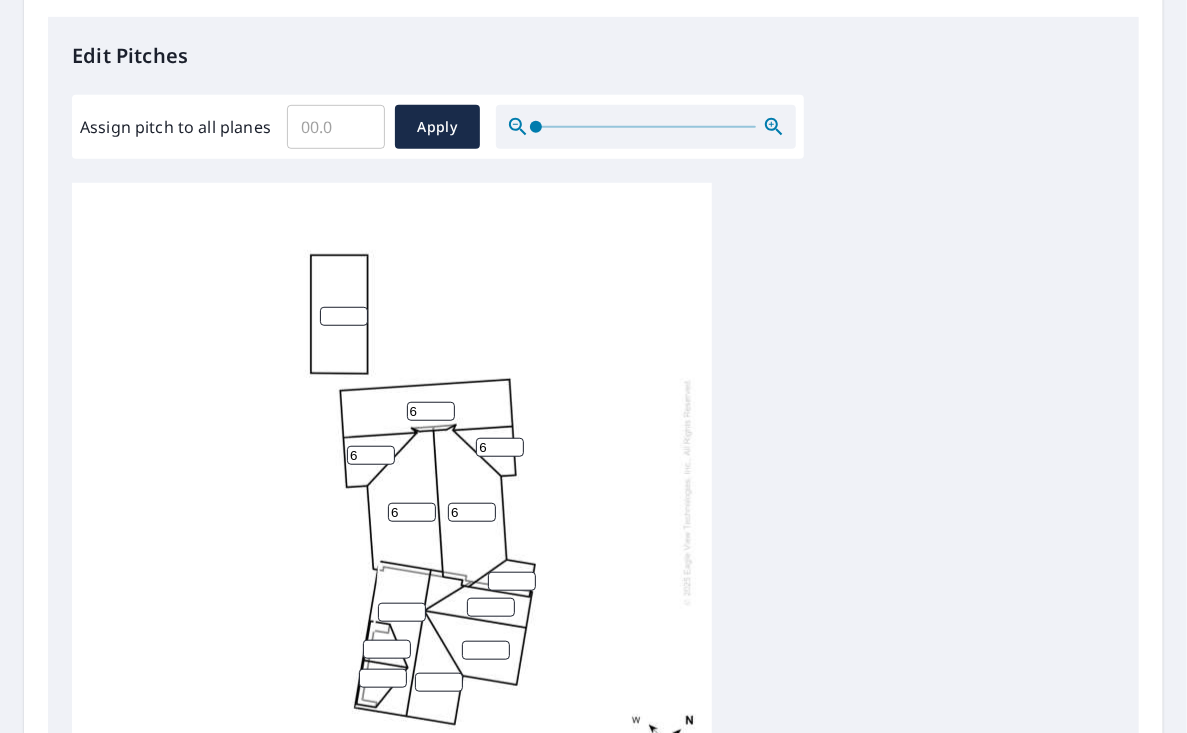 scroll, scrollTop: 564, scrollLeft: 0, axis: vertical 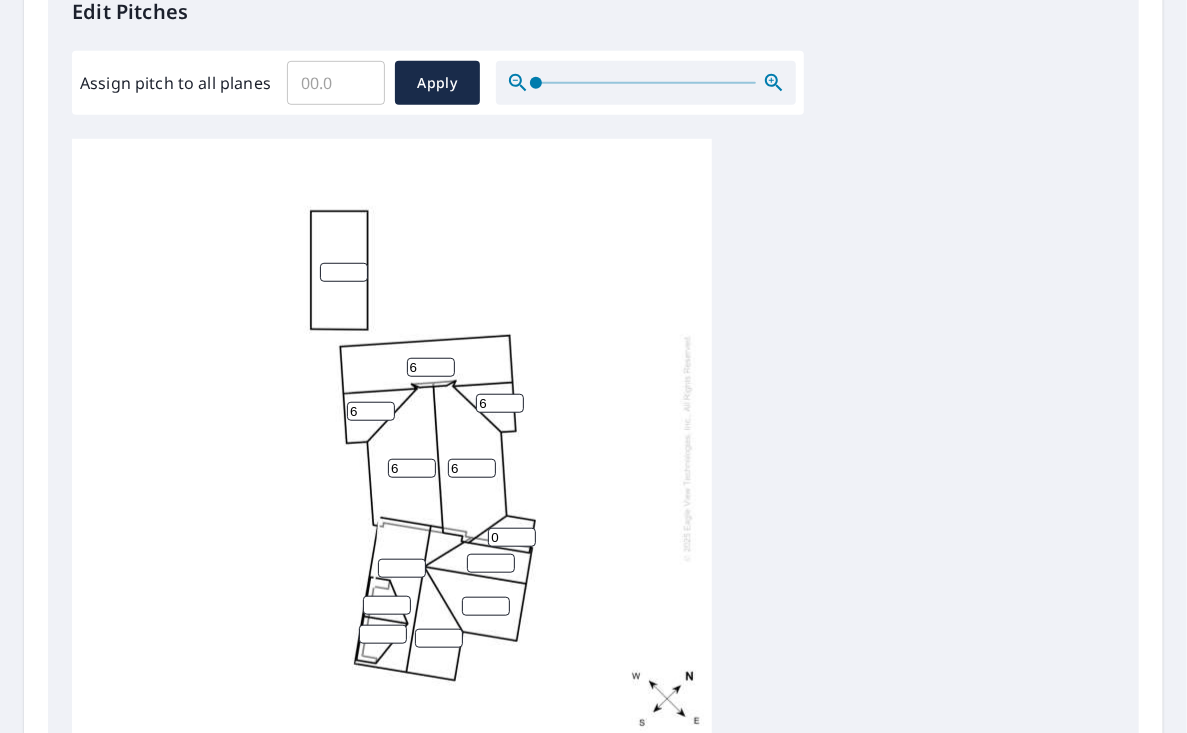 click on "0" at bounding box center [512, 537] 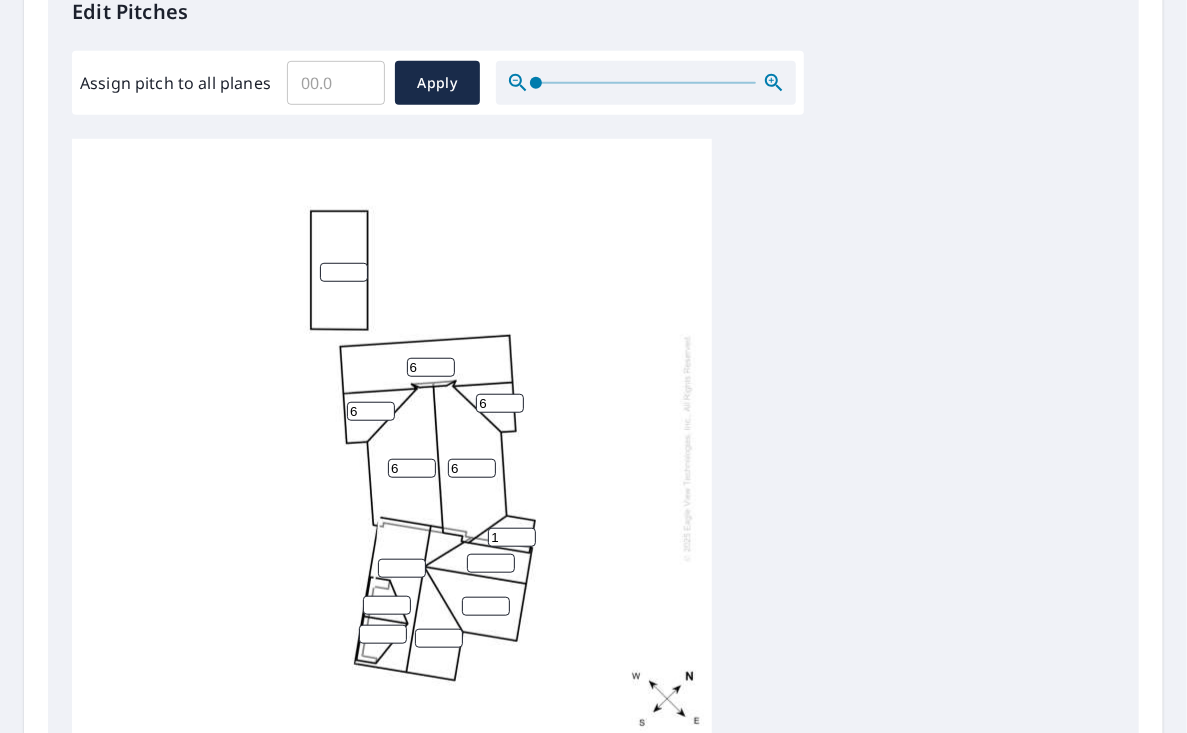 click on "1" at bounding box center (512, 537) 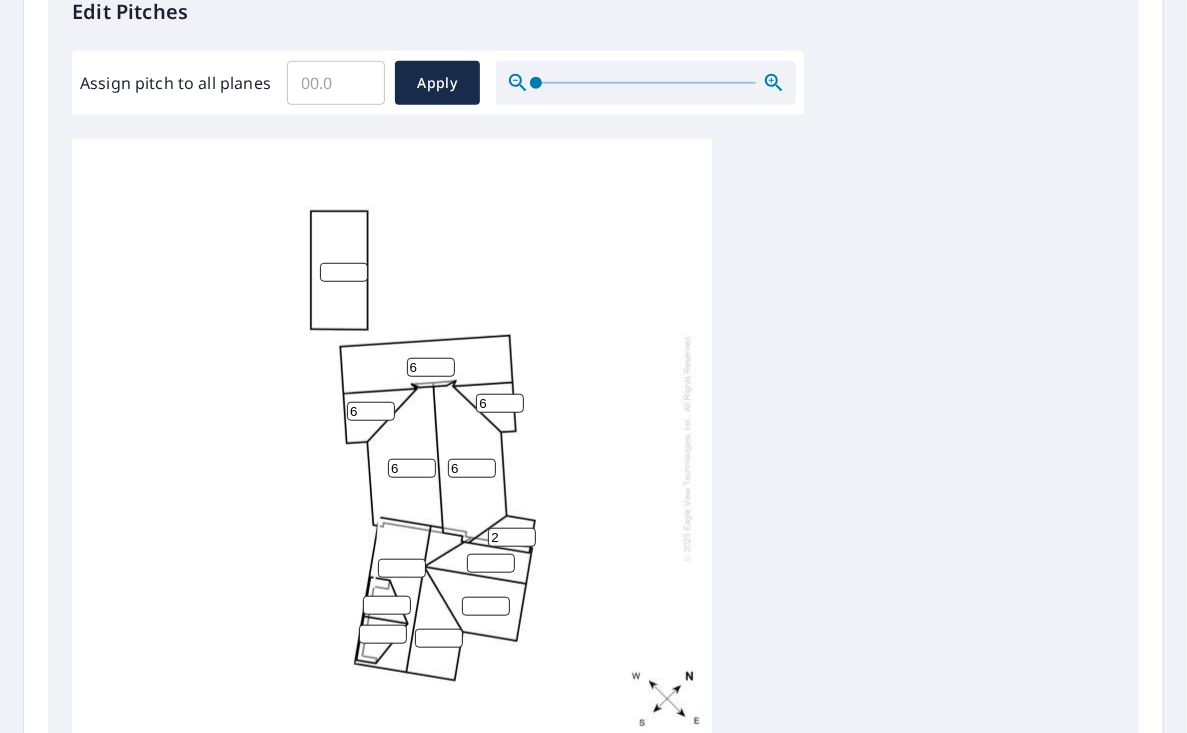click on "2" at bounding box center [512, 537] 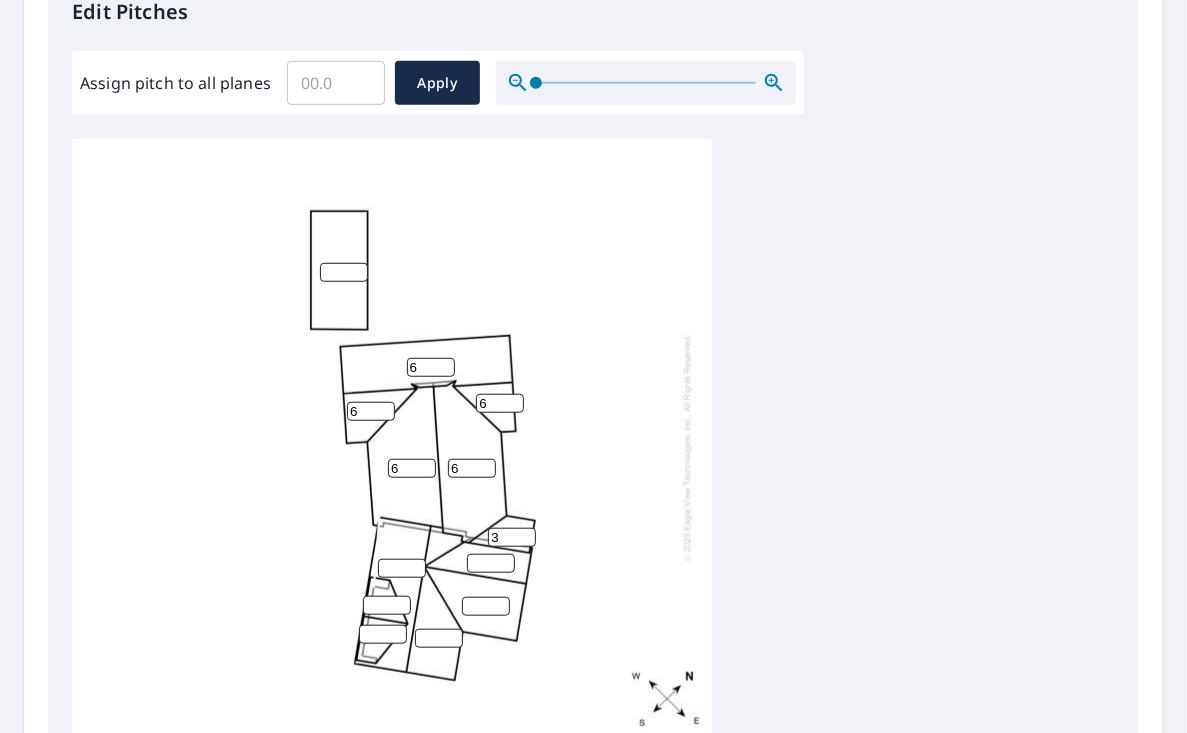 click on "3" at bounding box center [512, 537] 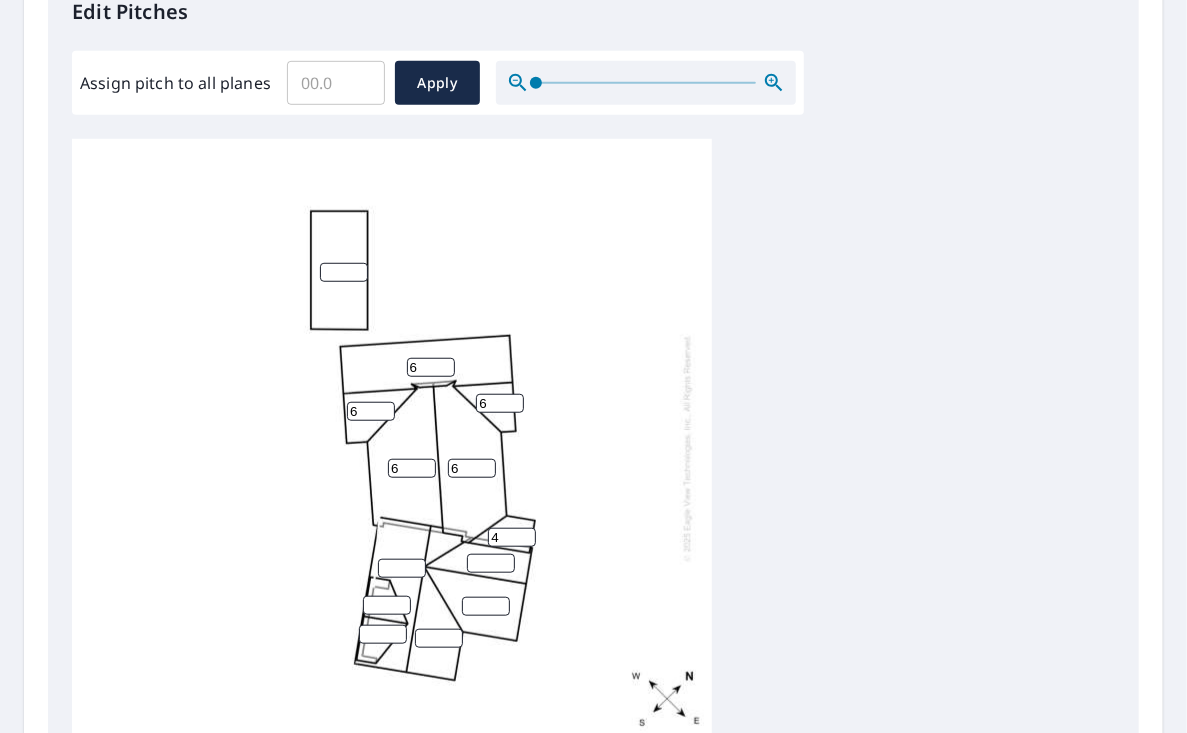 click on "4" at bounding box center [512, 537] 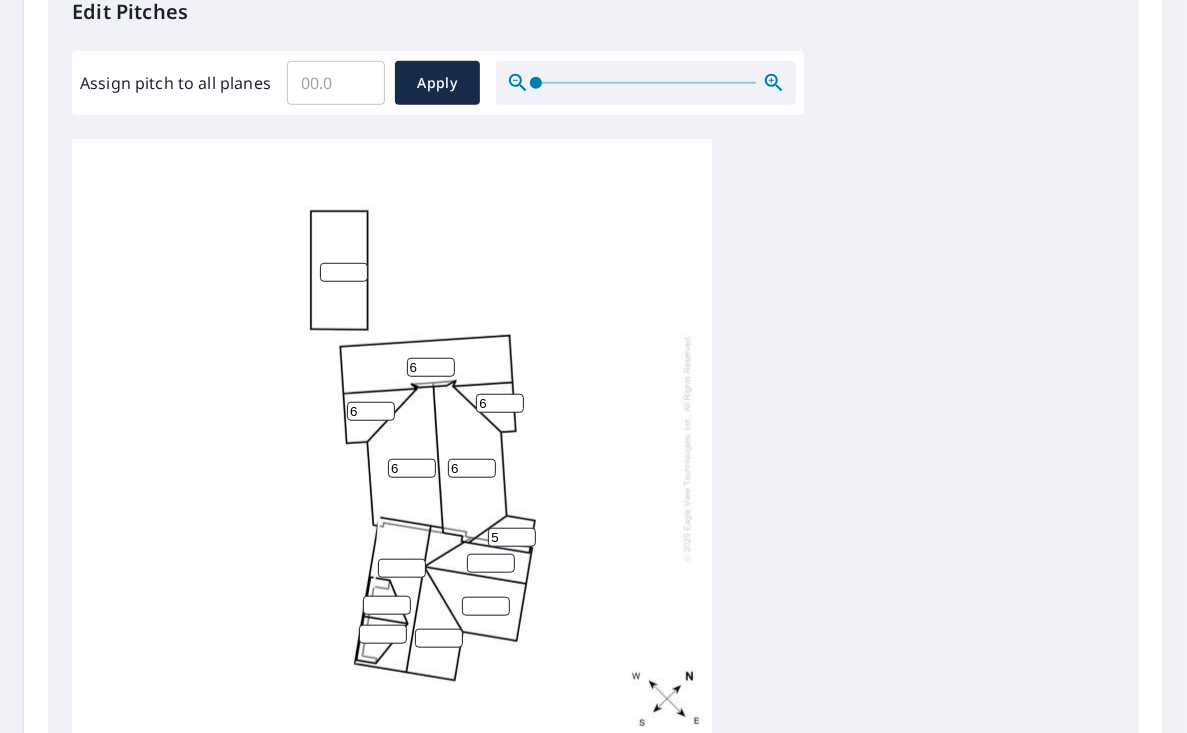 click on "5" at bounding box center [512, 537] 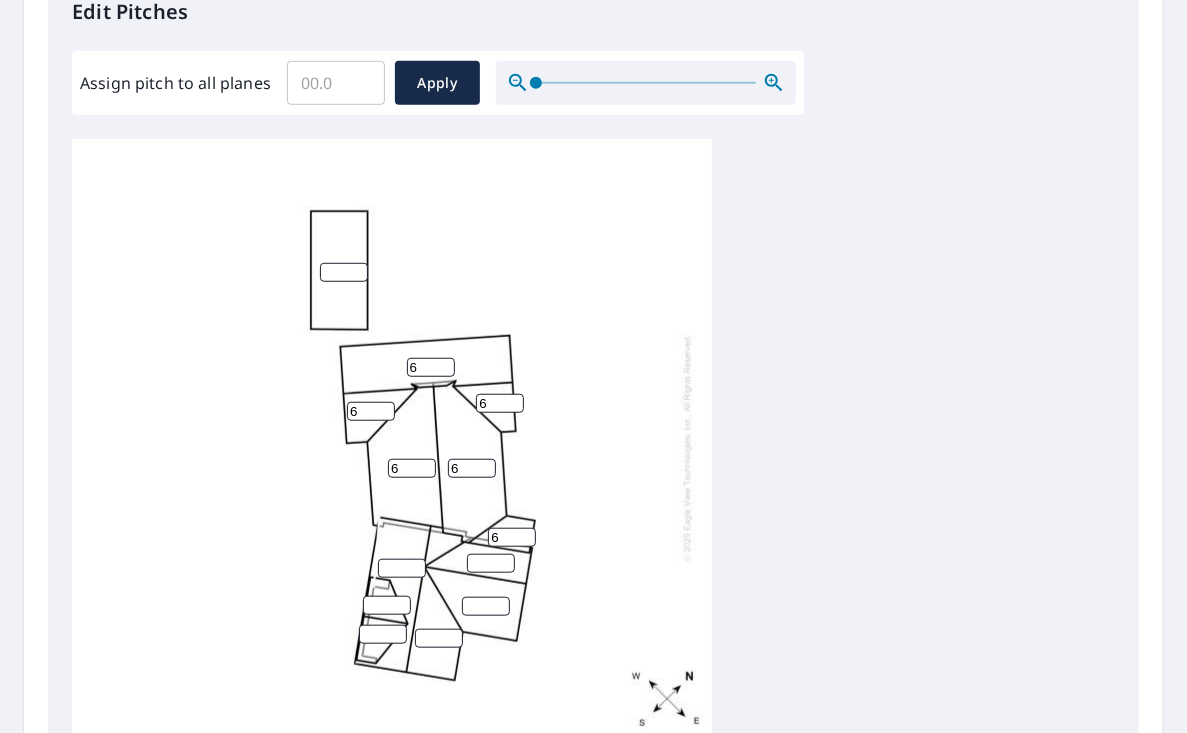 type on "6" 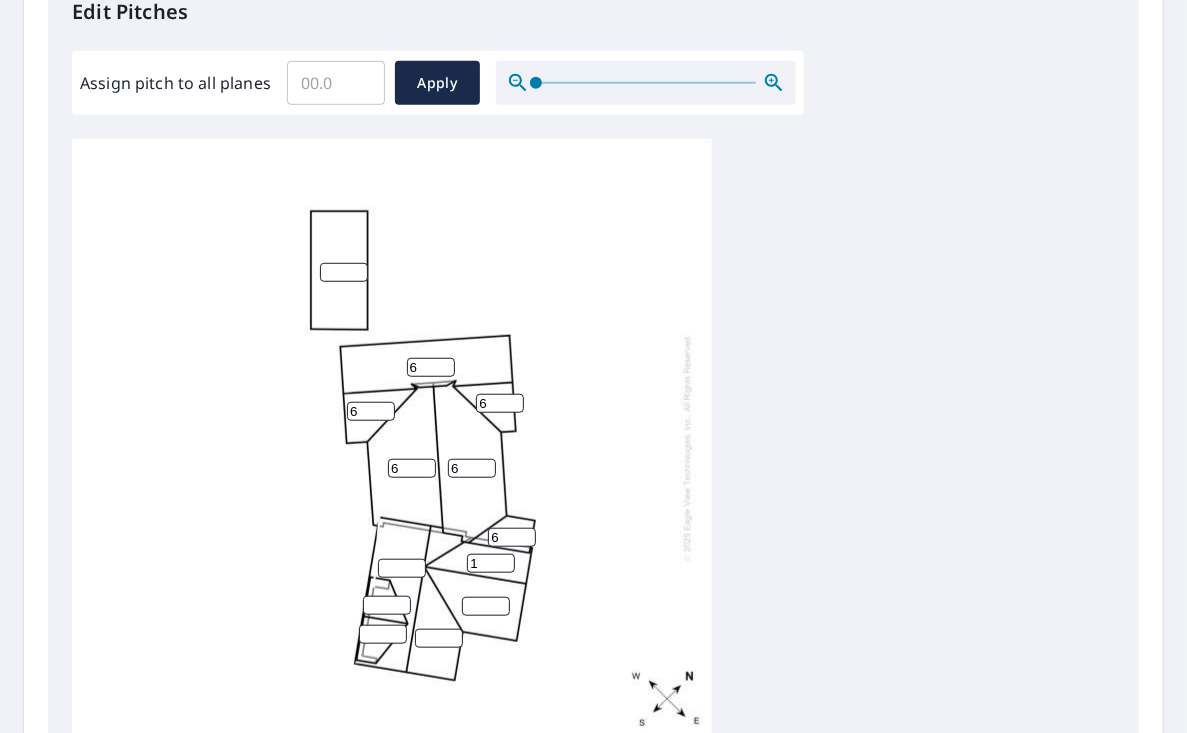 click on "1" at bounding box center [491, 563] 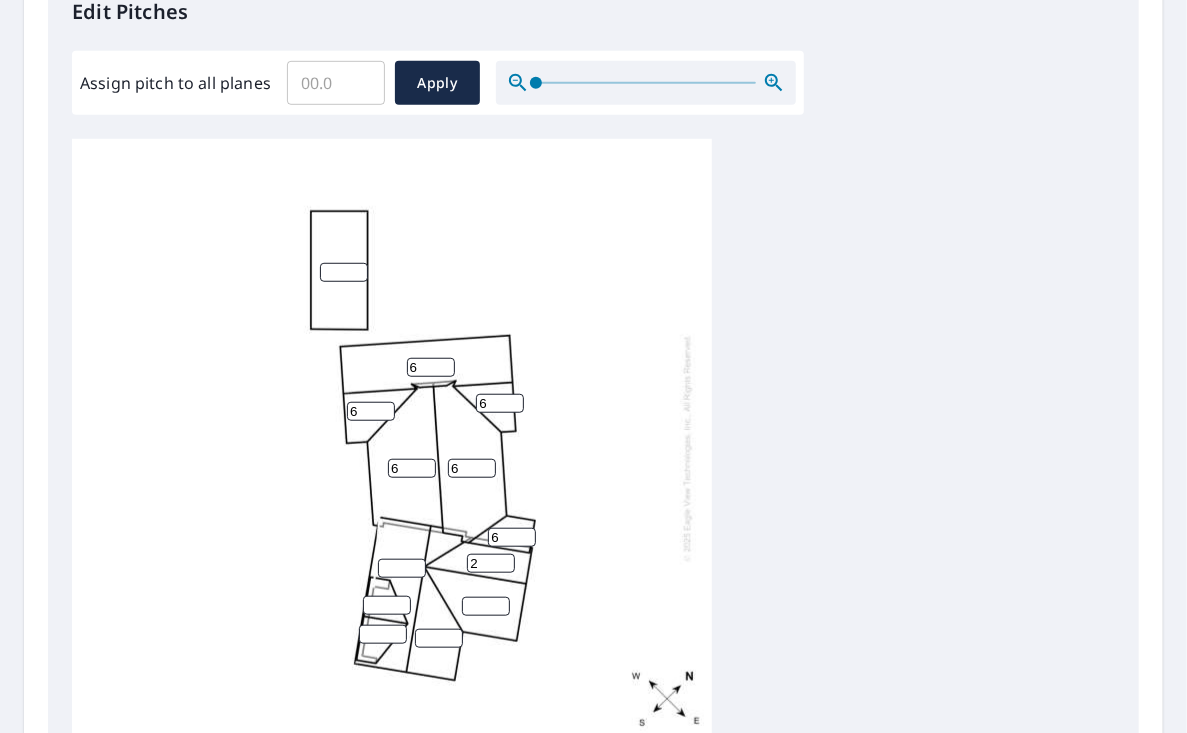 click on "2" at bounding box center [491, 563] 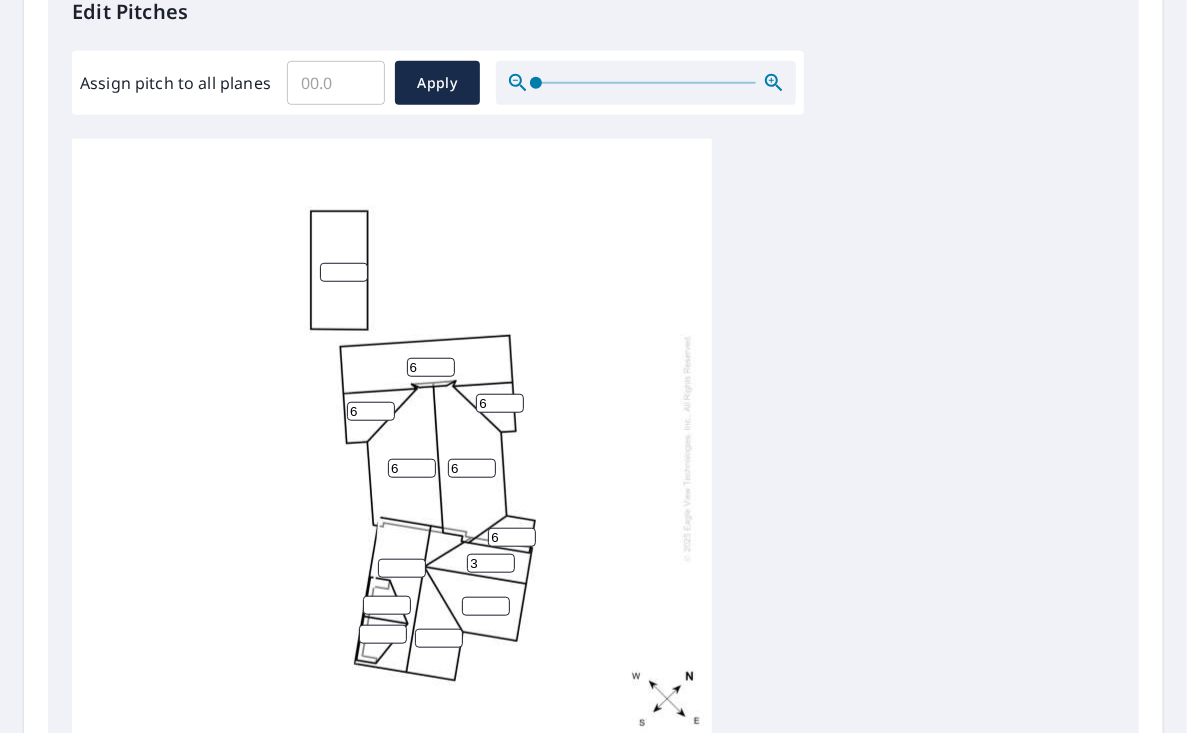 click on "3" at bounding box center (491, 563) 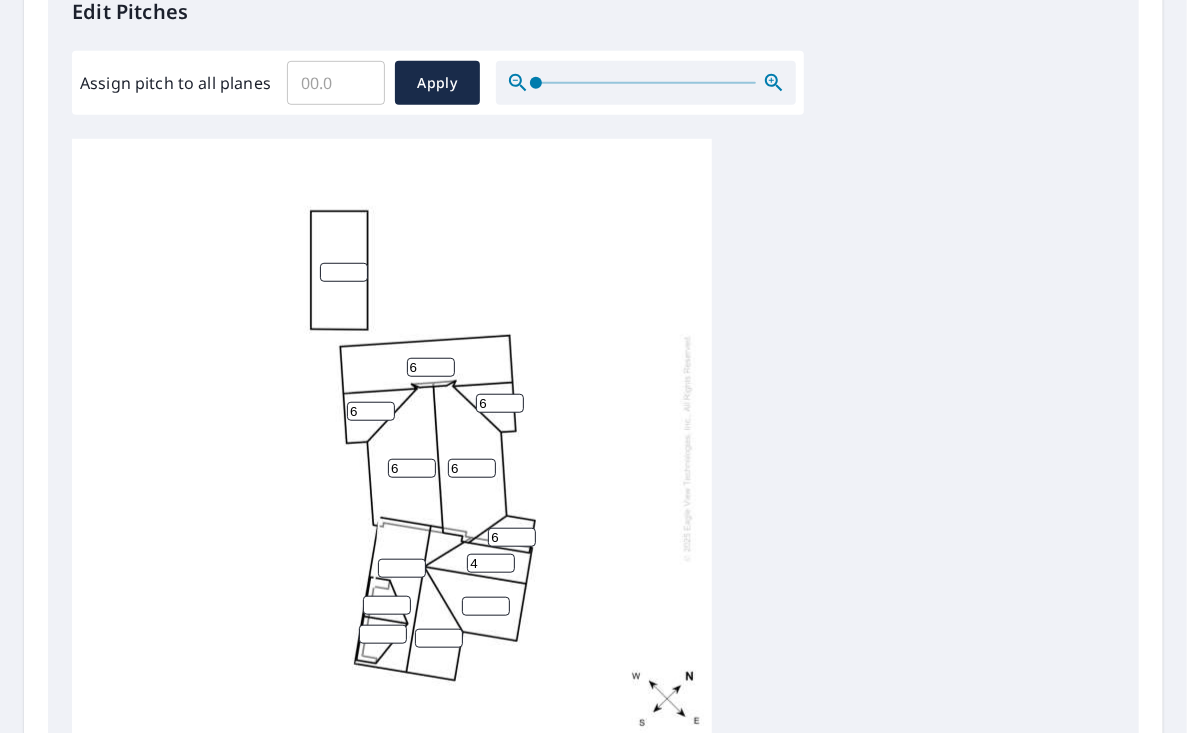 click on "4" at bounding box center [491, 563] 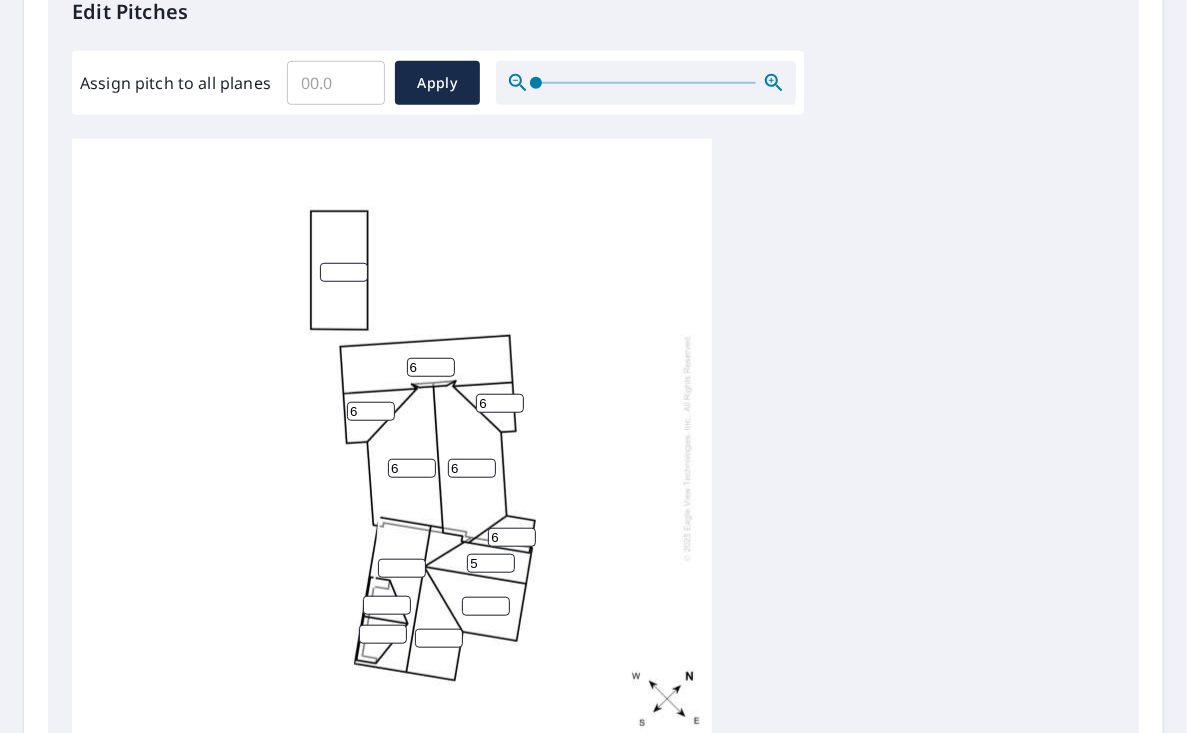 click on "5" at bounding box center (491, 563) 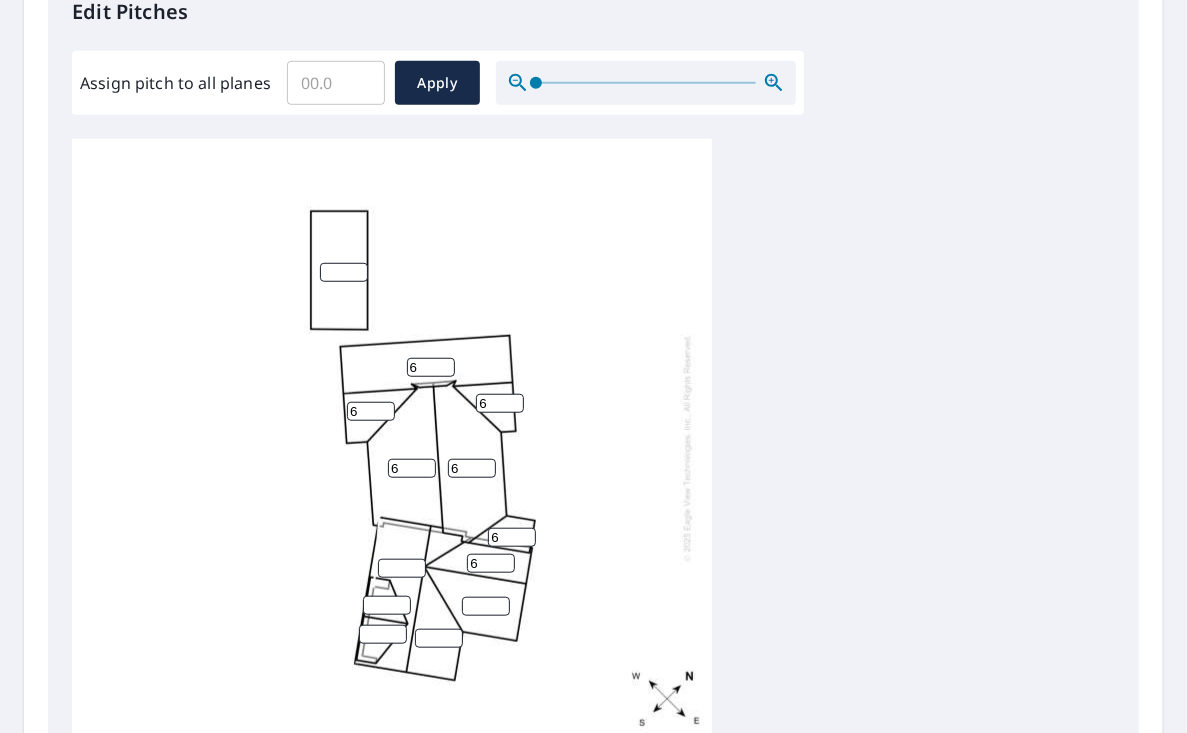 click on "6" at bounding box center [491, 563] 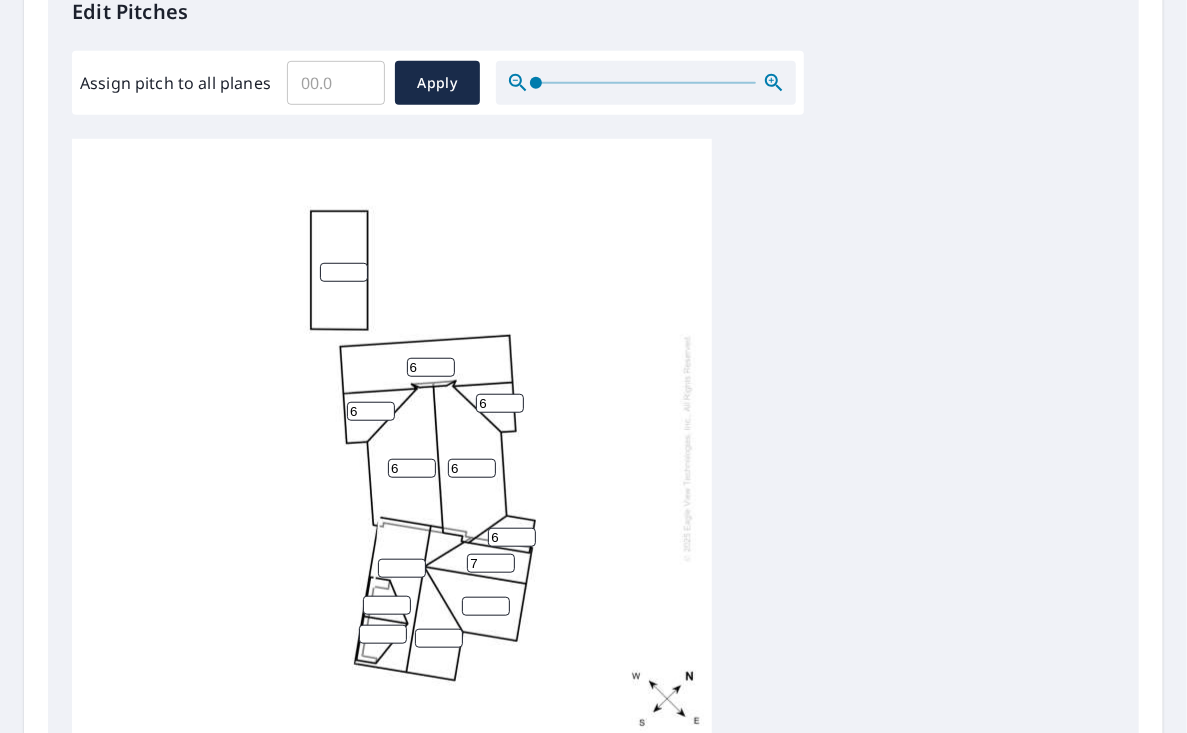 click on "7" at bounding box center [491, 563] 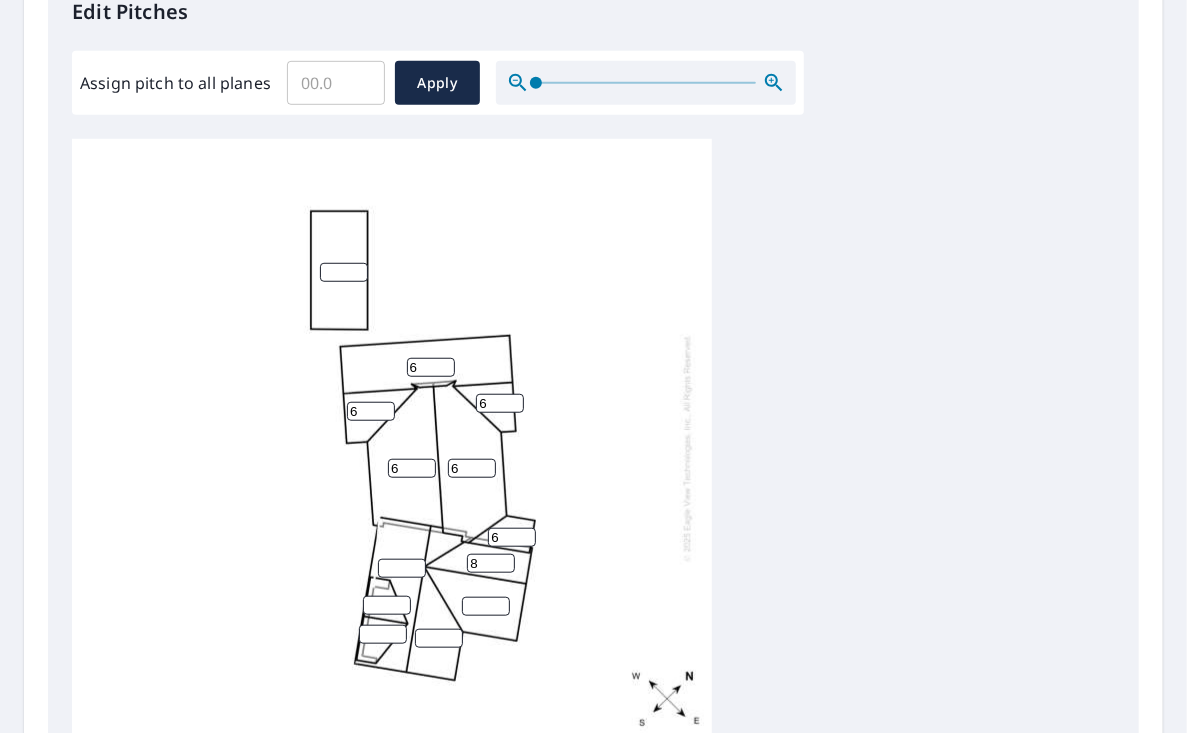 click on "8" at bounding box center [491, 563] 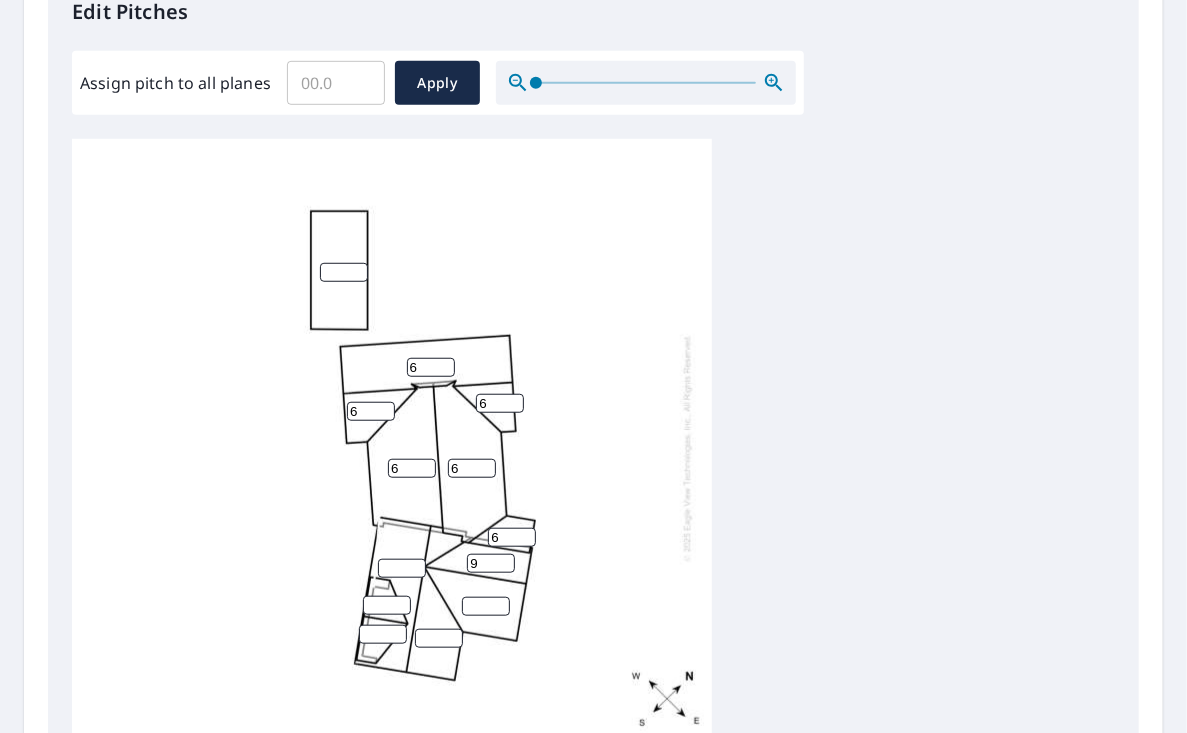 click on "9" at bounding box center [491, 563] 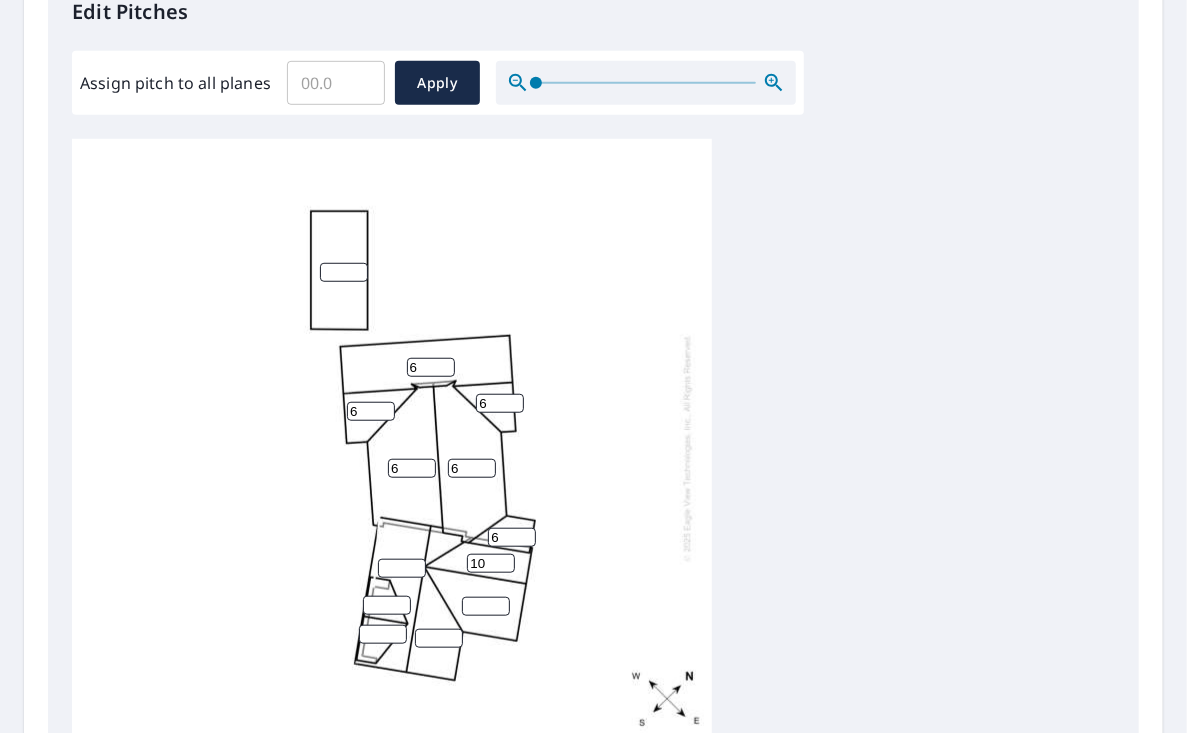 type on "10" 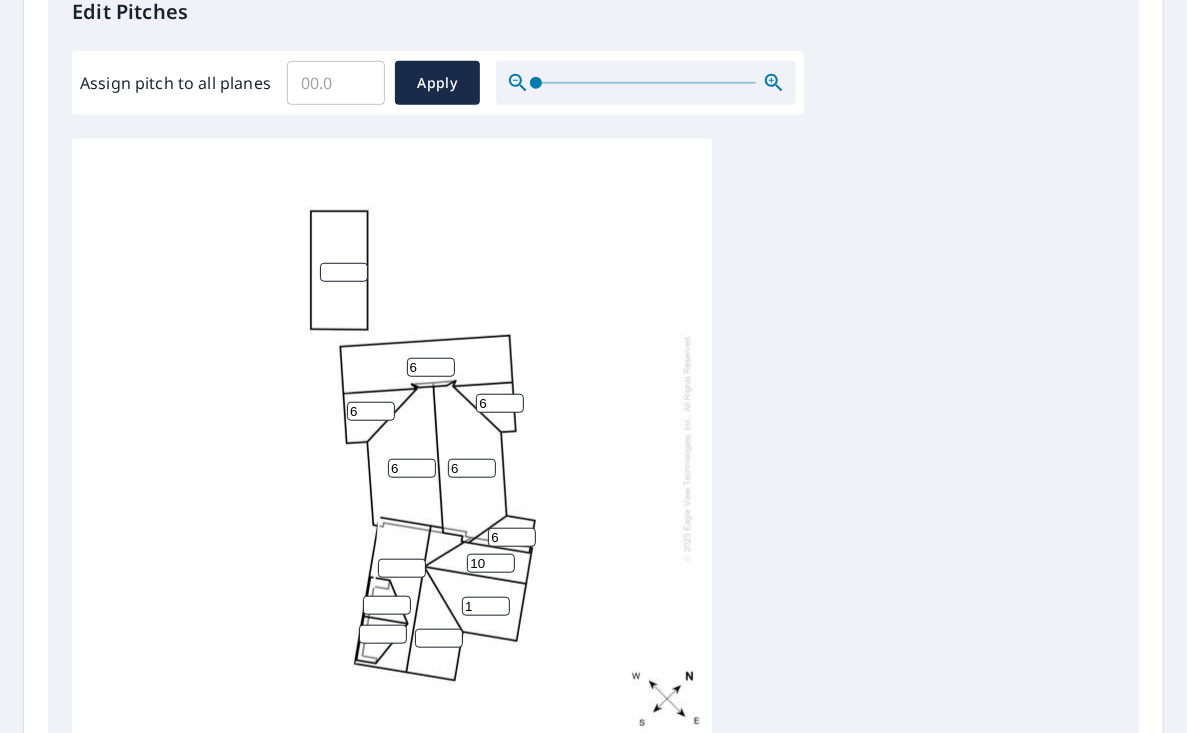 click on "1" at bounding box center (486, 606) 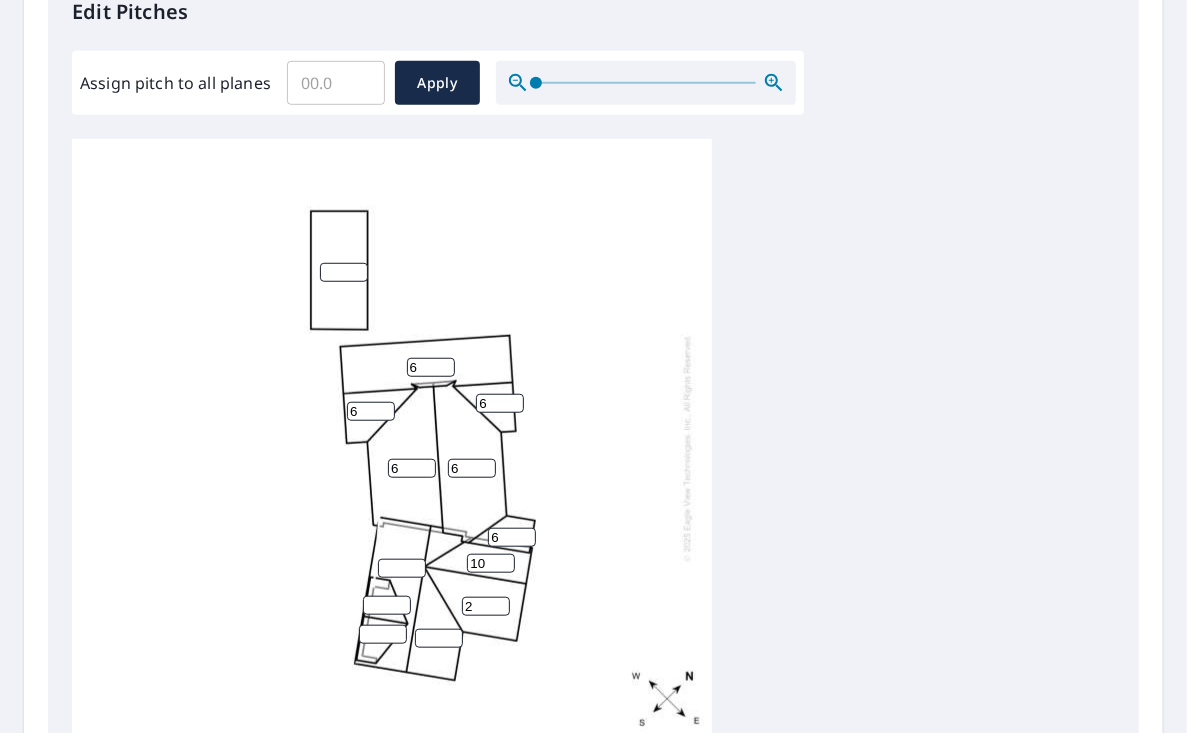 click on "2" at bounding box center [486, 606] 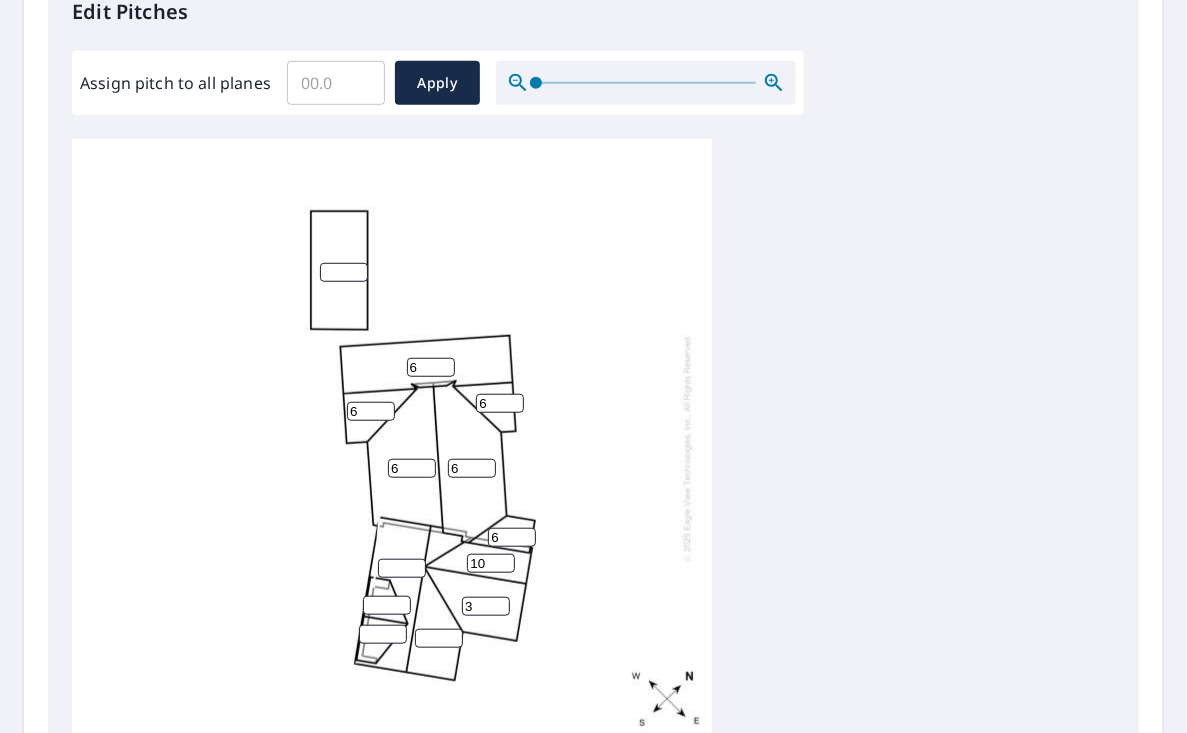 click on "3" at bounding box center (486, 606) 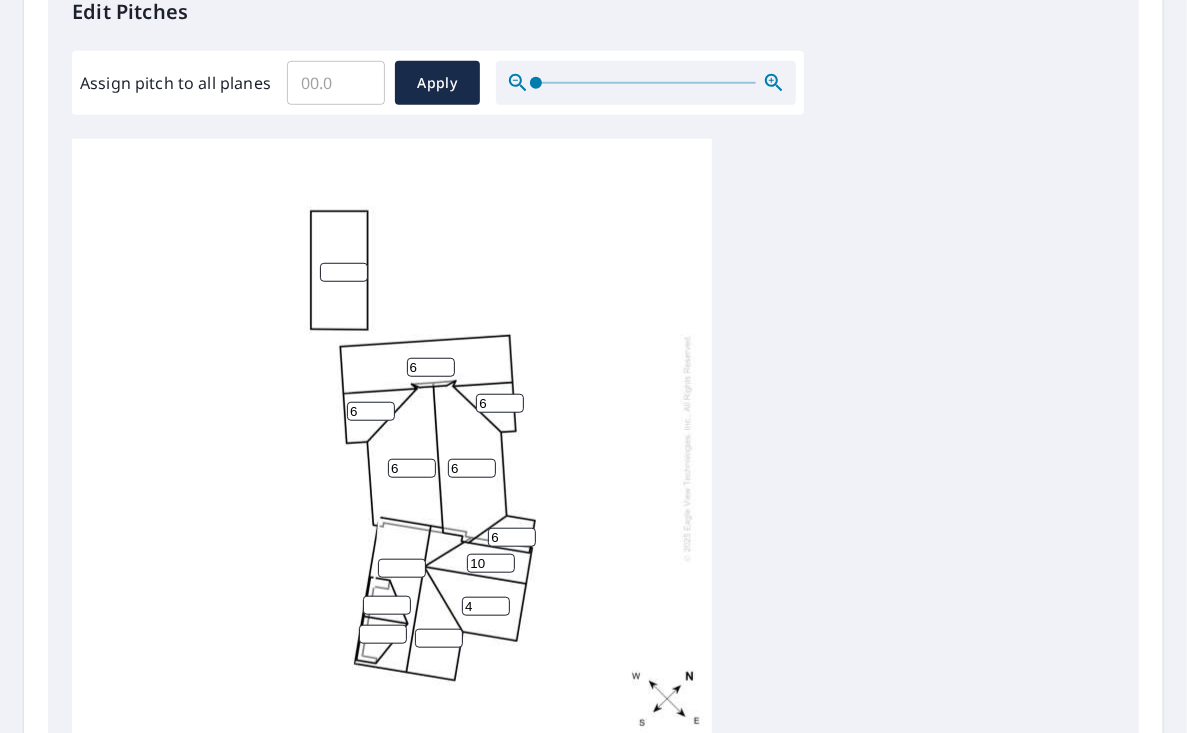 click on "4" at bounding box center [486, 606] 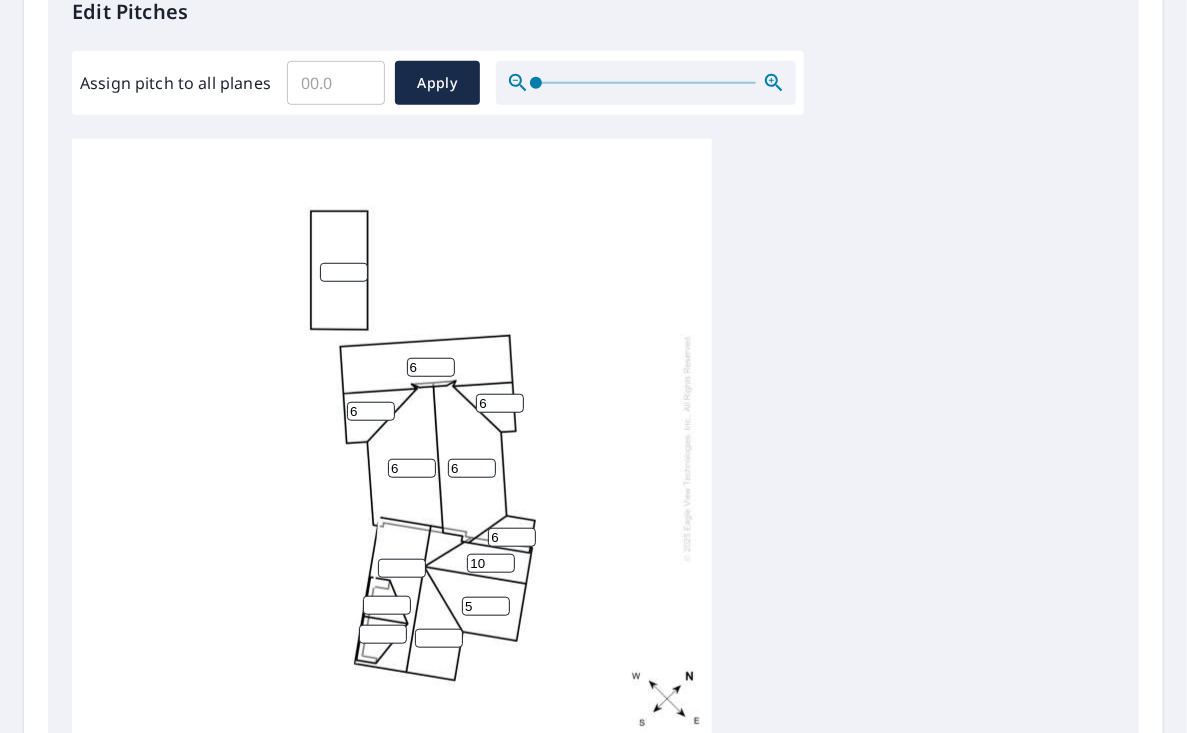 click on "5" at bounding box center (486, 606) 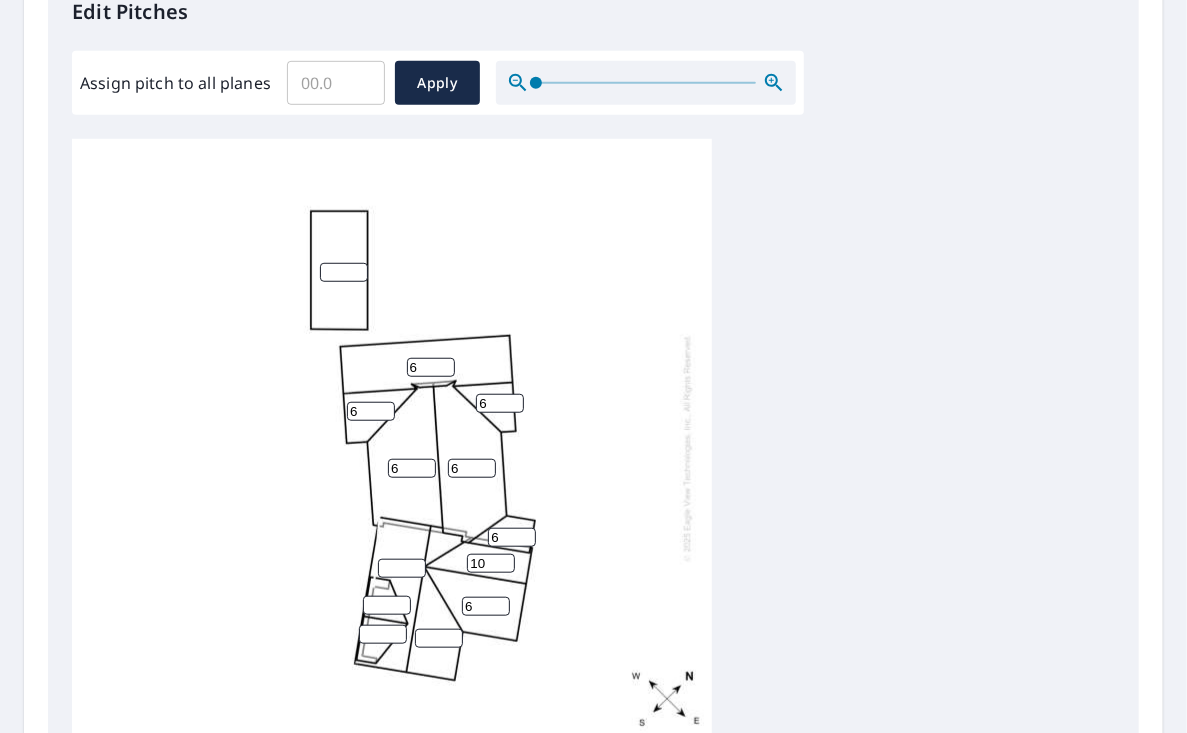 click on "6" at bounding box center (486, 606) 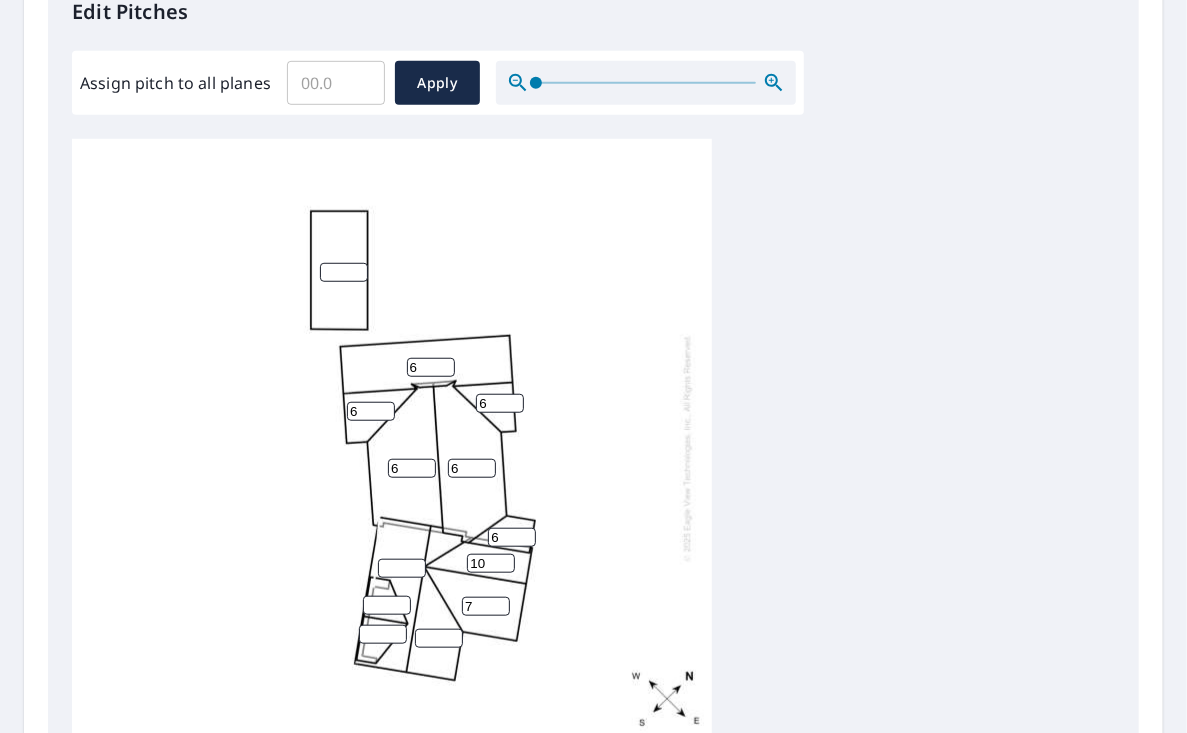click on "7" at bounding box center [486, 606] 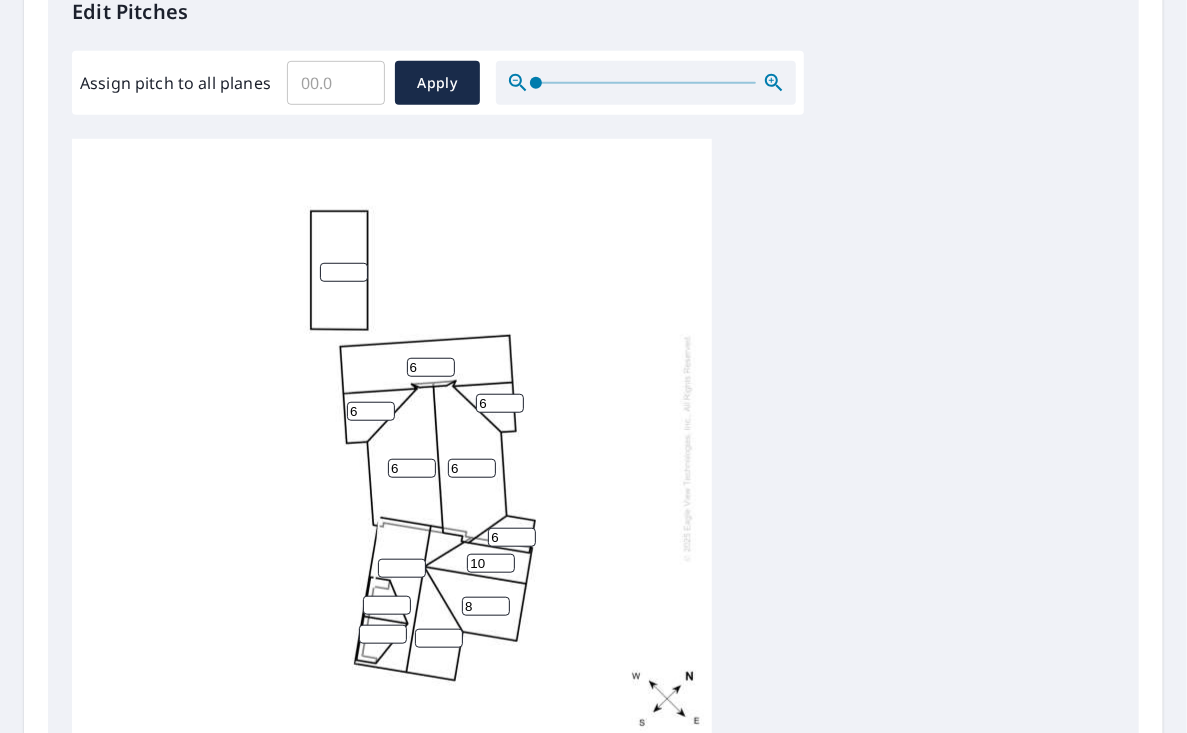 click on "8" at bounding box center [486, 606] 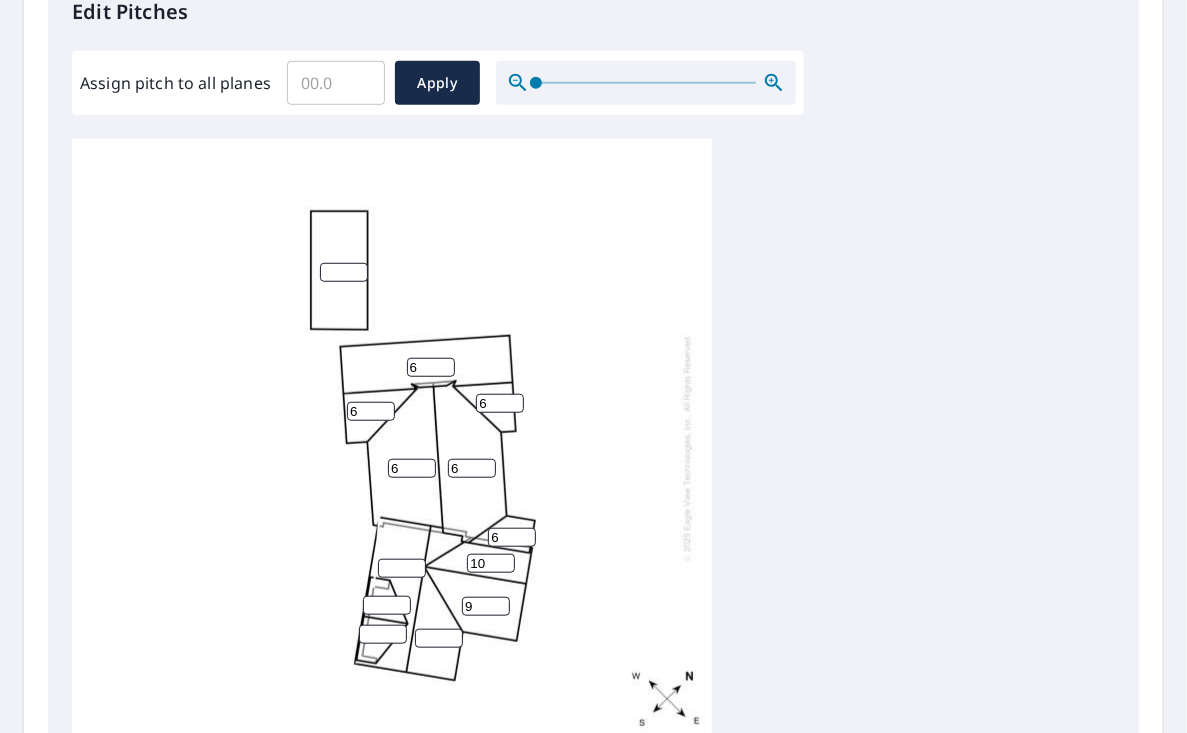 click on "9" at bounding box center (486, 606) 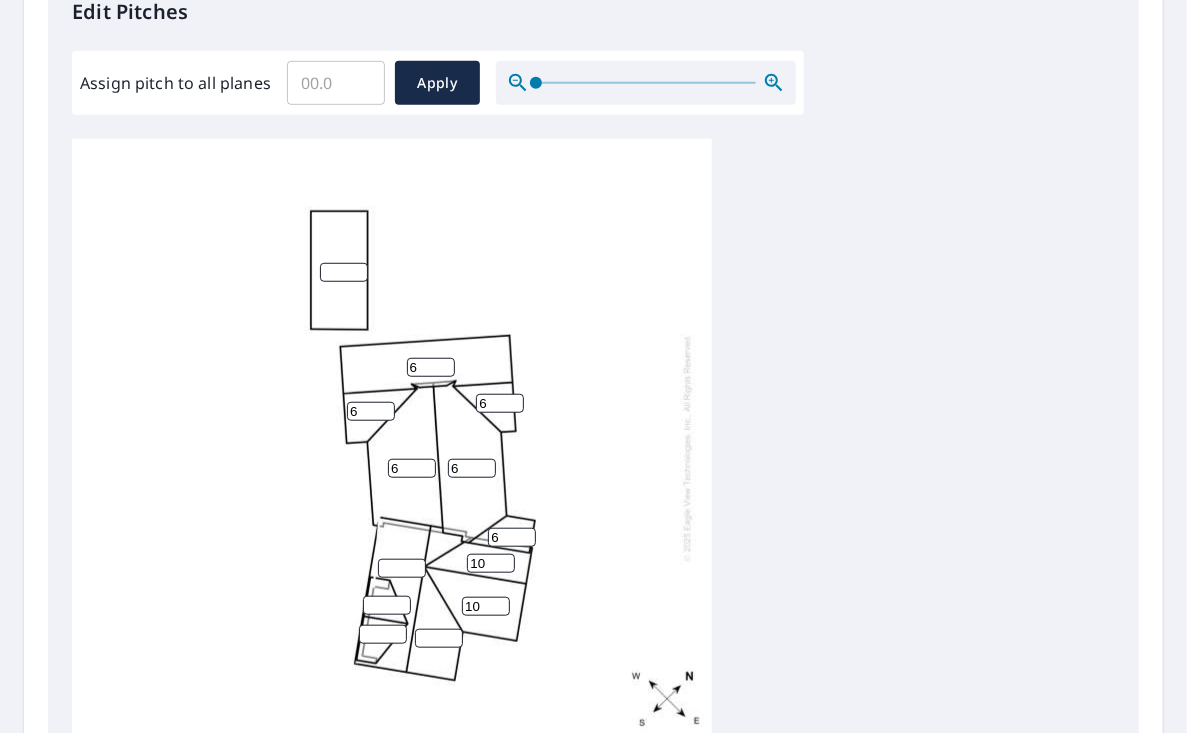 type on "10" 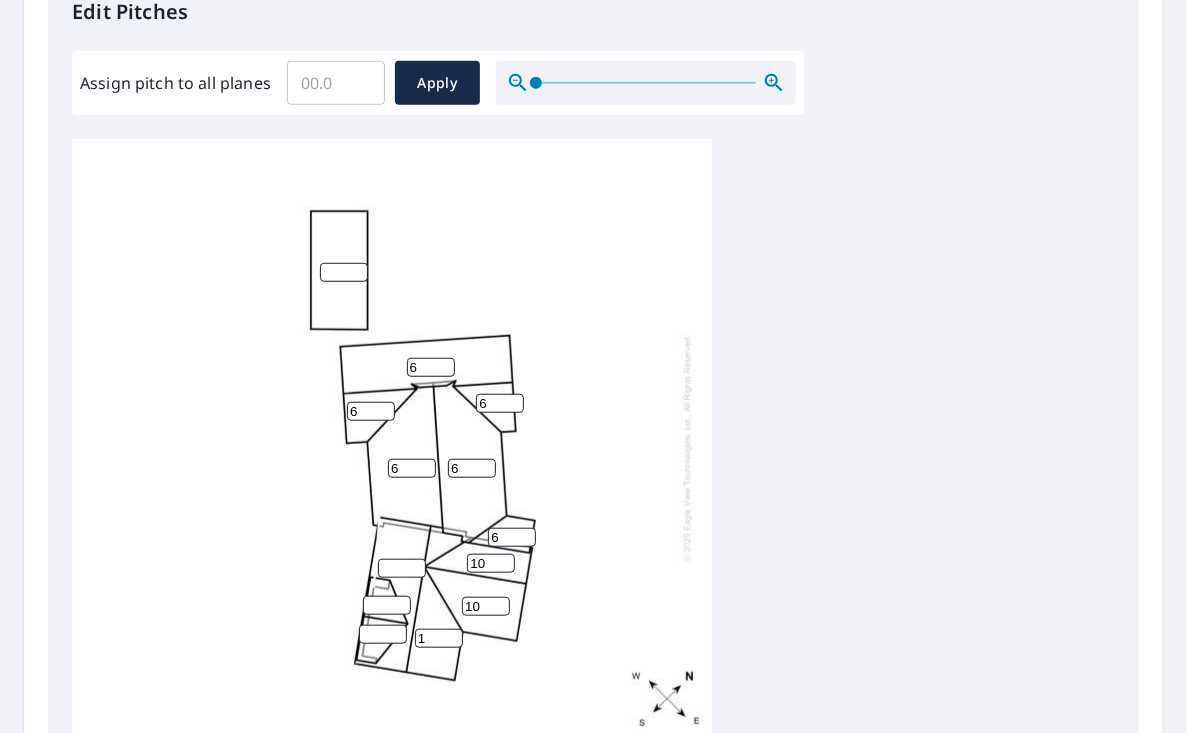 click on "1" at bounding box center [439, 638] 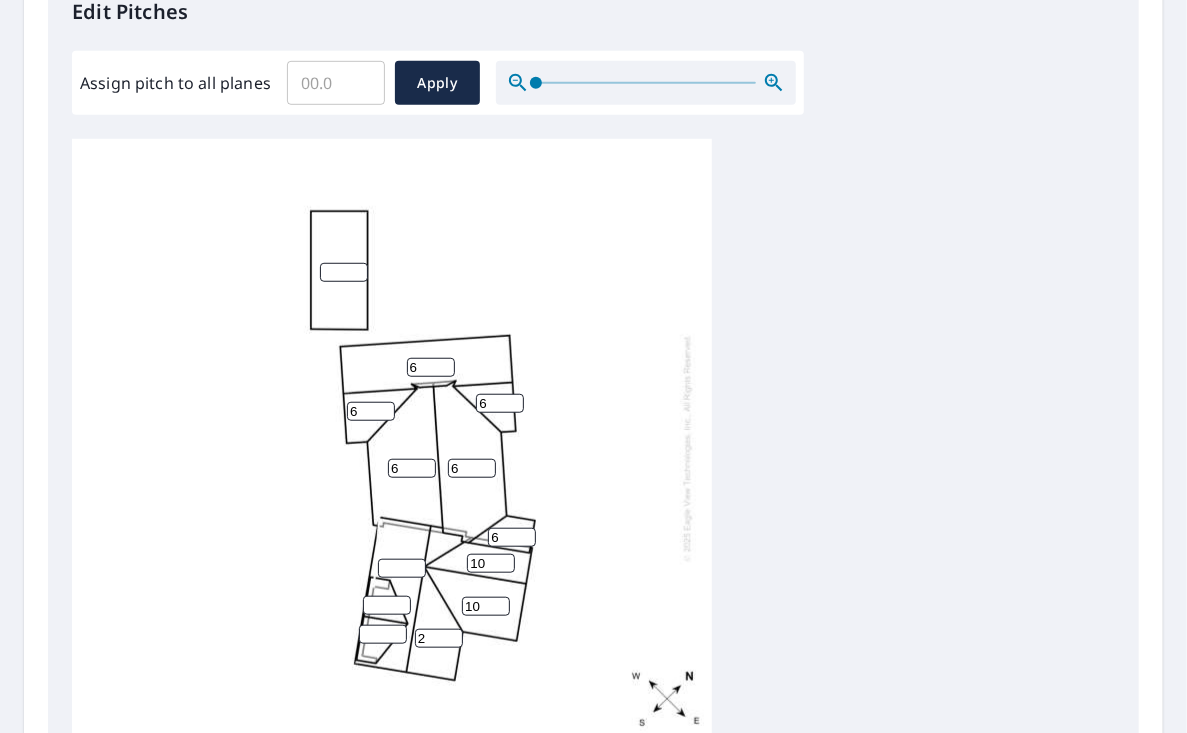 click on "2" at bounding box center [439, 638] 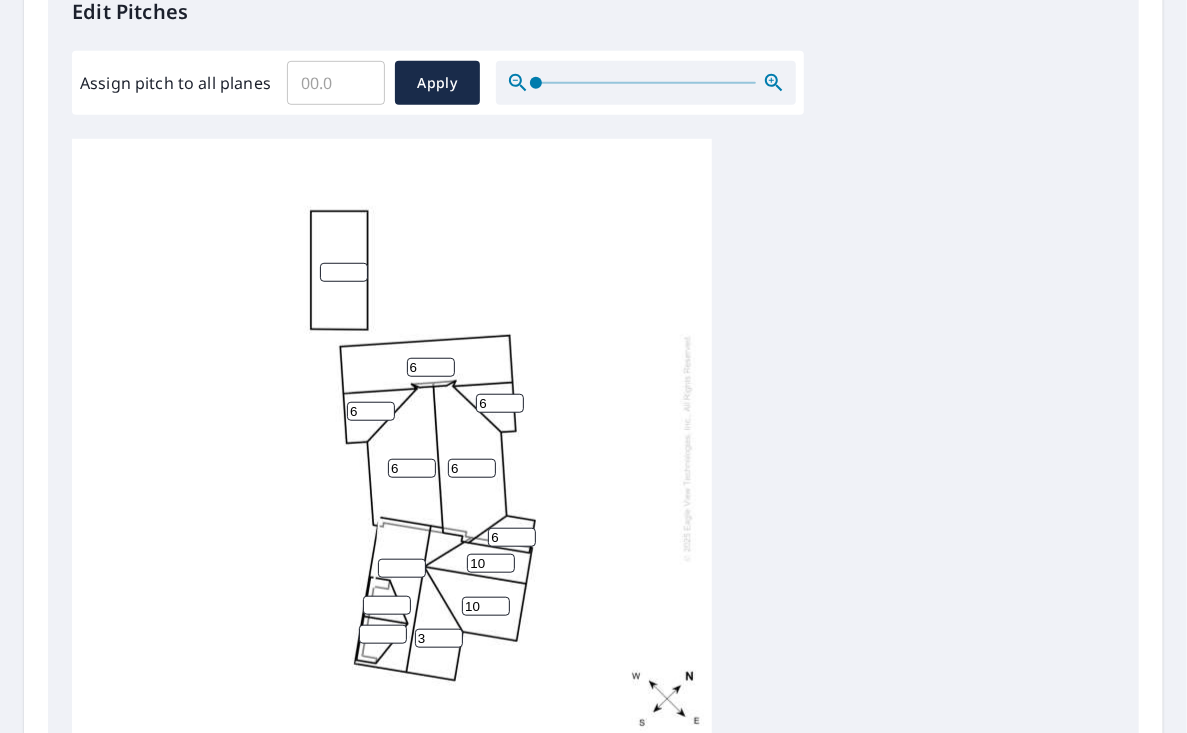 click on "3" at bounding box center (439, 638) 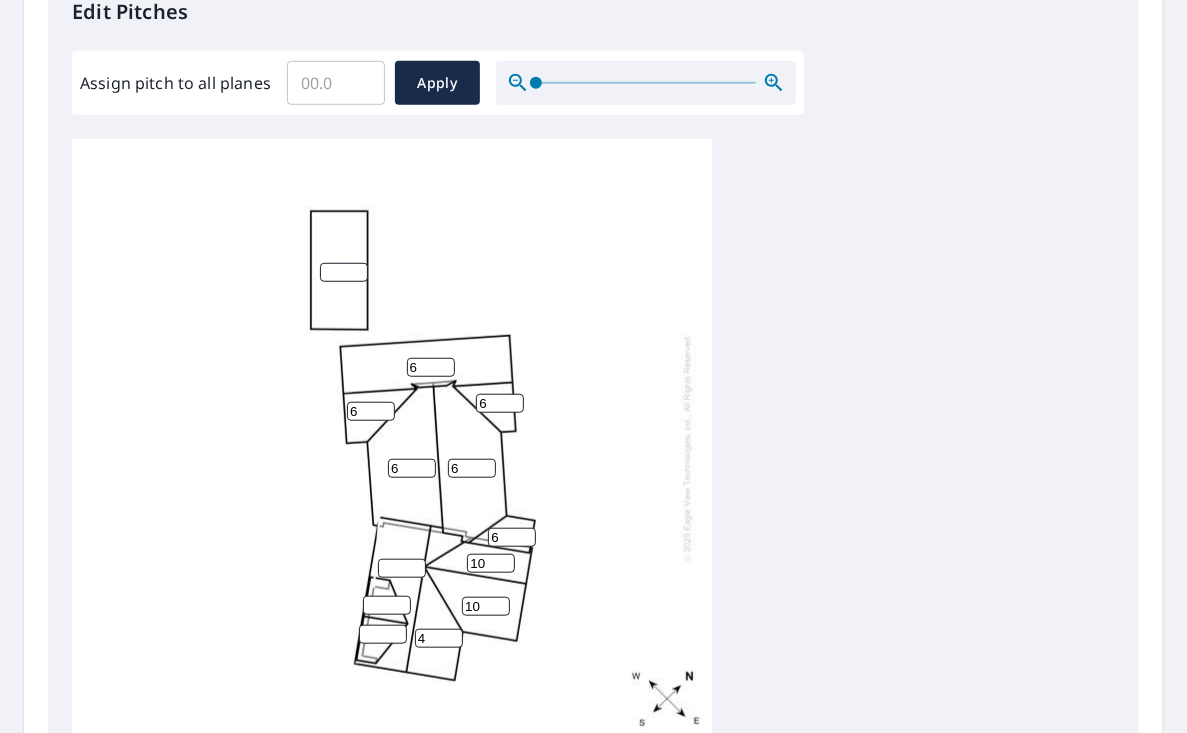 click on "4" at bounding box center (439, 638) 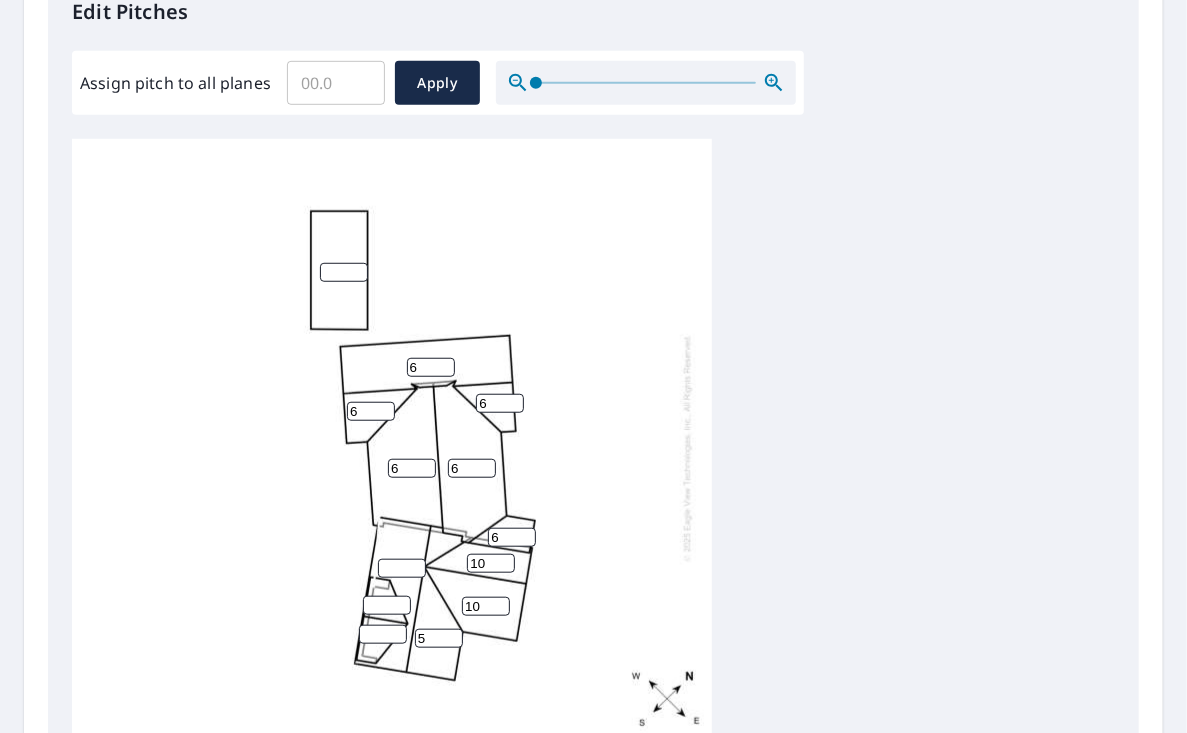 click on "5" at bounding box center [439, 638] 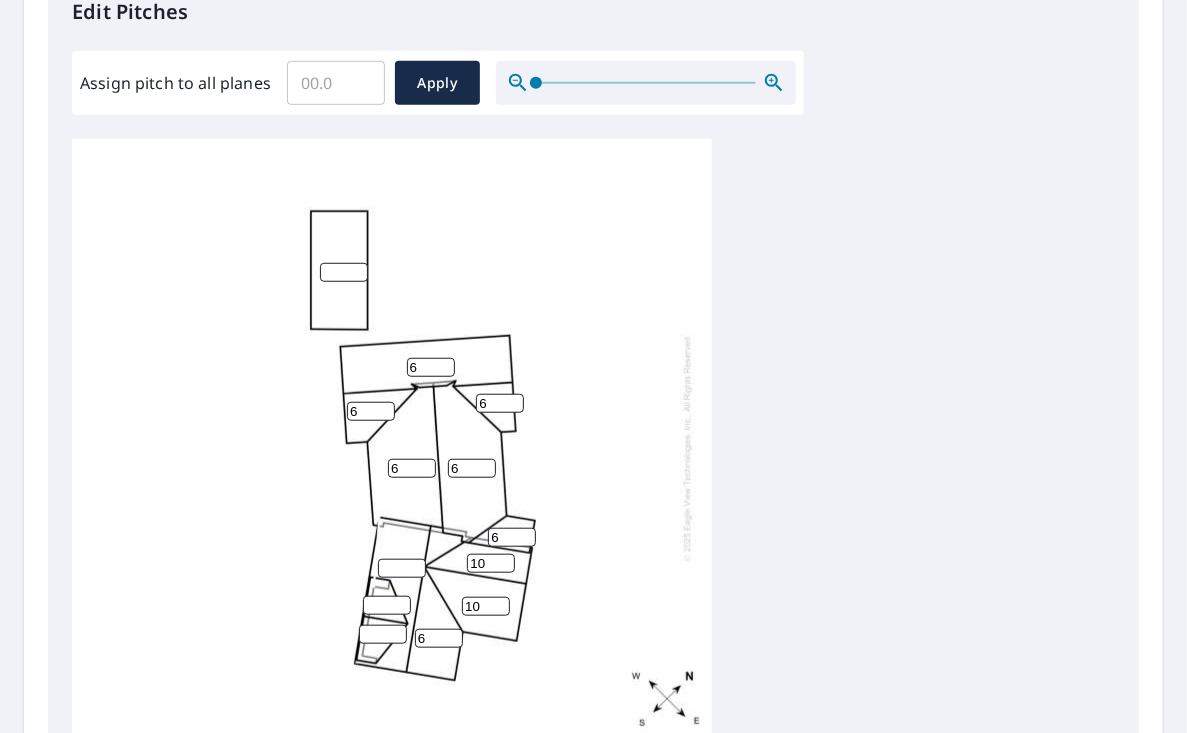 click on "6" at bounding box center (439, 638) 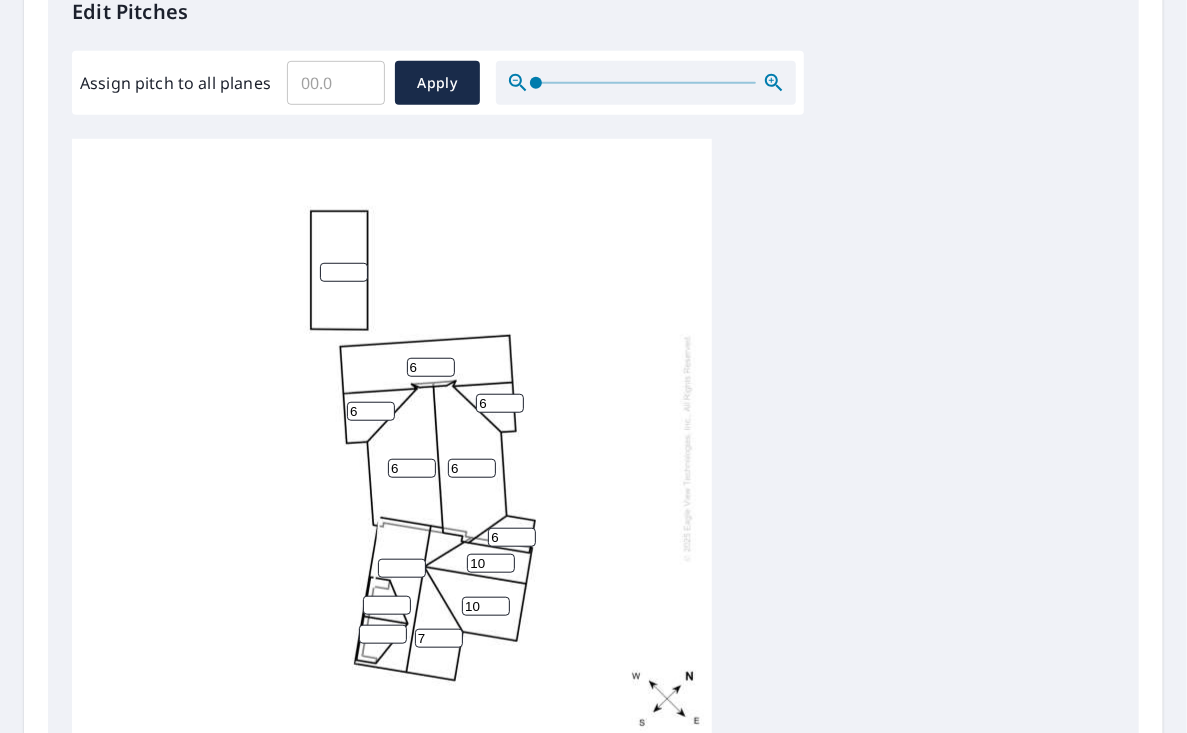 click on "7" at bounding box center (439, 638) 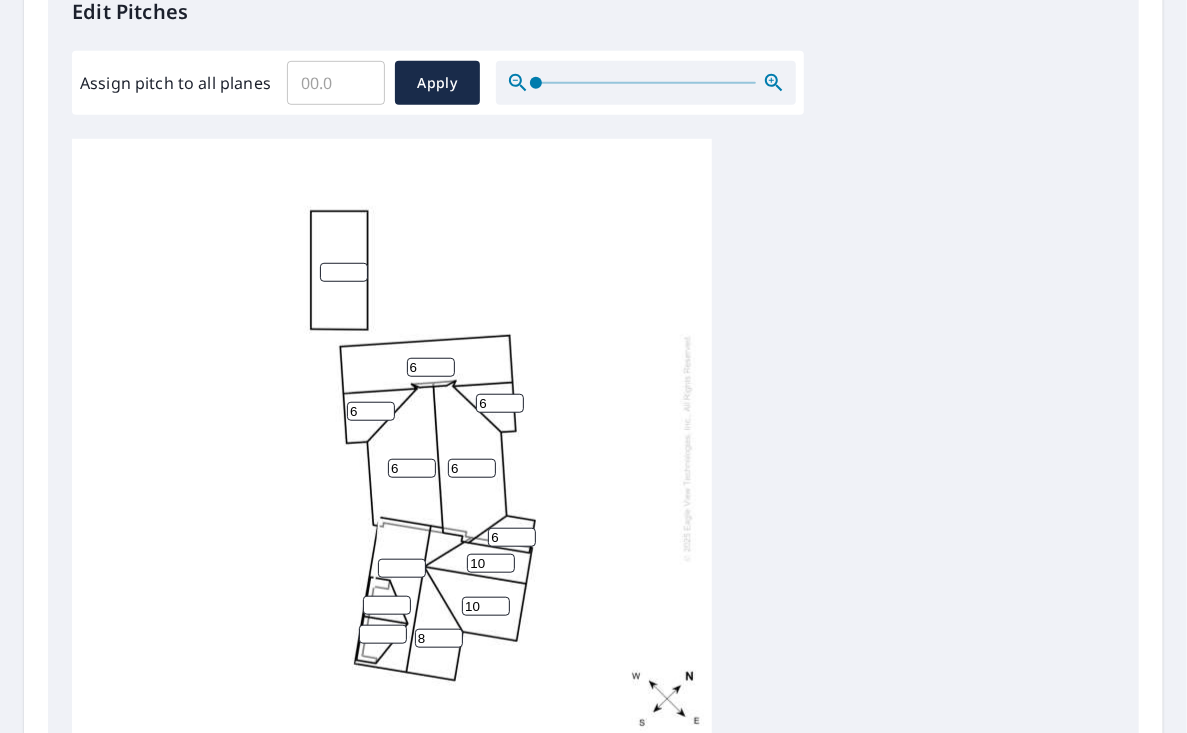 click on "8" at bounding box center (439, 638) 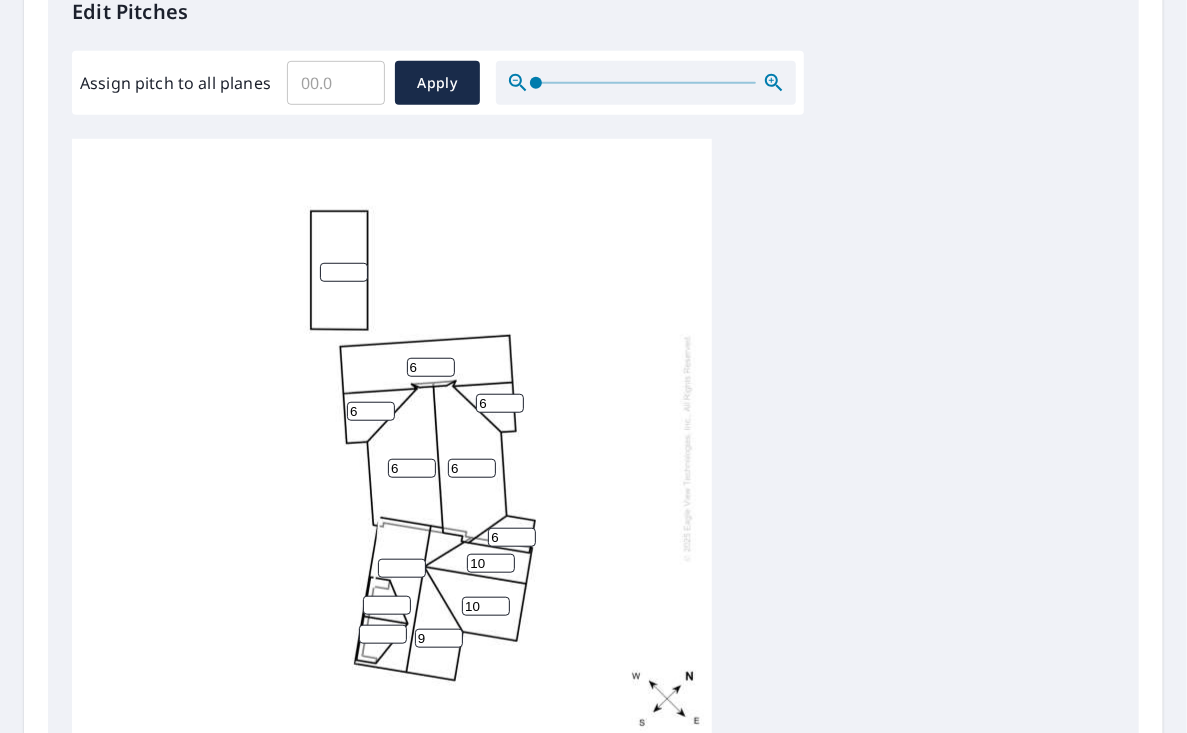 click on "9" at bounding box center (439, 638) 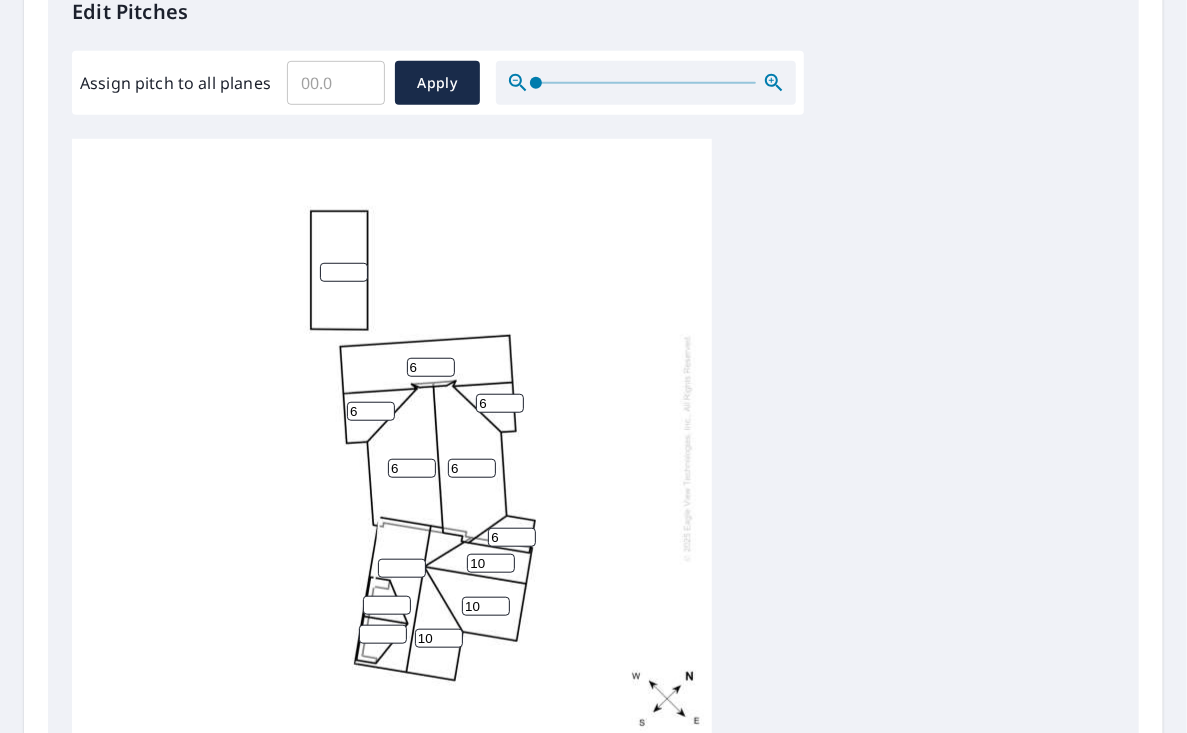click on "10" at bounding box center (439, 638) 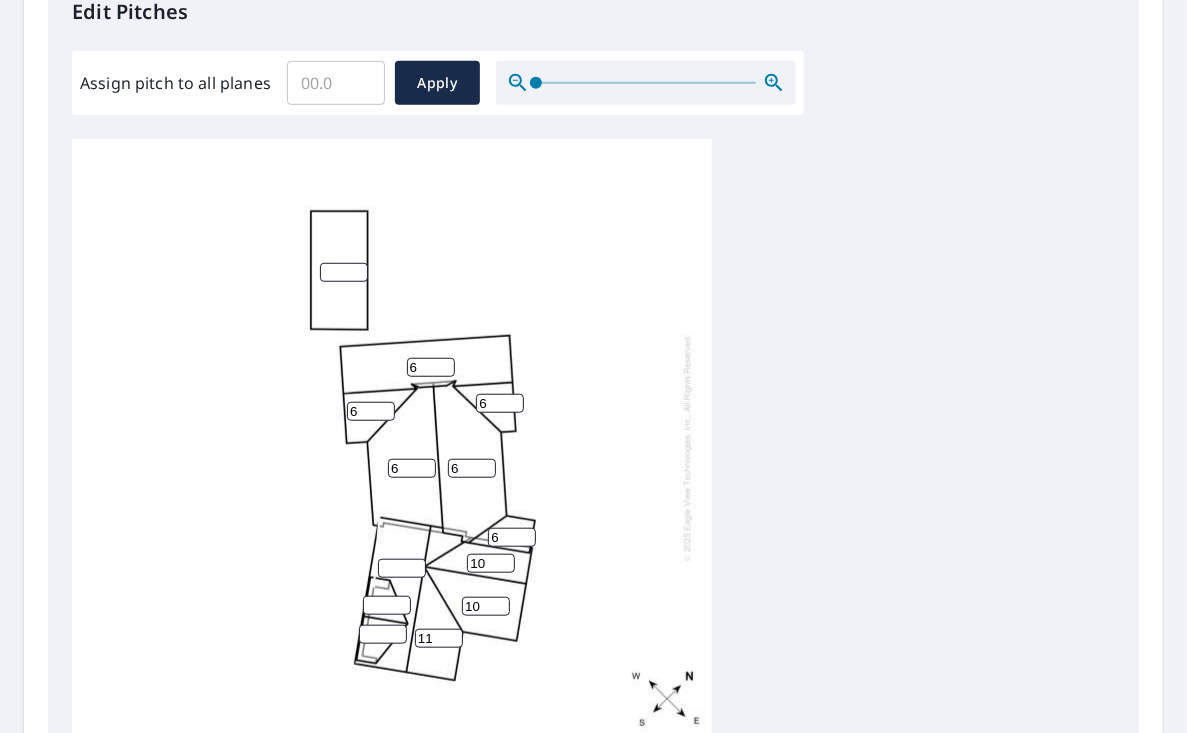 click on "11" at bounding box center [439, 638] 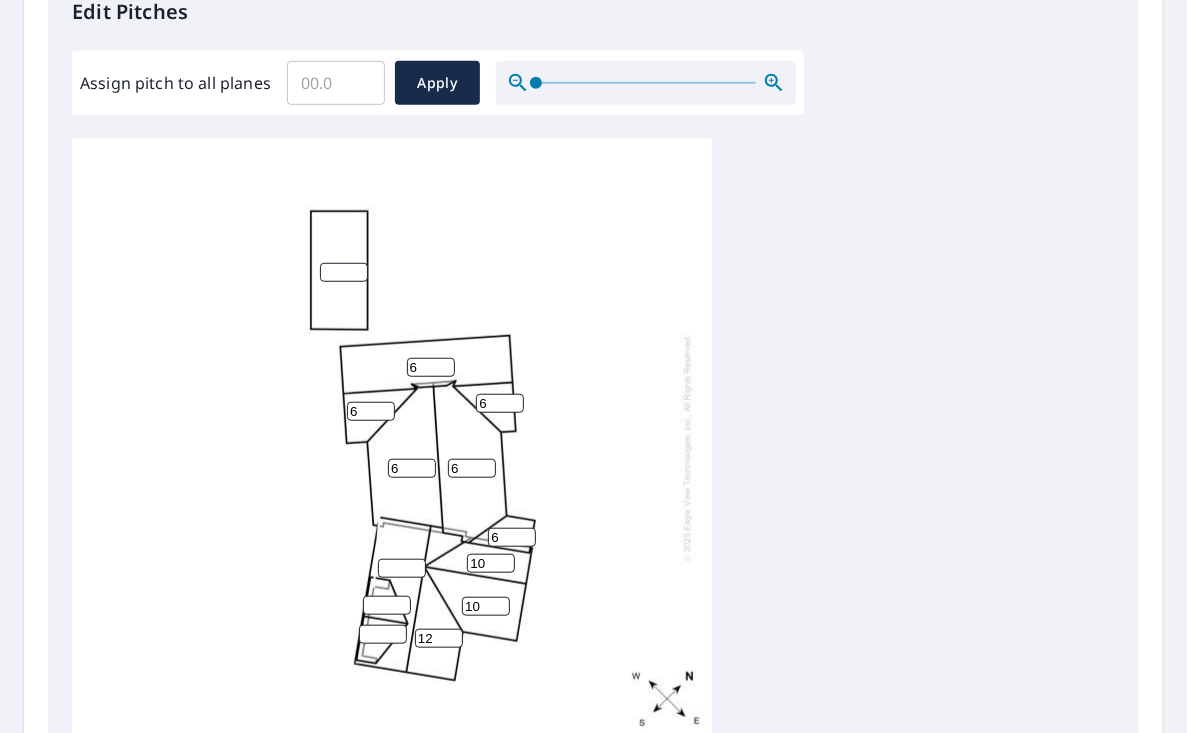 type on "12" 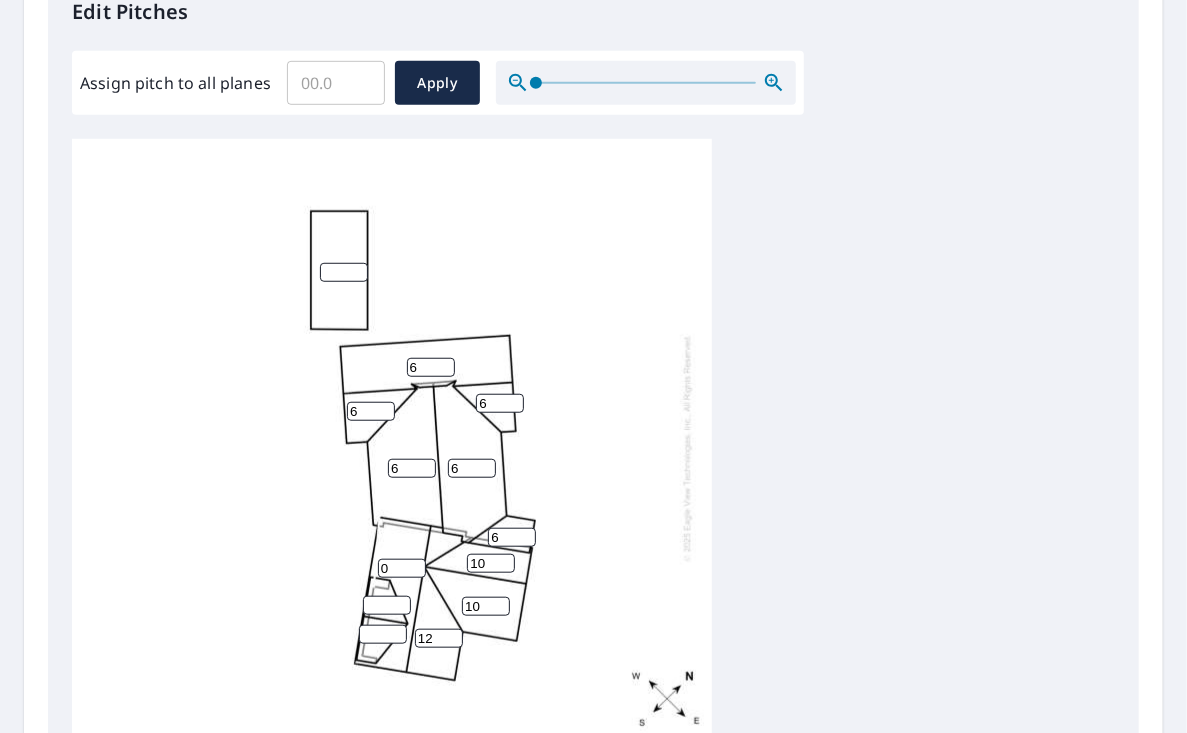 click on "0" at bounding box center (402, 568) 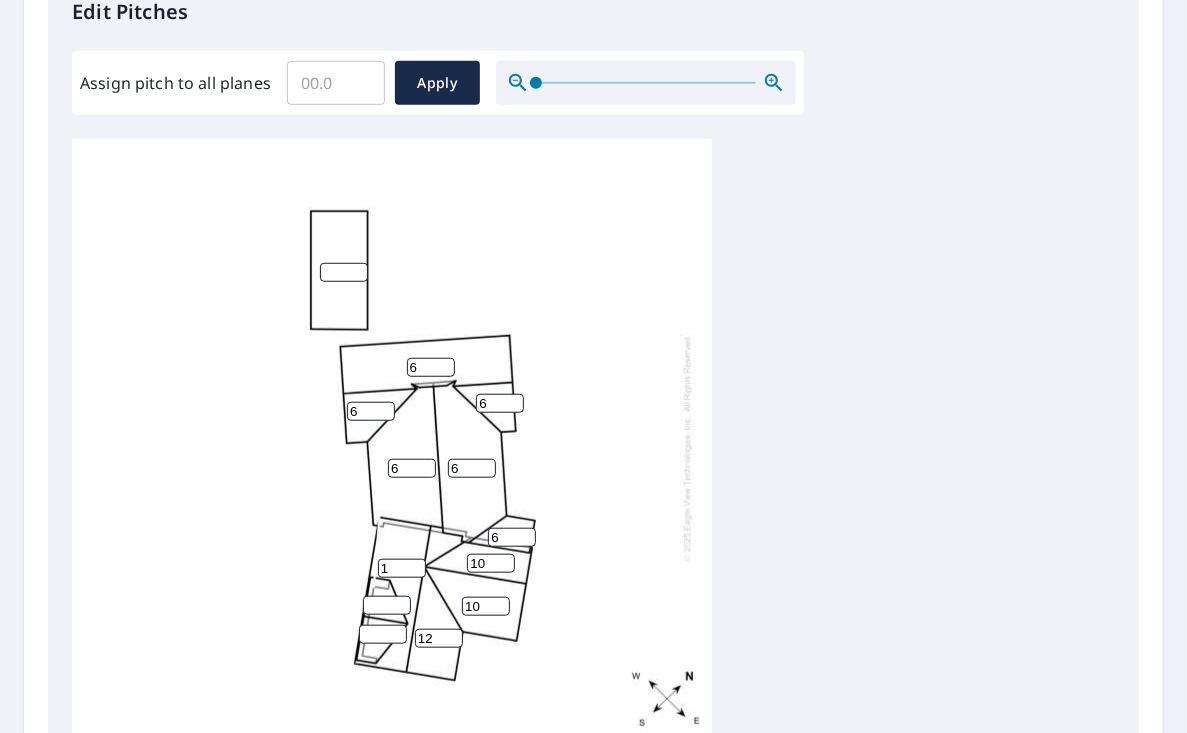 click on "1" at bounding box center (402, 568) 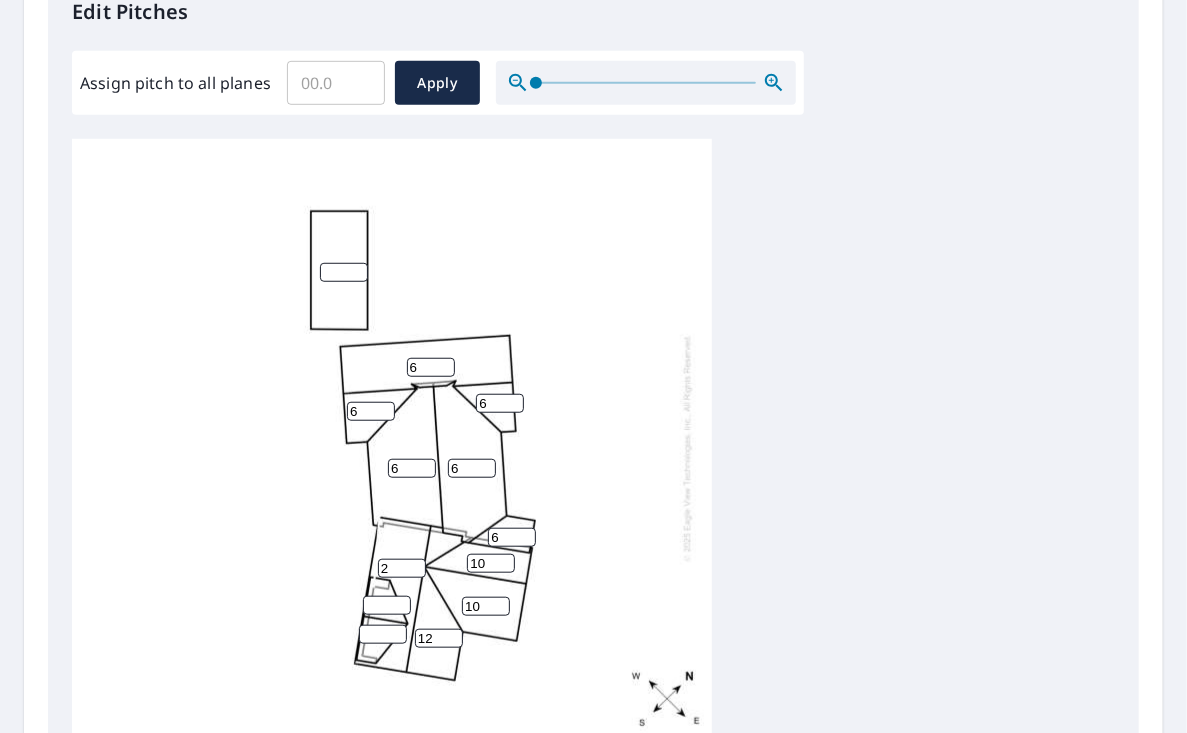 click on "2" at bounding box center [402, 568] 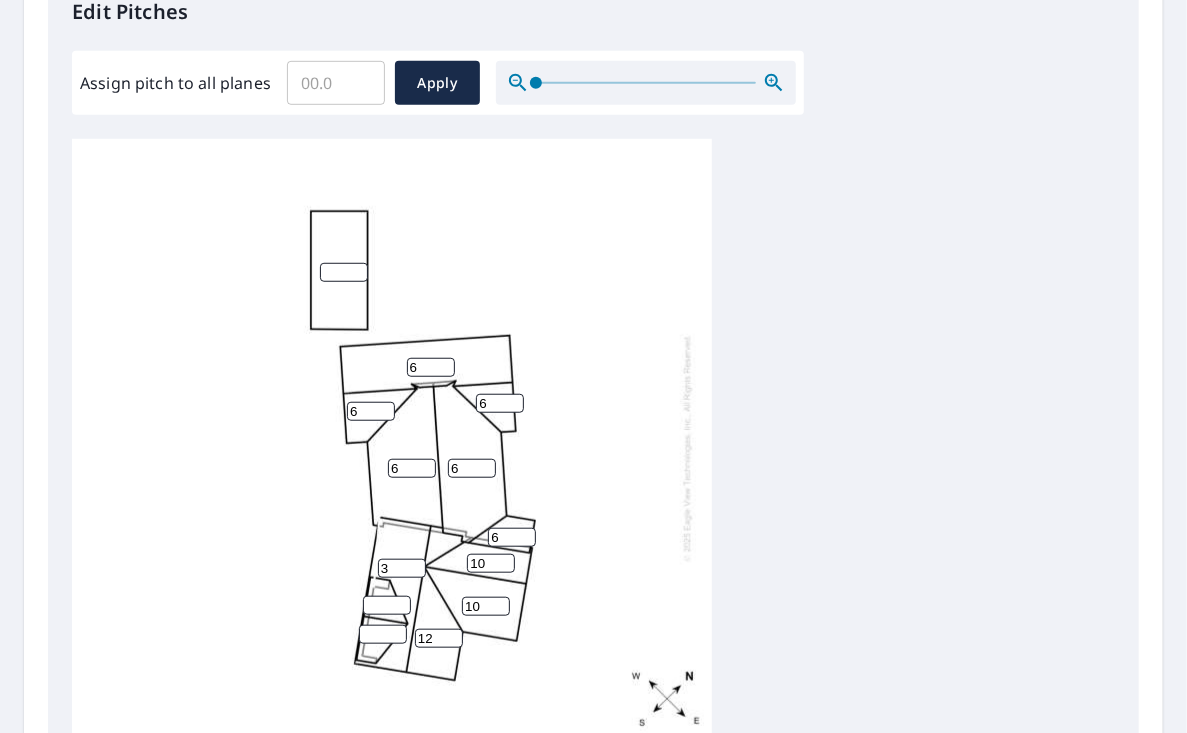 click on "3" at bounding box center (402, 568) 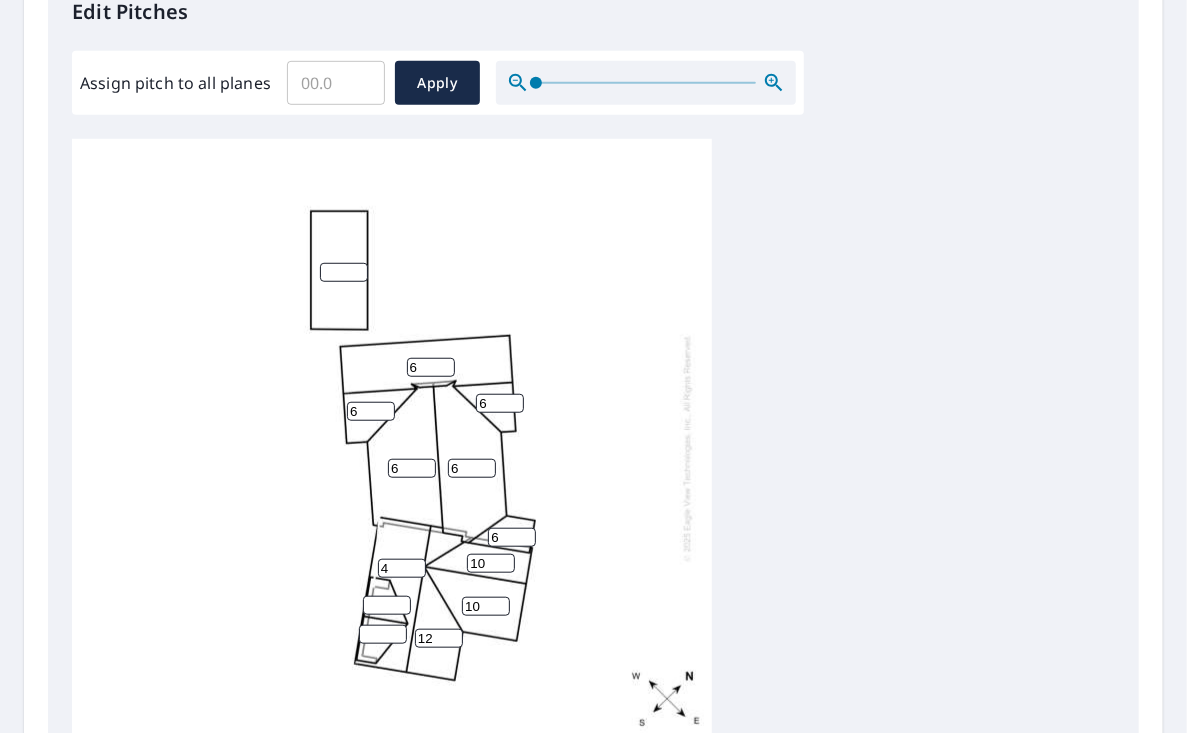 click on "4" at bounding box center (402, 568) 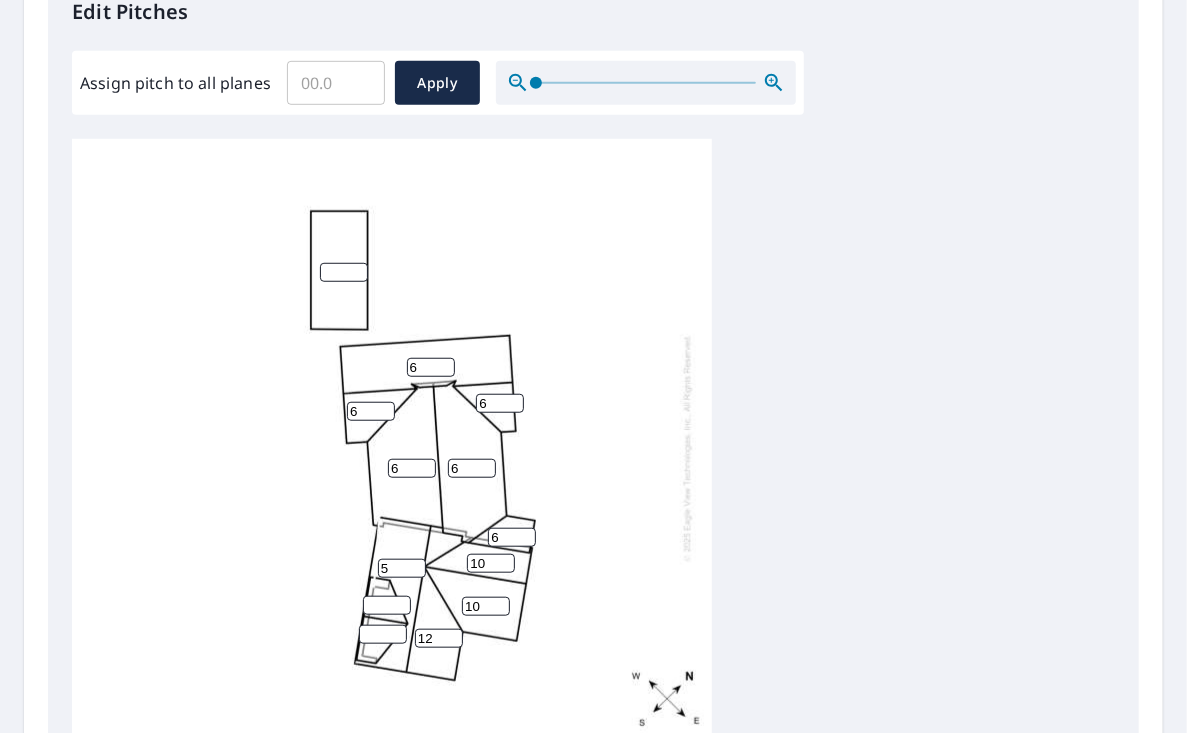 click on "5" at bounding box center [402, 568] 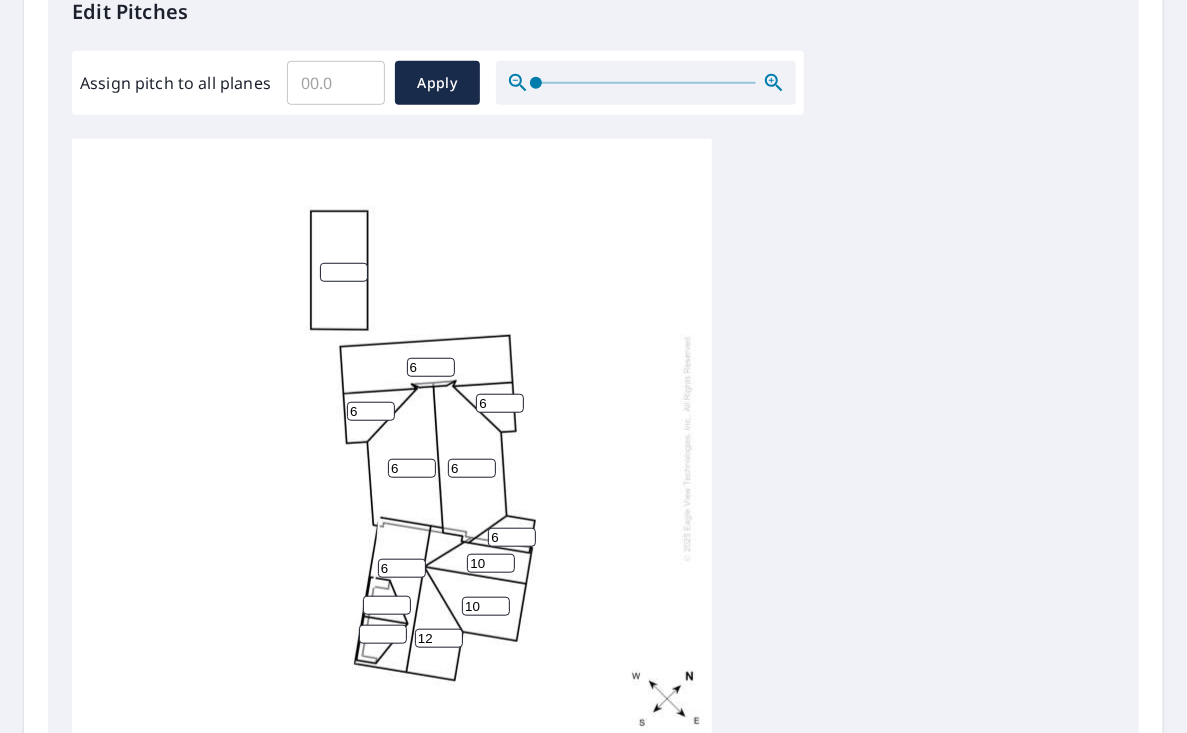 click on "6" at bounding box center (402, 568) 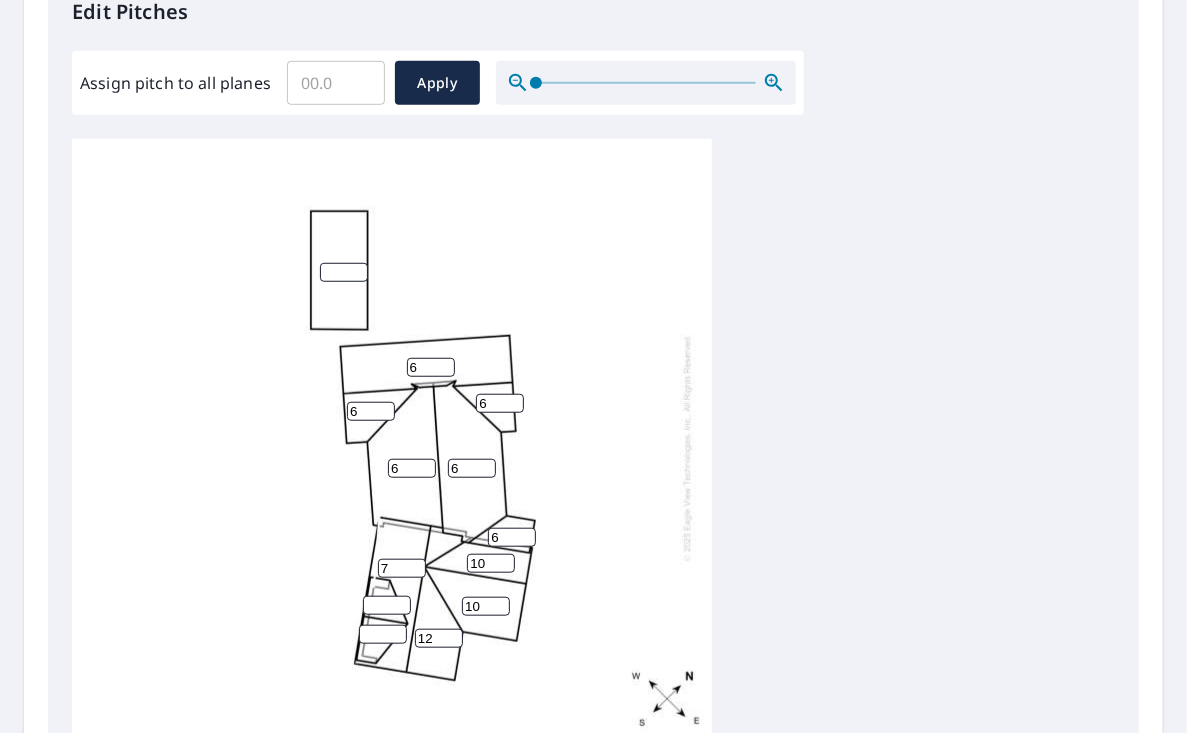 click on "7" at bounding box center (402, 568) 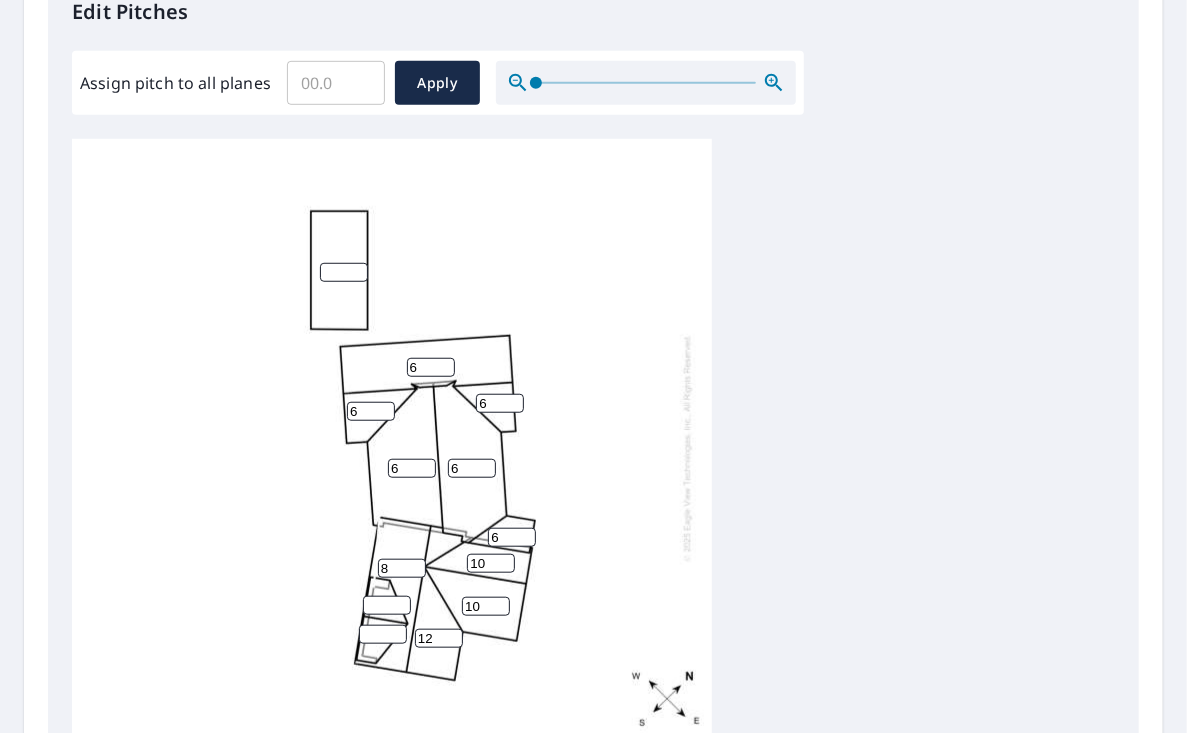 click on "8" at bounding box center [402, 568] 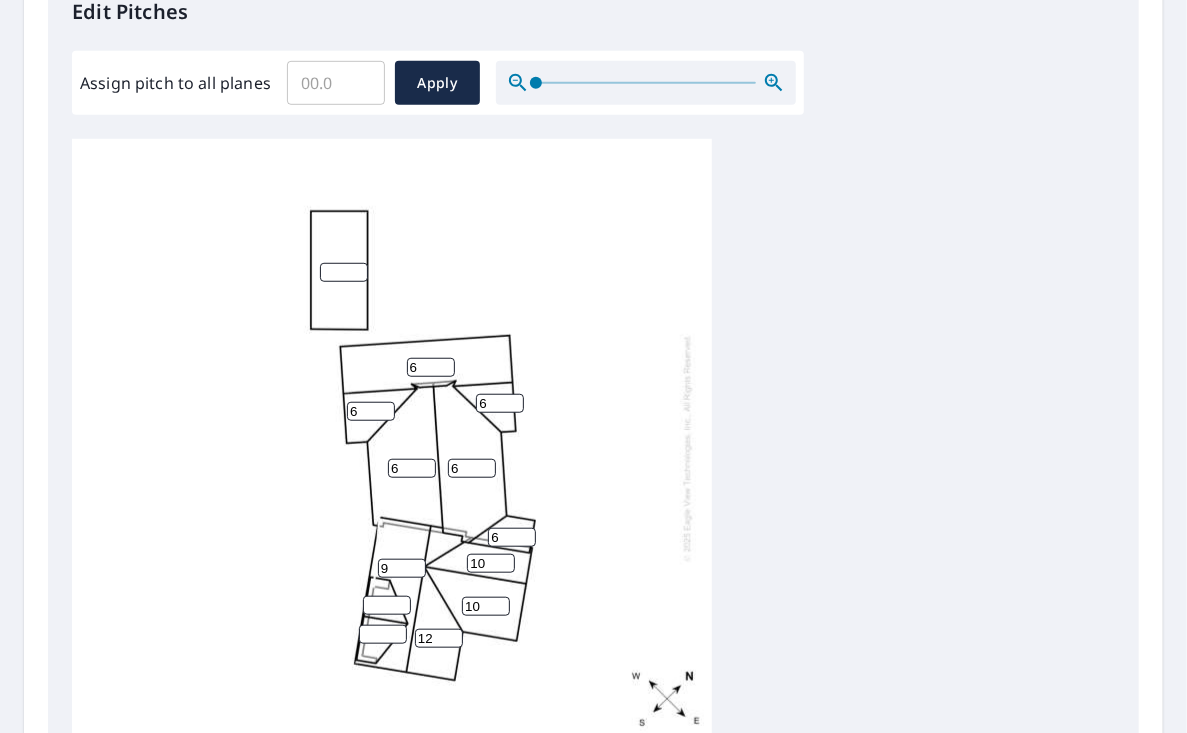 click on "9" at bounding box center (402, 568) 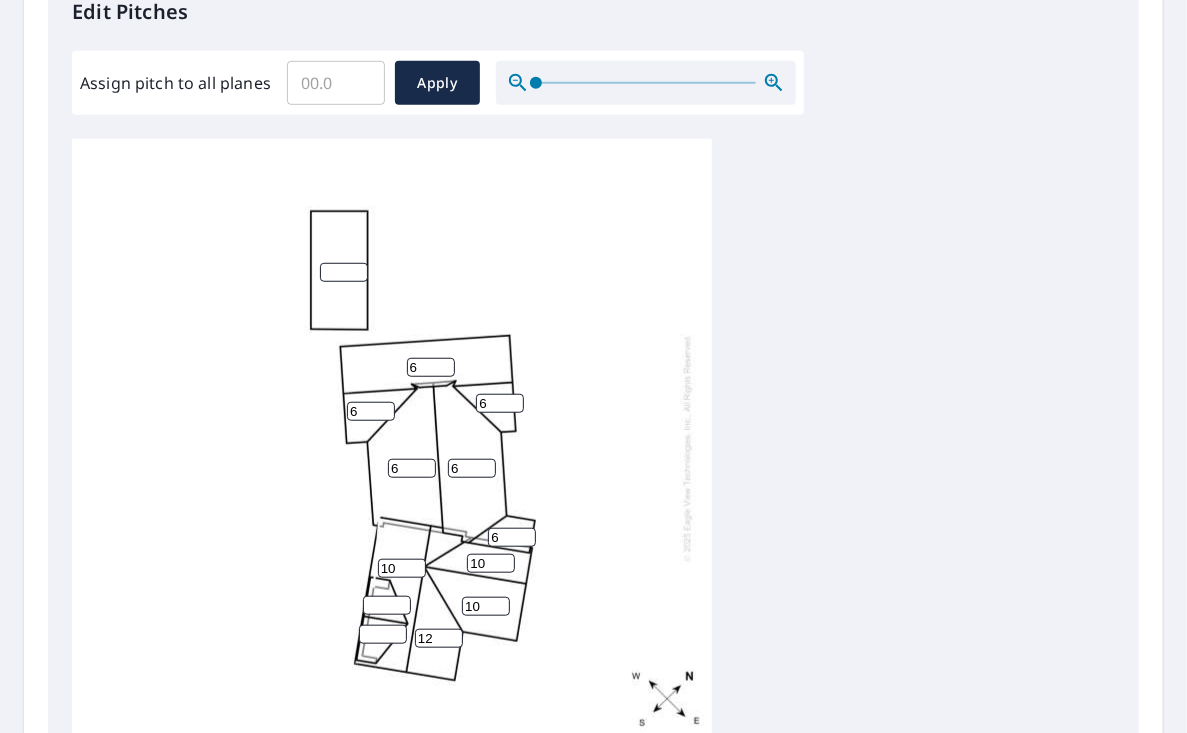 click on "10" at bounding box center [402, 568] 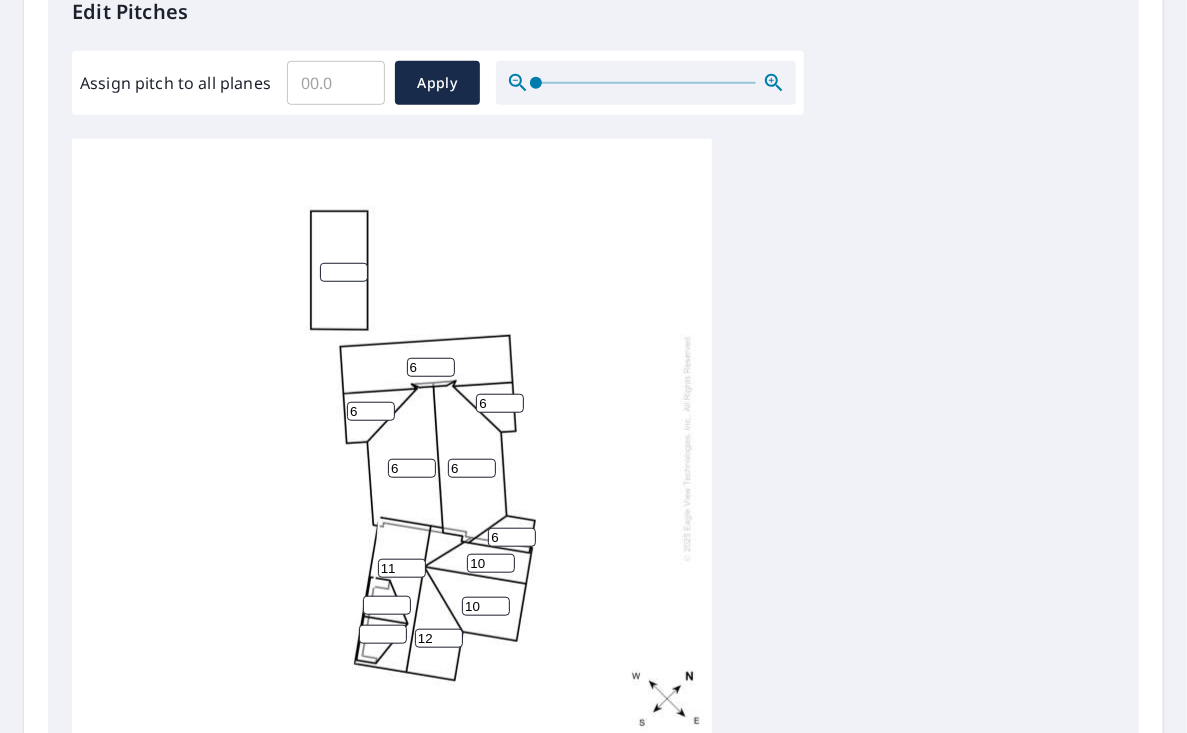 click on "11" at bounding box center (402, 568) 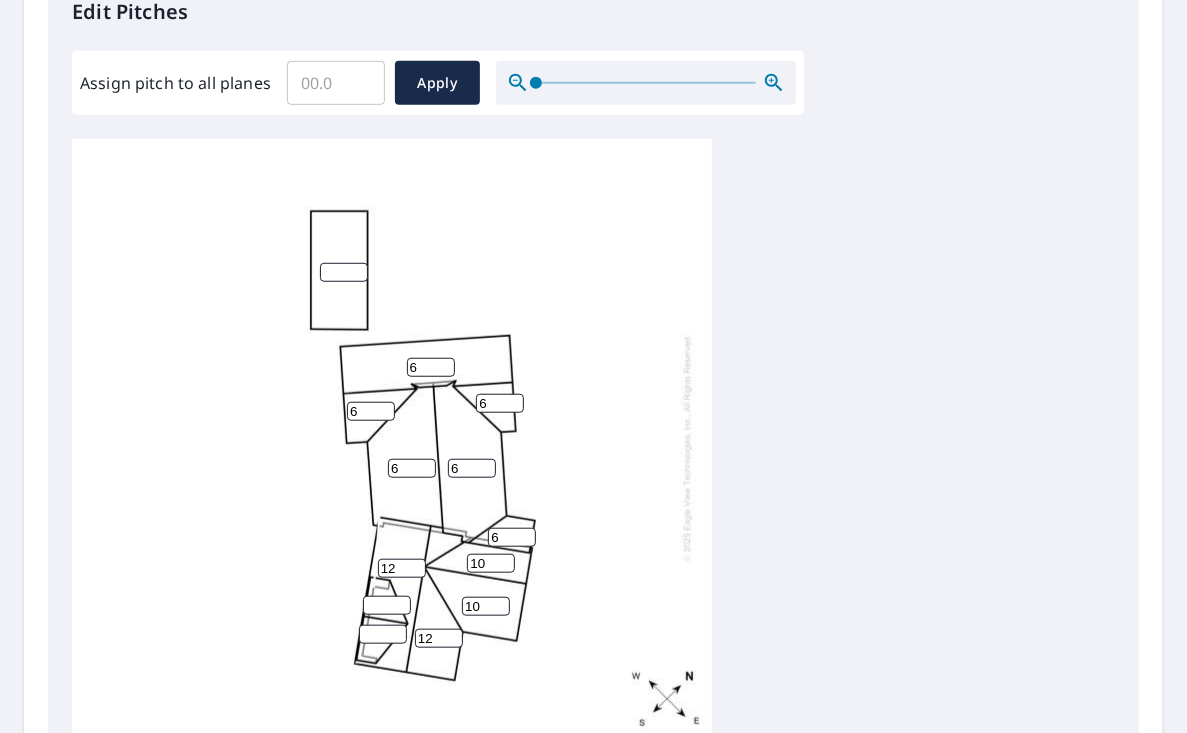type on "12" 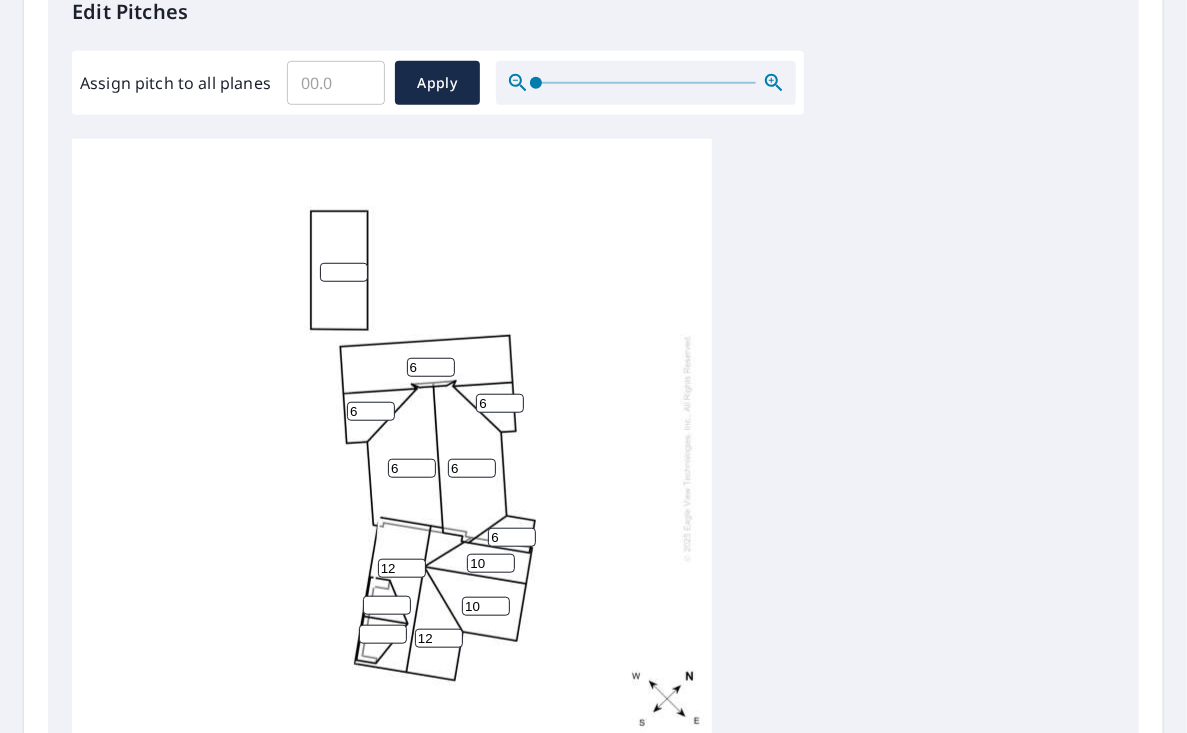 click on "12" at bounding box center (402, 568) 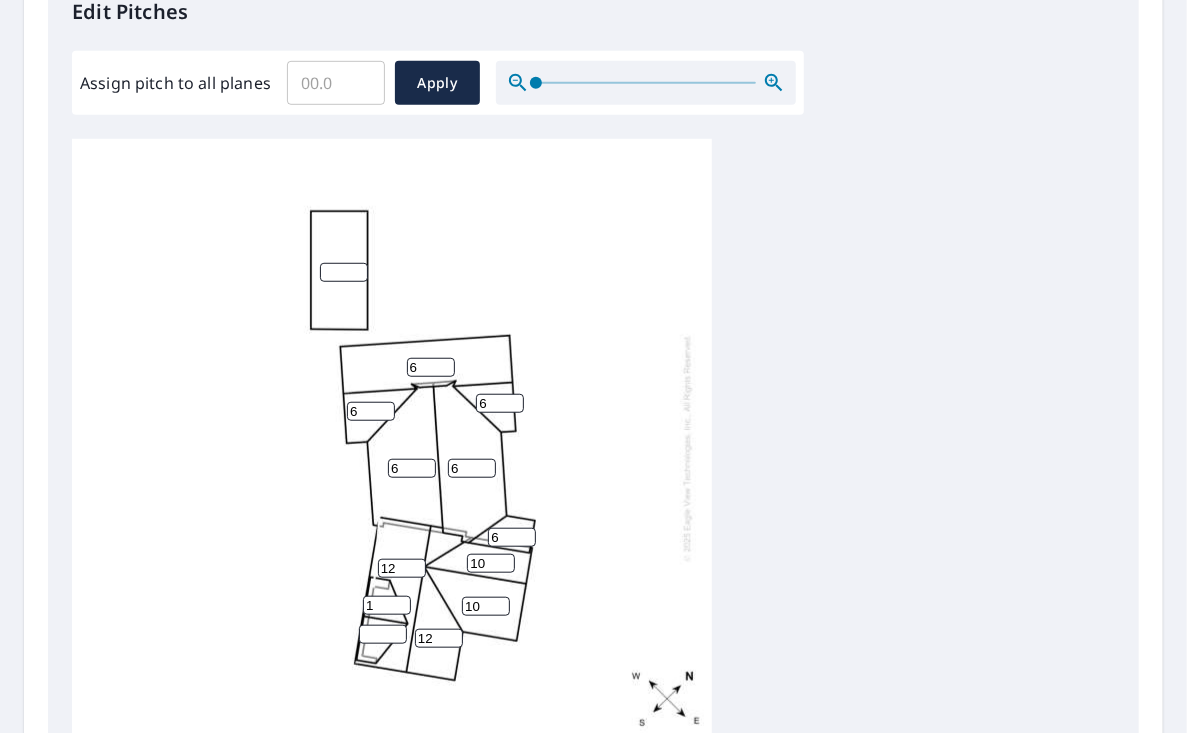click on "1" at bounding box center (387, 605) 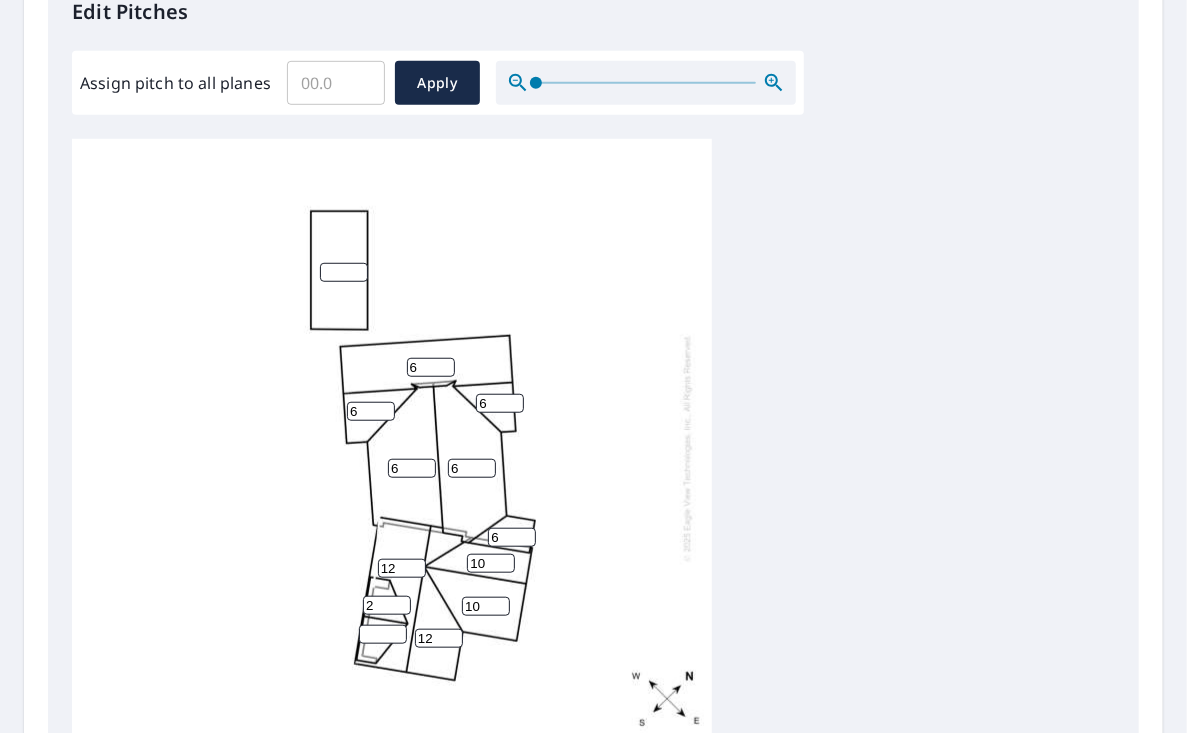 click on "2" at bounding box center (387, 605) 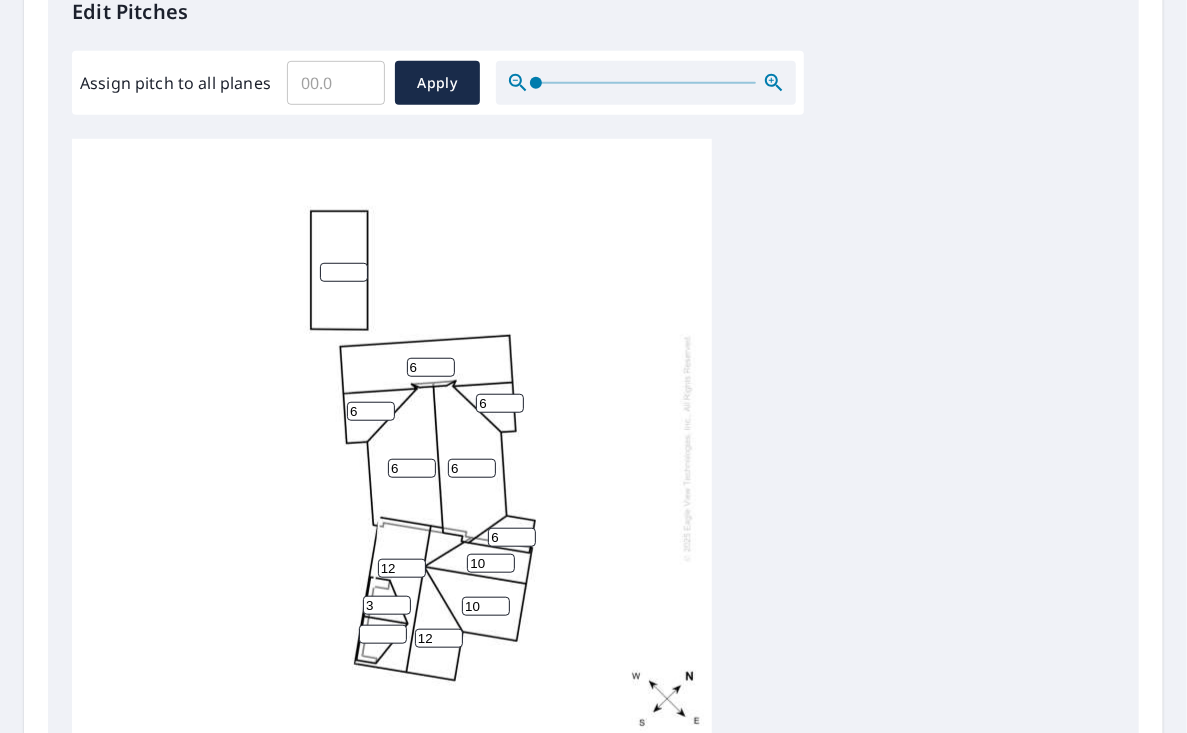 click on "3" at bounding box center [387, 605] 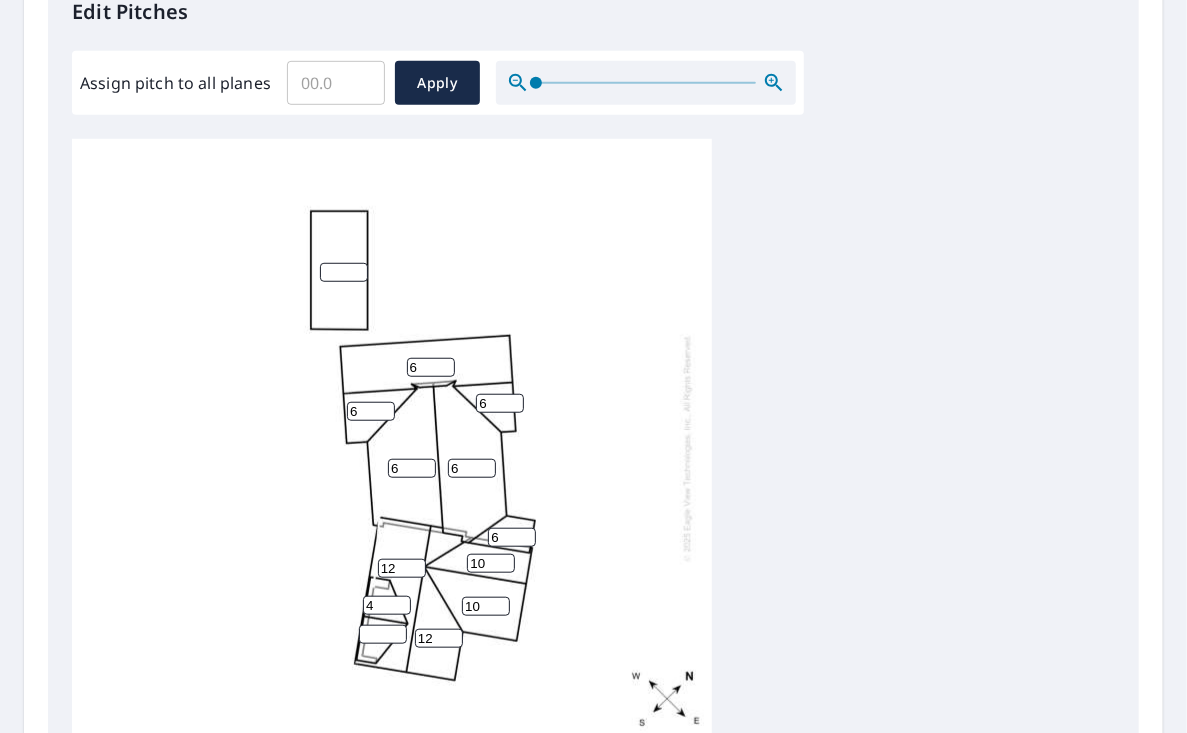 click on "4" at bounding box center (387, 605) 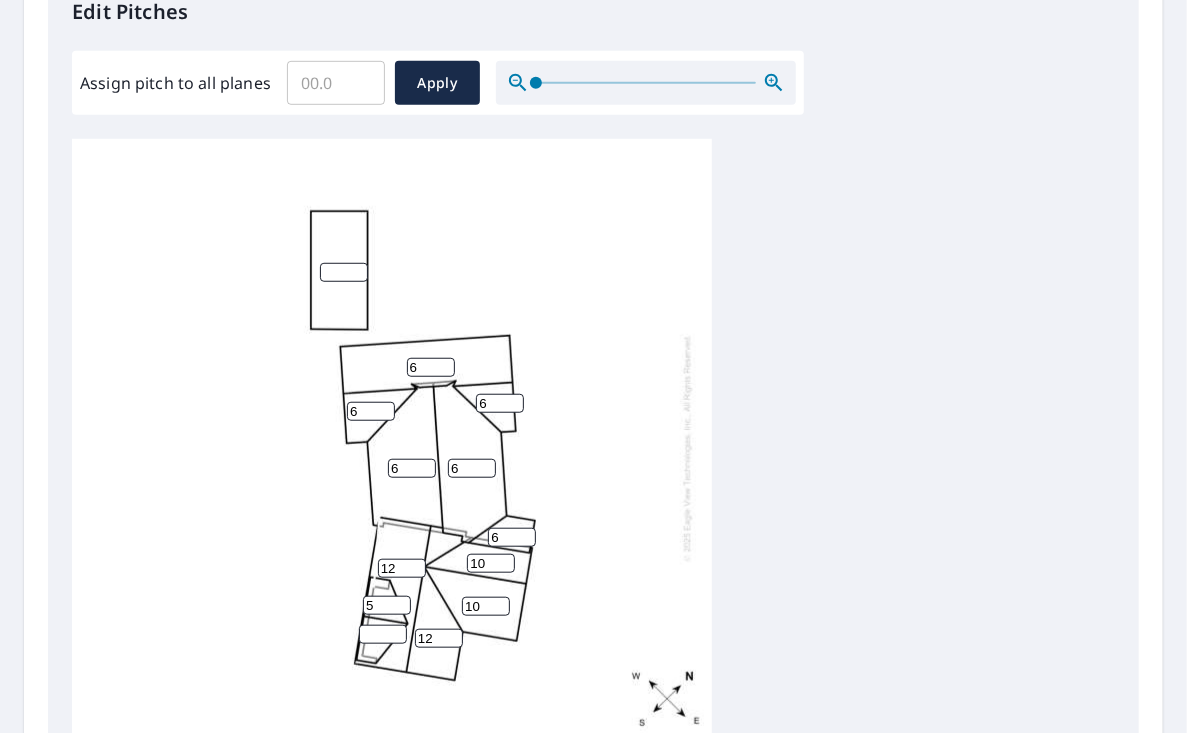 click on "5" at bounding box center [387, 605] 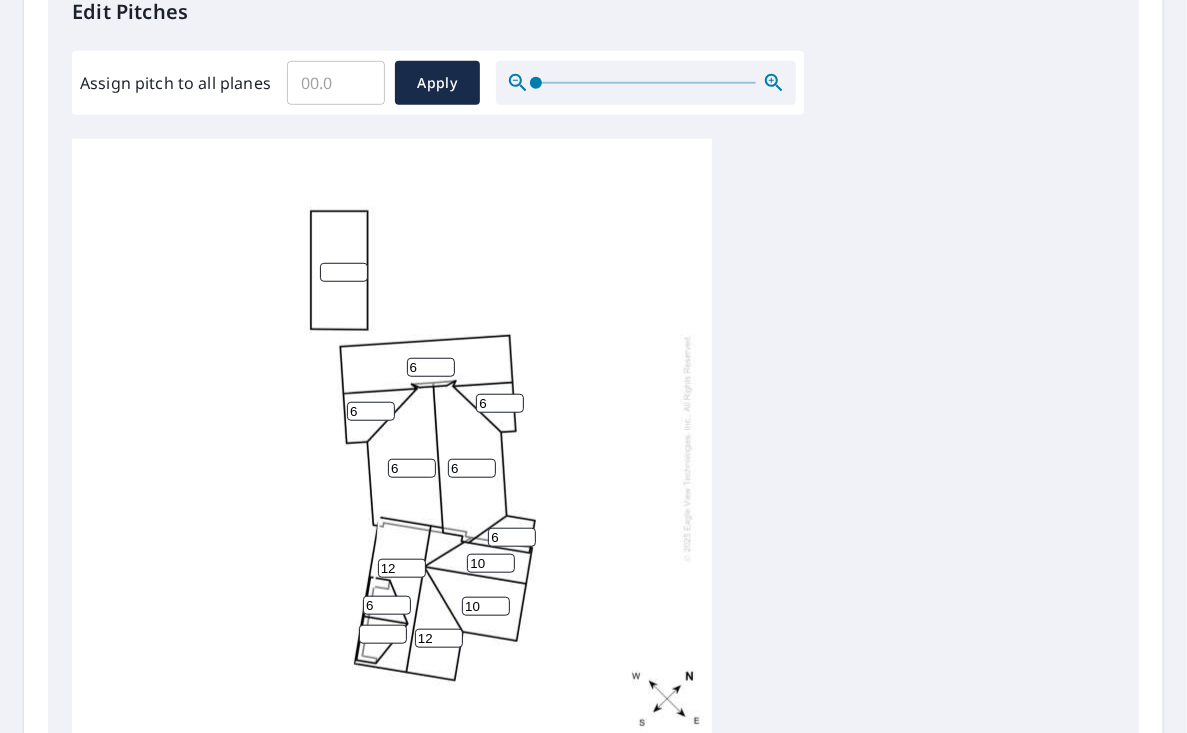 click on "6" at bounding box center [387, 605] 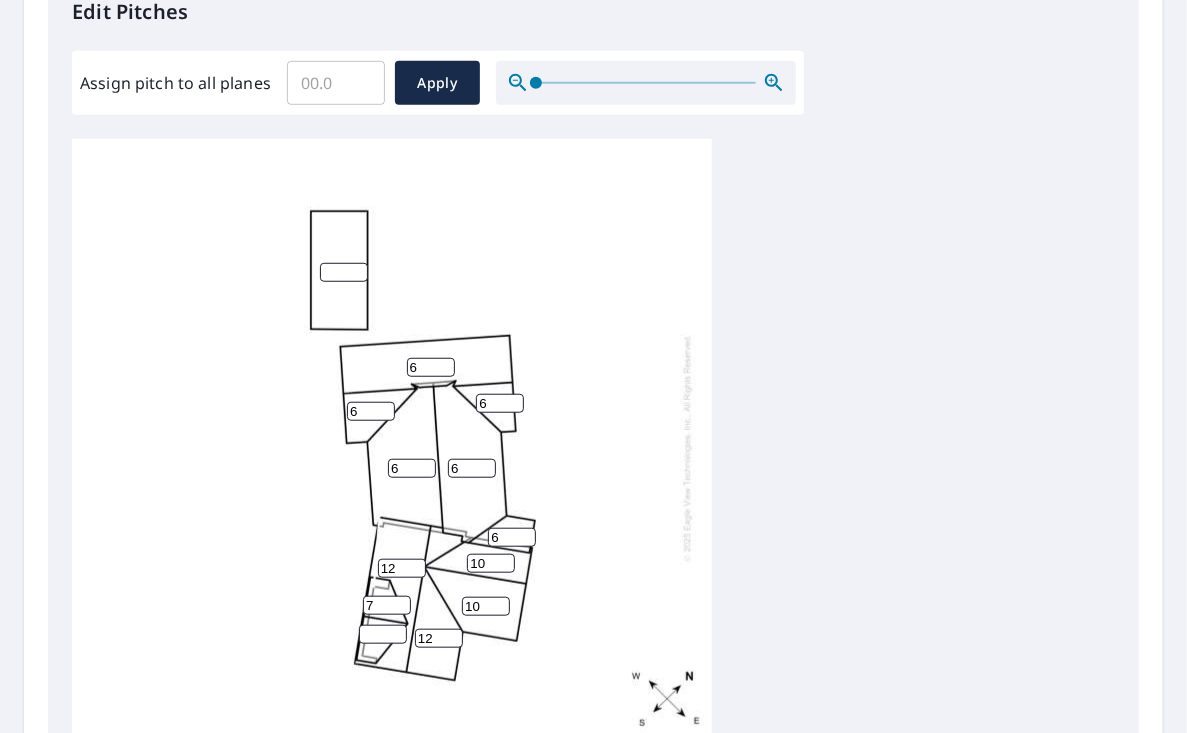 click on "7" at bounding box center (387, 605) 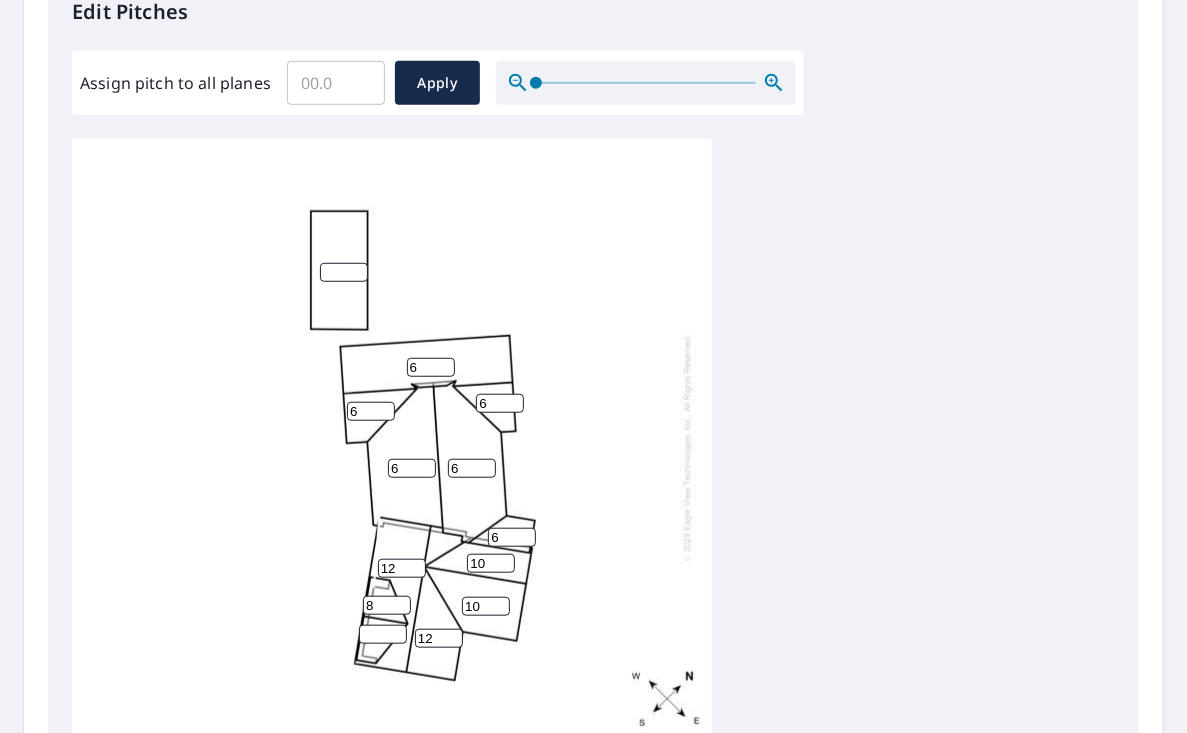 click on "8" at bounding box center (387, 605) 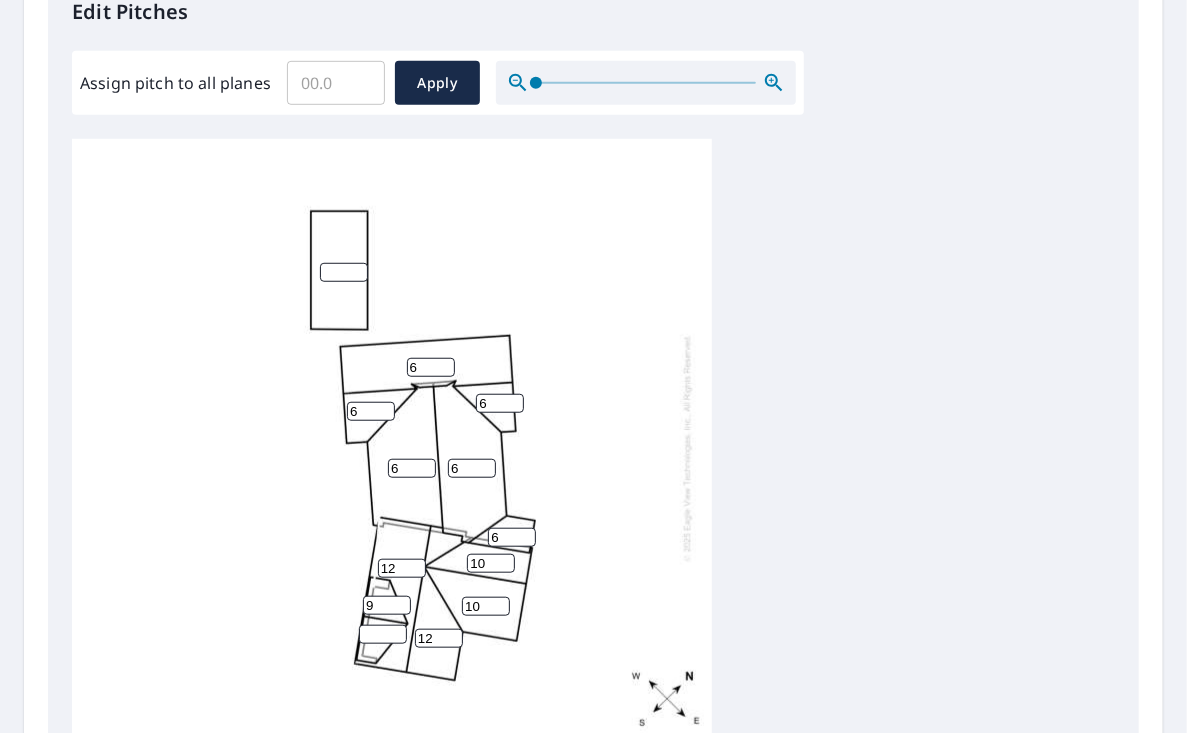 click on "9" at bounding box center [387, 605] 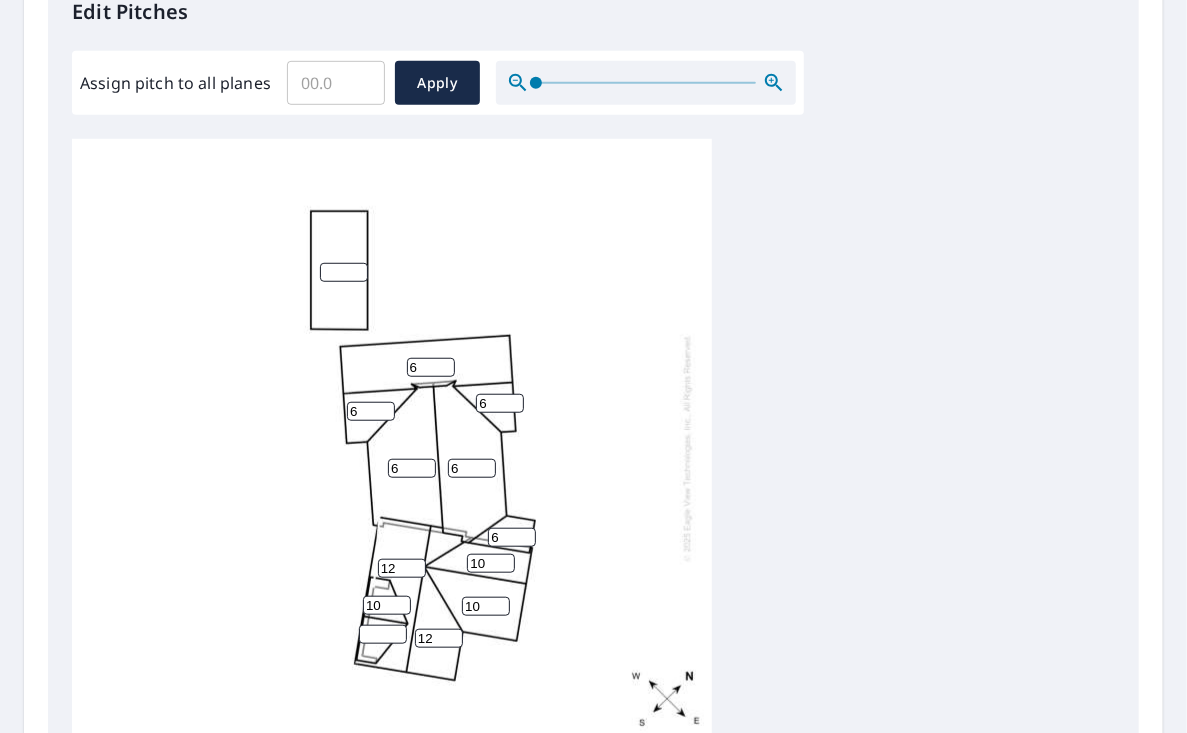 type on "10" 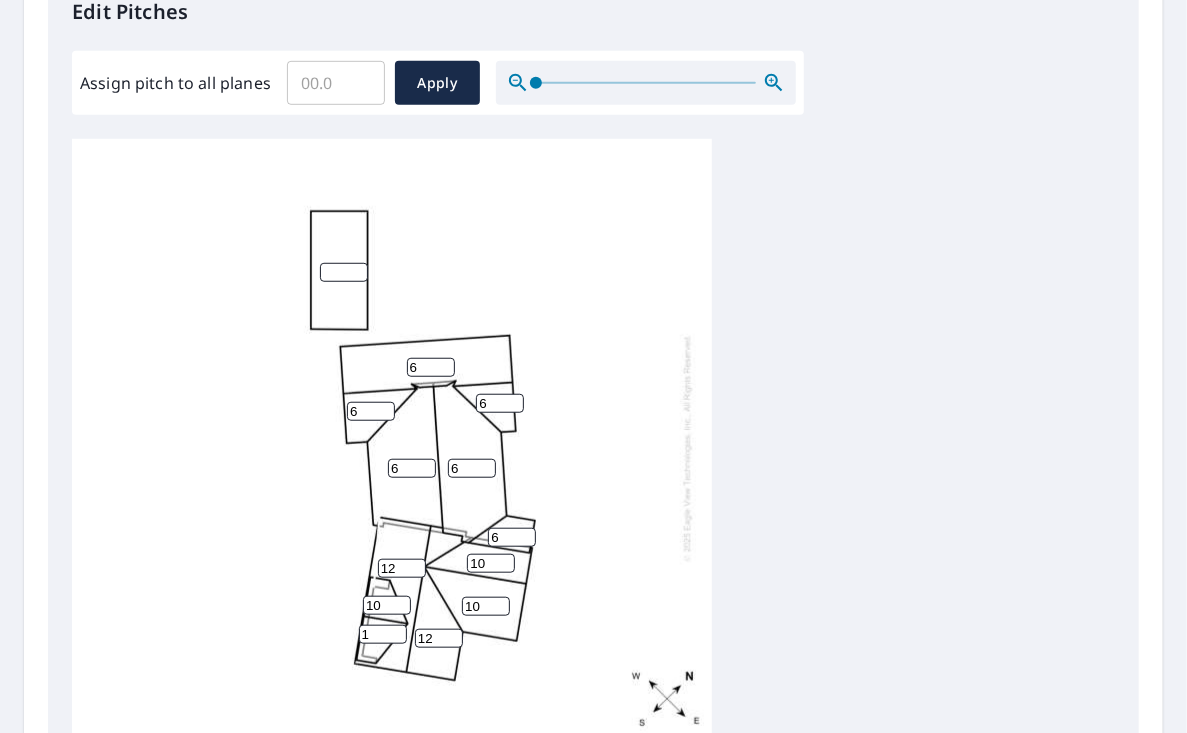click on "1" at bounding box center (383, 634) 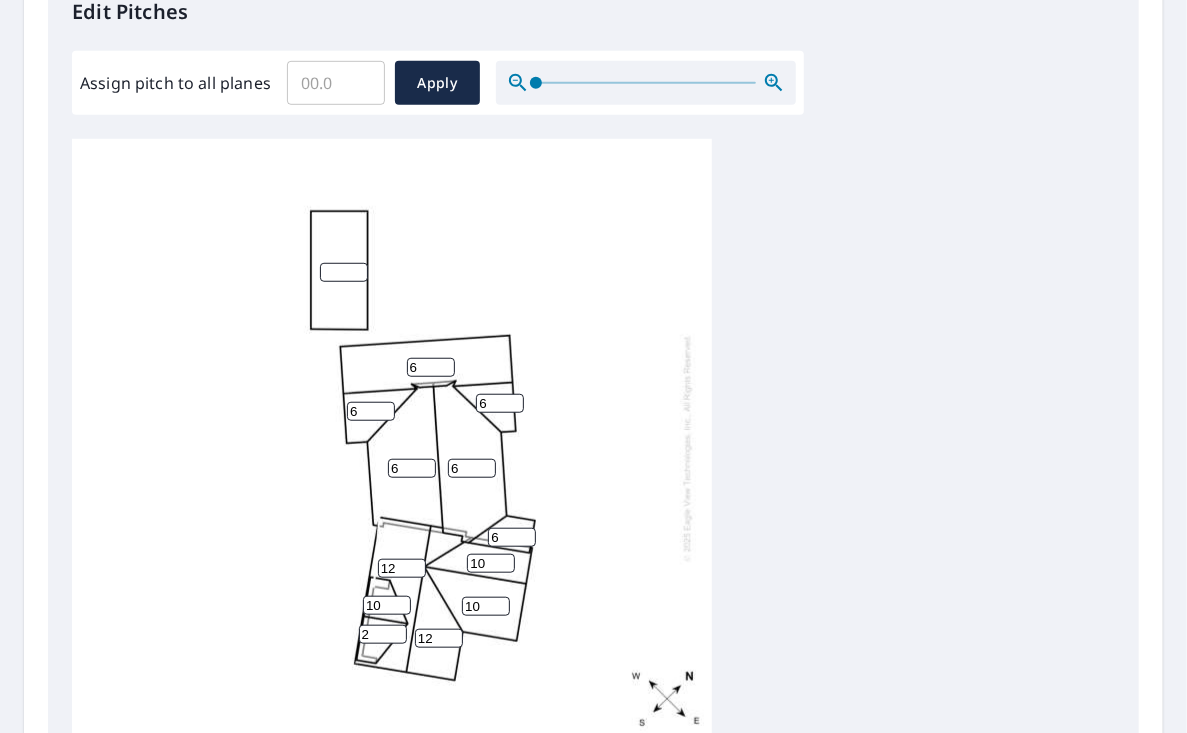 click on "2" at bounding box center [383, 634] 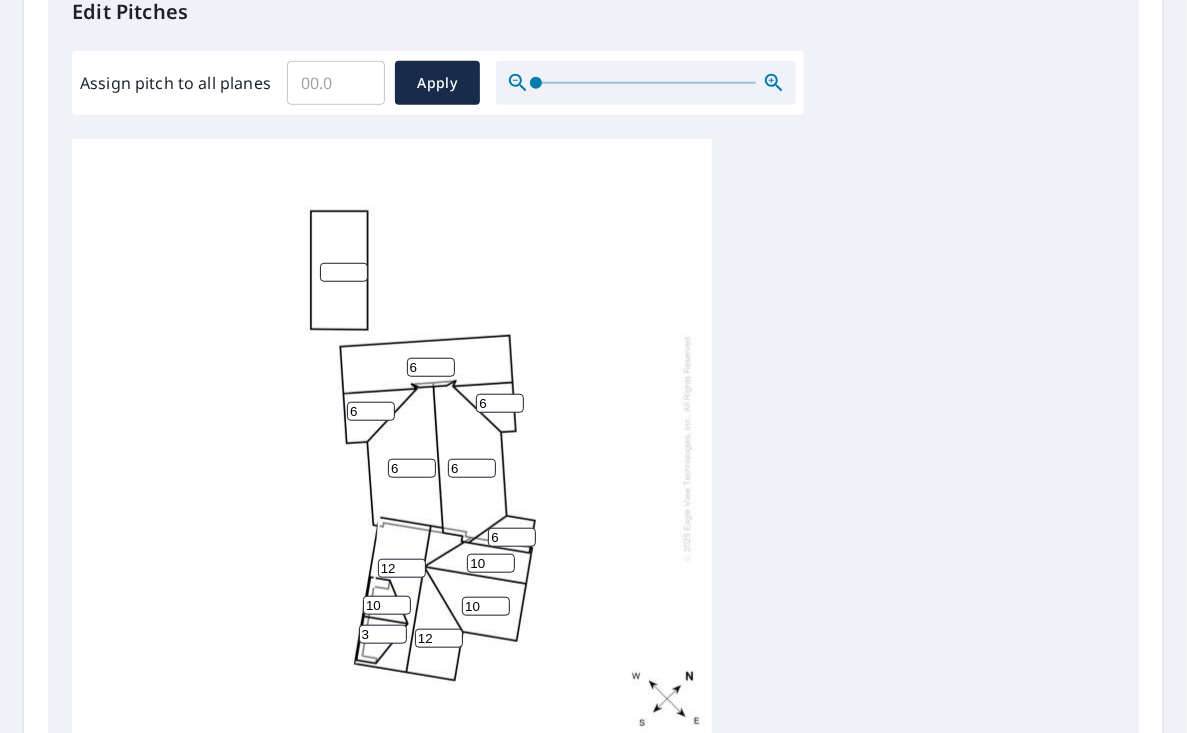 click on "3" at bounding box center (383, 634) 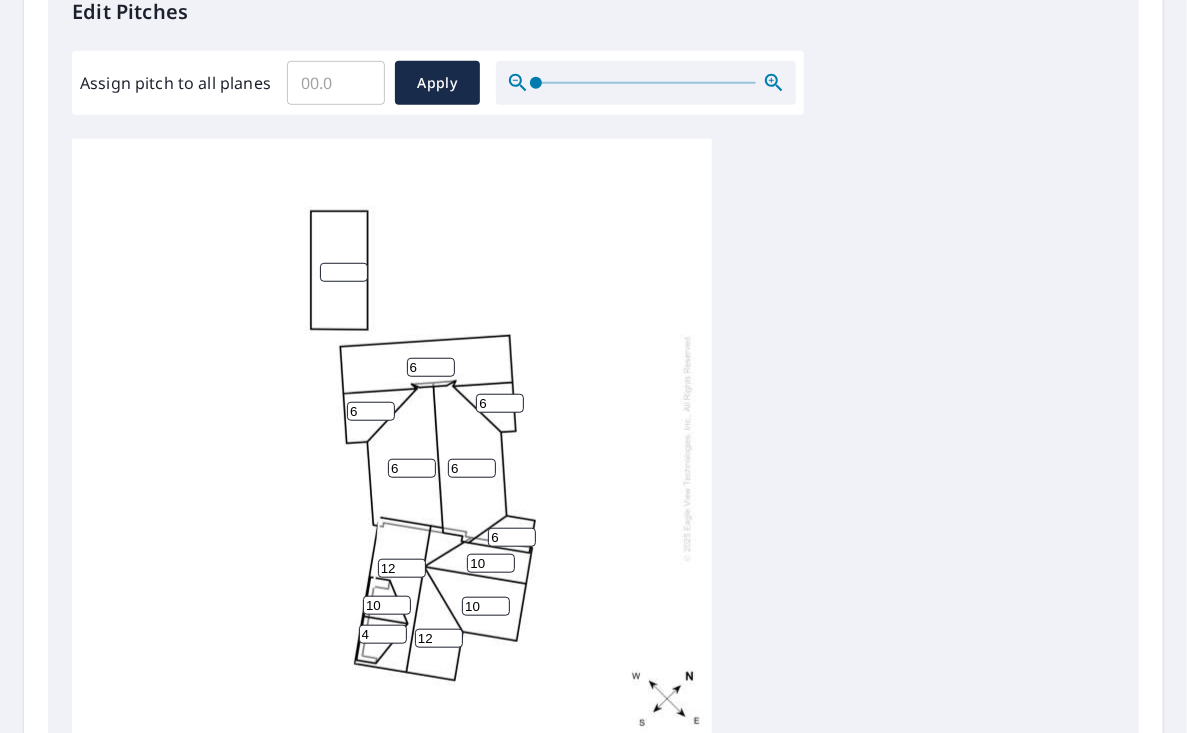 click on "4" at bounding box center [383, 634] 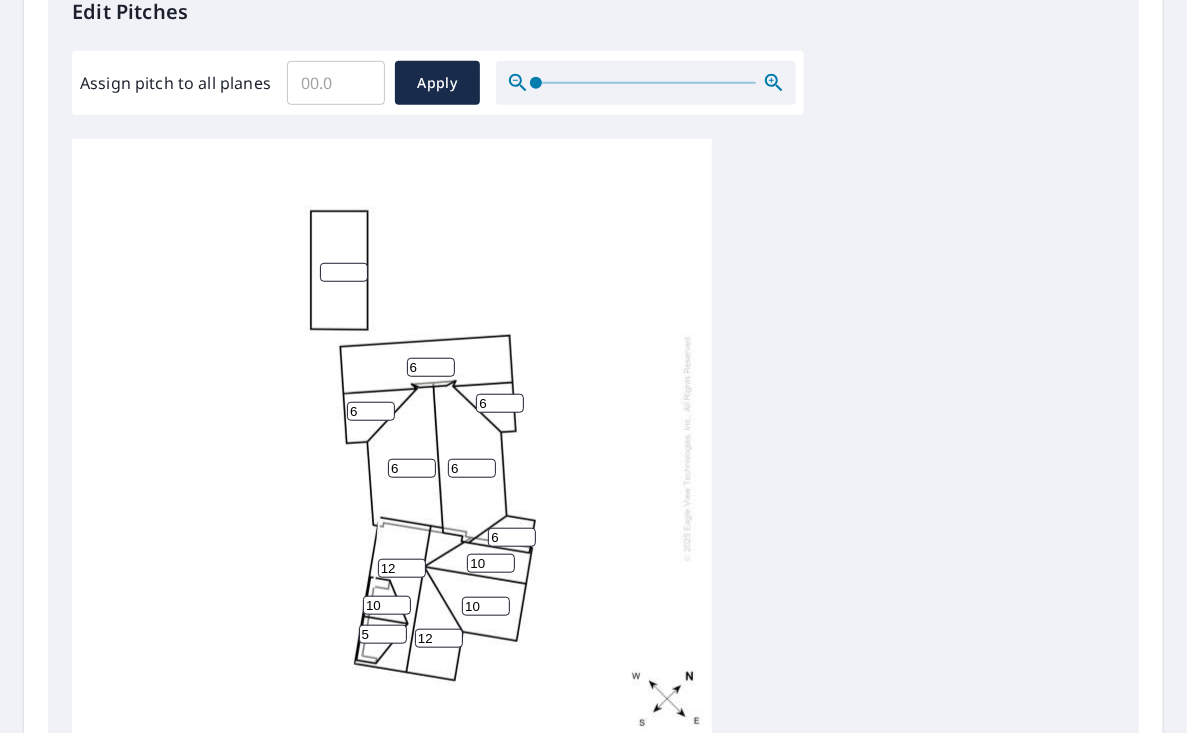 click on "5" at bounding box center [383, 634] 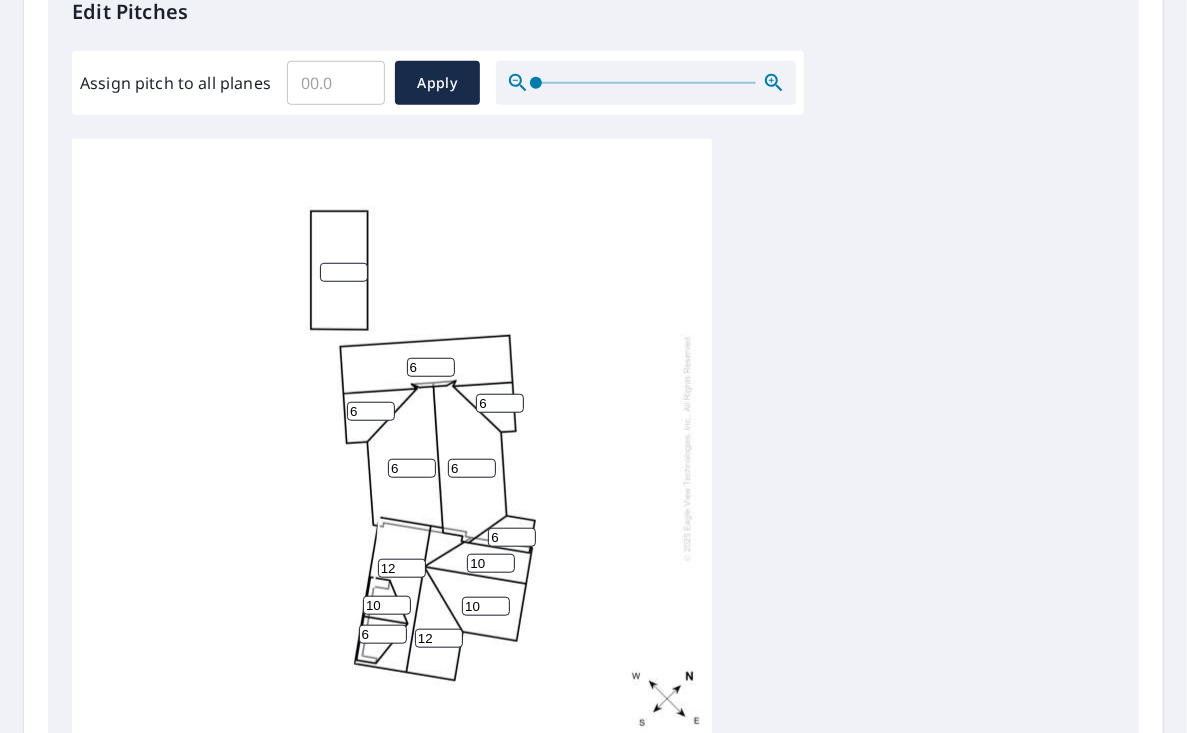 click on "6" at bounding box center [383, 634] 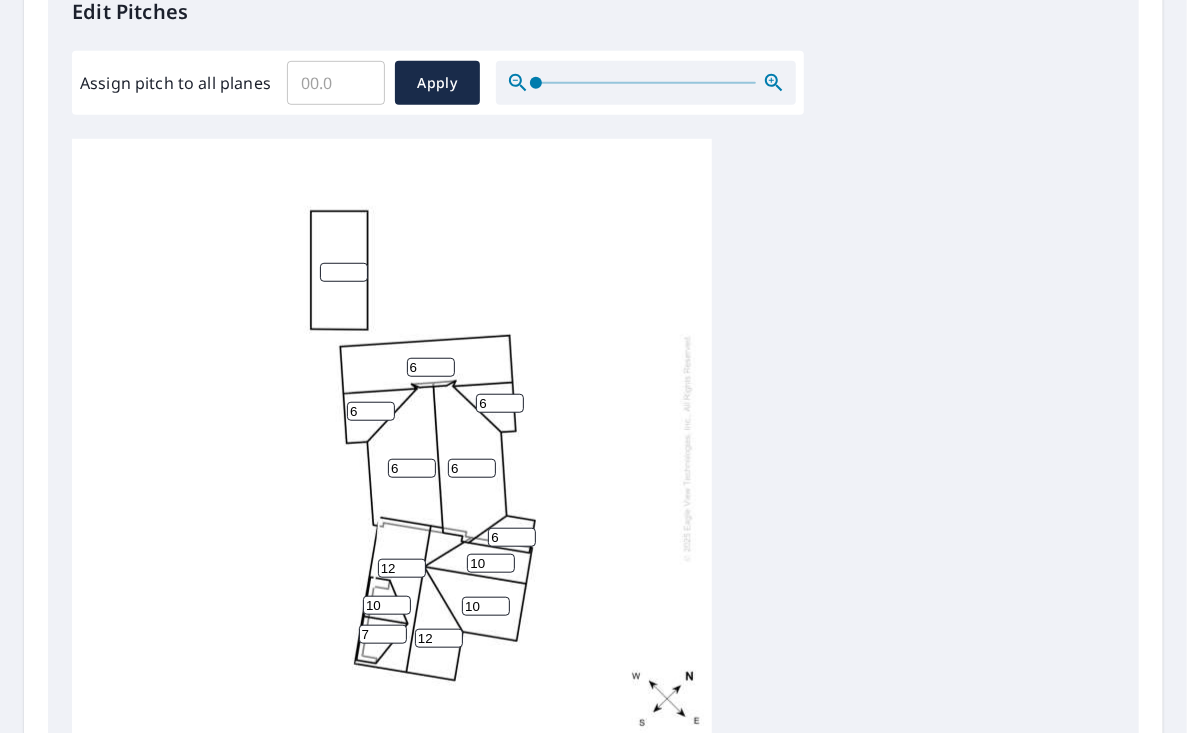 click on "7" at bounding box center (383, 634) 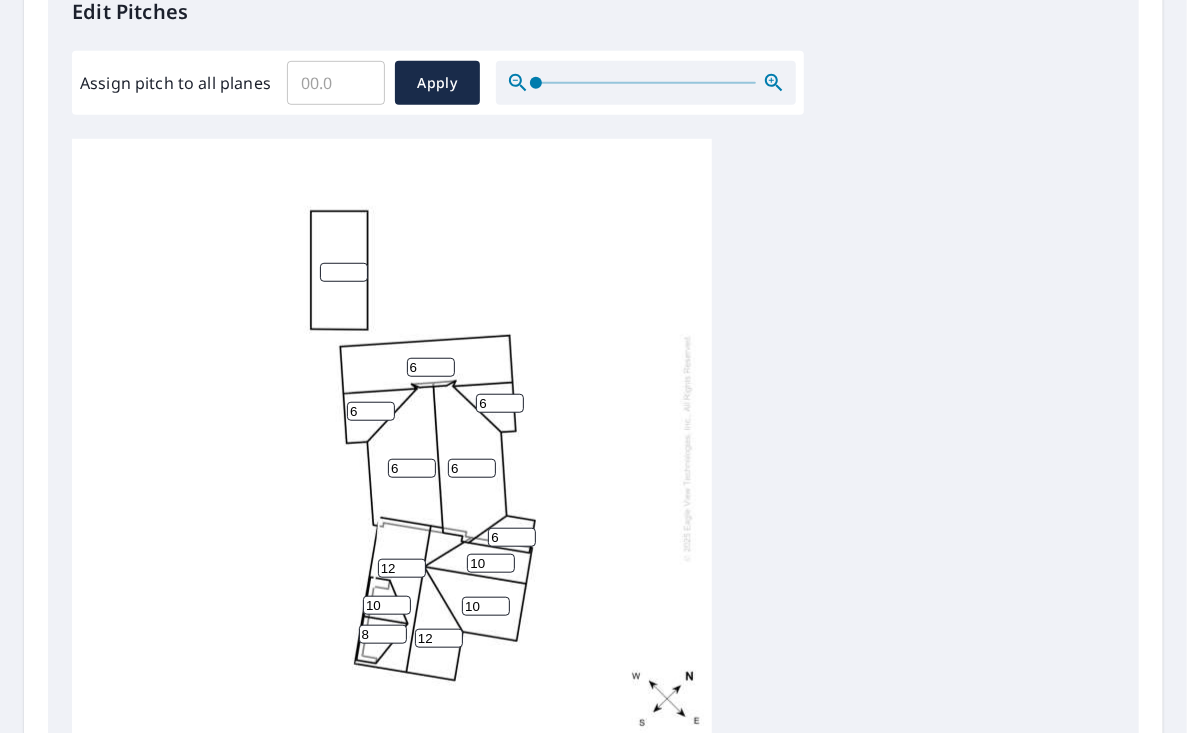 click on "8" at bounding box center [383, 634] 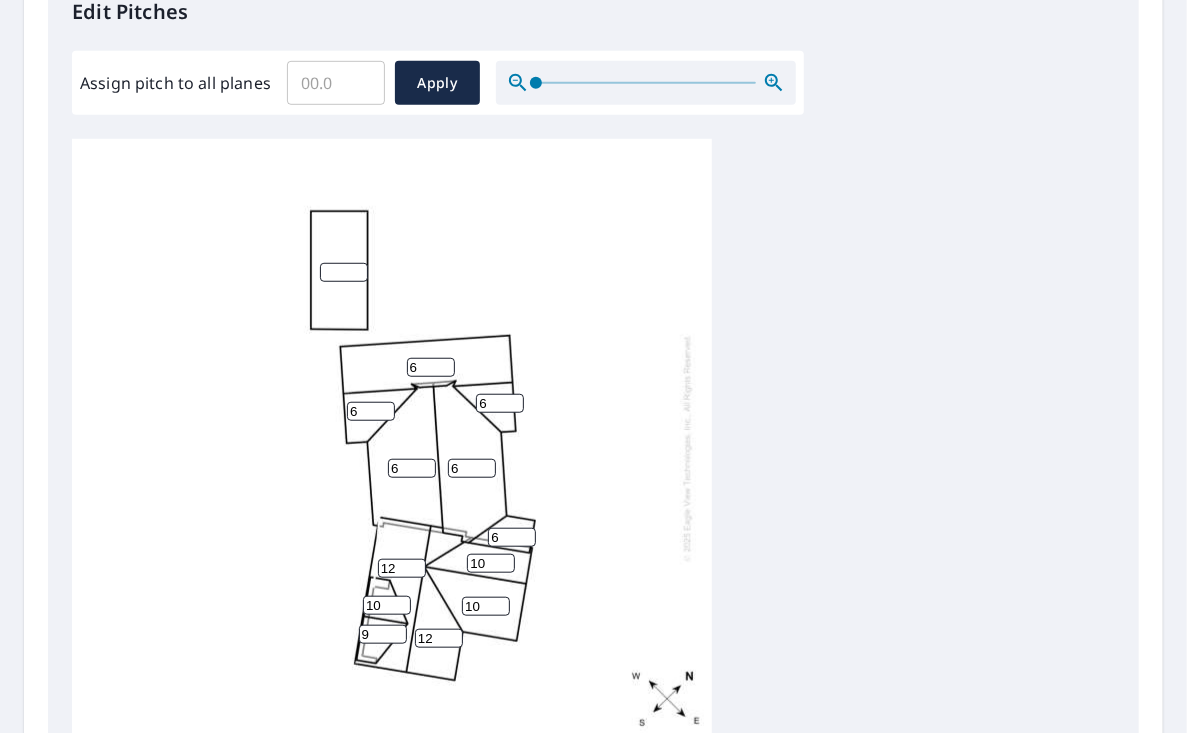 click on "9" at bounding box center (383, 634) 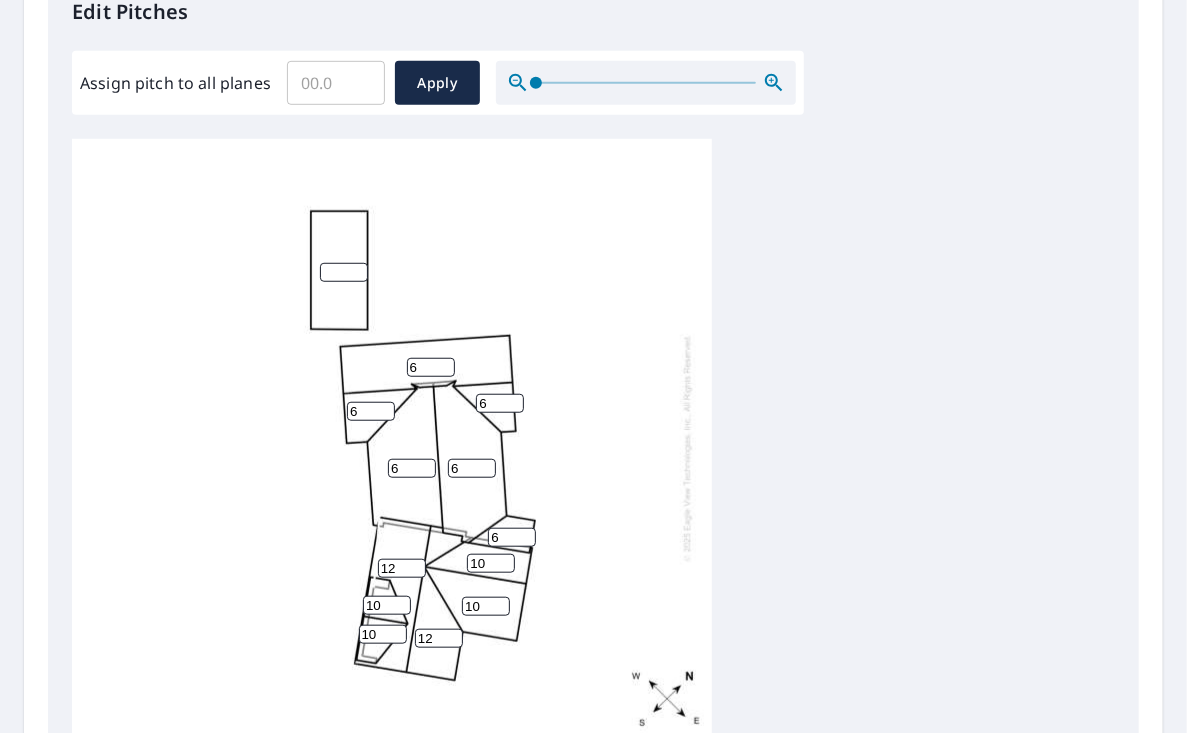 type on "10" 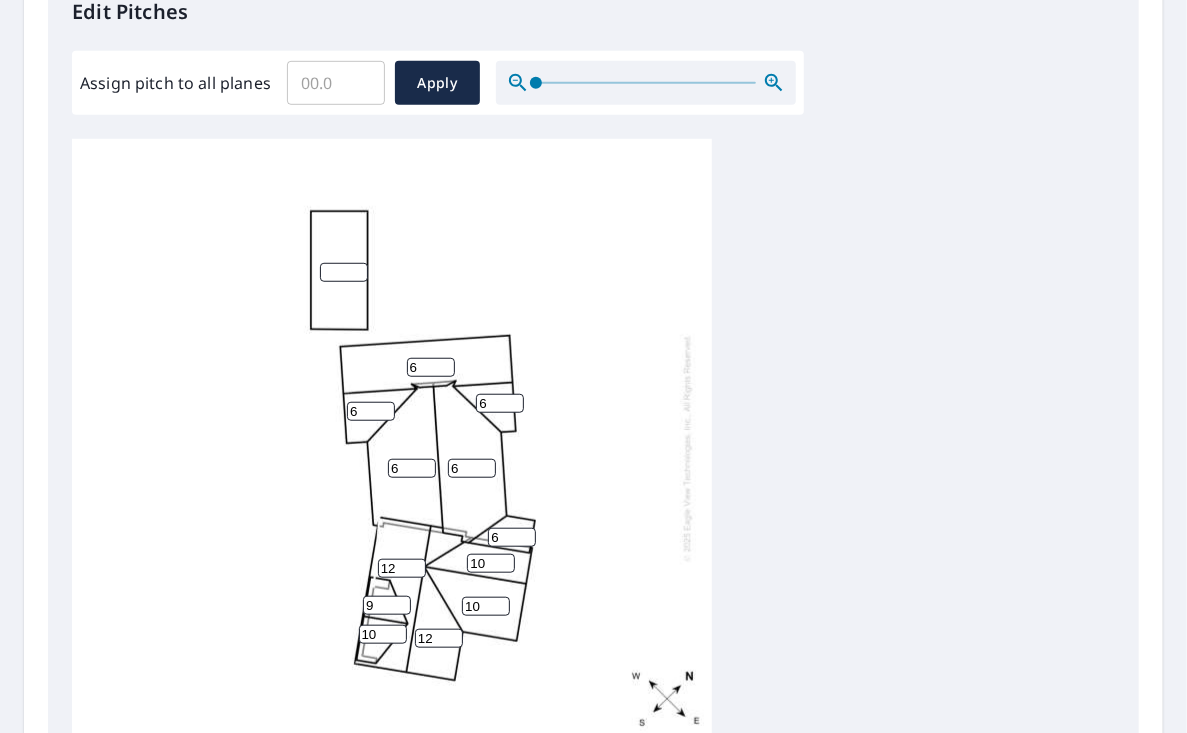 click on "9" at bounding box center [387, 605] 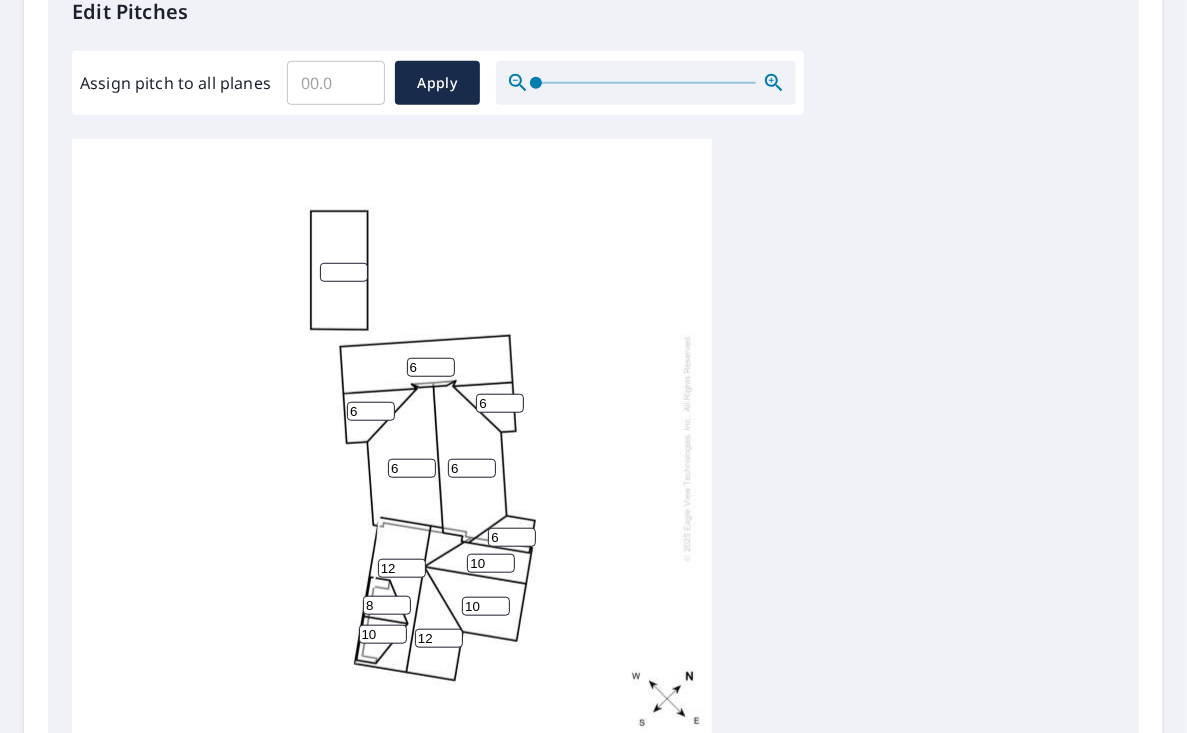 click on "8" at bounding box center [387, 605] 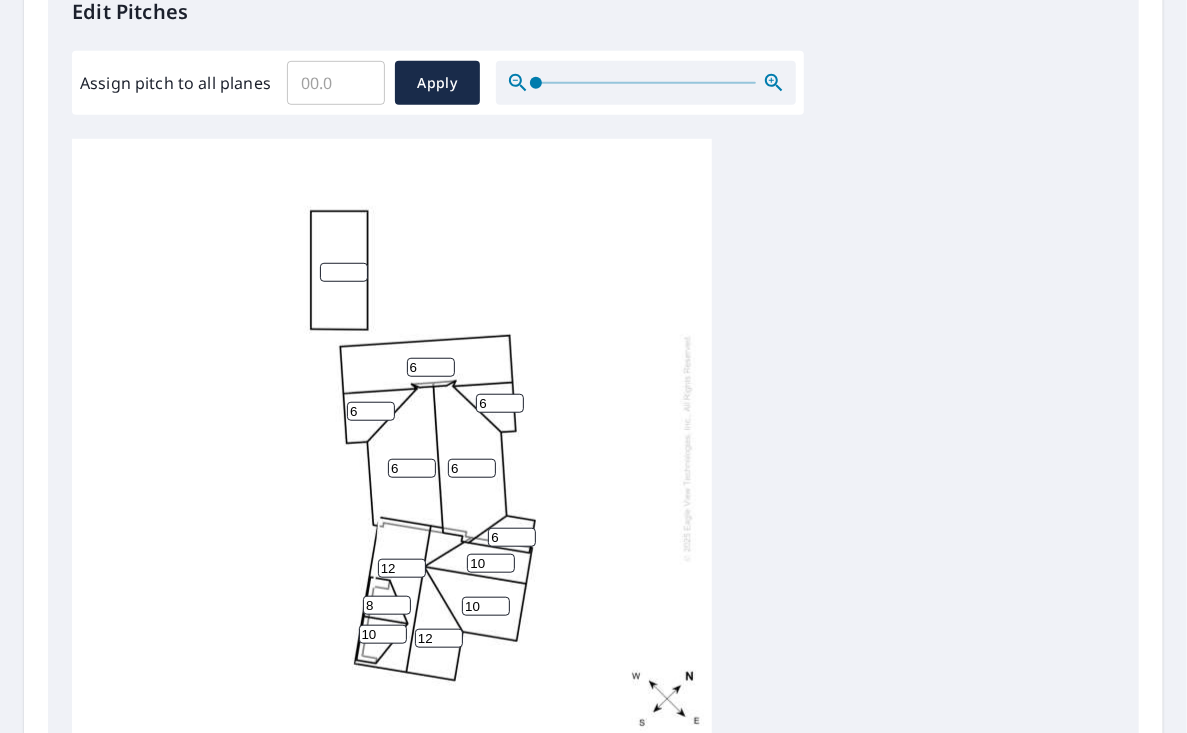 click on "8" at bounding box center [387, 605] 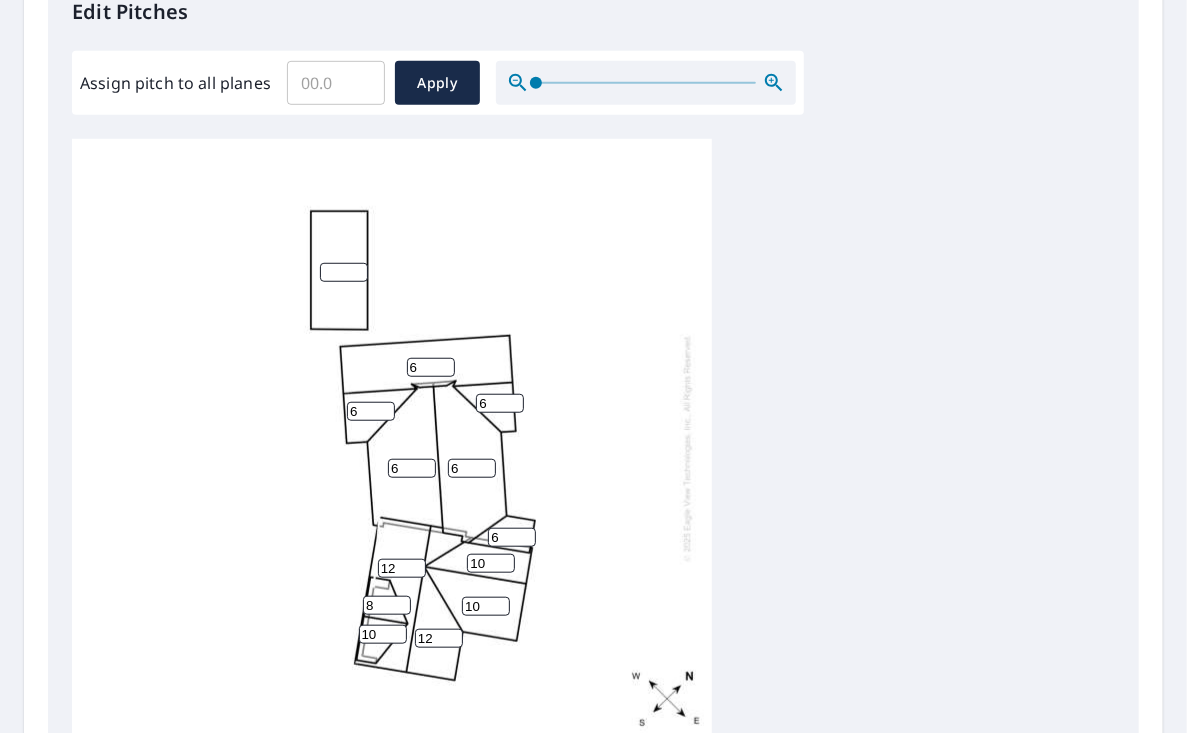 click on "6 6 6 12 12 10 10 6 6 6 10 8" at bounding box center [392, 448] 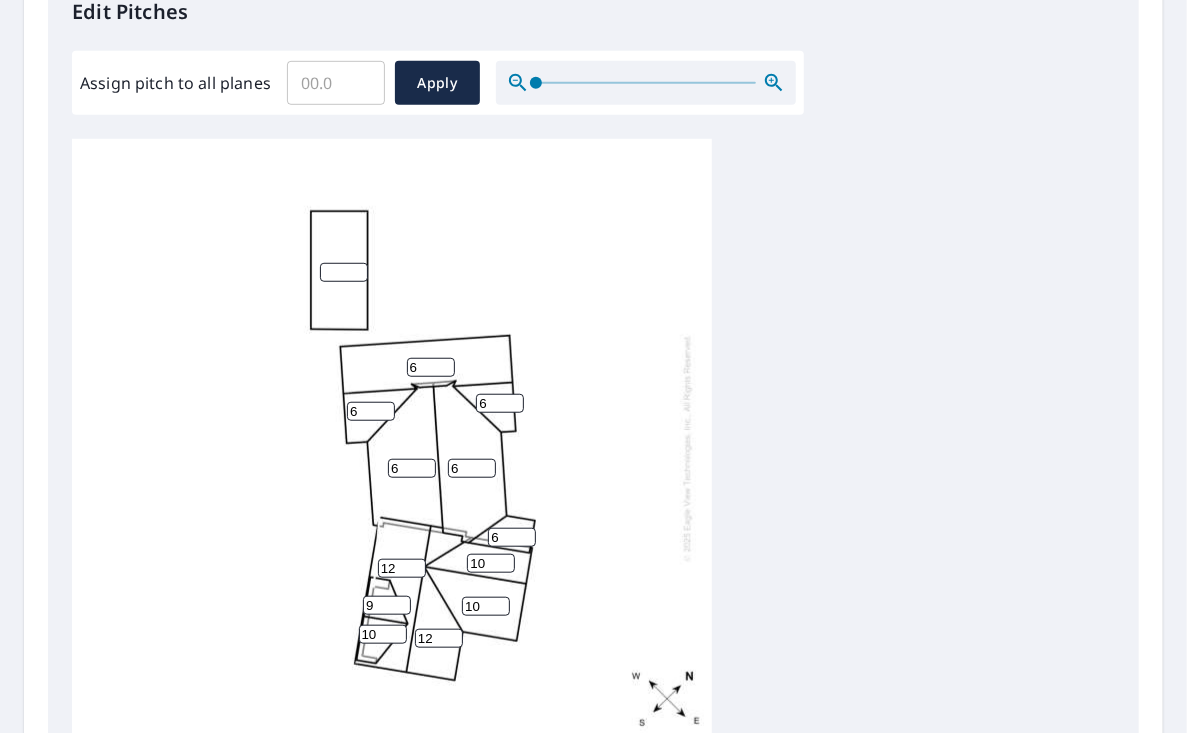 click on "9" at bounding box center [387, 605] 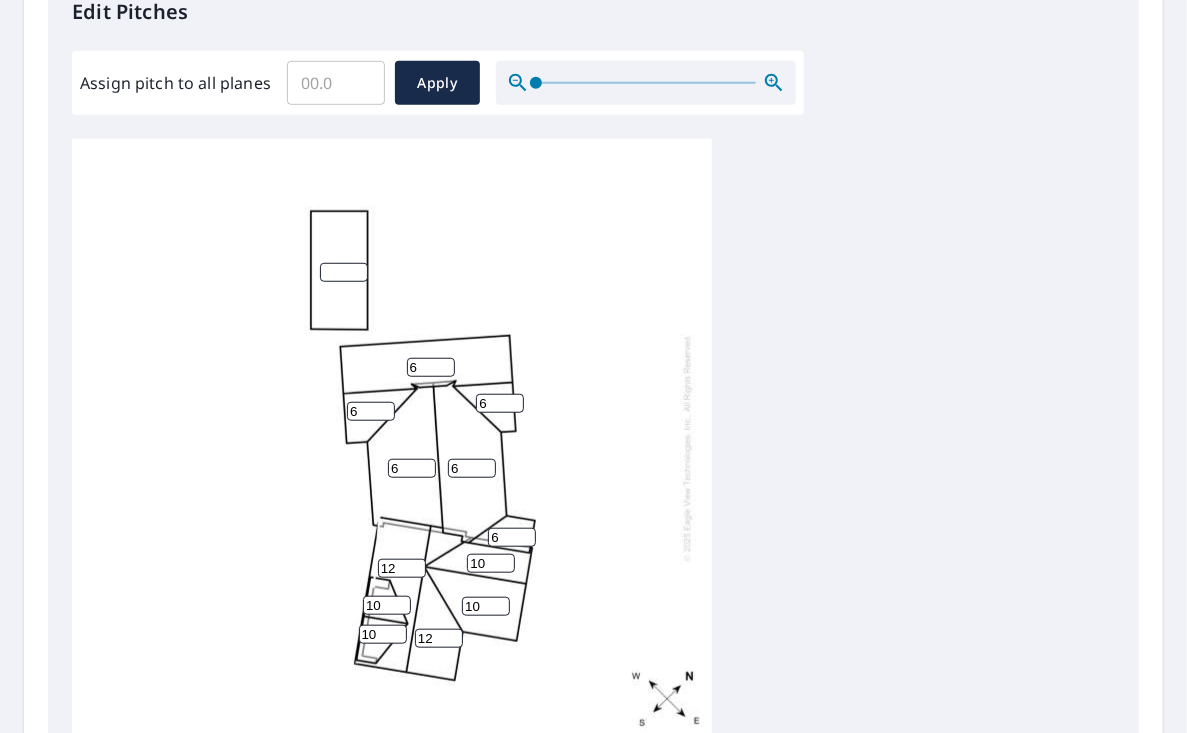 click on "10" at bounding box center (387, 605) 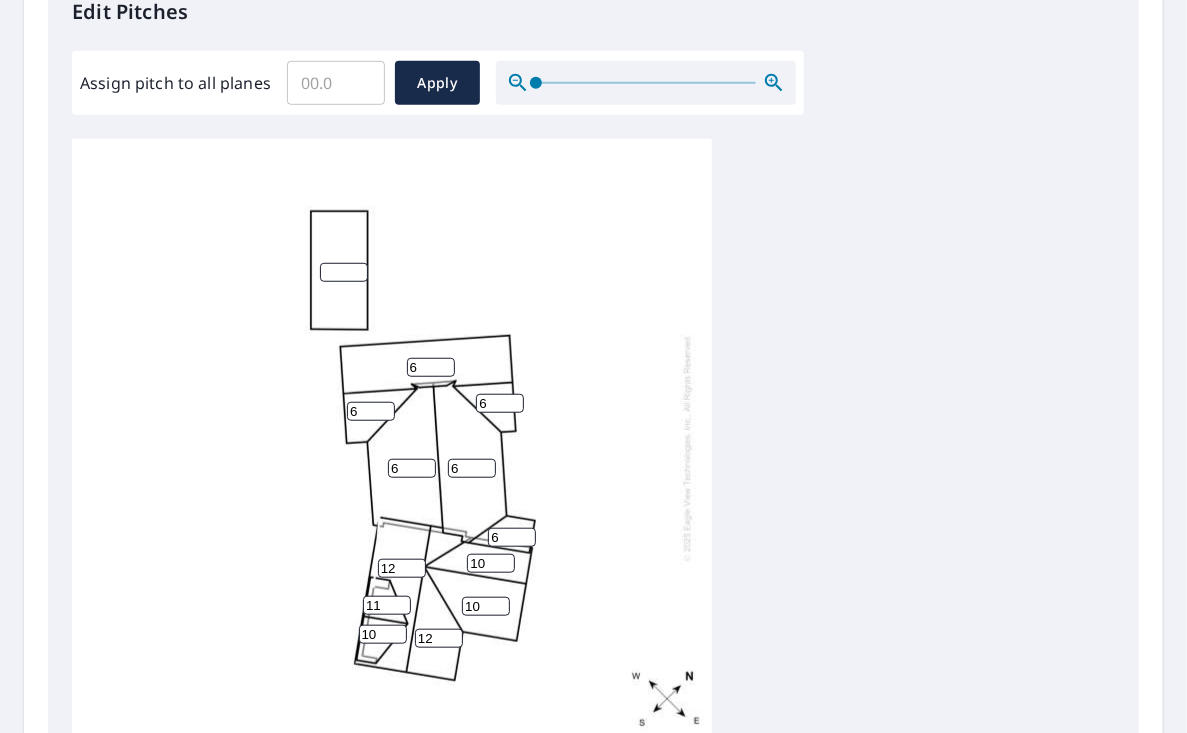 click on "11" at bounding box center [387, 605] 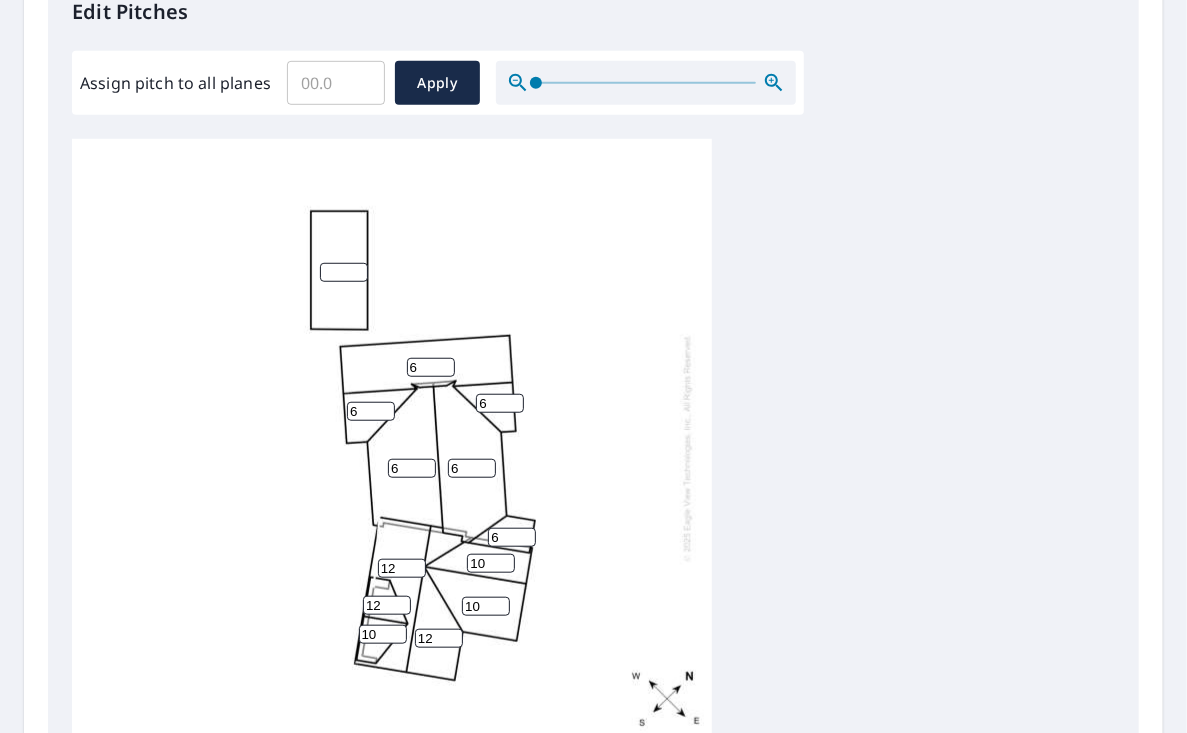 type on "12" 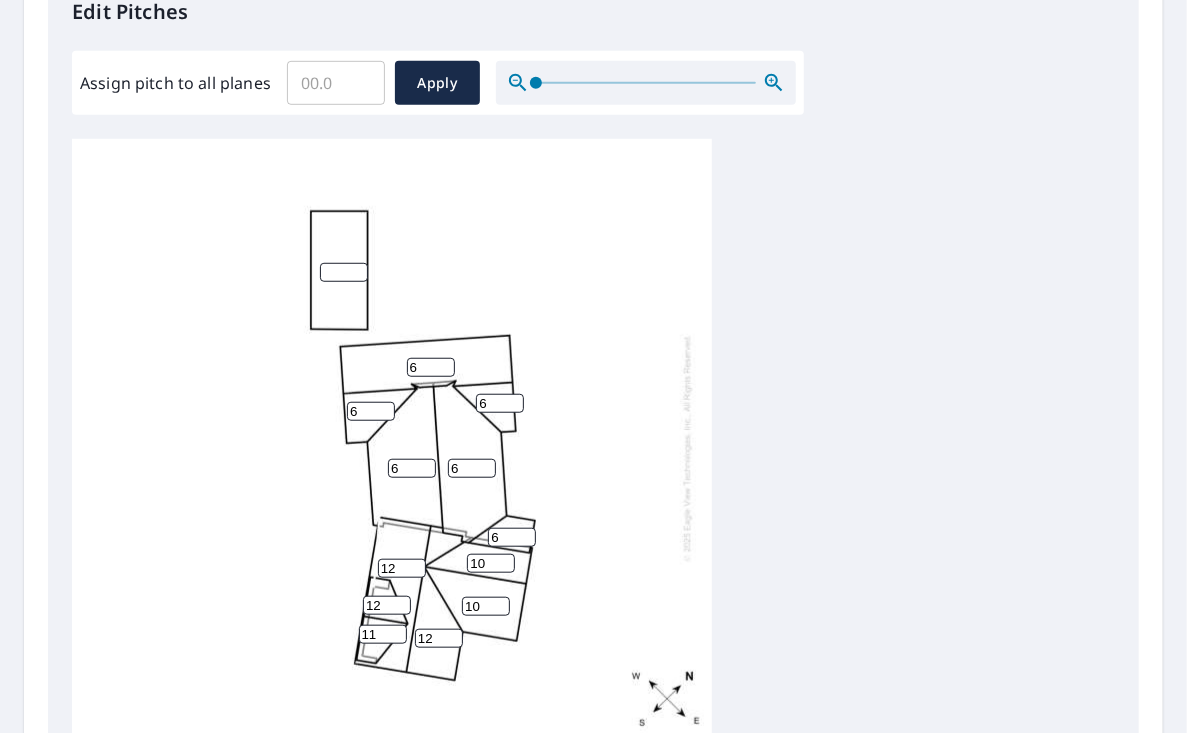 click on "11" at bounding box center [383, 634] 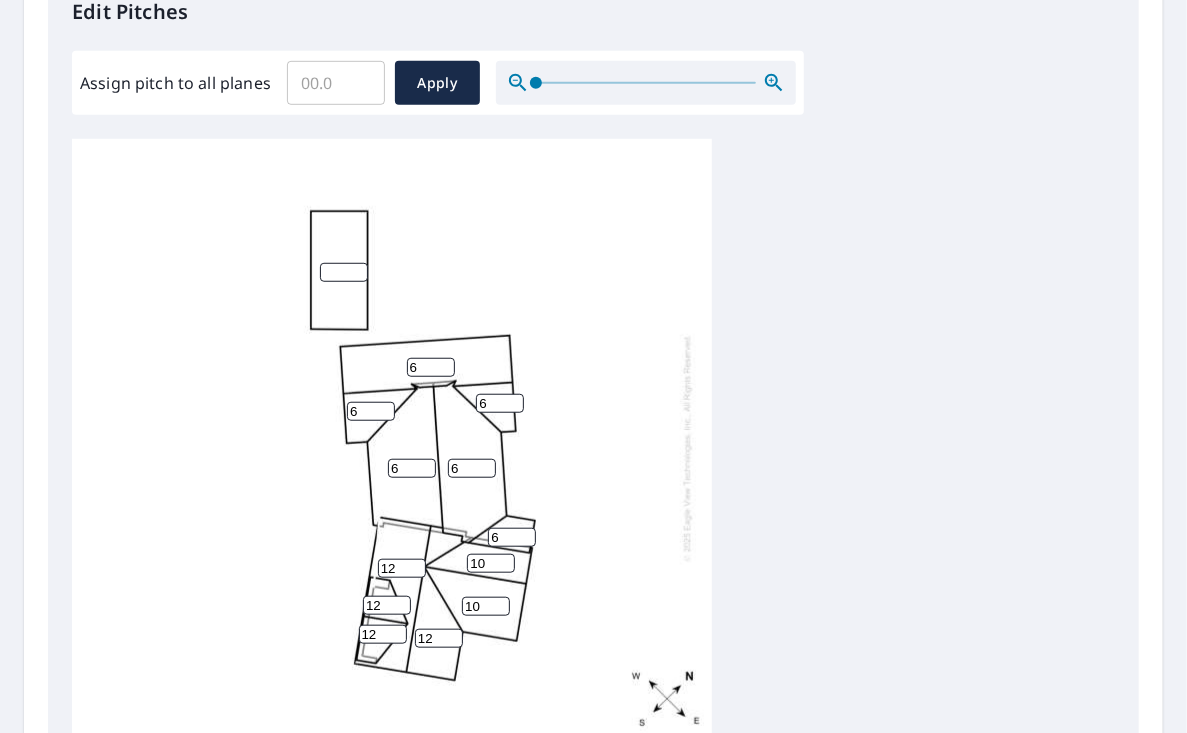 type on "12" 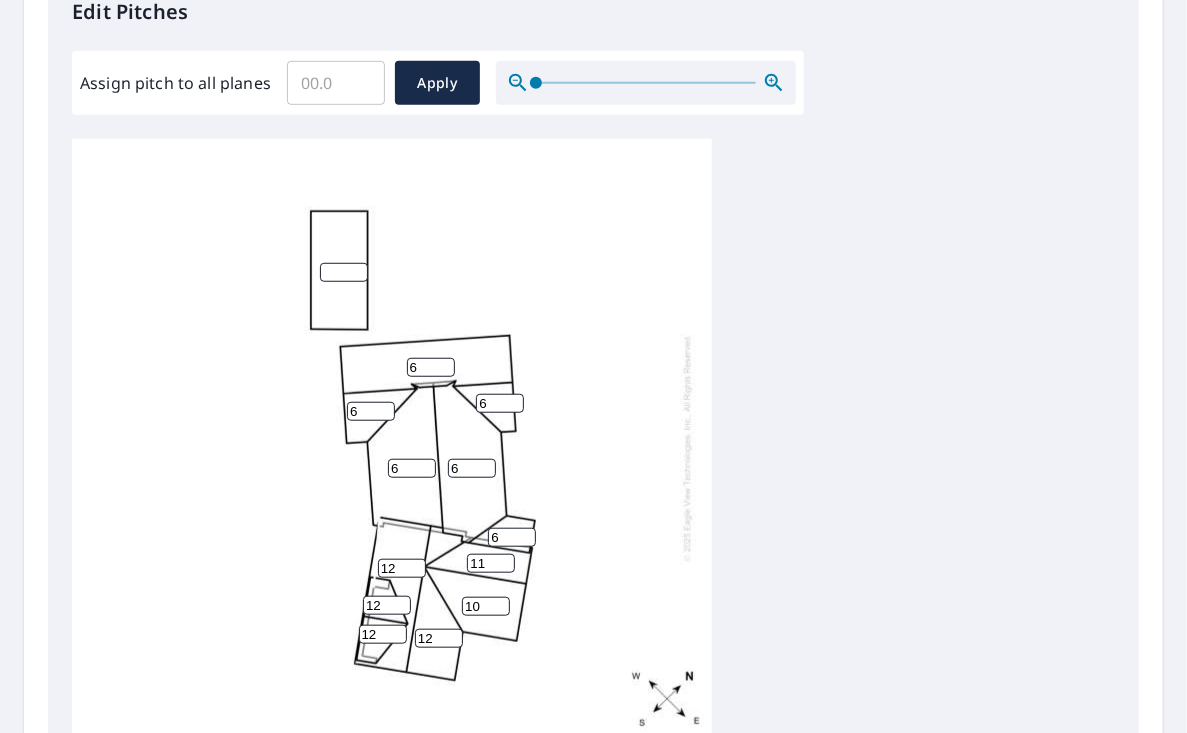 click on "11" at bounding box center (491, 563) 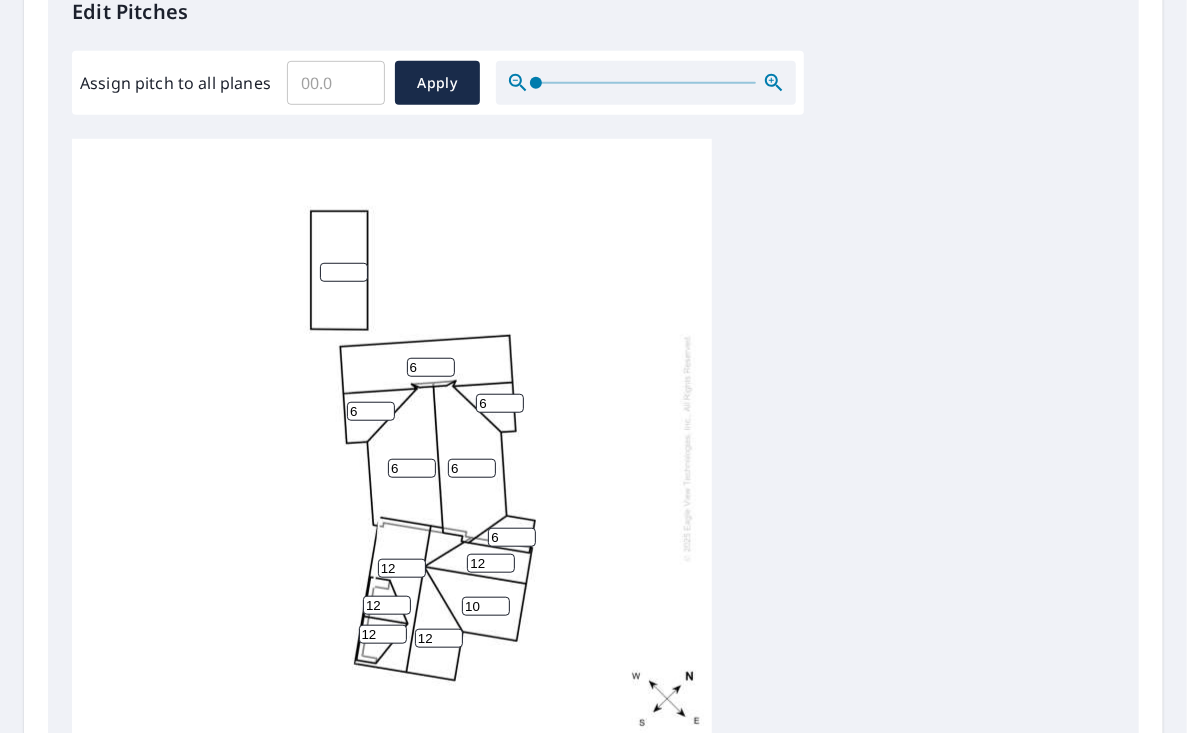 type on "12" 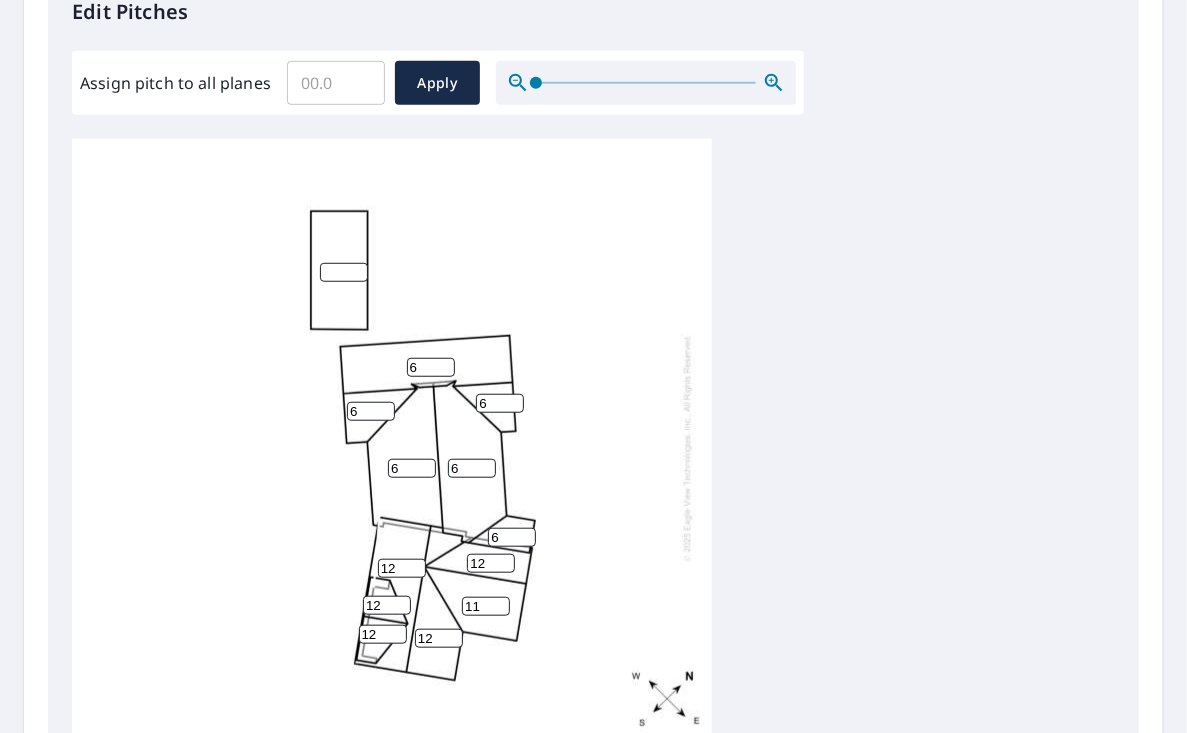 click on "11" at bounding box center [486, 606] 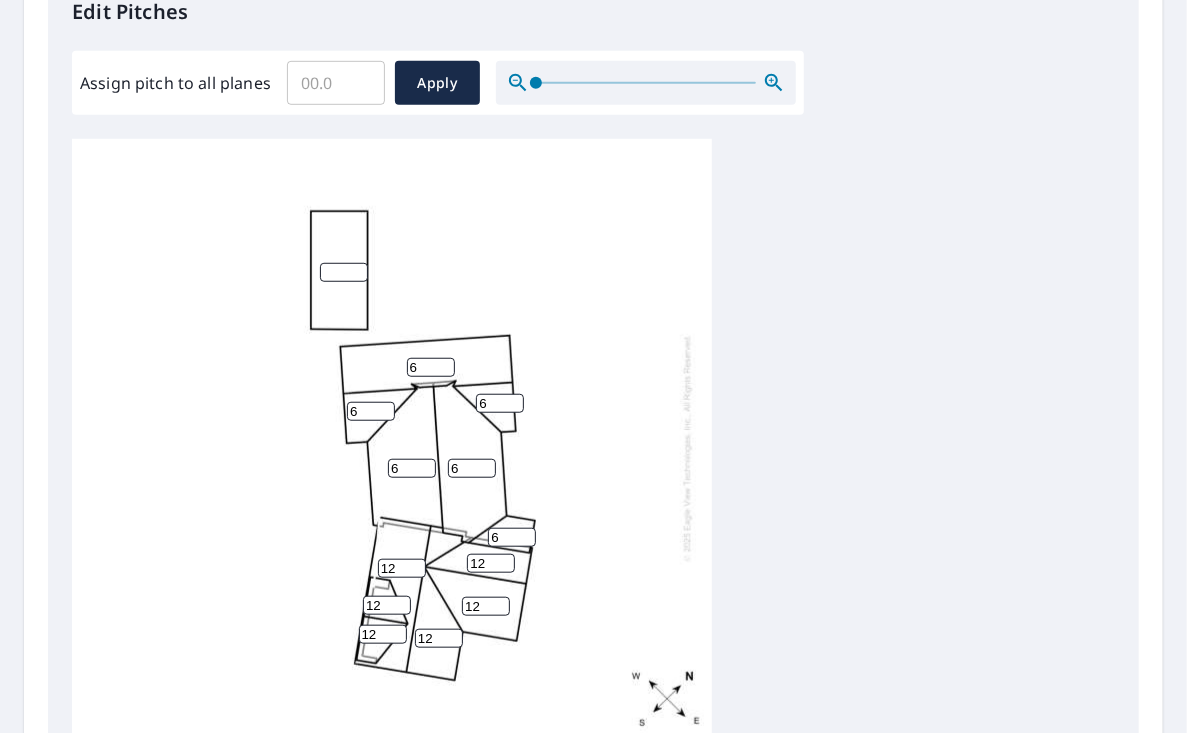 type on "12" 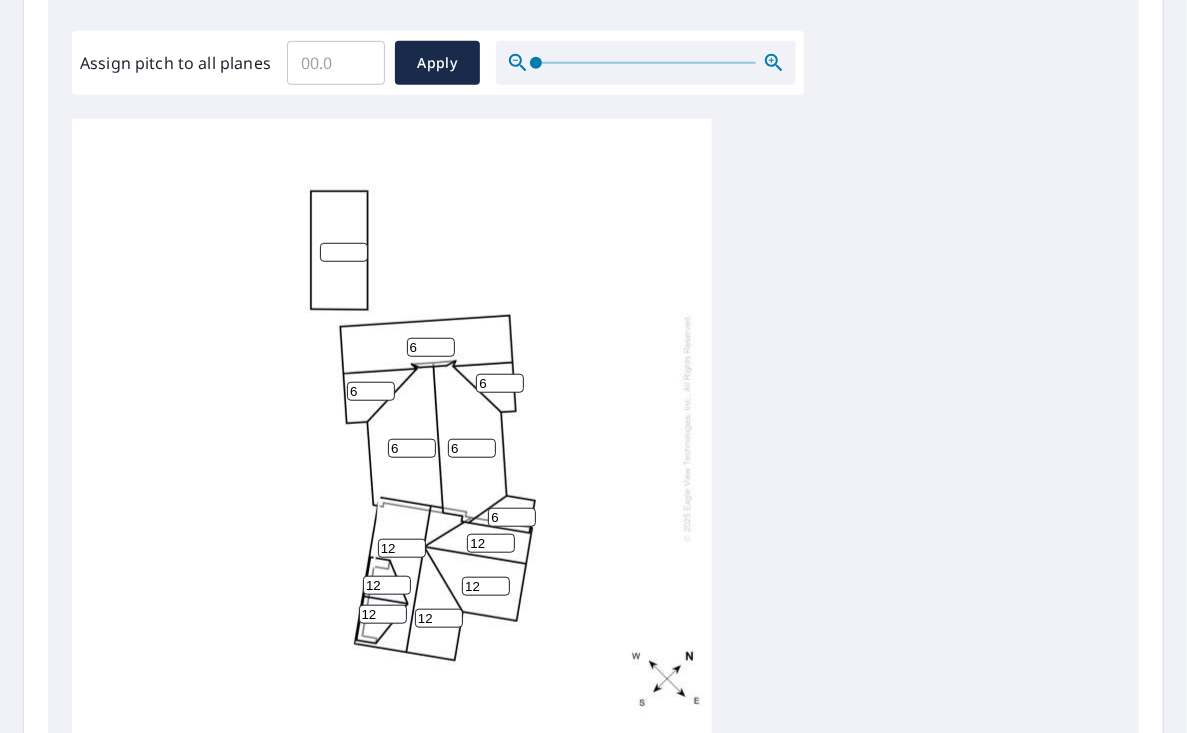 scroll, scrollTop: 464, scrollLeft: 0, axis: vertical 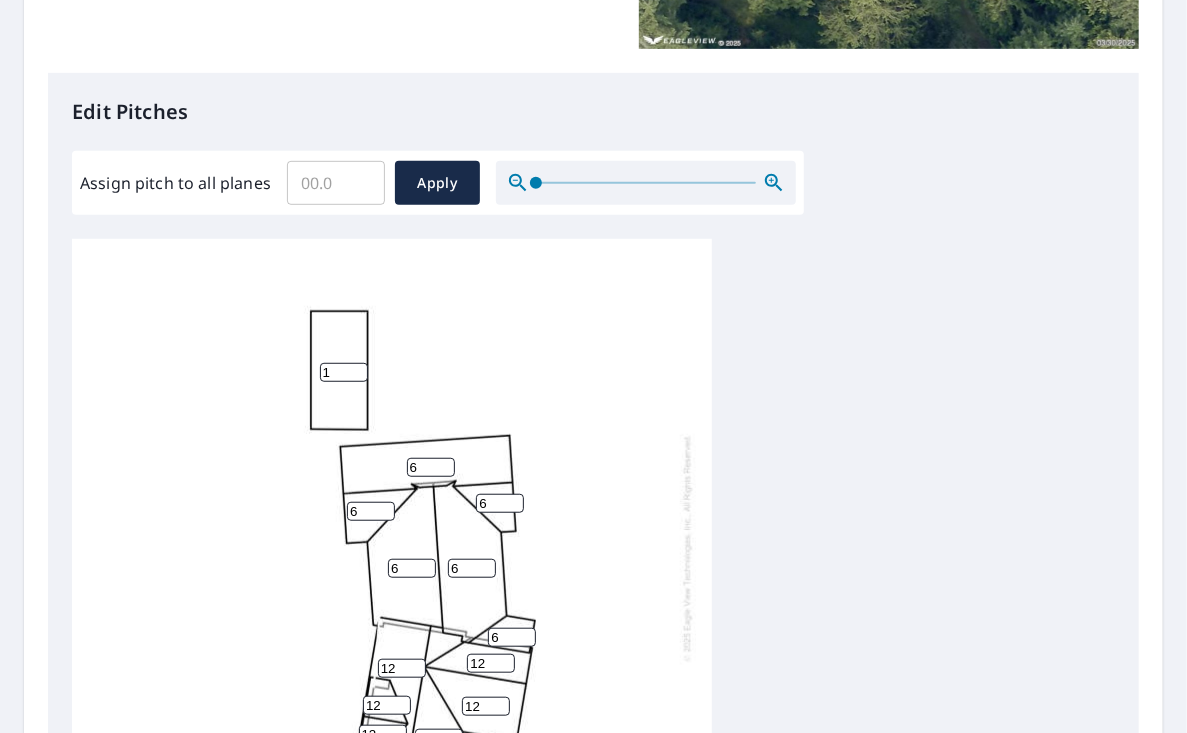 type on "1" 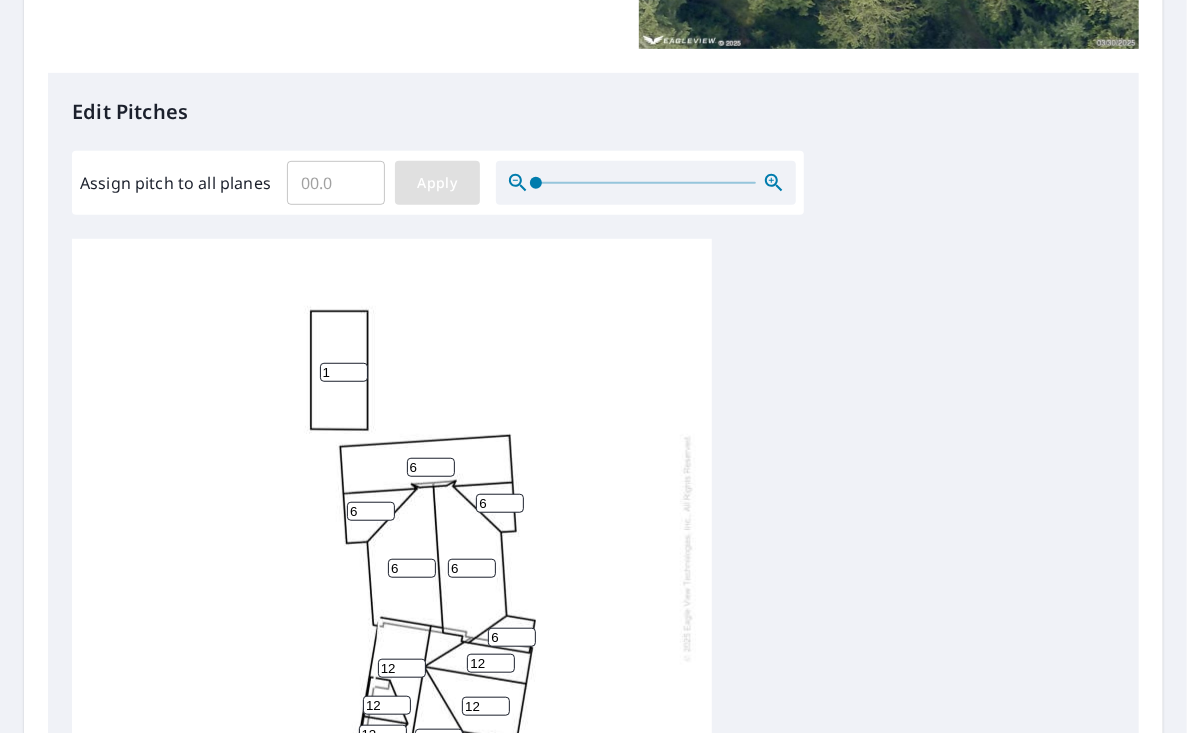 click on "Apply" at bounding box center (437, 183) 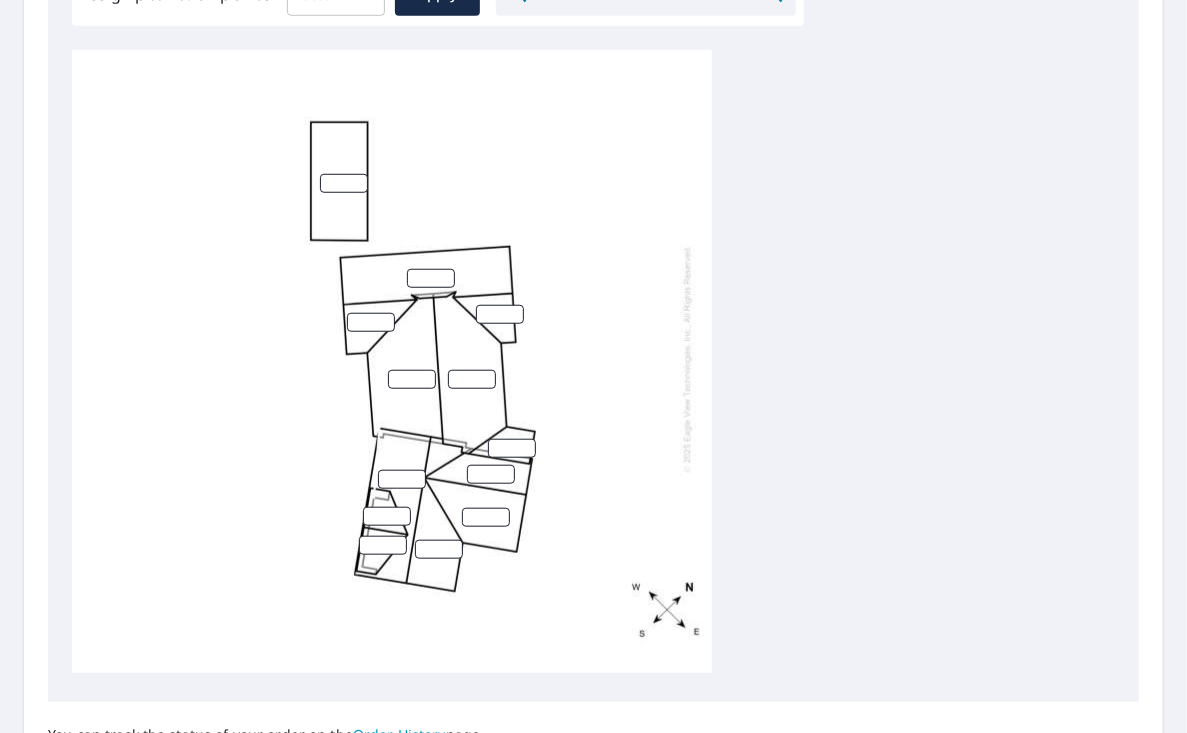 scroll, scrollTop: 864, scrollLeft: 0, axis: vertical 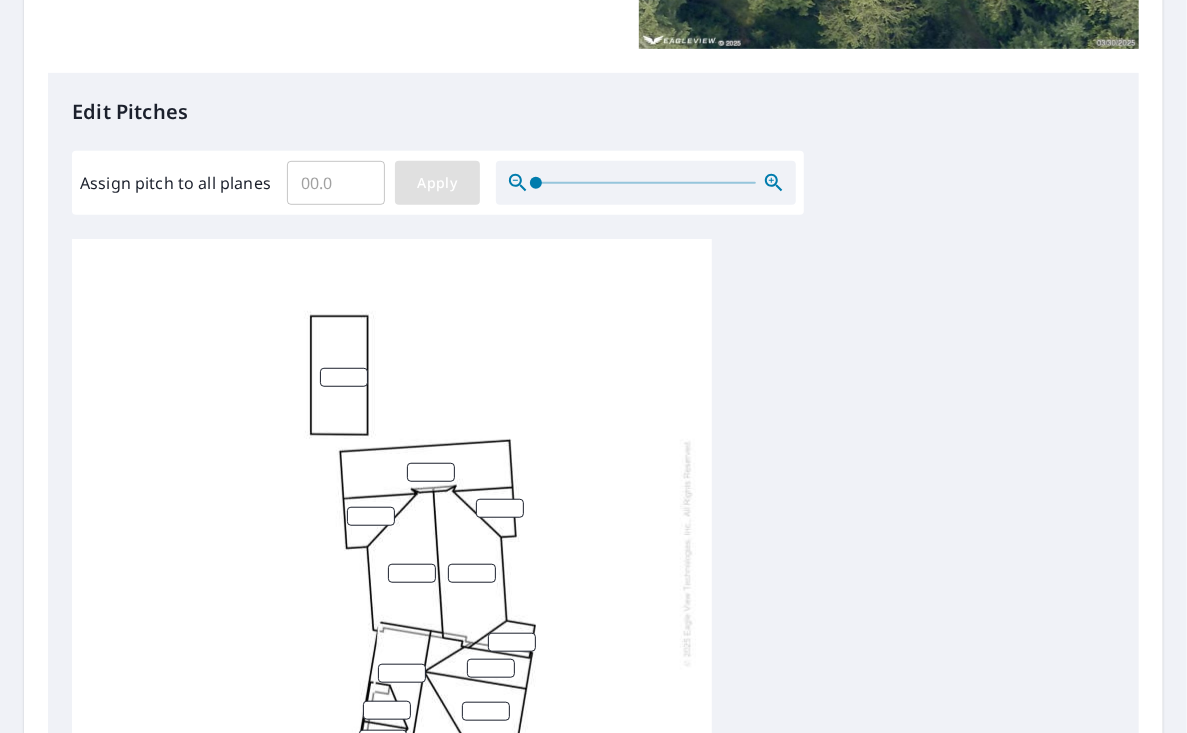 click on "Apply" at bounding box center [437, 183] 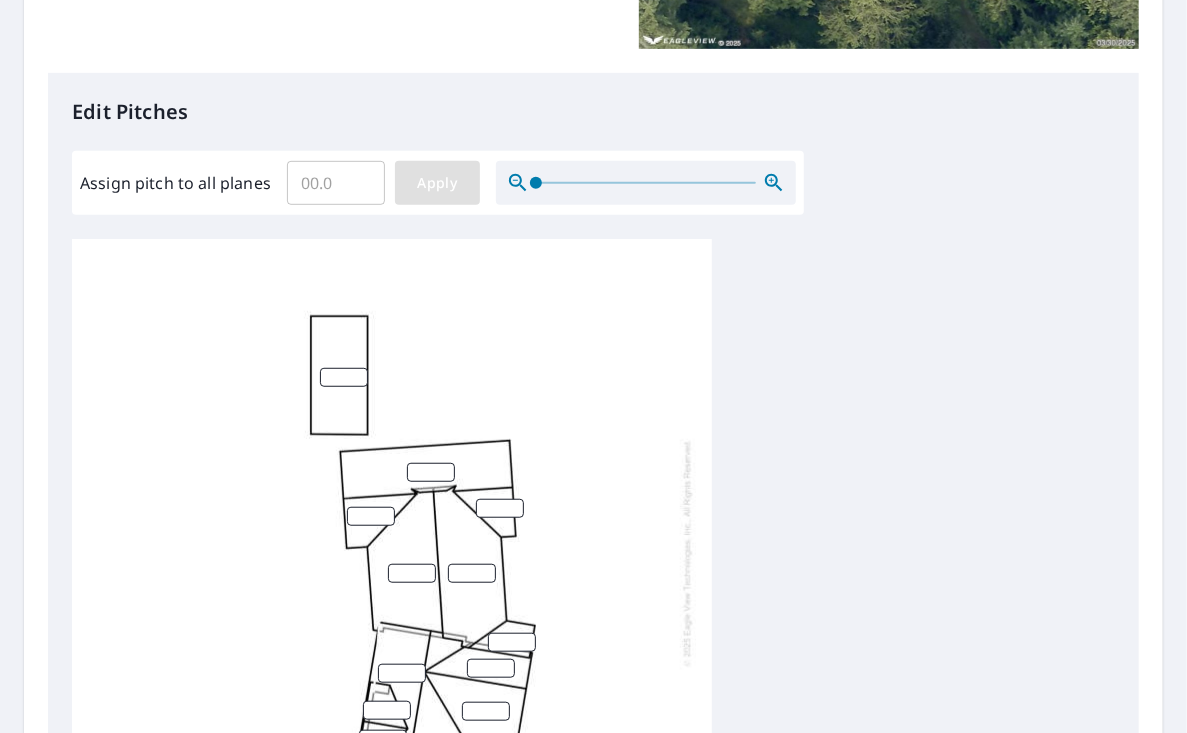 click on "Apply" at bounding box center [437, 183] 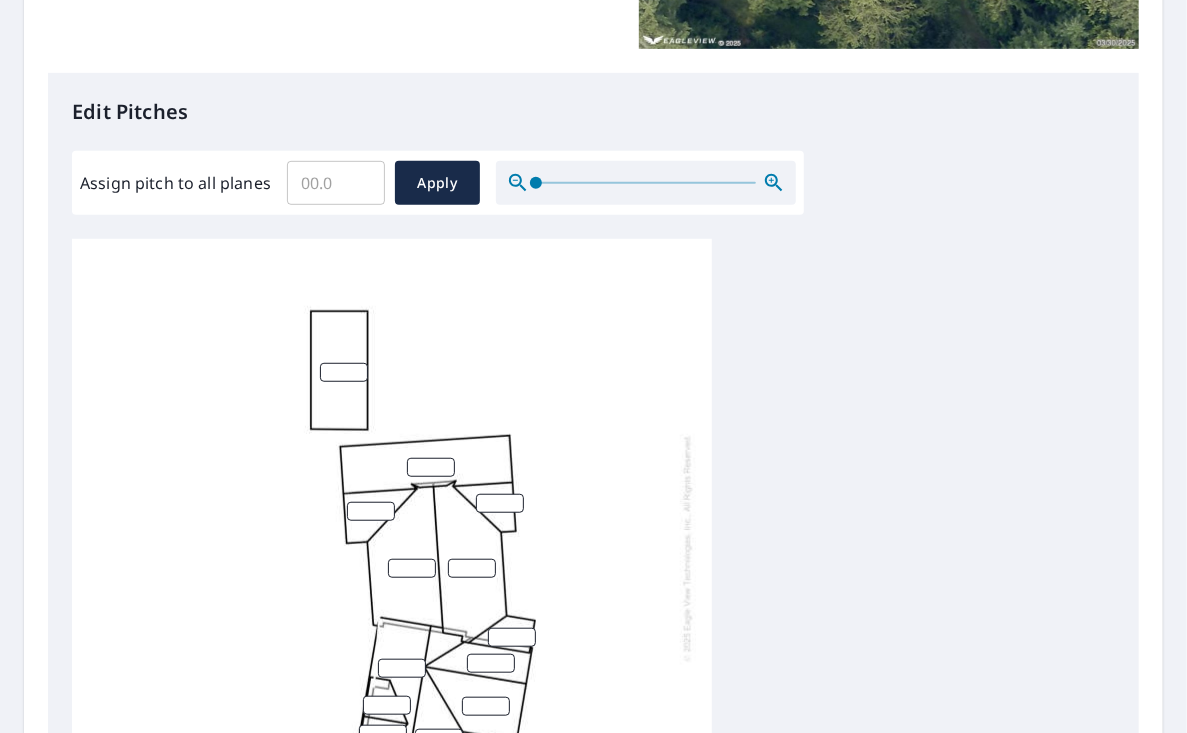 scroll, scrollTop: 20, scrollLeft: 0, axis: vertical 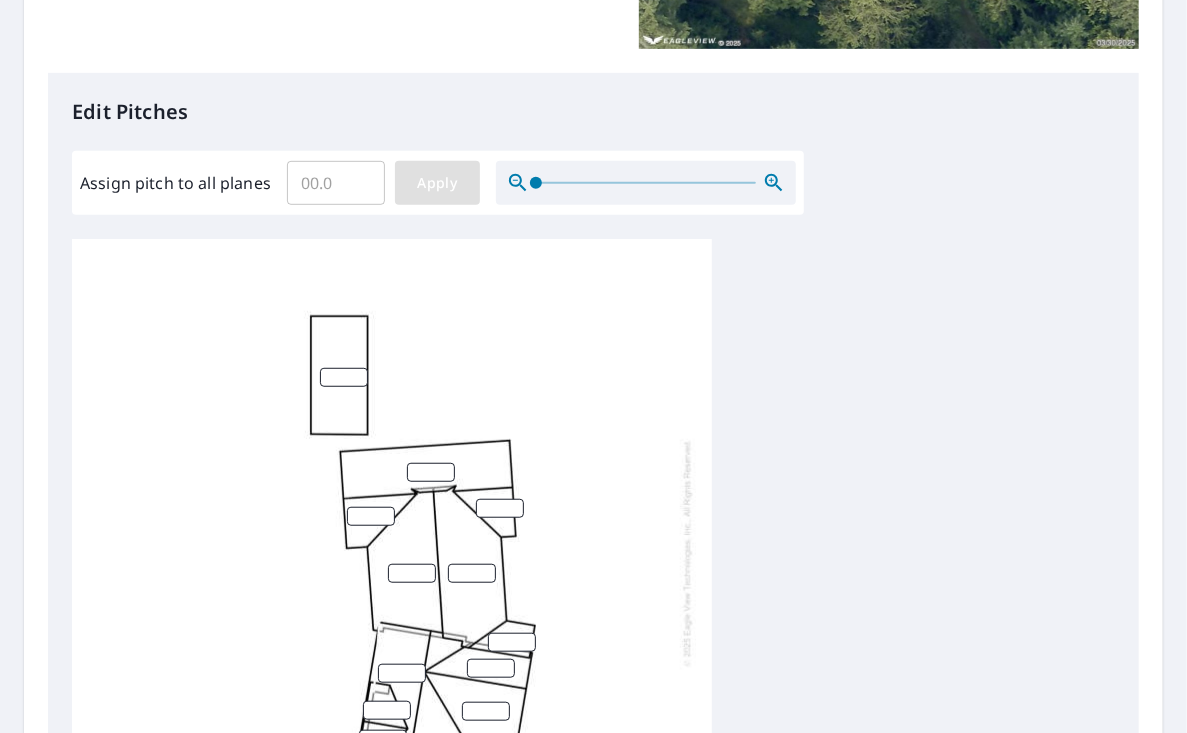 click on "Apply" at bounding box center [437, 183] 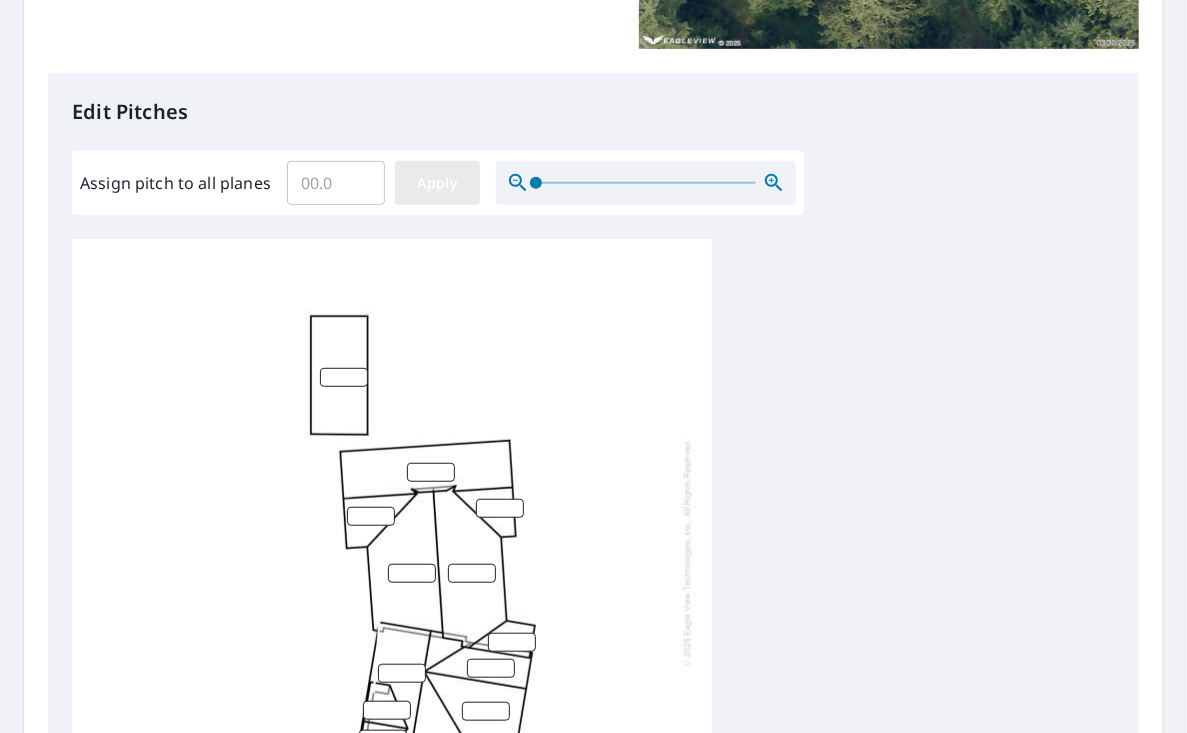 click on "Apply" at bounding box center [437, 183] 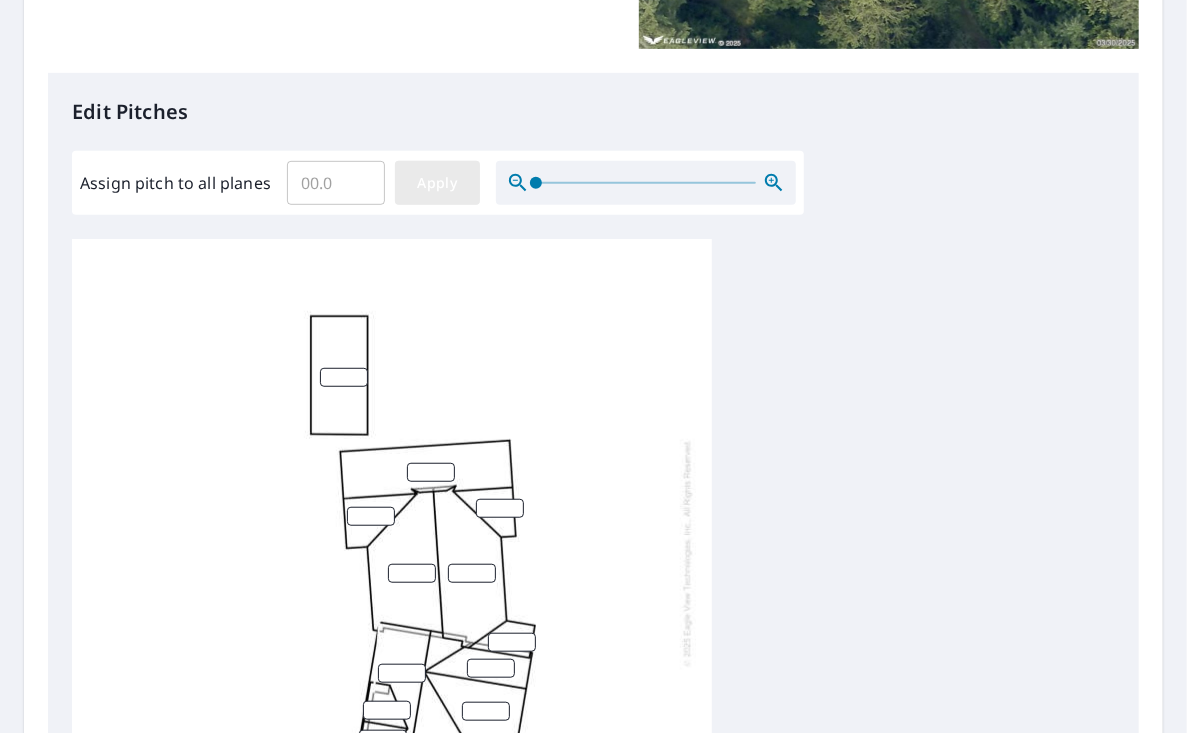 click on "Apply" at bounding box center (437, 183) 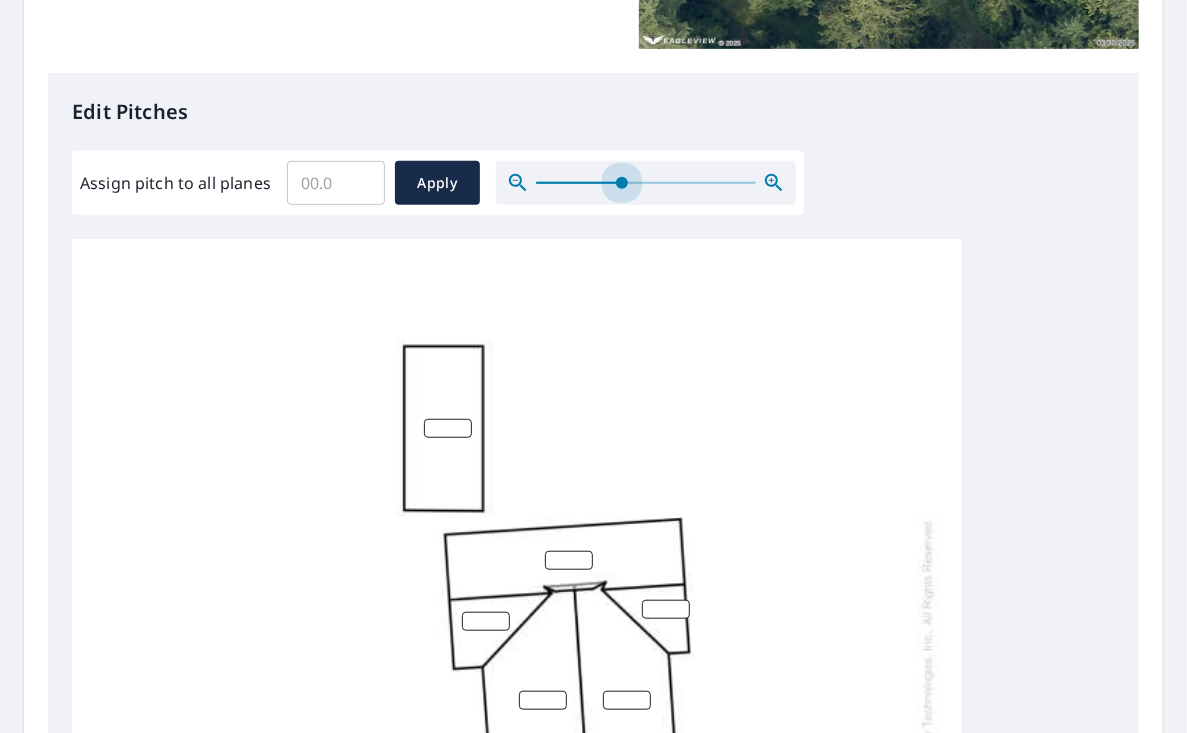 scroll, scrollTop: 200, scrollLeft: 0, axis: vertical 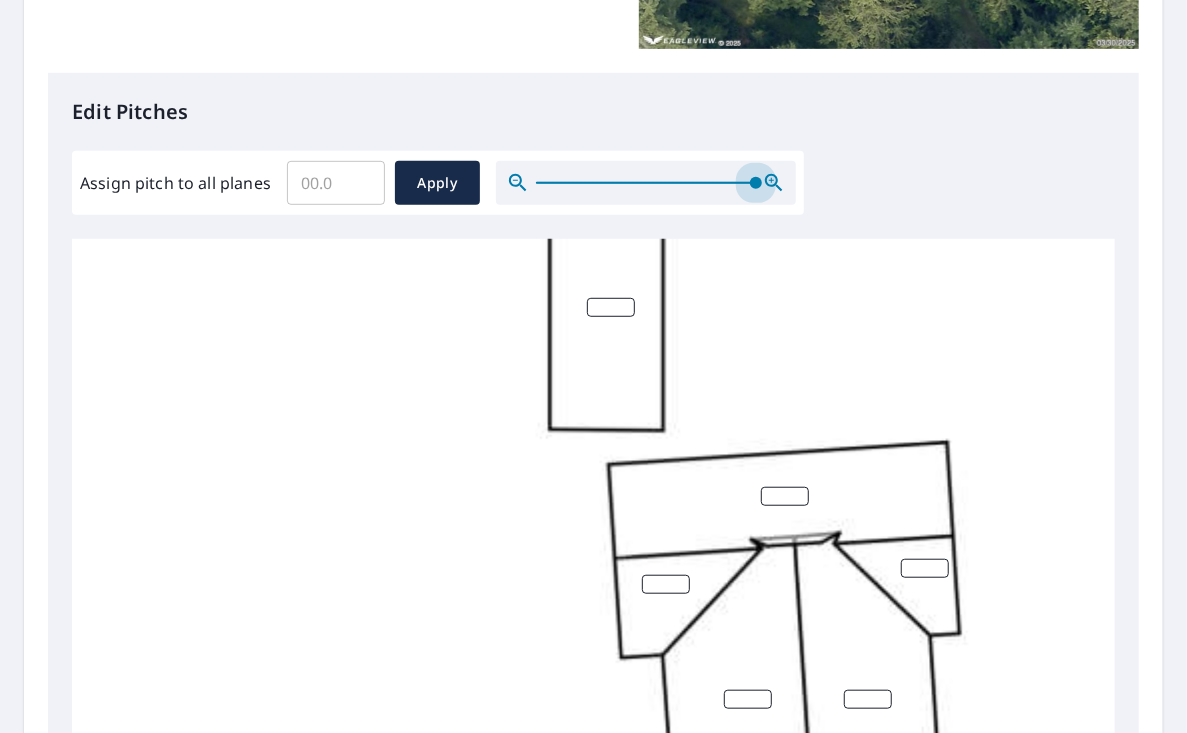 drag, startPoint x: 539, startPoint y: 187, endPoint x: 831, endPoint y: 373, distance: 346.20804 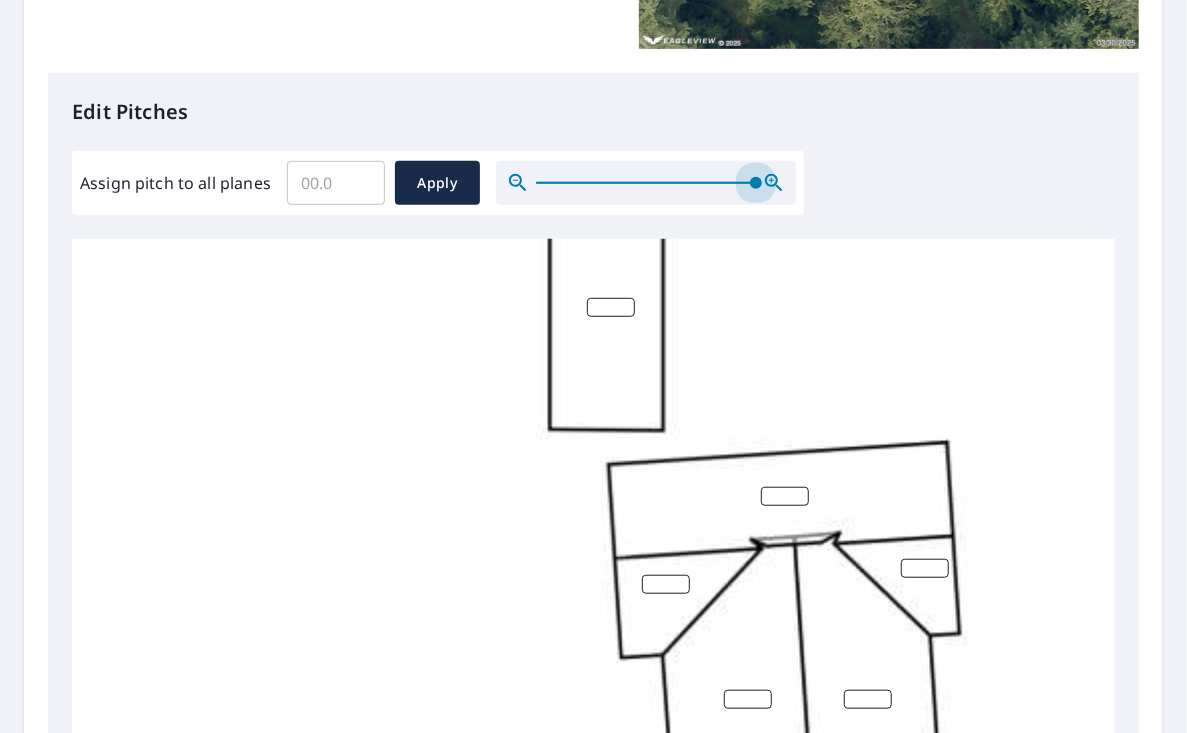 click on "Edit Pitches Assign pitch to all planes ​ Apply" at bounding box center (593, 482) 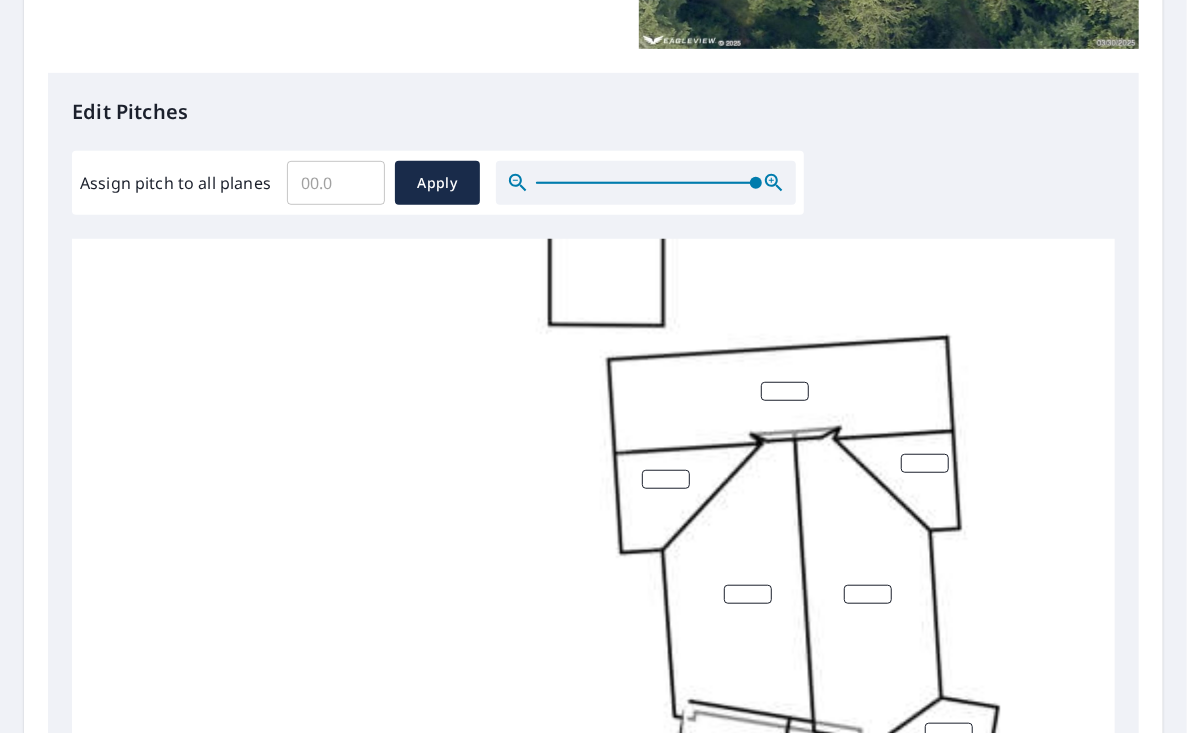 scroll, scrollTop: 300, scrollLeft: 0, axis: vertical 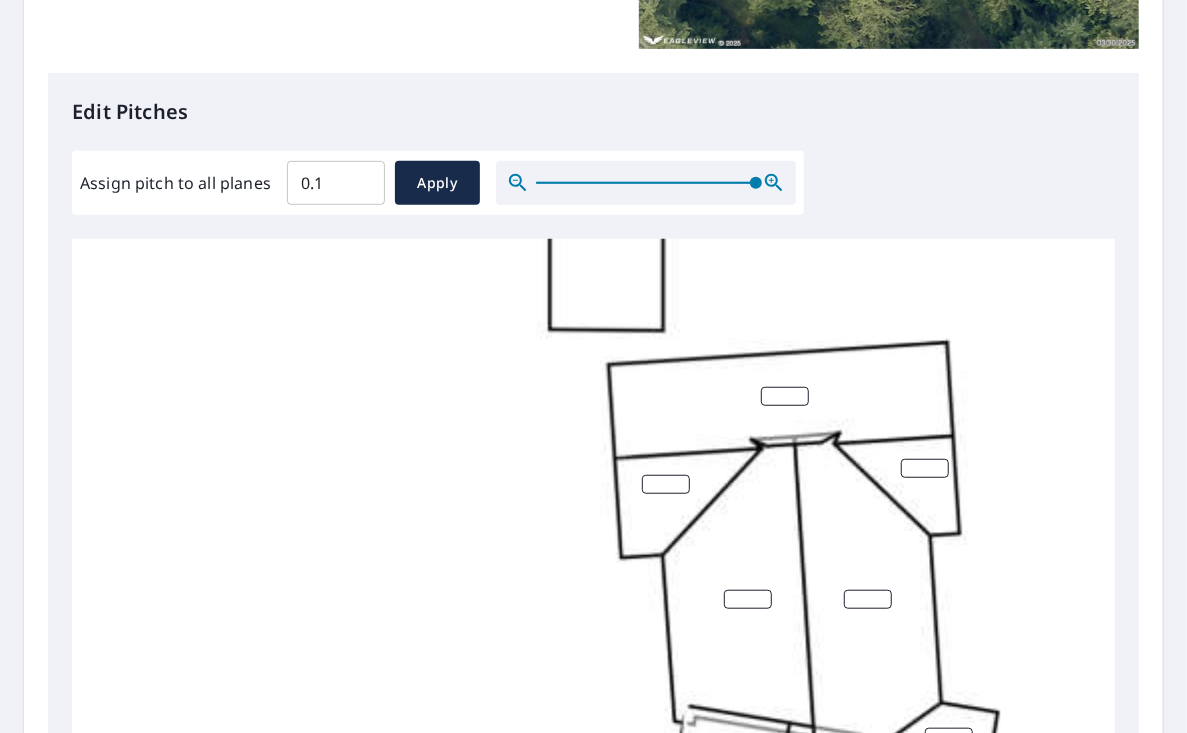 click on "0.1" at bounding box center [336, 183] 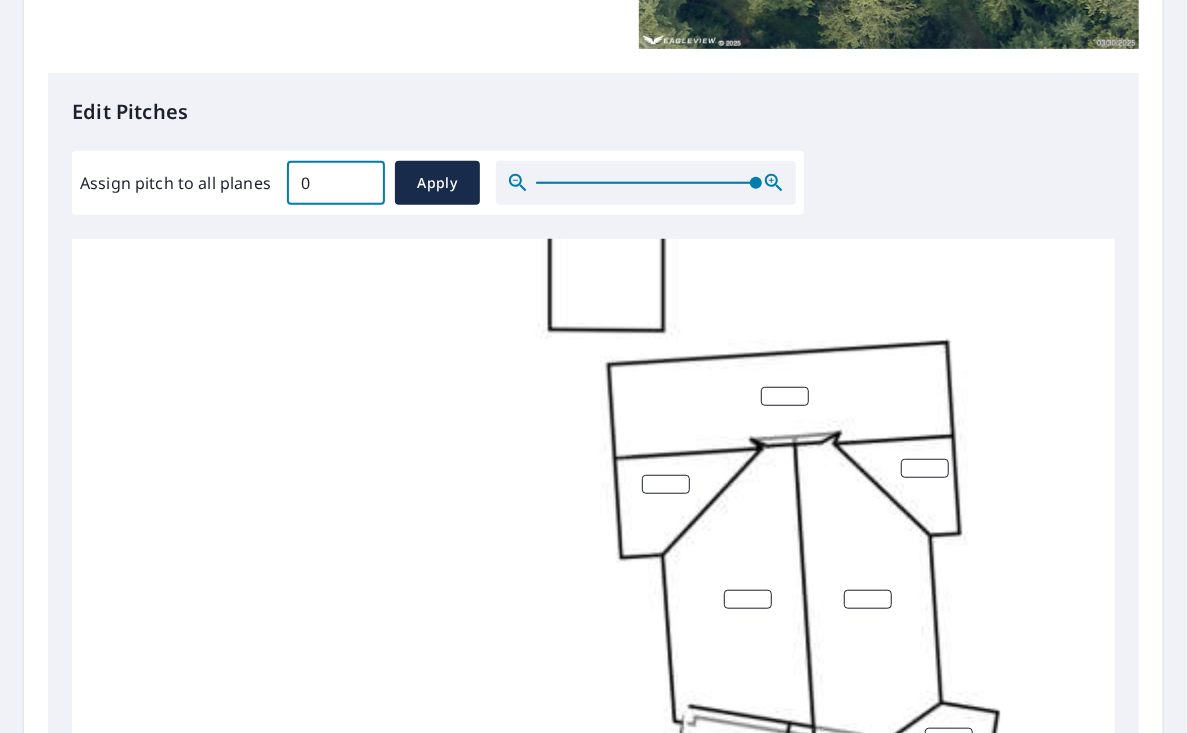 type on "0" 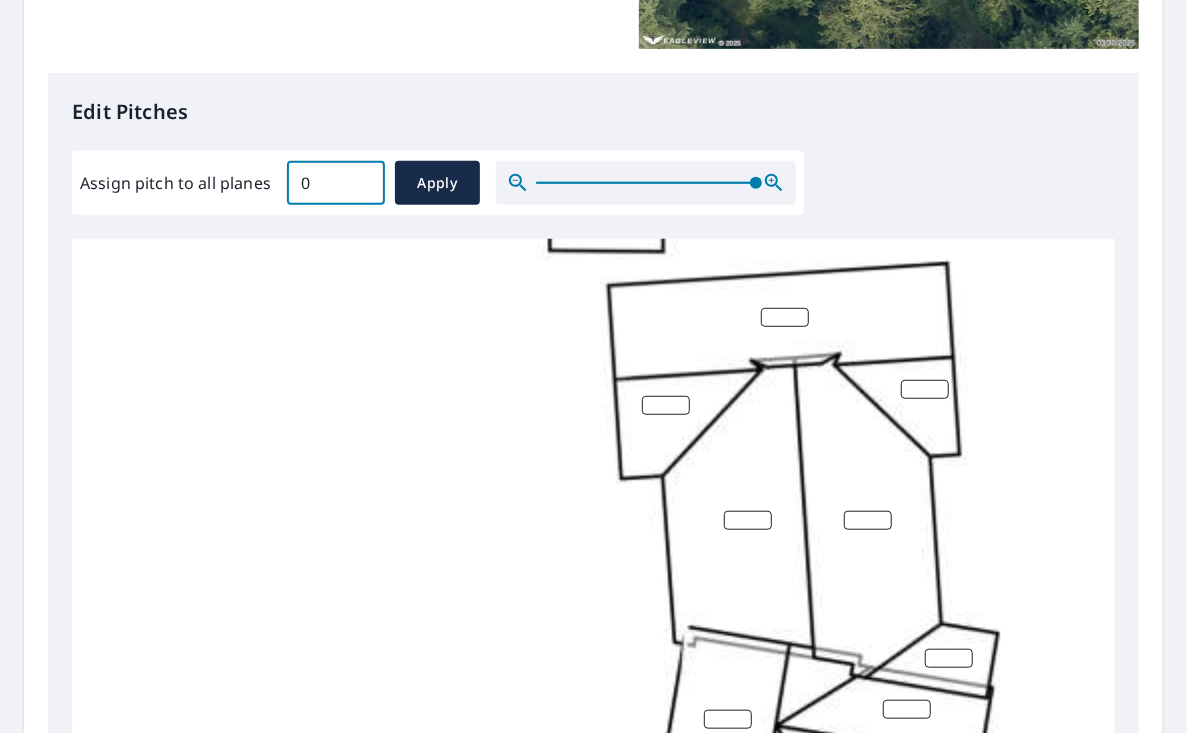 scroll, scrollTop: 200, scrollLeft: 0, axis: vertical 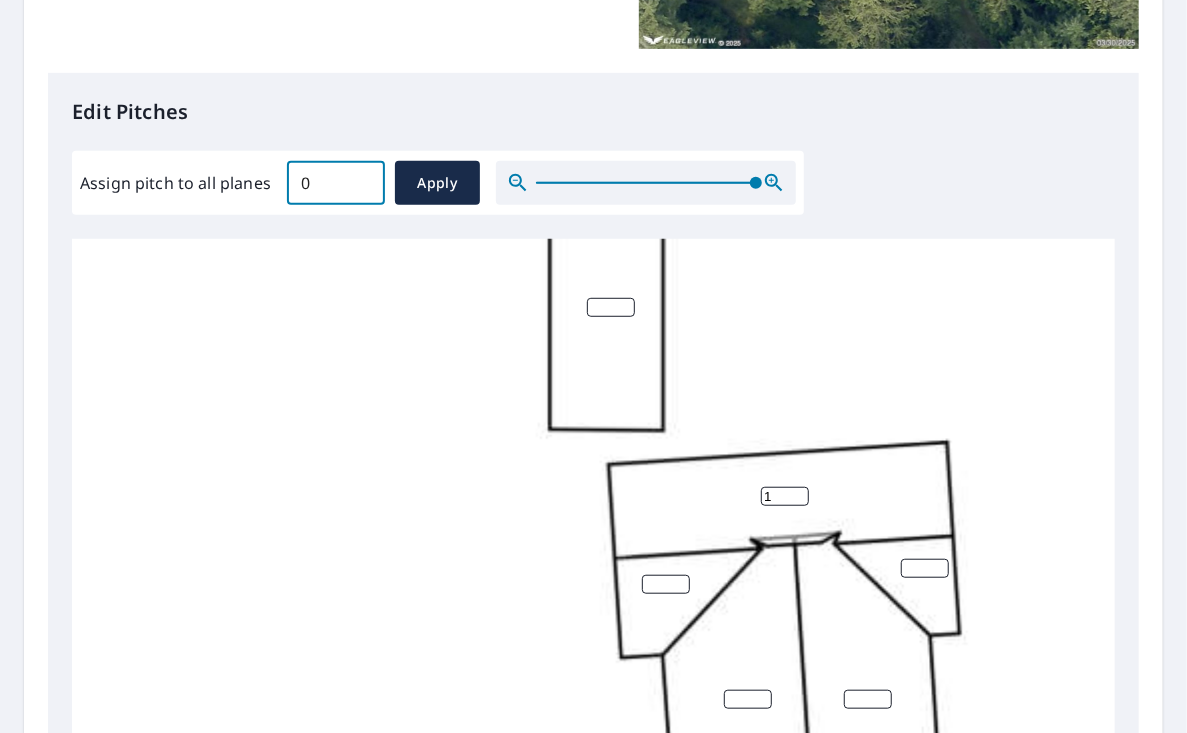 click on "1" at bounding box center (785, 496) 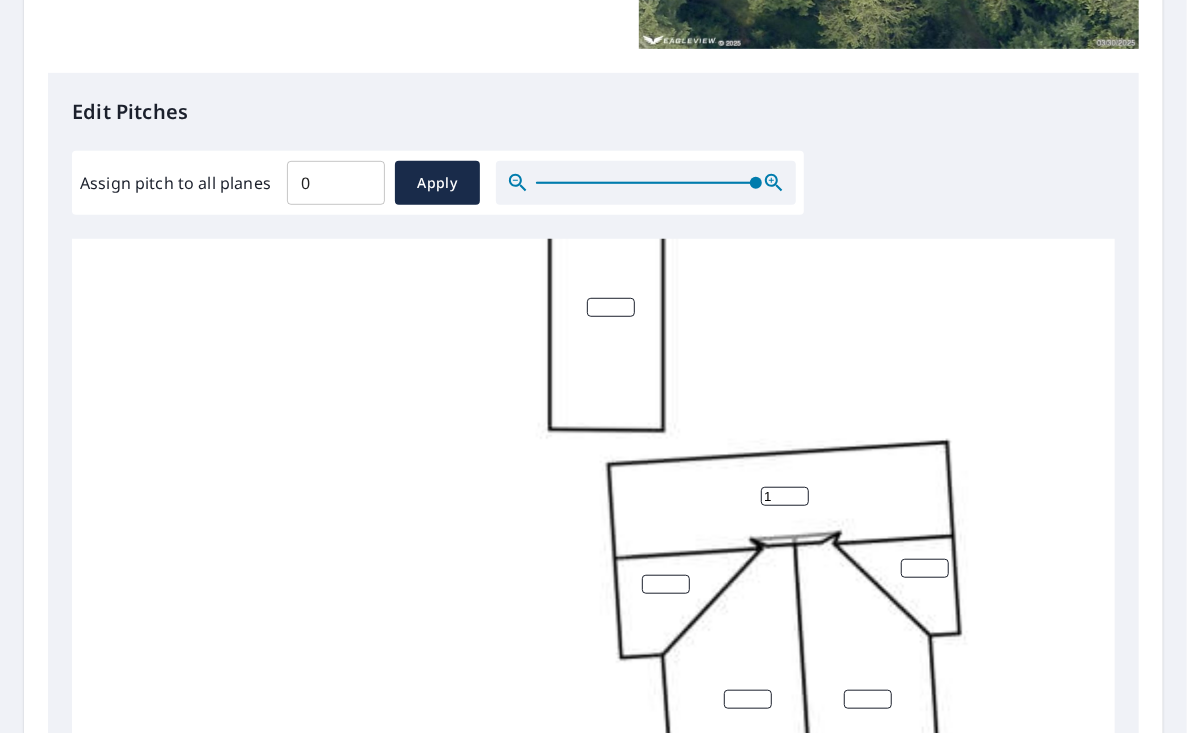 click on "2" at bounding box center (785, 496) 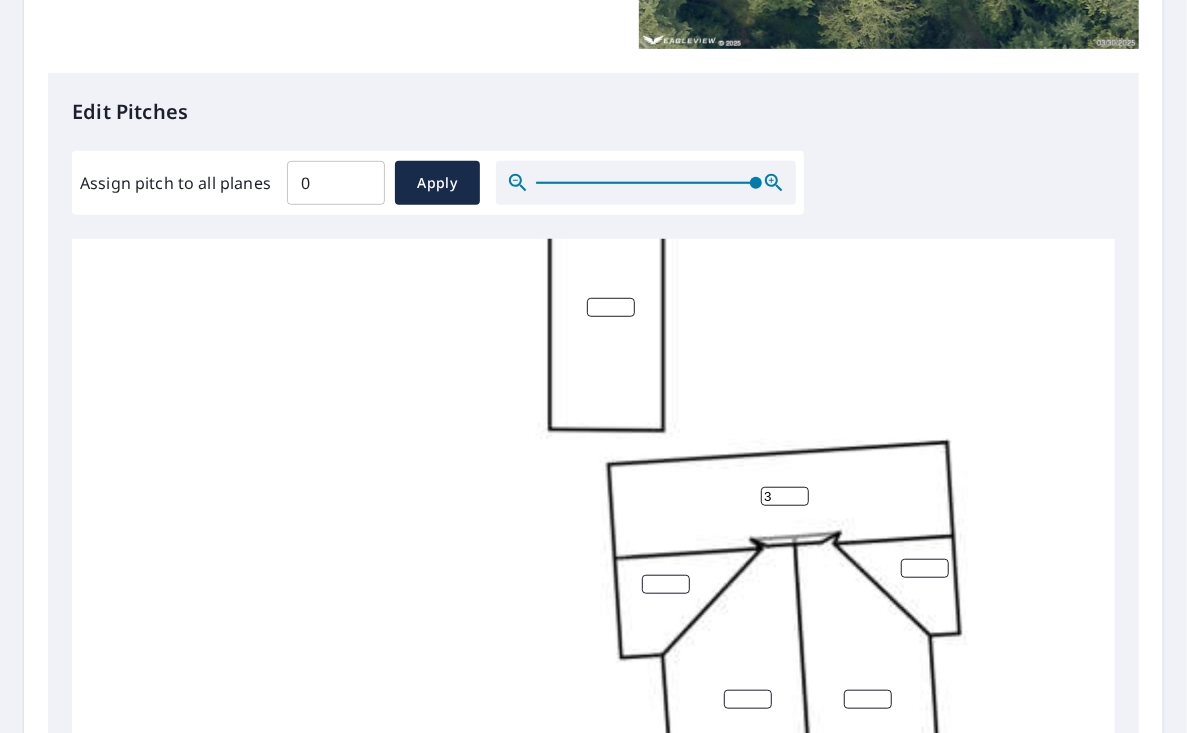 click on "3" at bounding box center [785, 496] 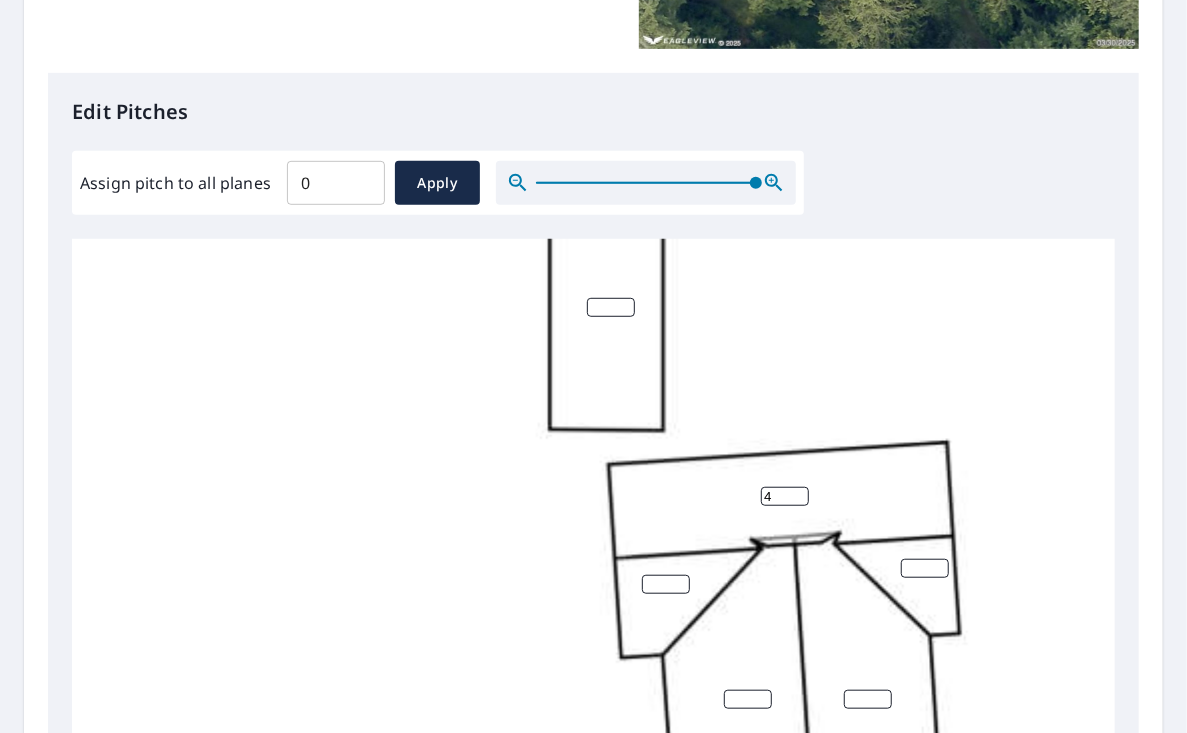click on "4" at bounding box center (785, 496) 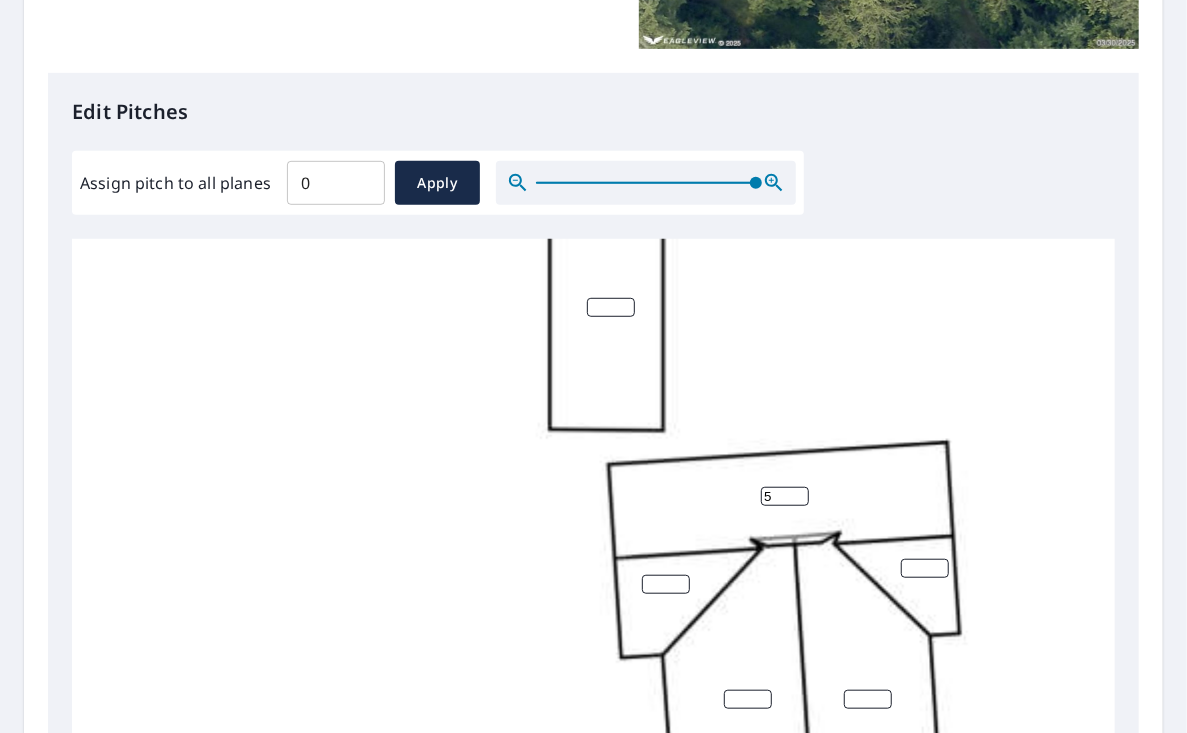click on "5" at bounding box center (785, 496) 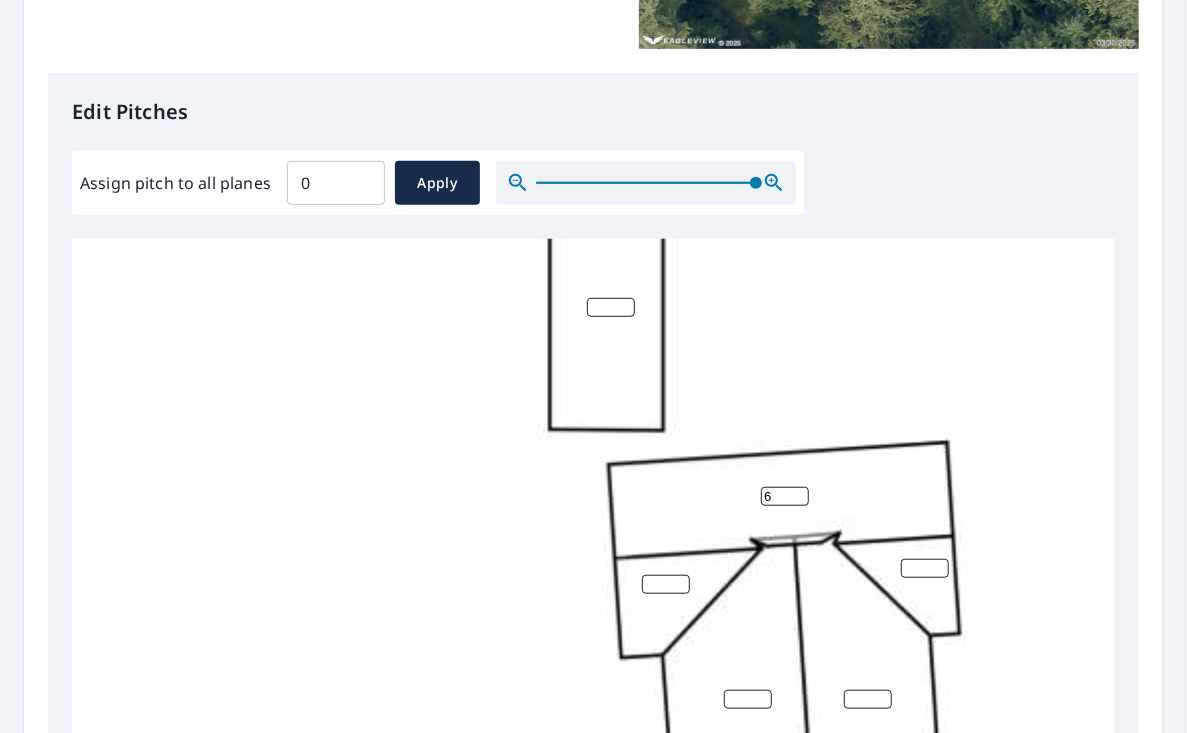 type on "6" 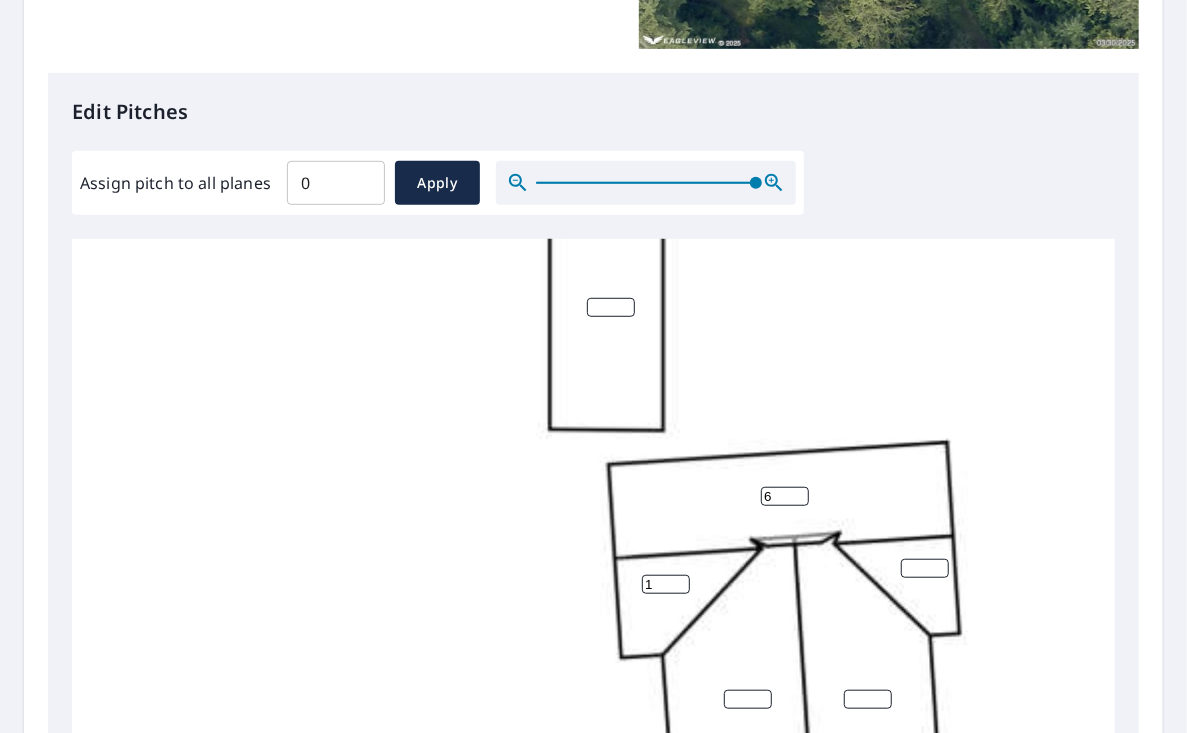 click on "1" at bounding box center [666, 584] 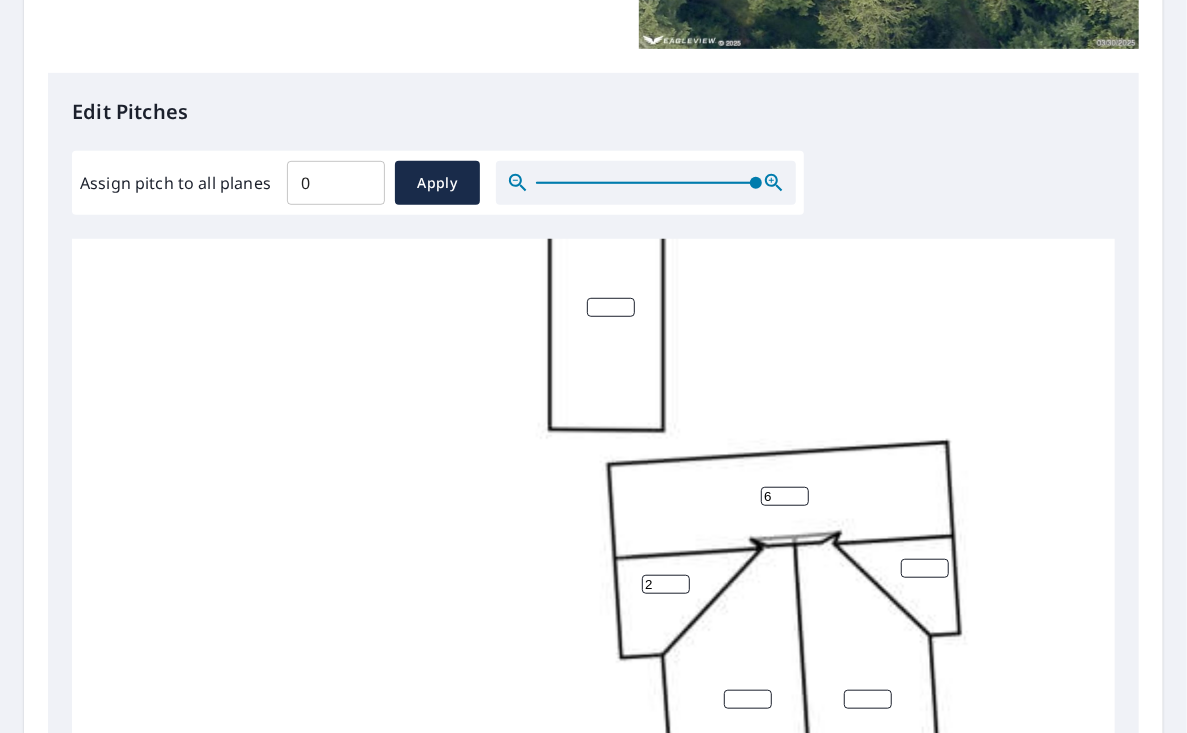 click on "2" at bounding box center [666, 584] 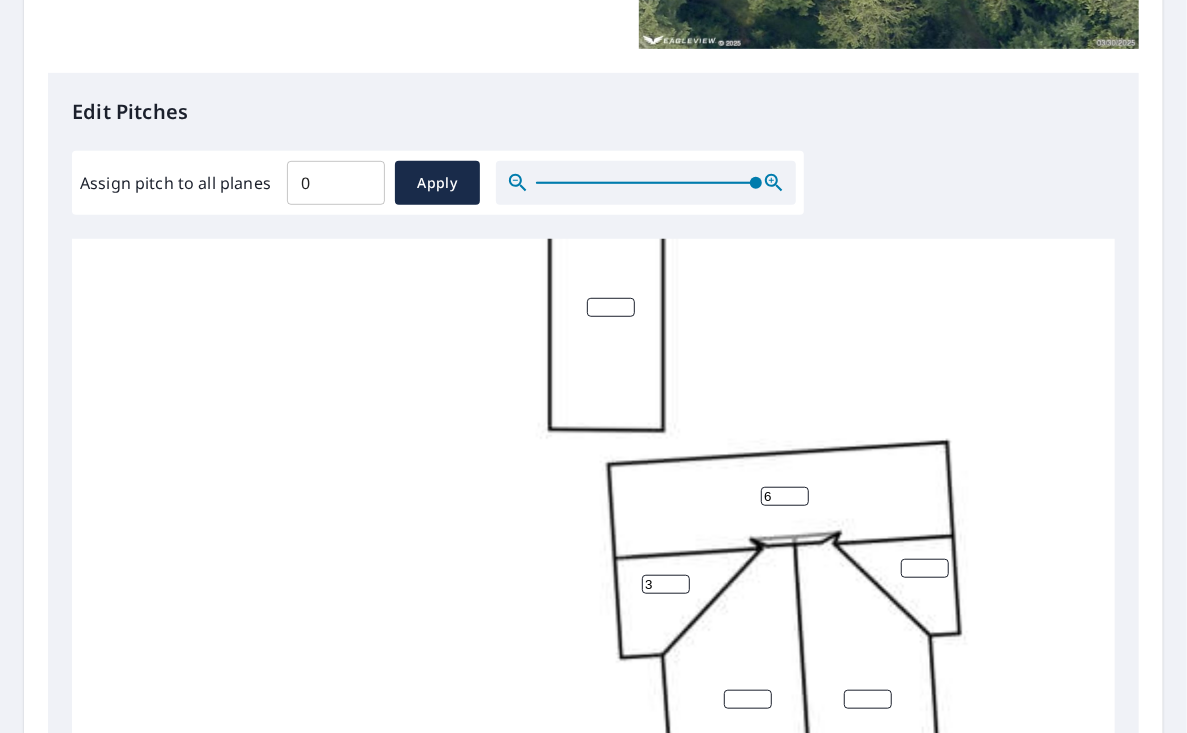click on "3" at bounding box center (666, 584) 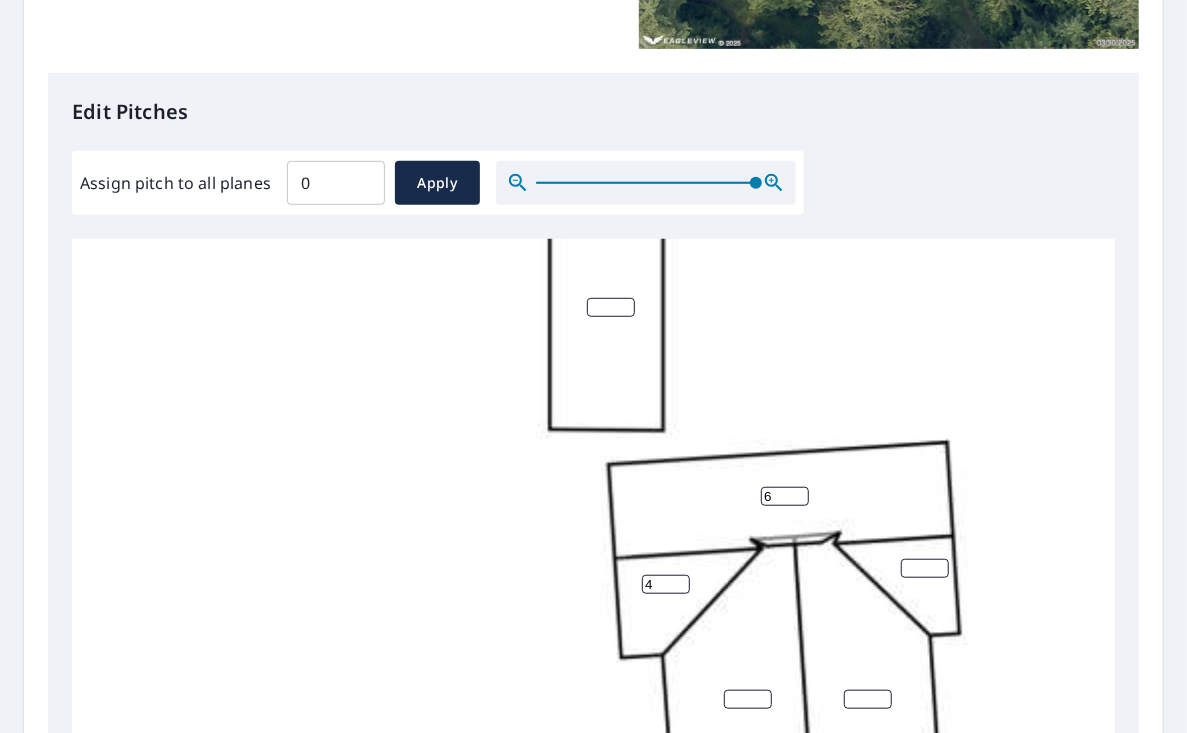 click on "4" at bounding box center (666, 584) 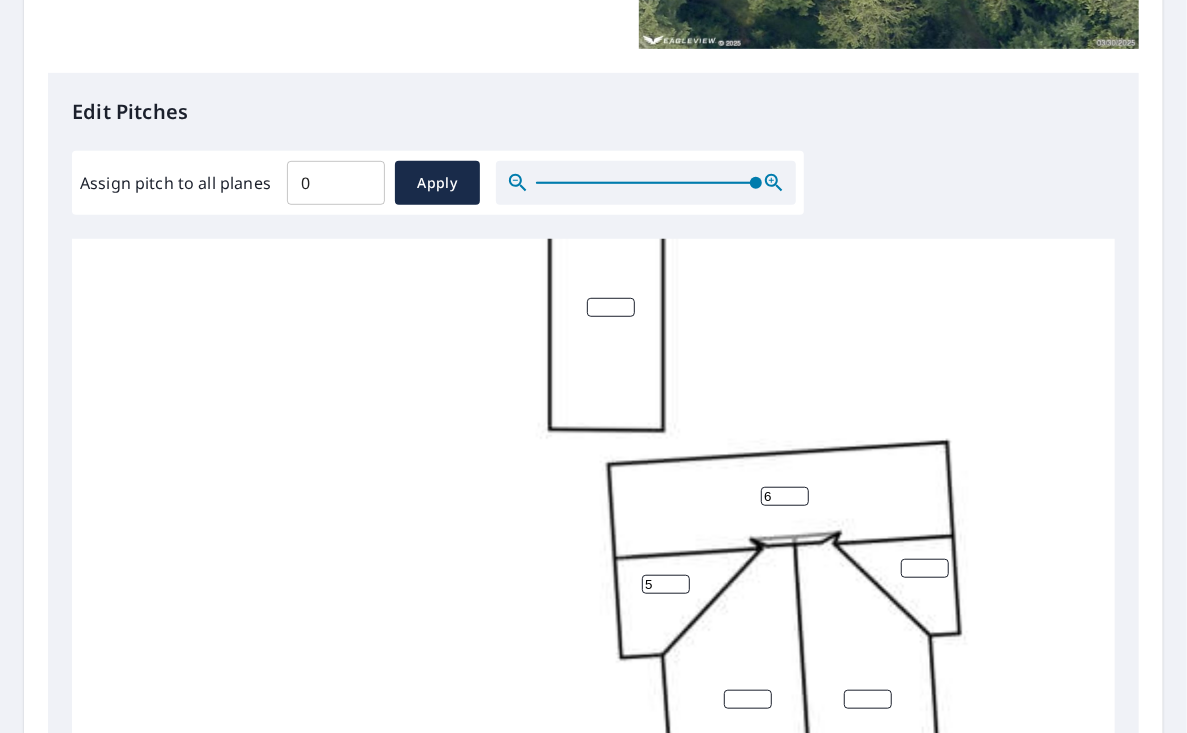 click on "5" at bounding box center [666, 584] 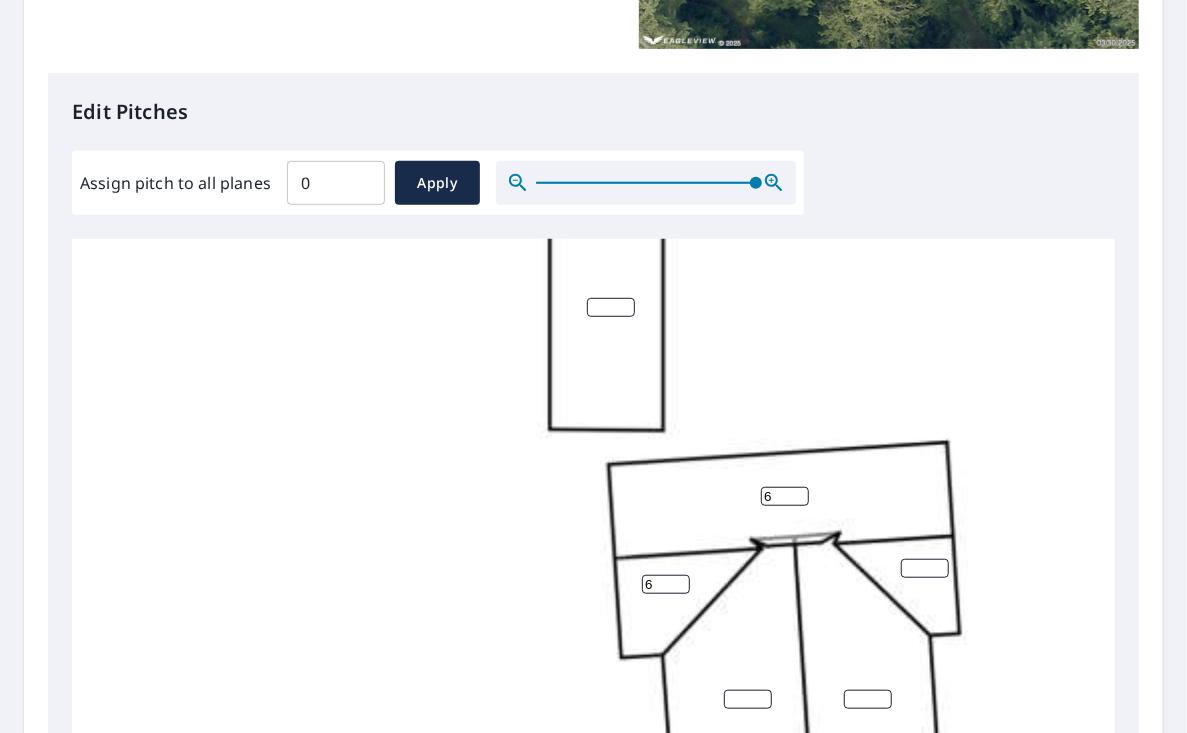 type on "6" 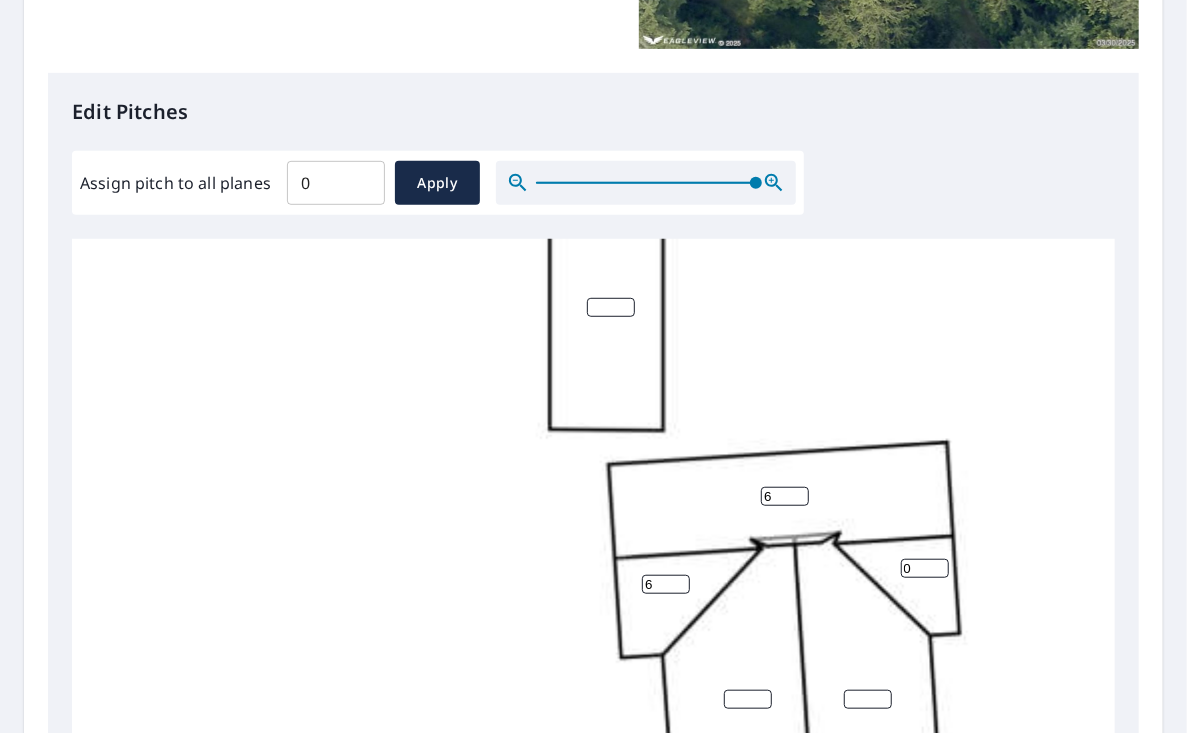 click on "0" at bounding box center (925, 568) 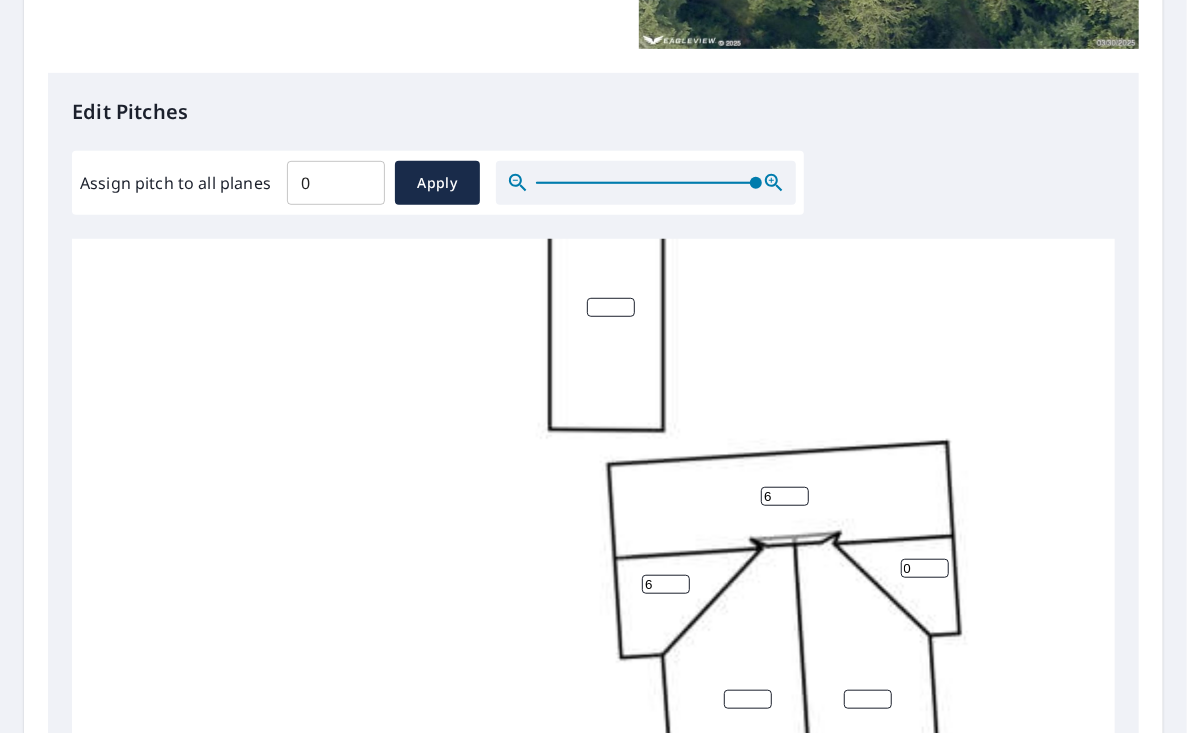 click on "0" at bounding box center [925, 568] 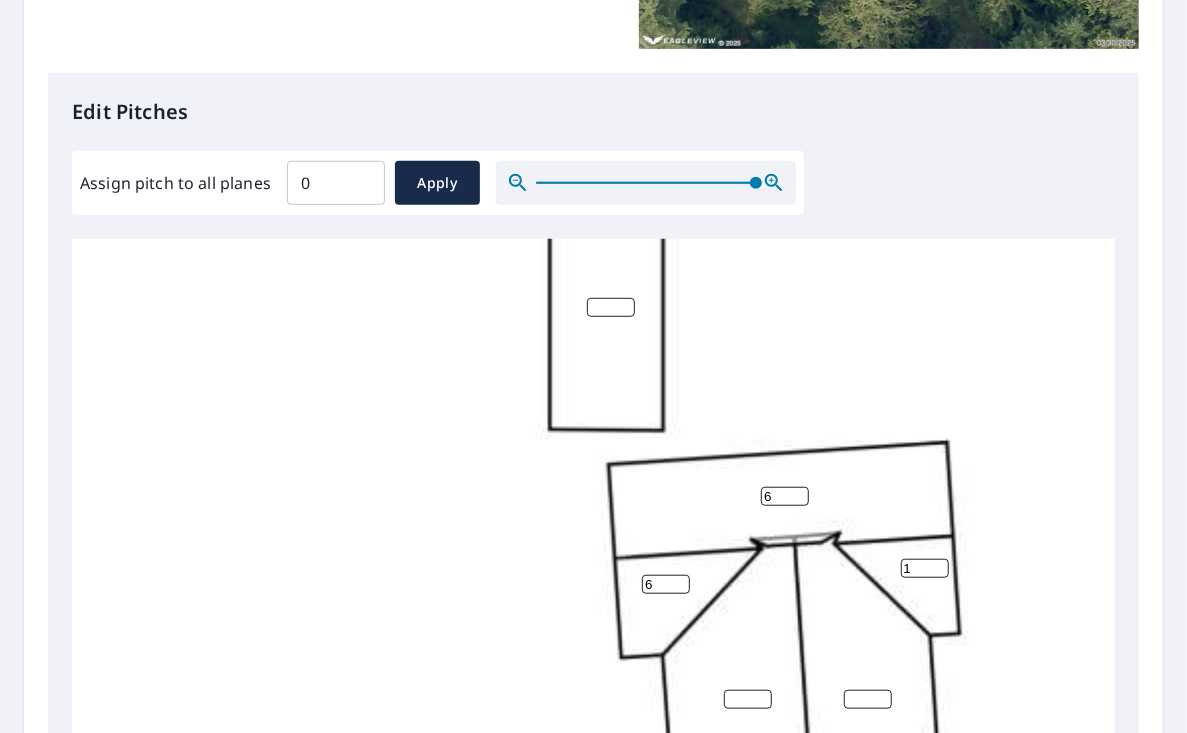 click on "1" at bounding box center [925, 568] 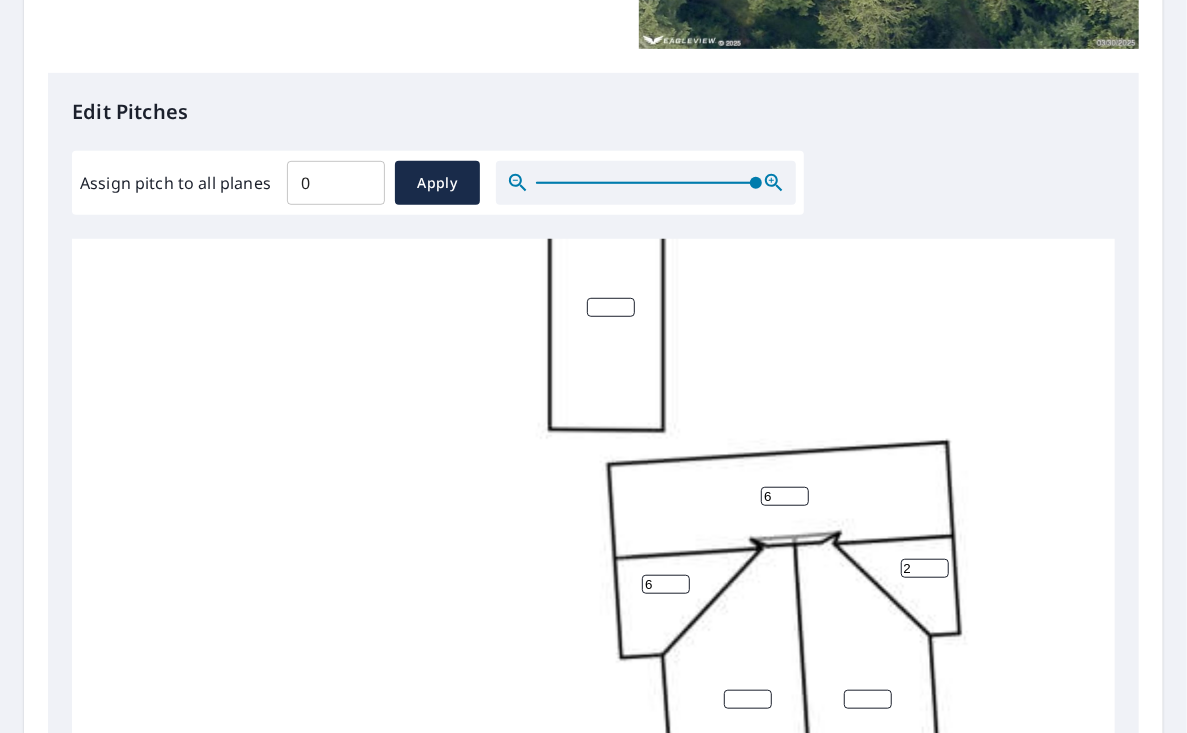 click on "2" at bounding box center [925, 568] 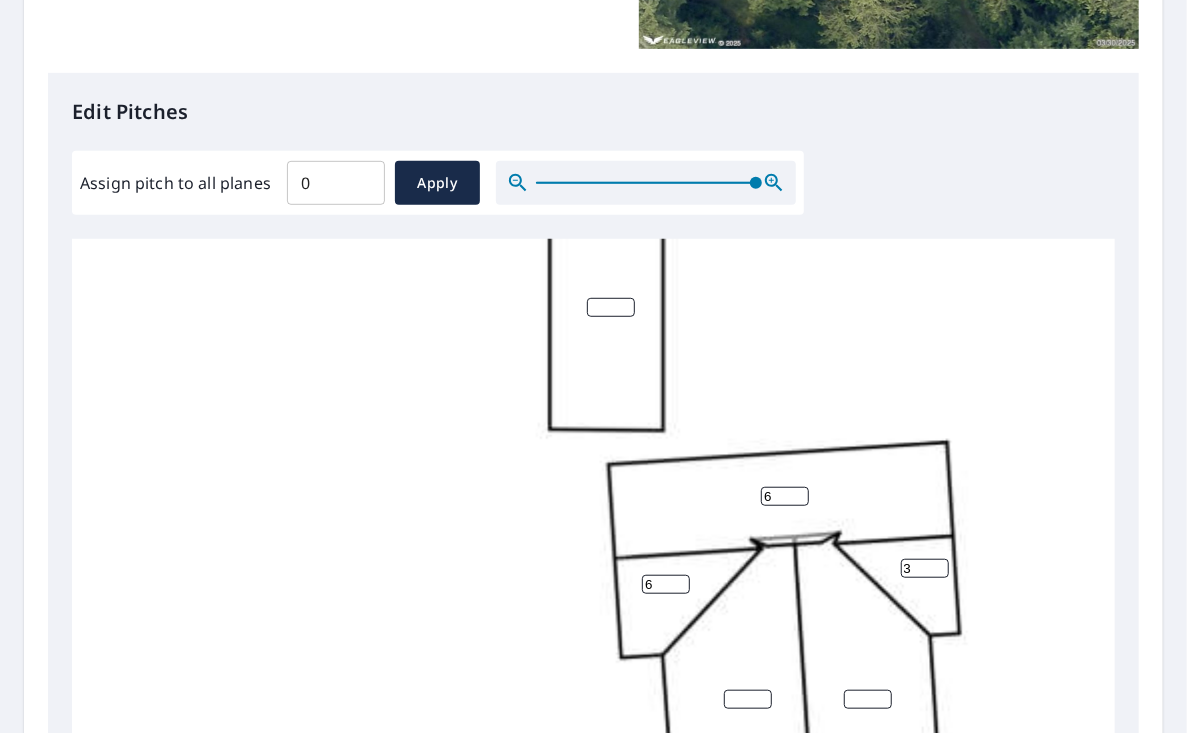 click on "3" at bounding box center (925, 568) 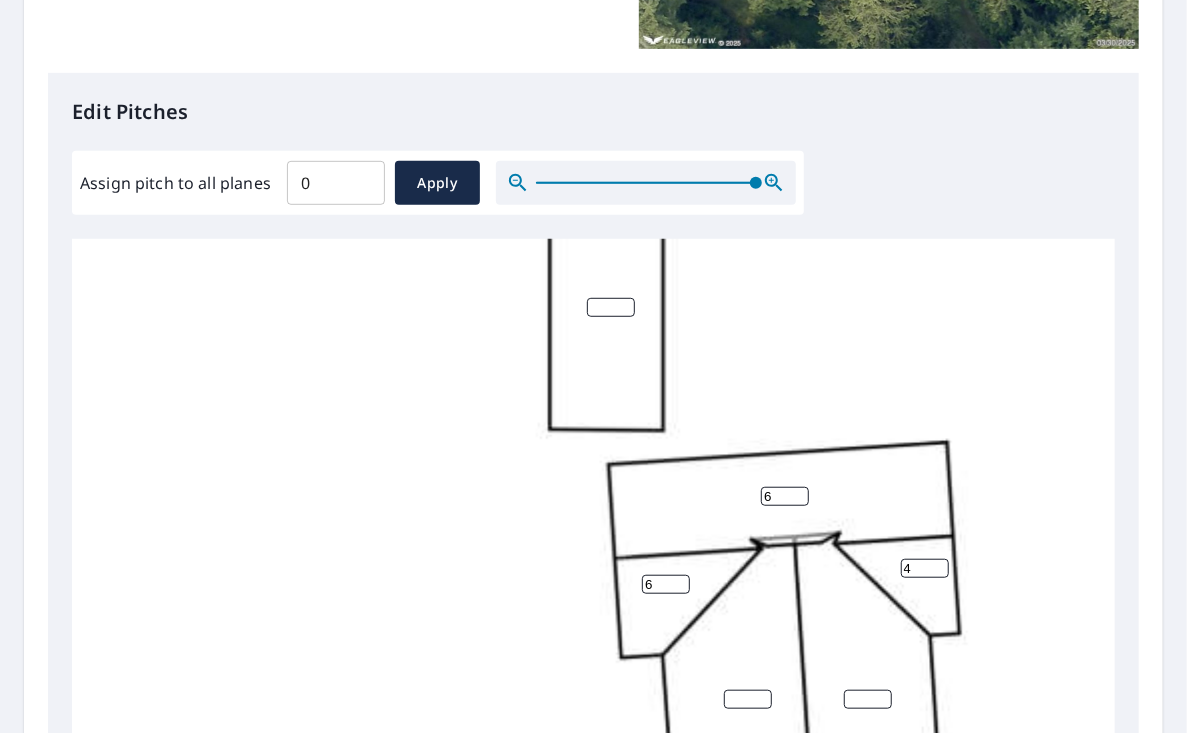 click on "4" at bounding box center [925, 568] 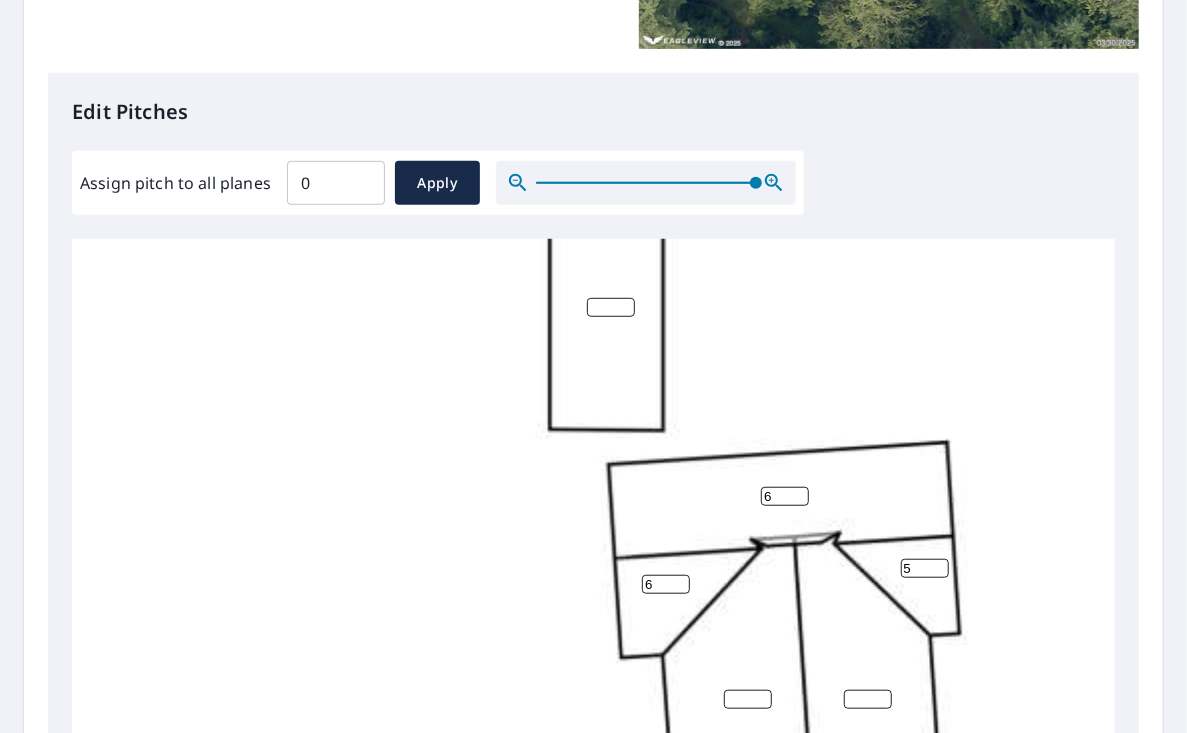 click on "5" at bounding box center (925, 568) 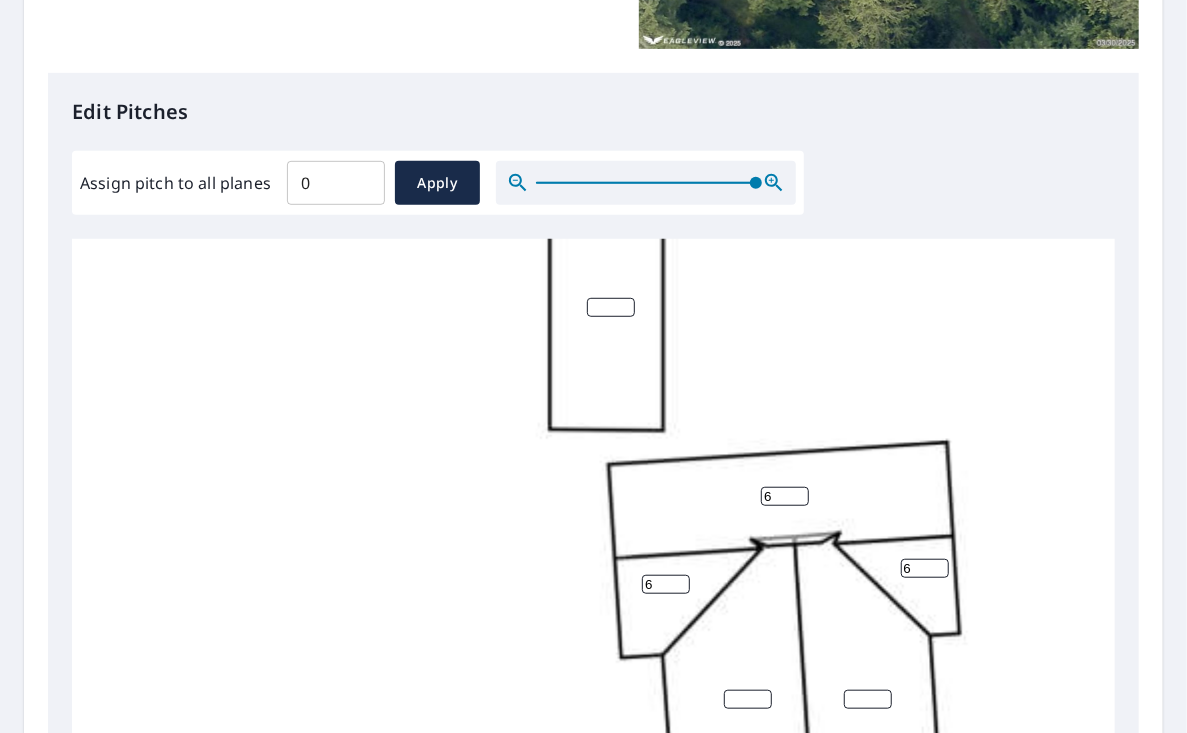 type on "6" 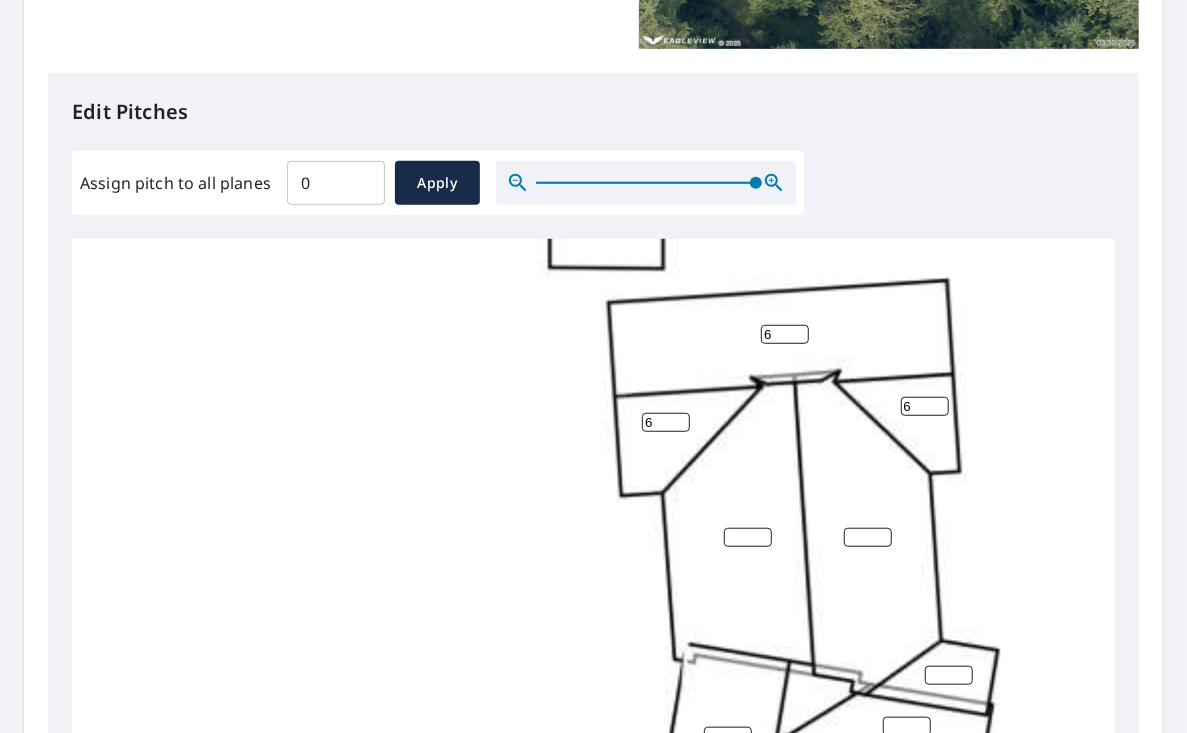 scroll, scrollTop: 500, scrollLeft: 0, axis: vertical 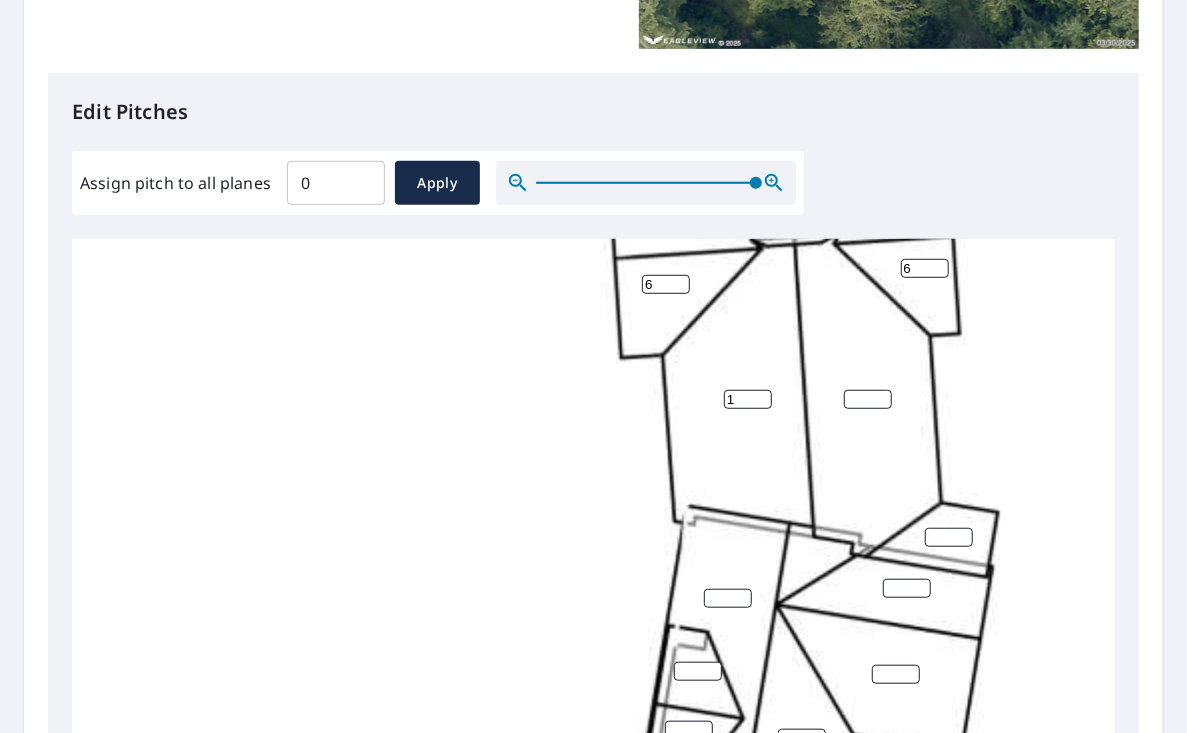 click on "1" at bounding box center [748, 399] 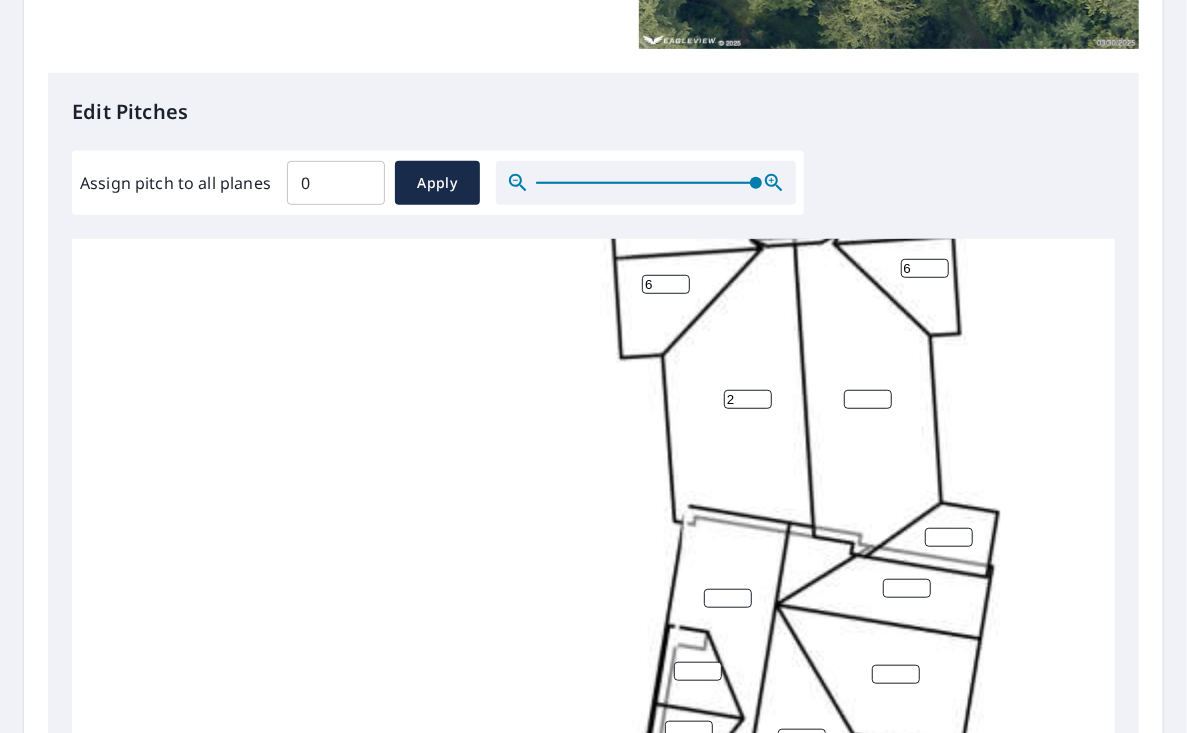 click on "2" at bounding box center (748, 399) 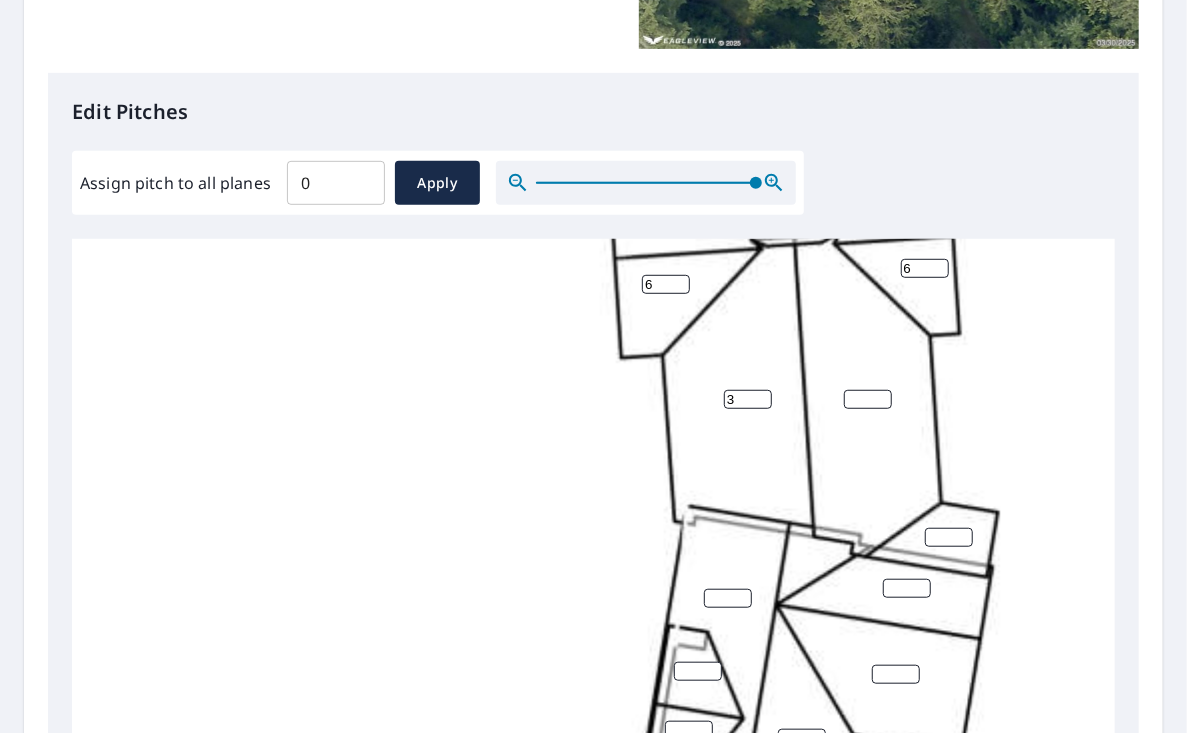 click on "3" at bounding box center [748, 399] 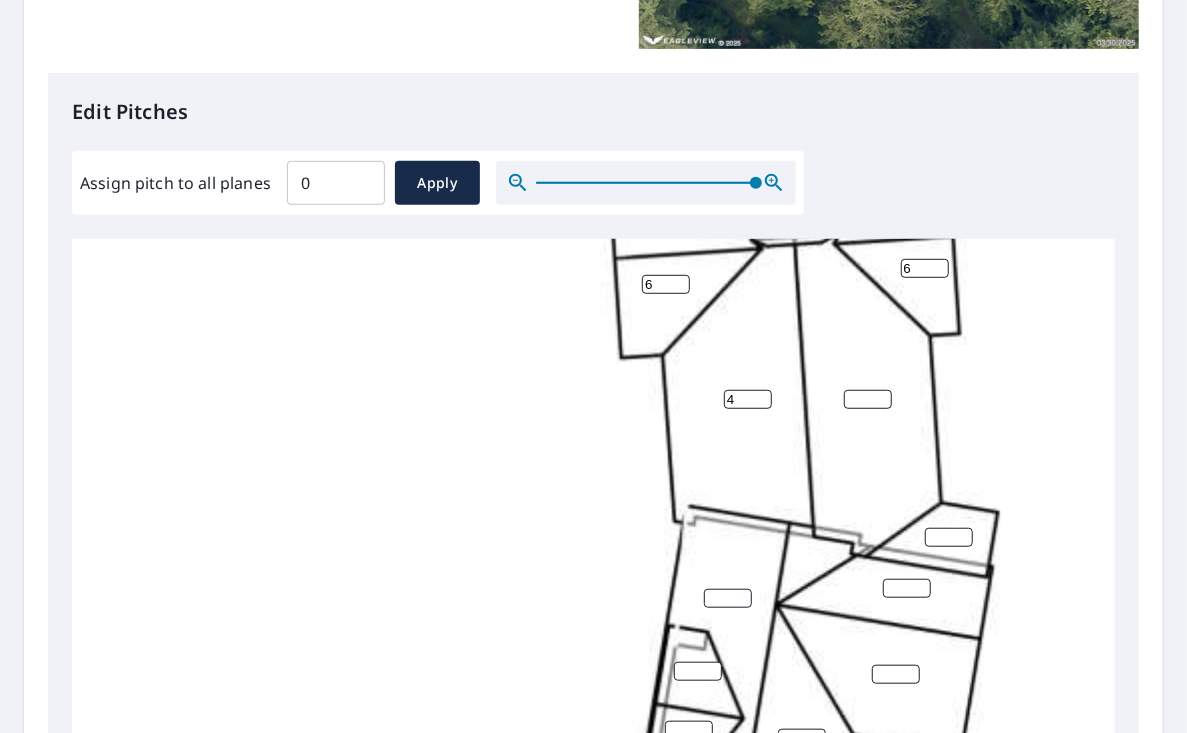 click on "4" at bounding box center [748, 399] 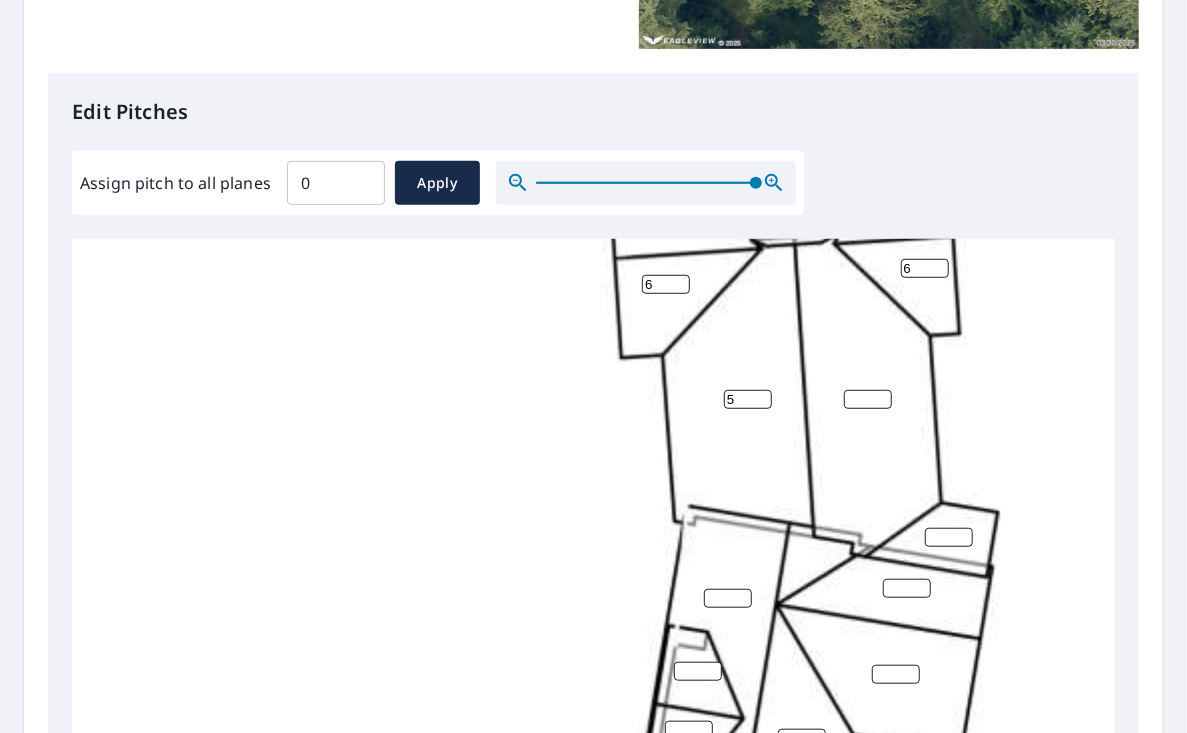 click on "5" at bounding box center (748, 399) 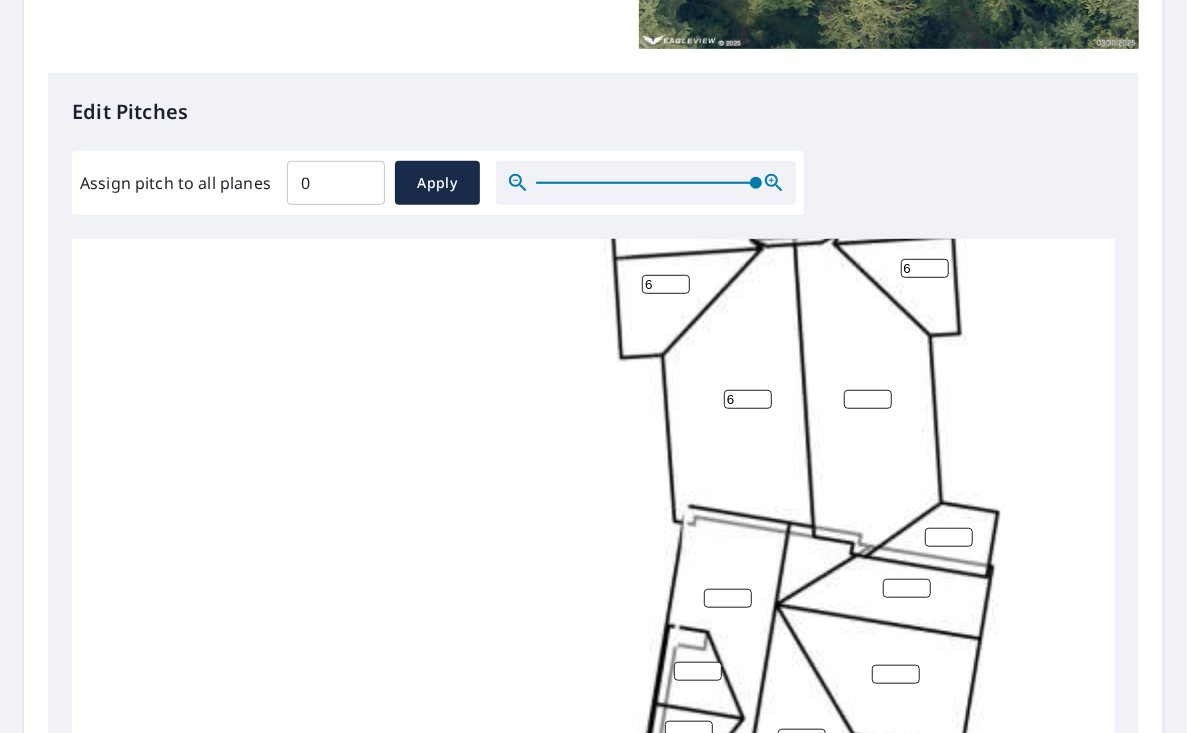type on "6" 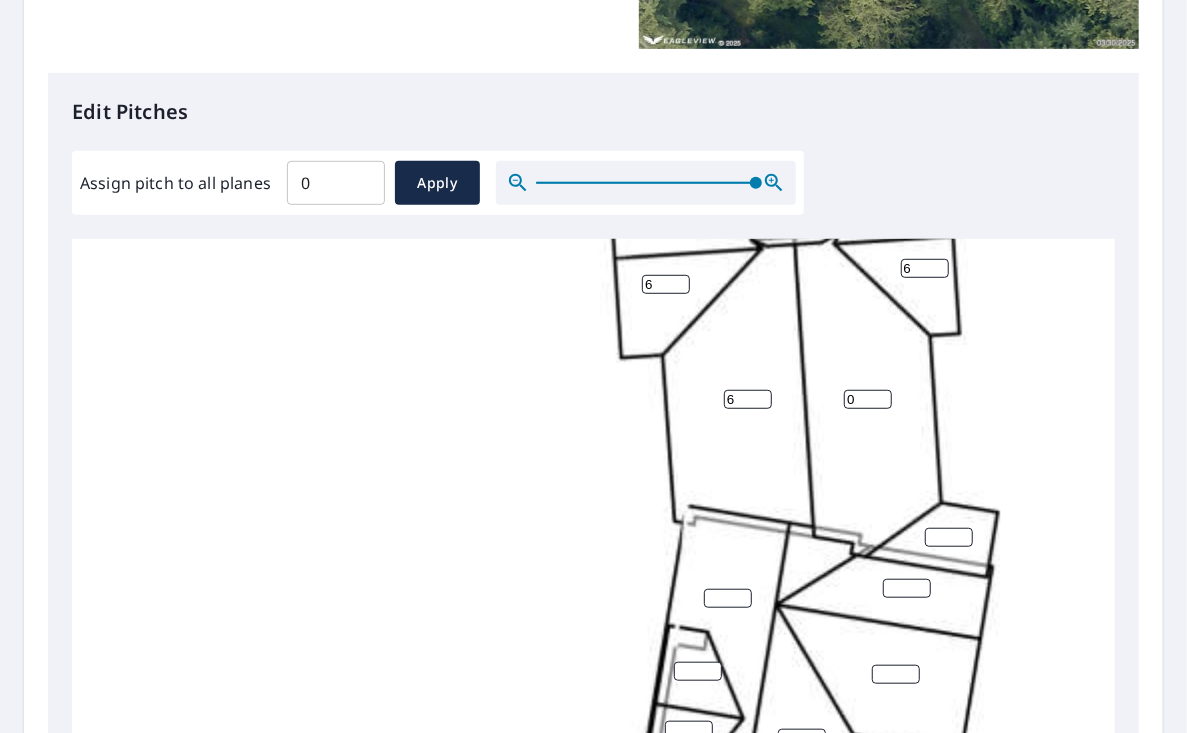 click on "0" at bounding box center [868, 399] 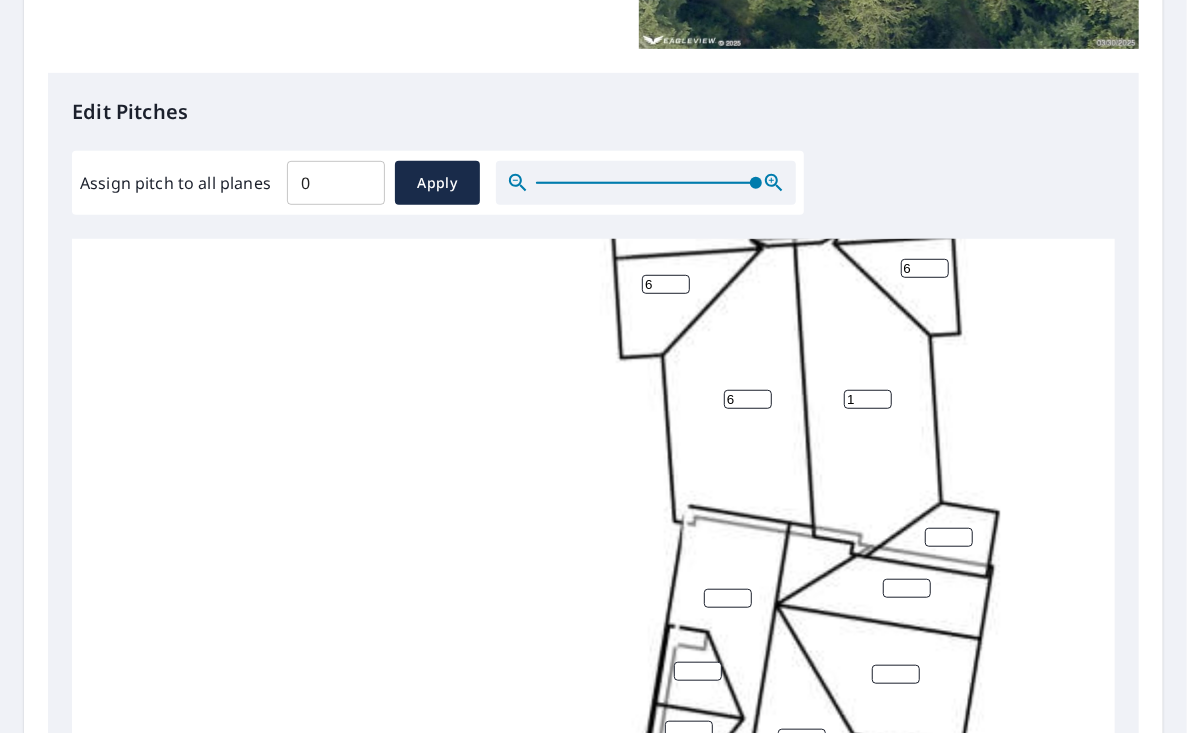 click on "1" at bounding box center [868, 399] 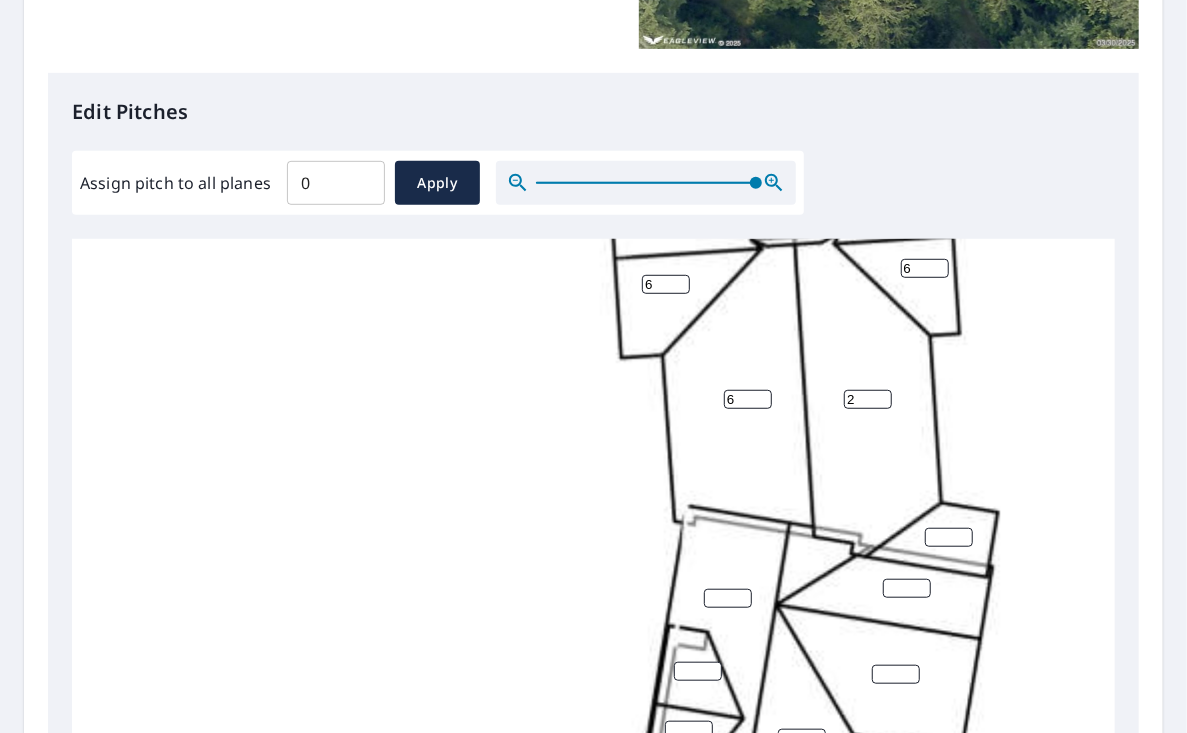click on "2" at bounding box center (868, 399) 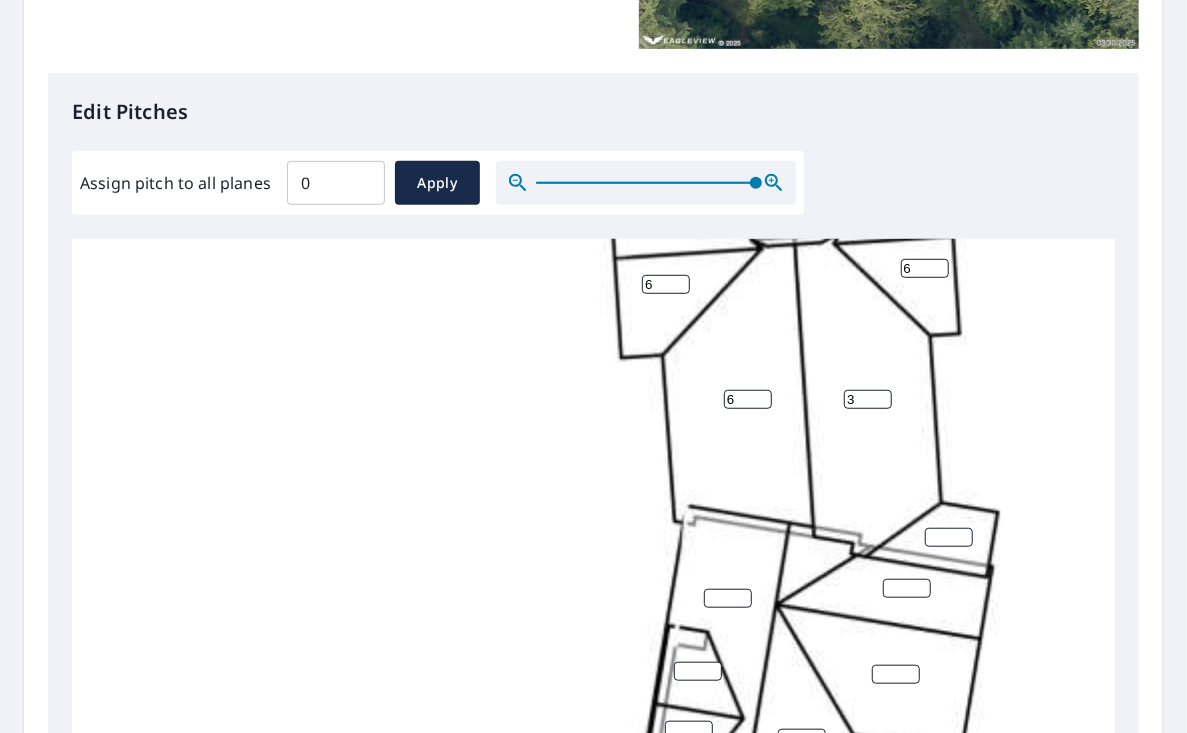 click on "3" at bounding box center (868, 399) 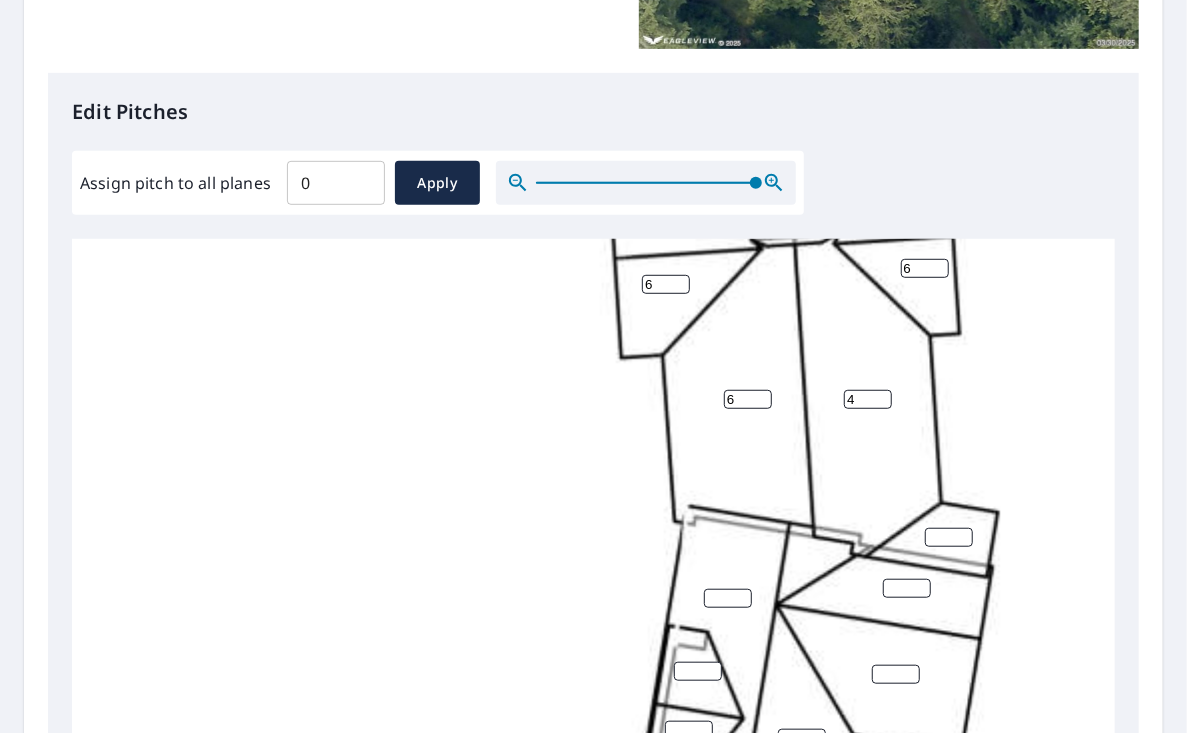 click on "4" at bounding box center (868, 399) 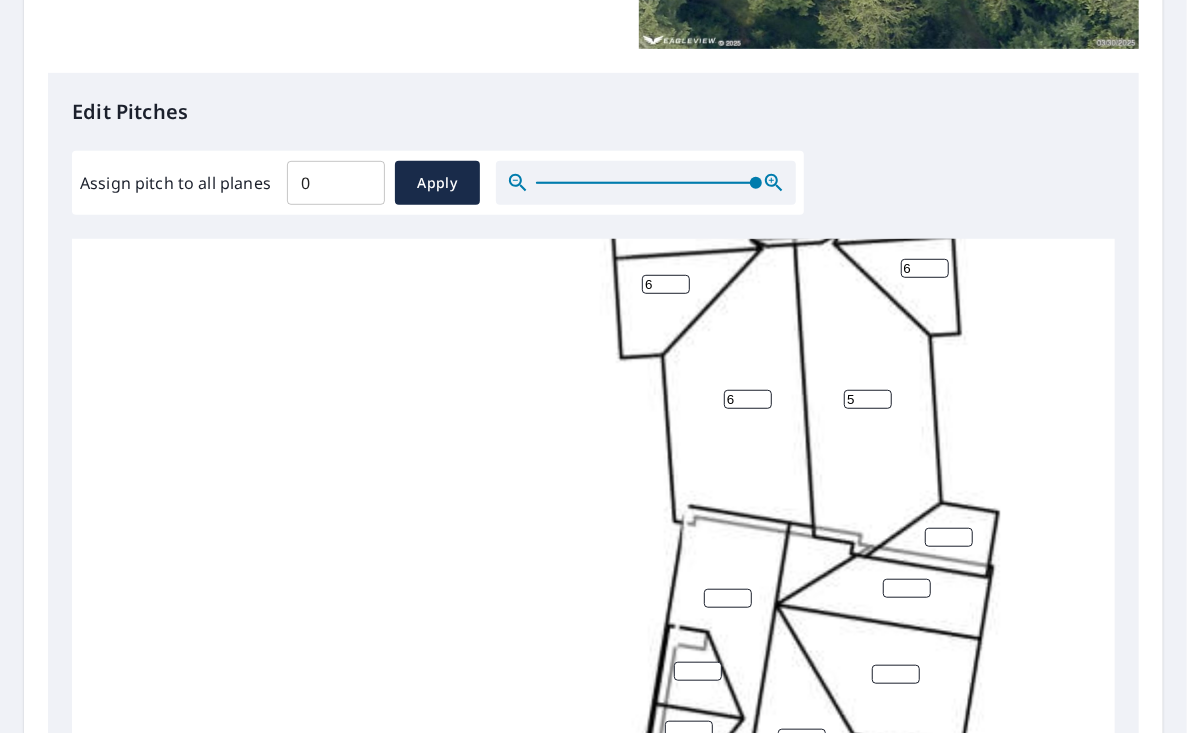 click on "5" at bounding box center [868, 399] 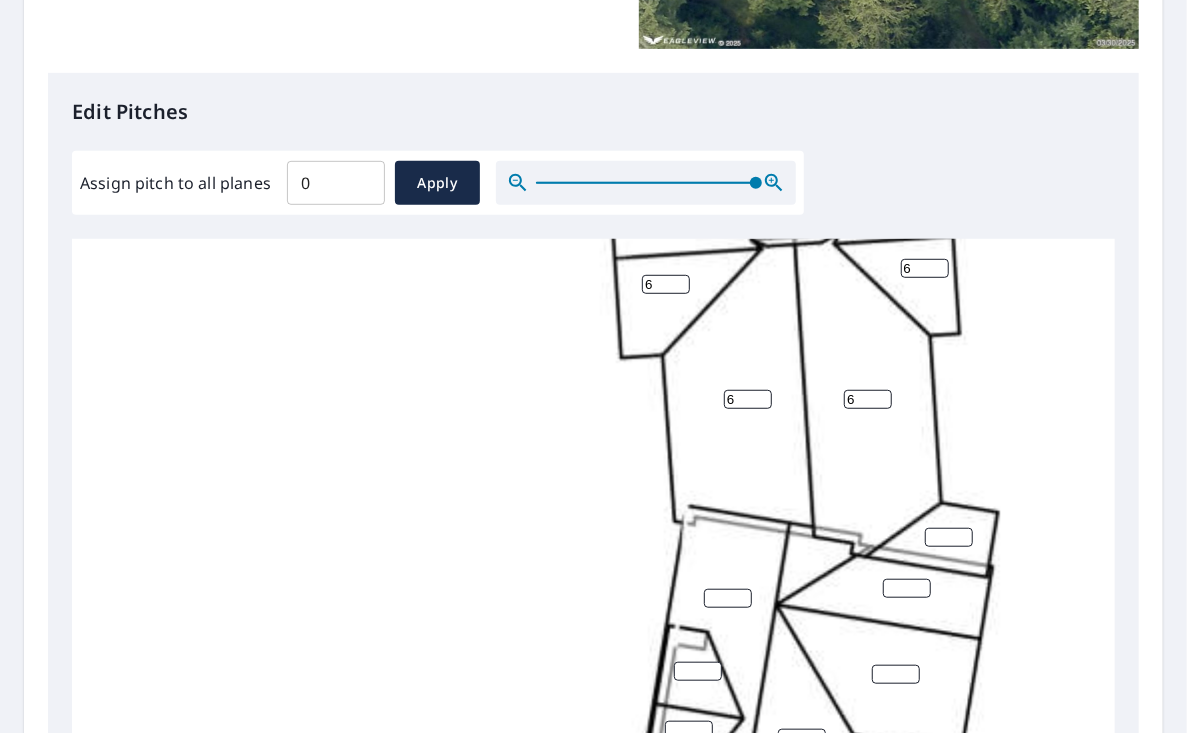 type on "6" 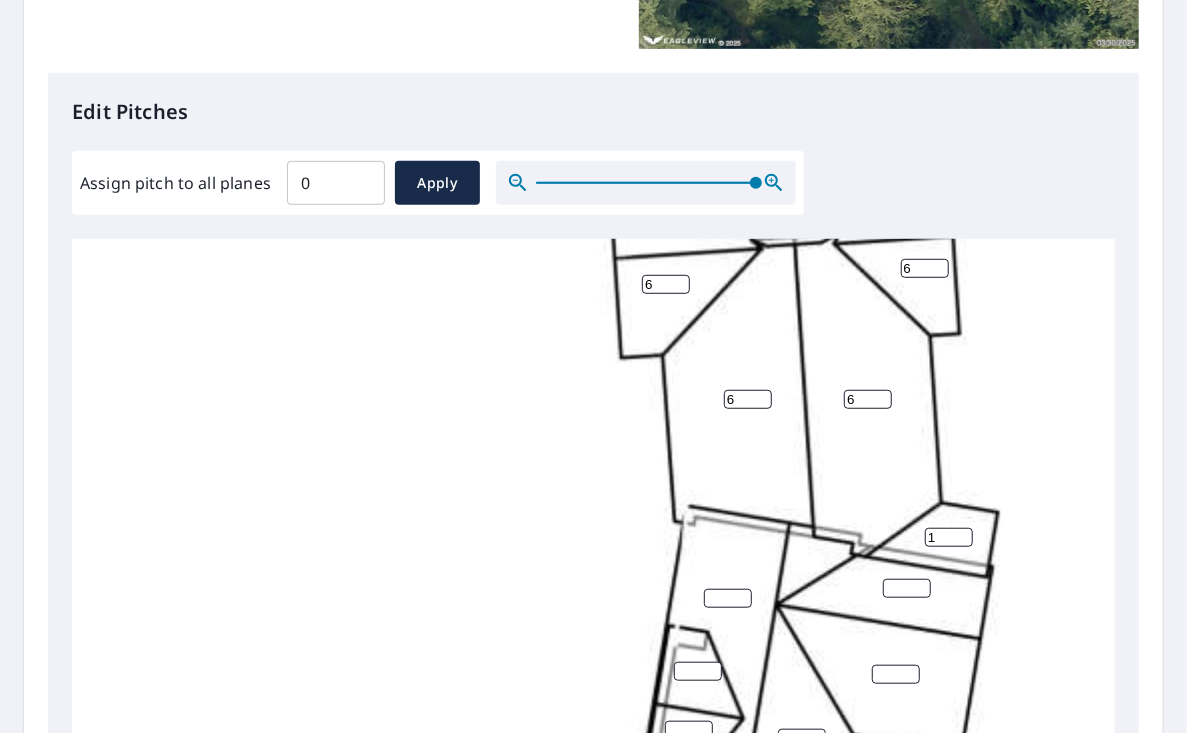 click on "1" at bounding box center [949, 537] 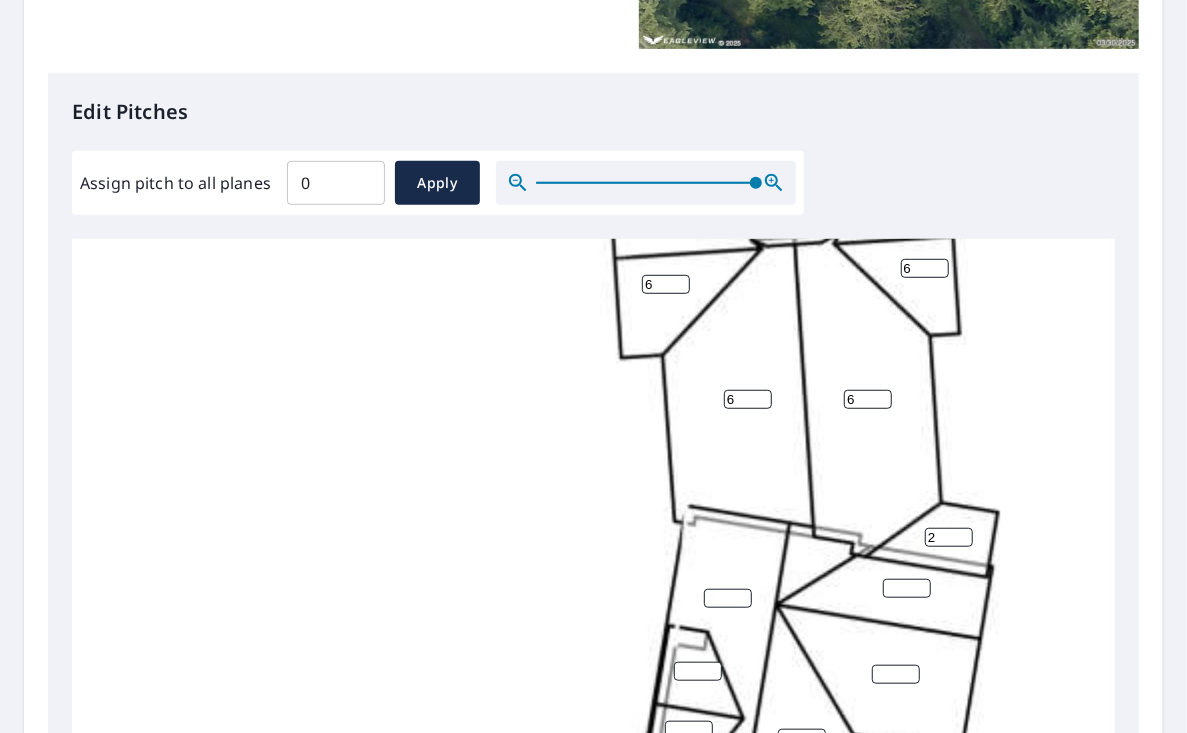 click on "2" at bounding box center [949, 537] 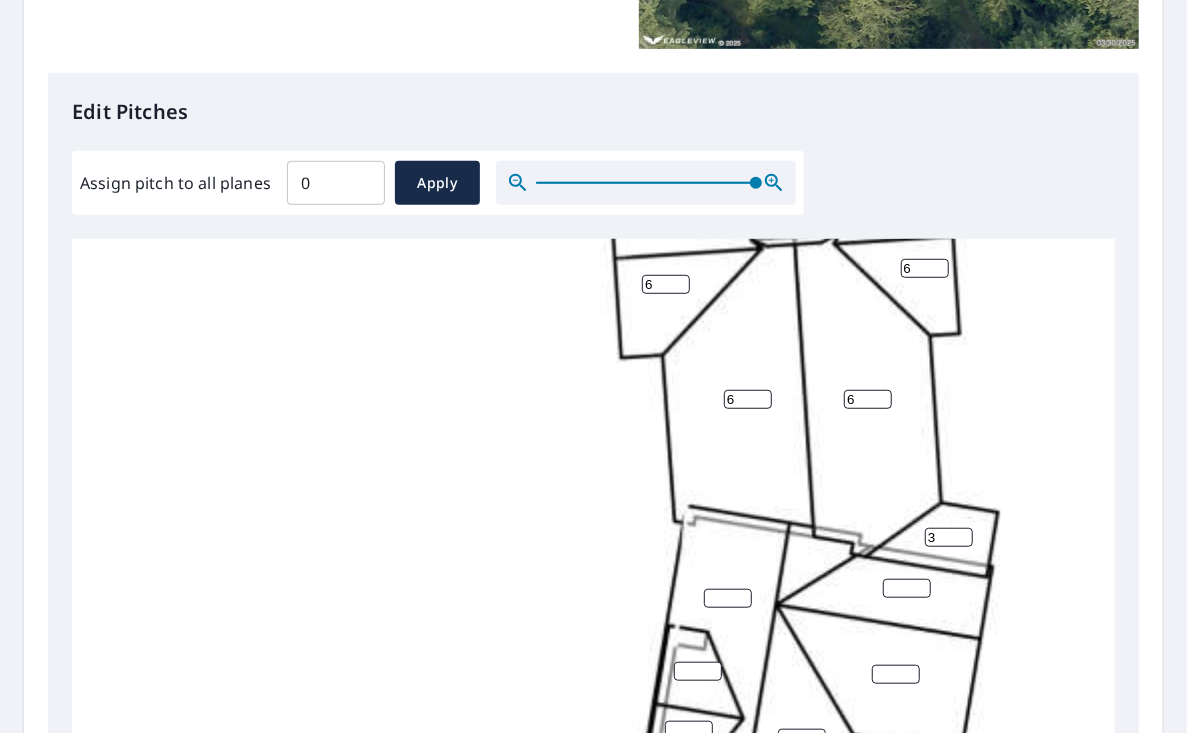 click on "3" at bounding box center [949, 537] 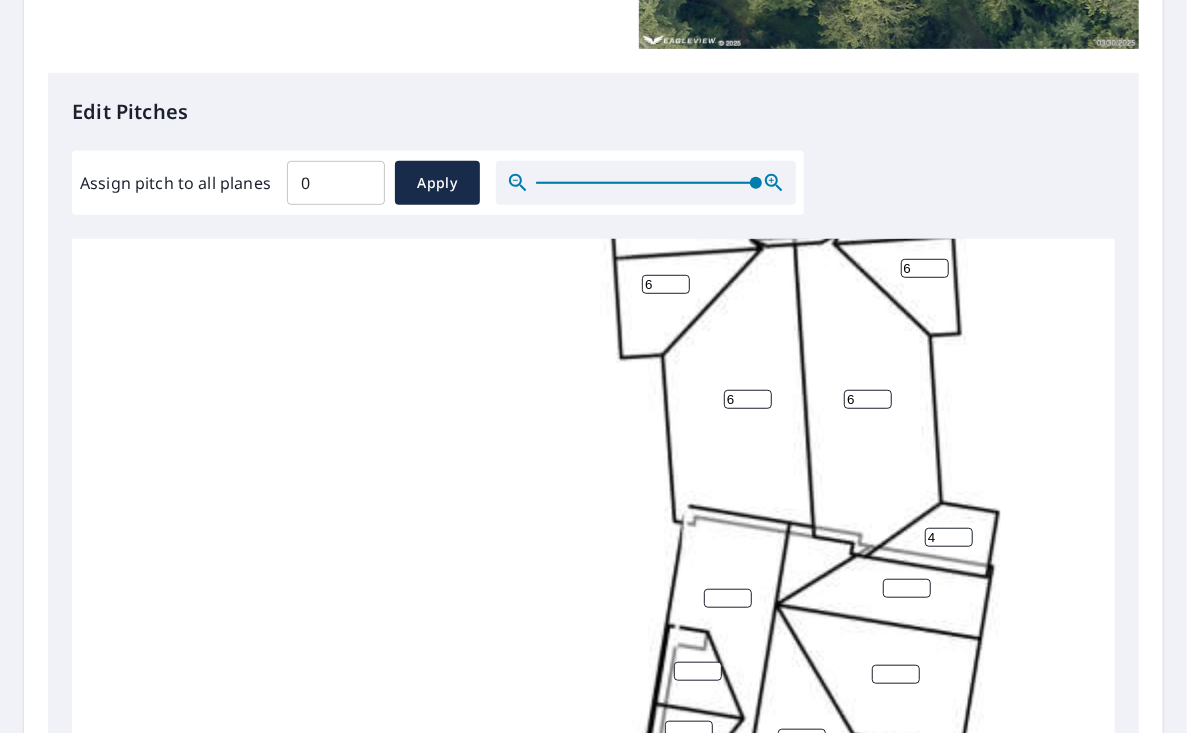 click on "4" at bounding box center (949, 537) 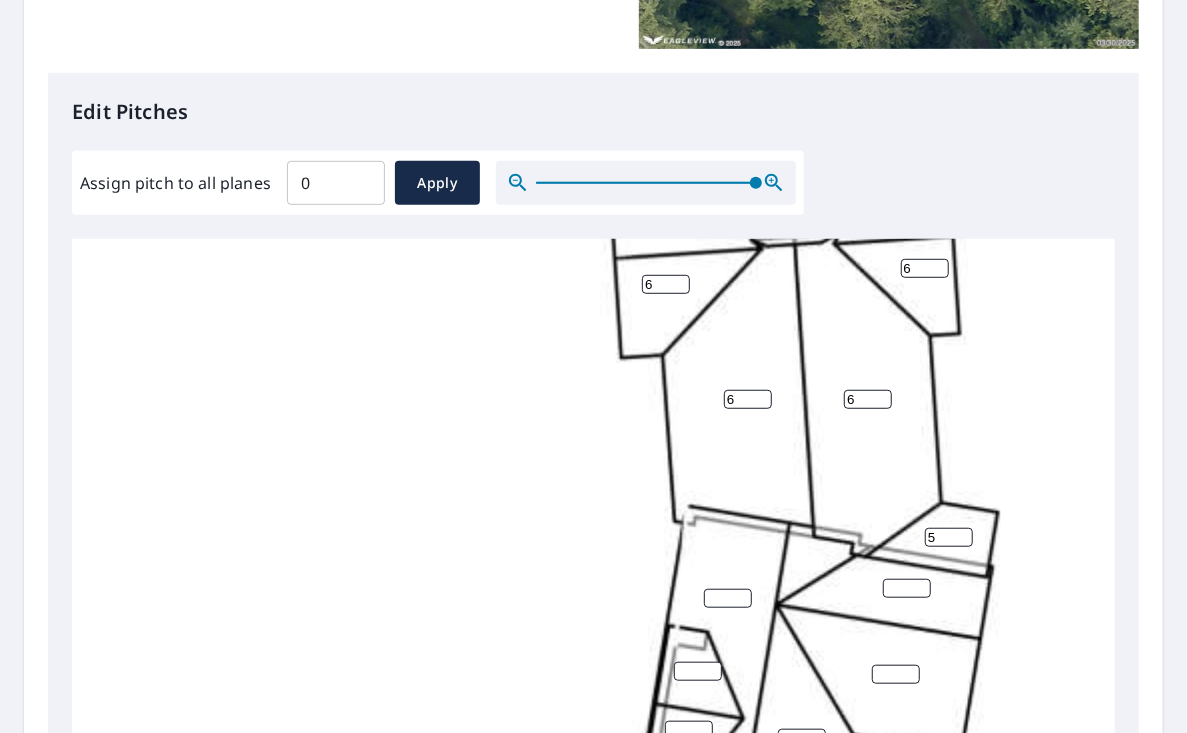 click on "5" at bounding box center [949, 537] 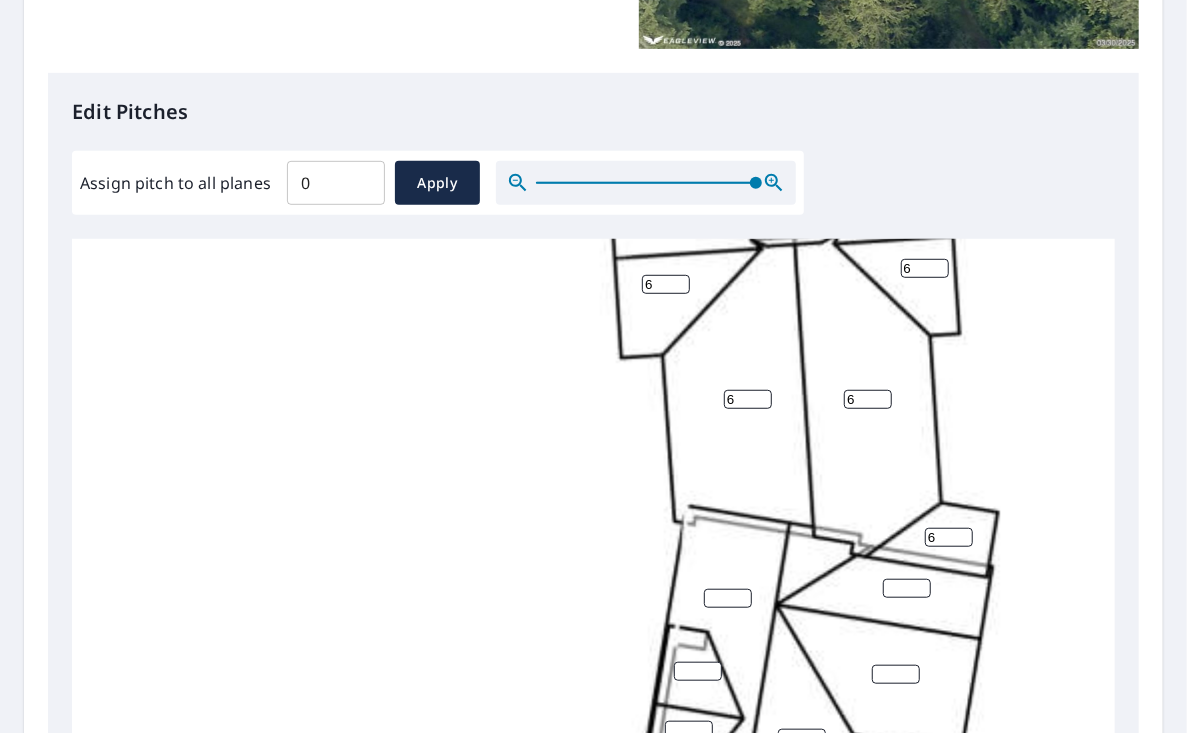 type on "6" 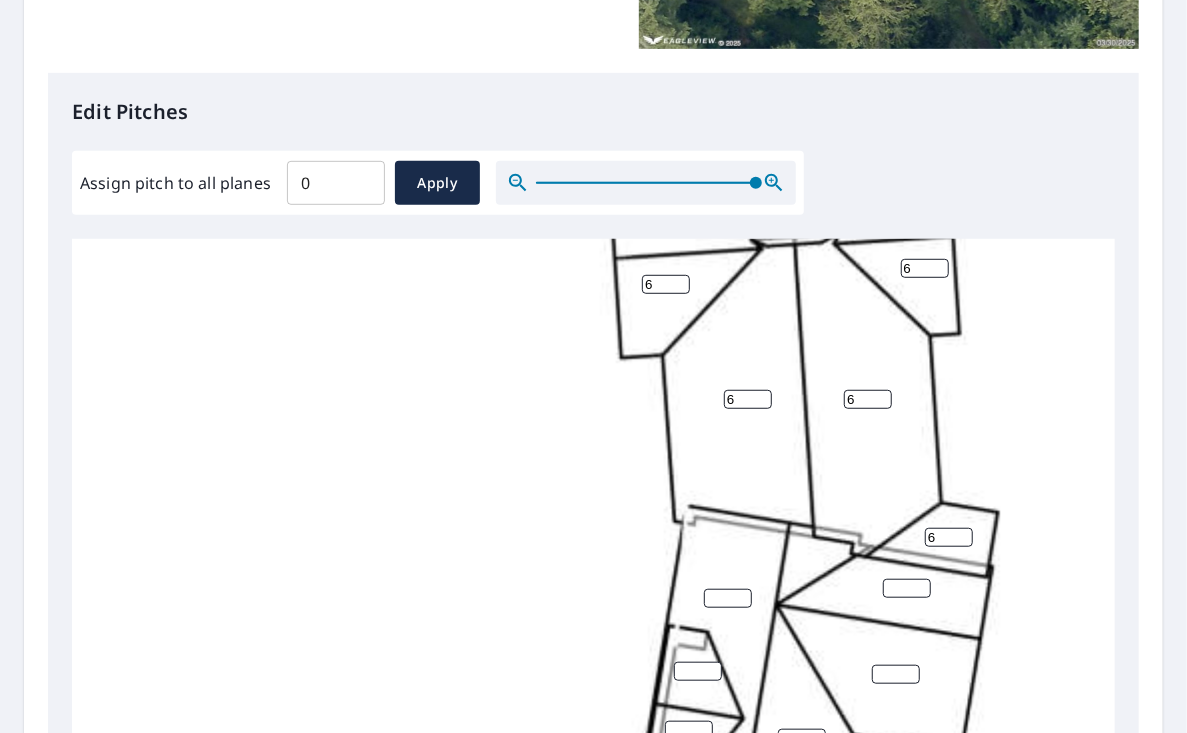 click on "6" at bounding box center (949, 537) 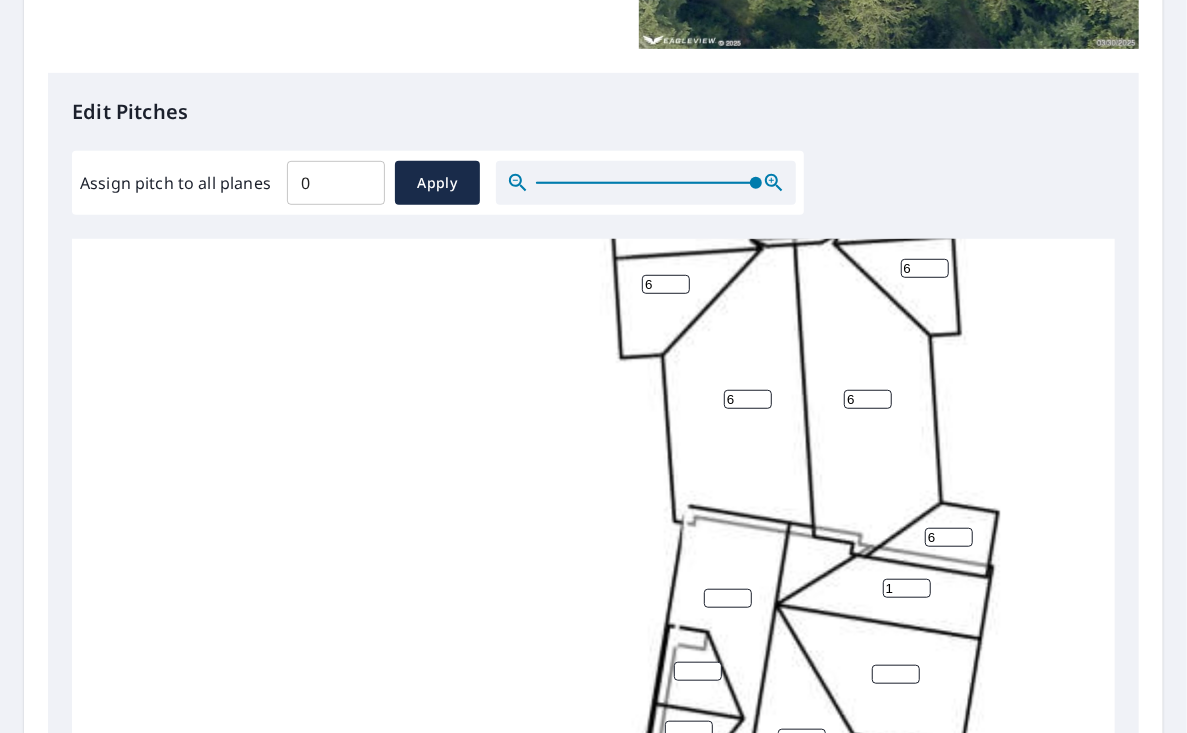 click on "1" at bounding box center (907, 588) 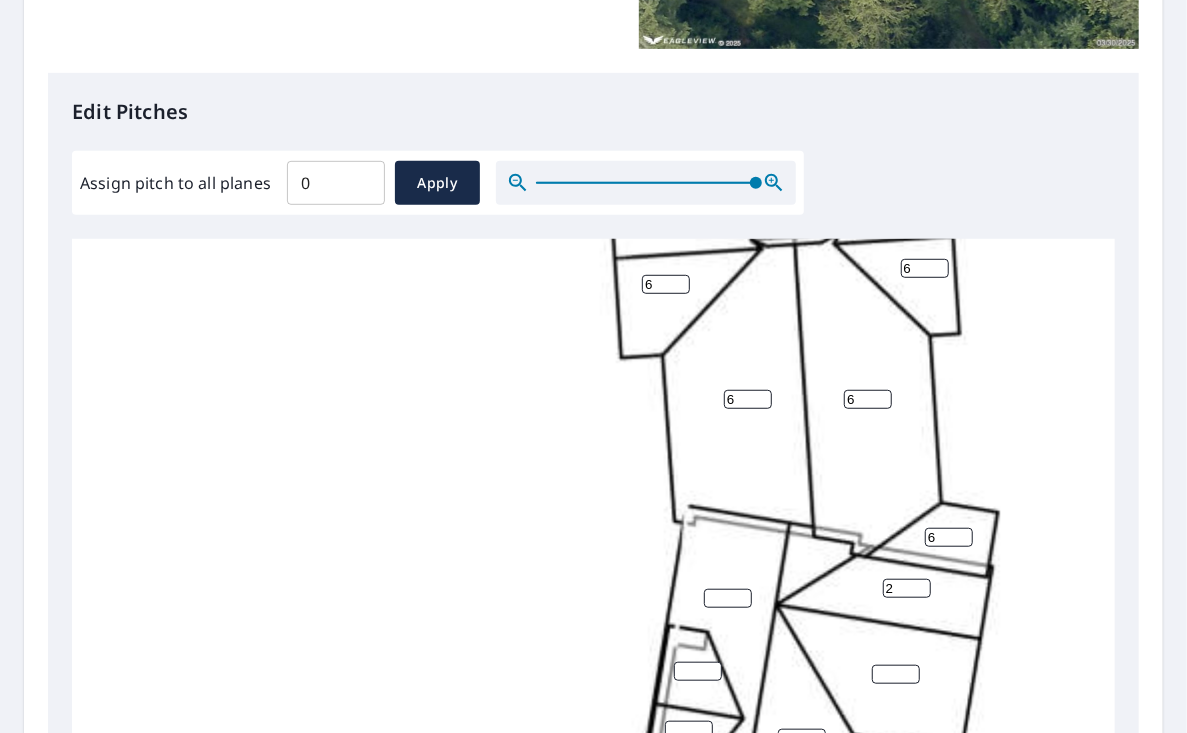 click on "2" at bounding box center [907, 588] 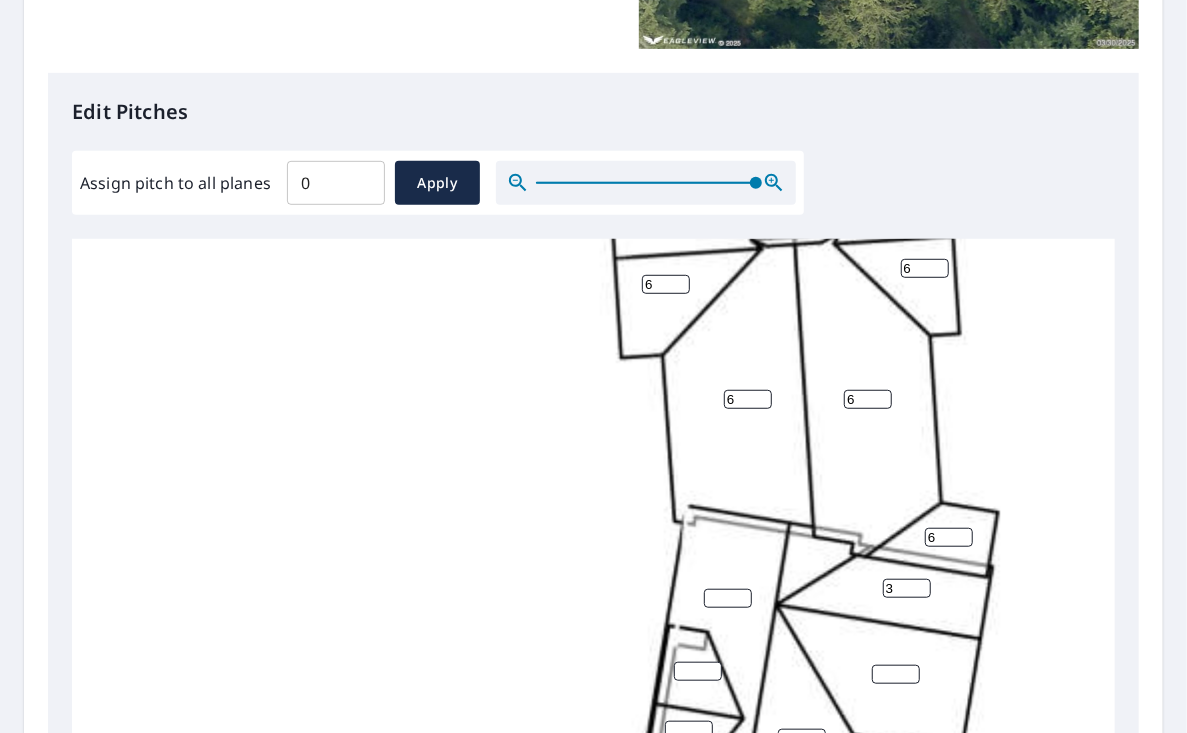 click on "3" at bounding box center (907, 588) 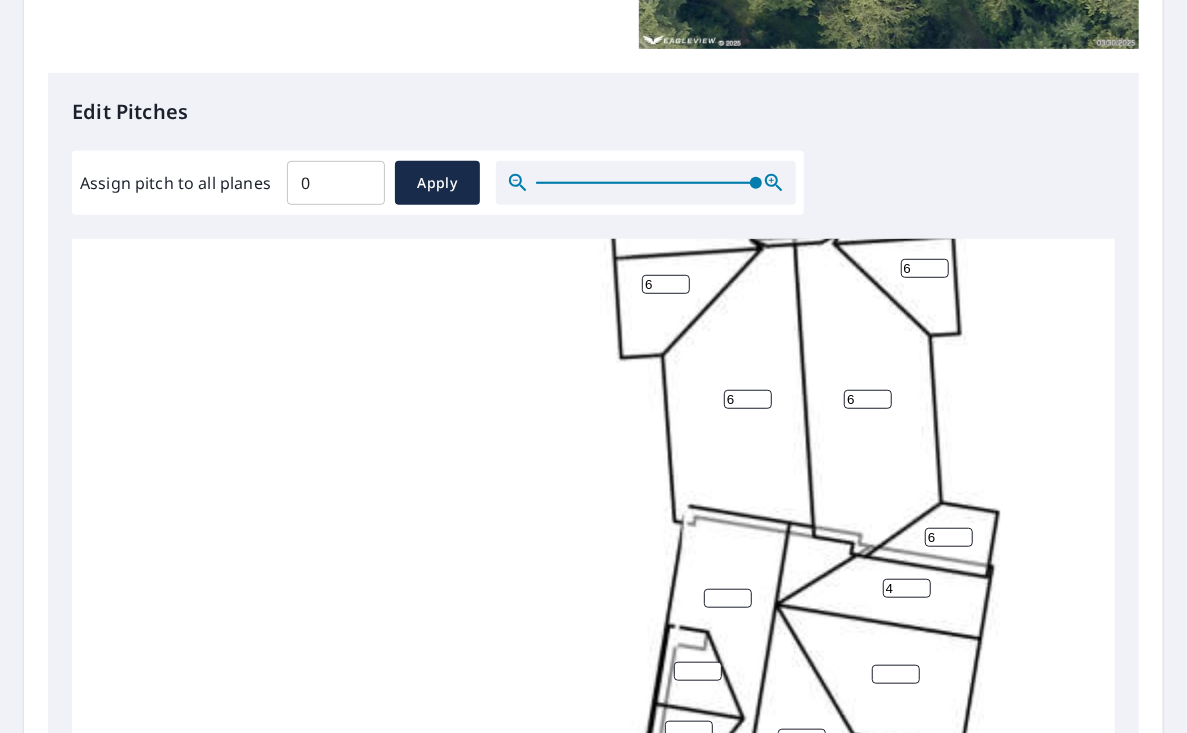 click on "4" at bounding box center [907, 588] 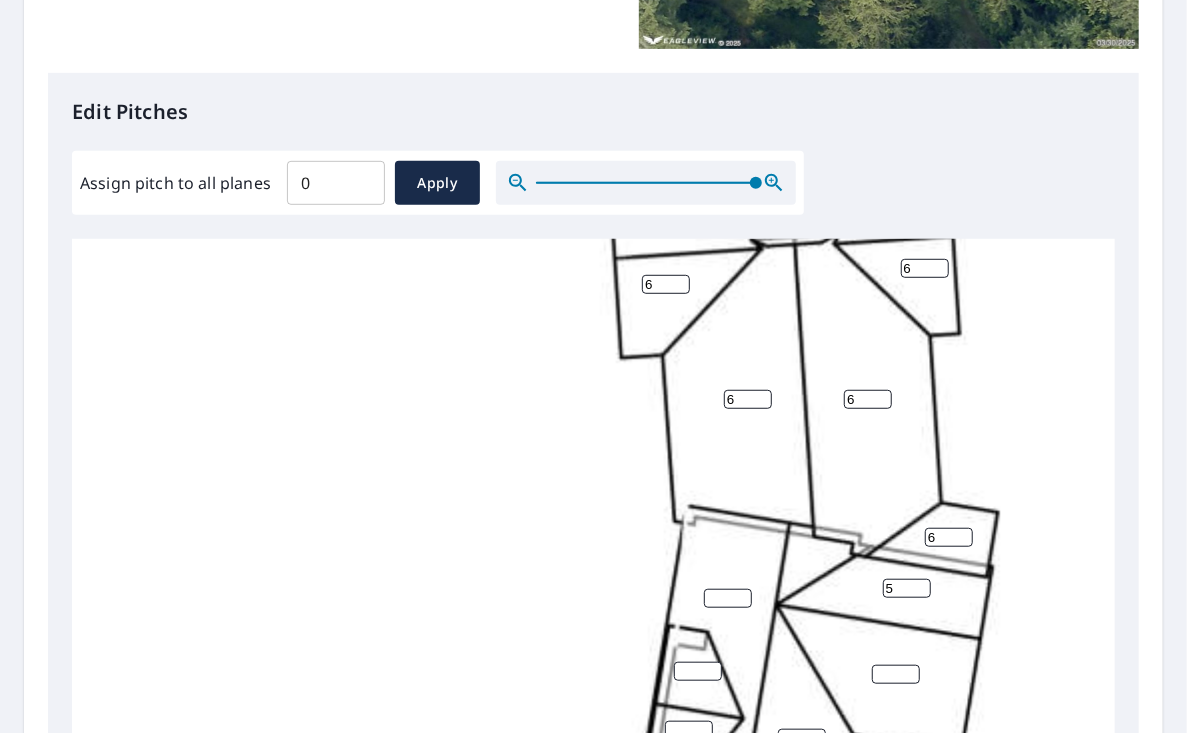 click on "5" at bounding box center (907, 588) 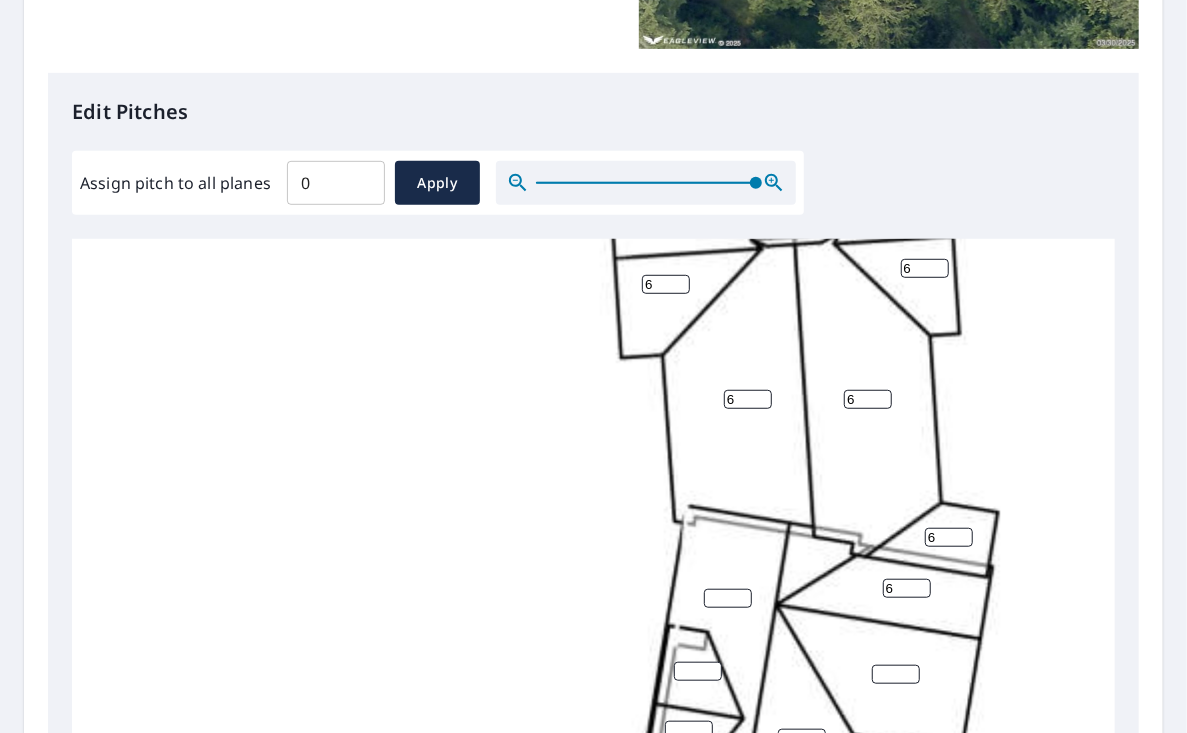 click on "6" at bounding box center [907, 588] 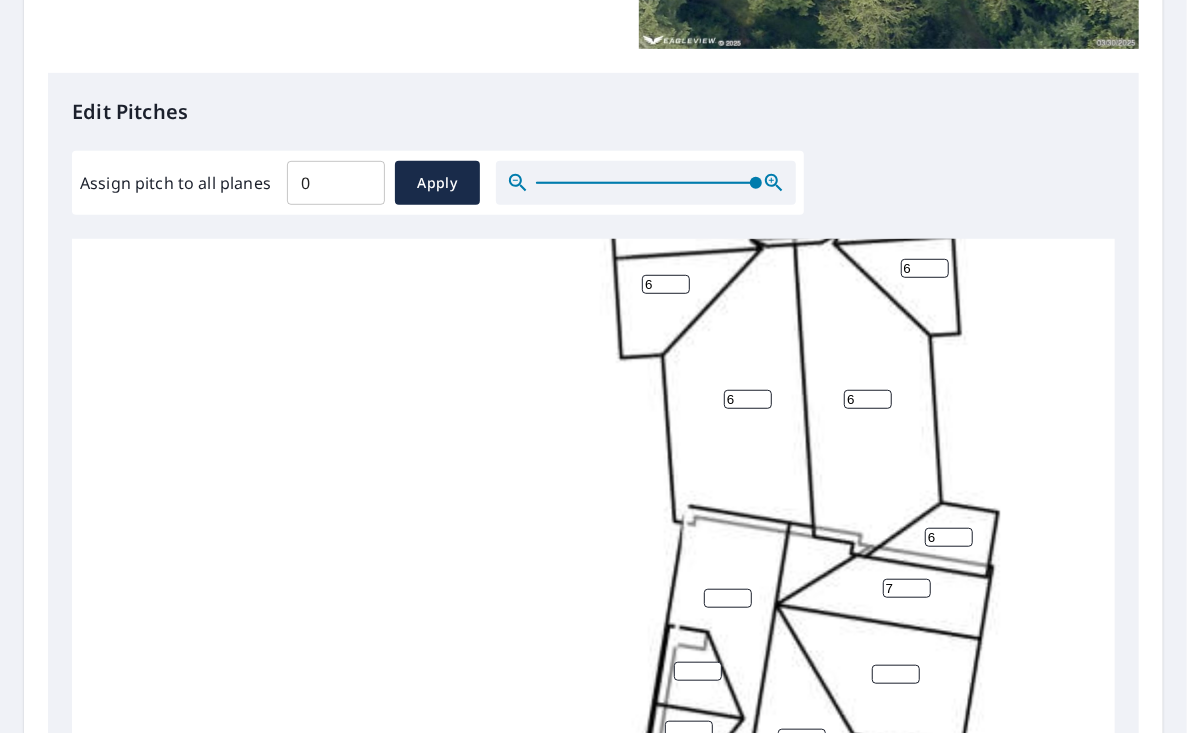 click on "7" at bounding box center (907, 588) 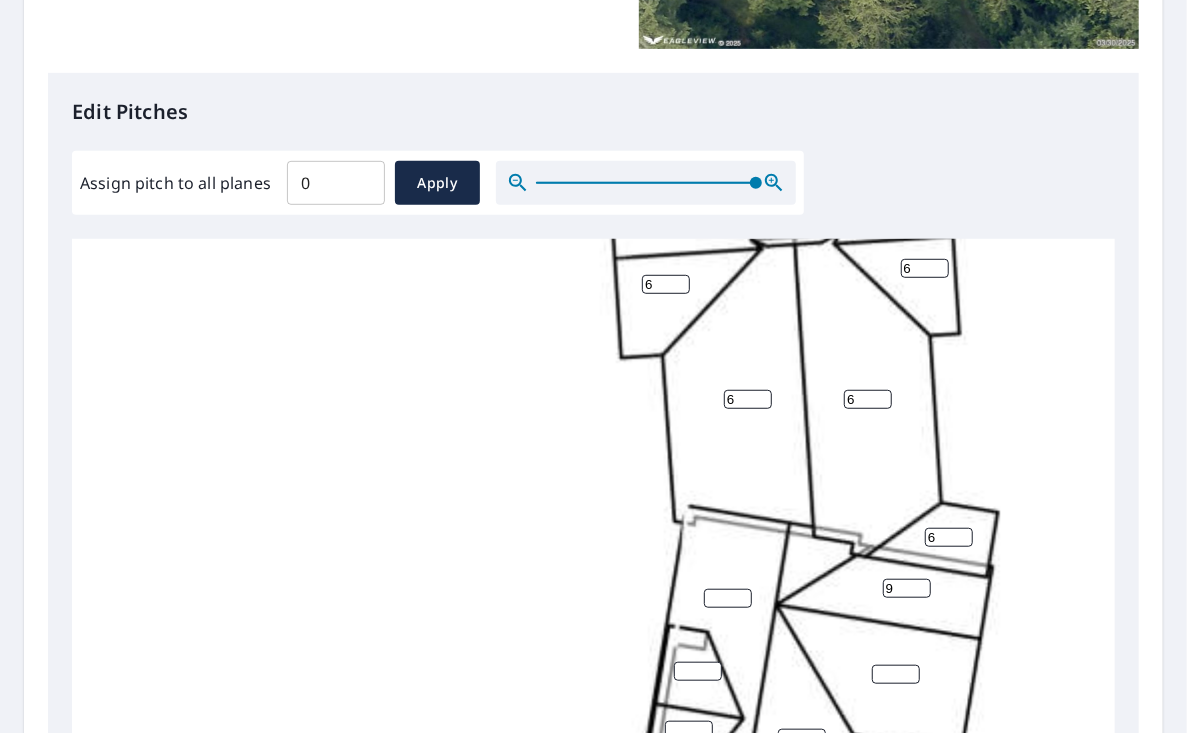 click on "9" at bounding box center [907, 588] 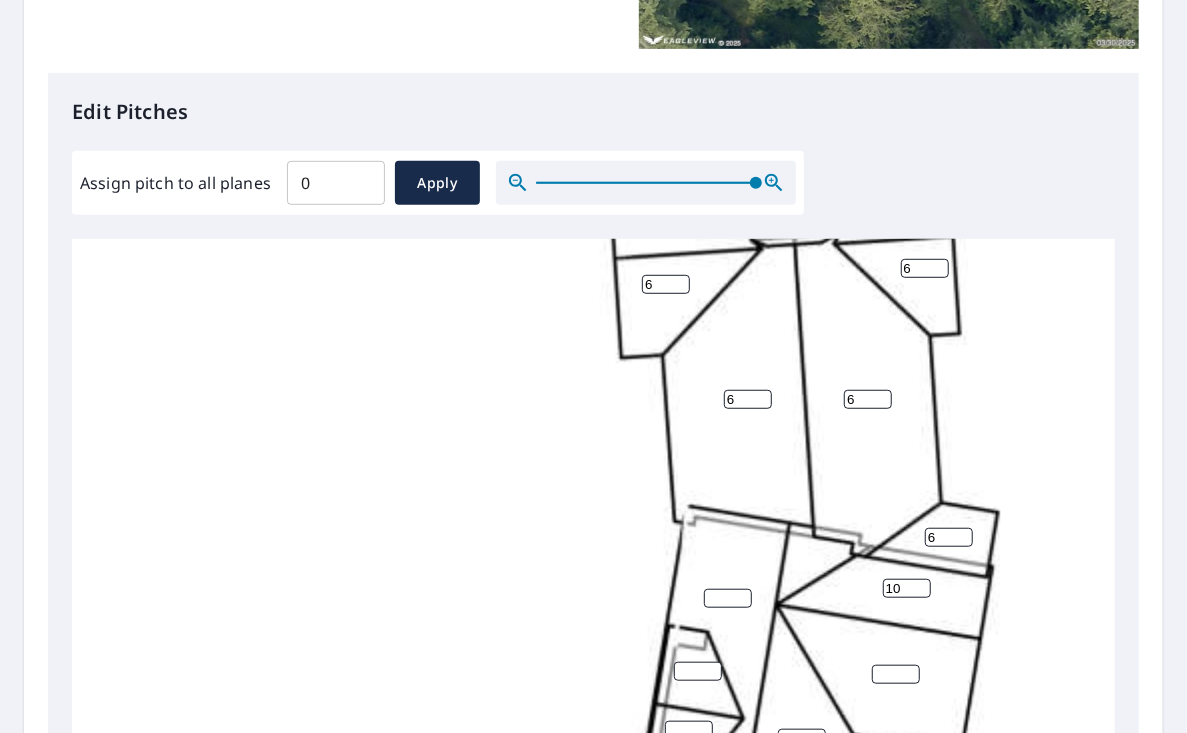 click on "10" at bounding box center (907, 588) 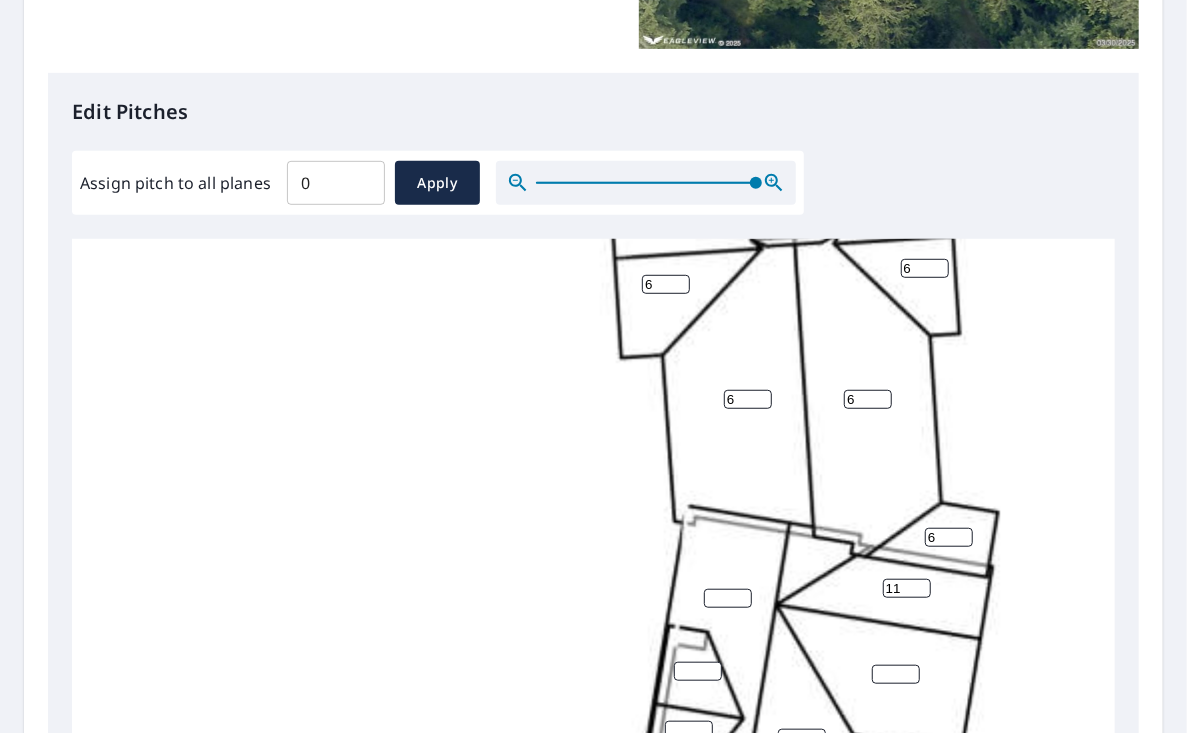 click on "11" at bounding box center (907, 588) 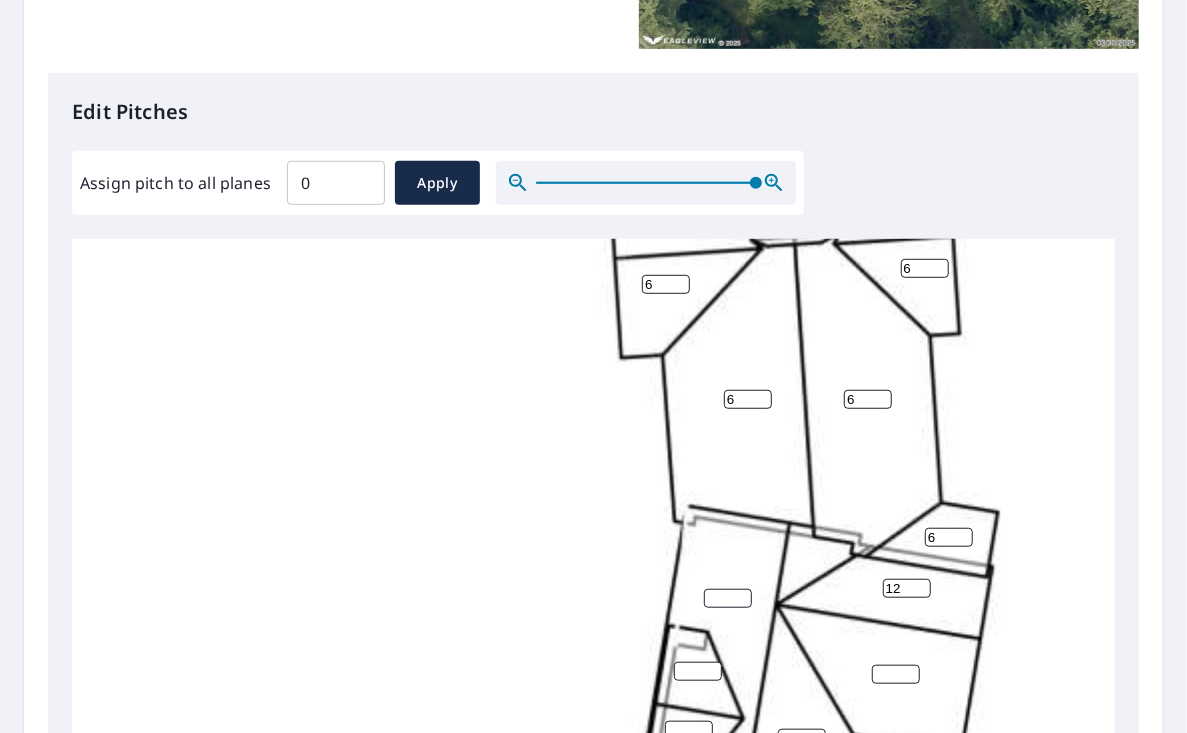 type on "12" 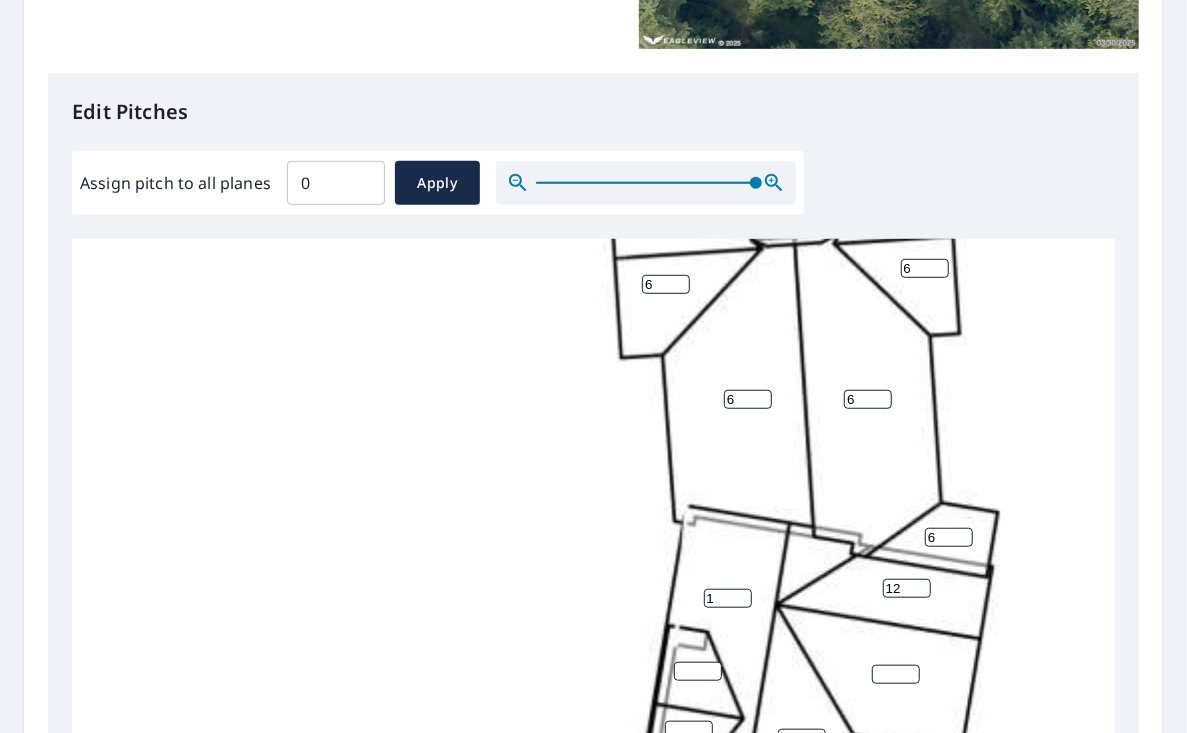 click on "1" at bounding box center (728, 598) 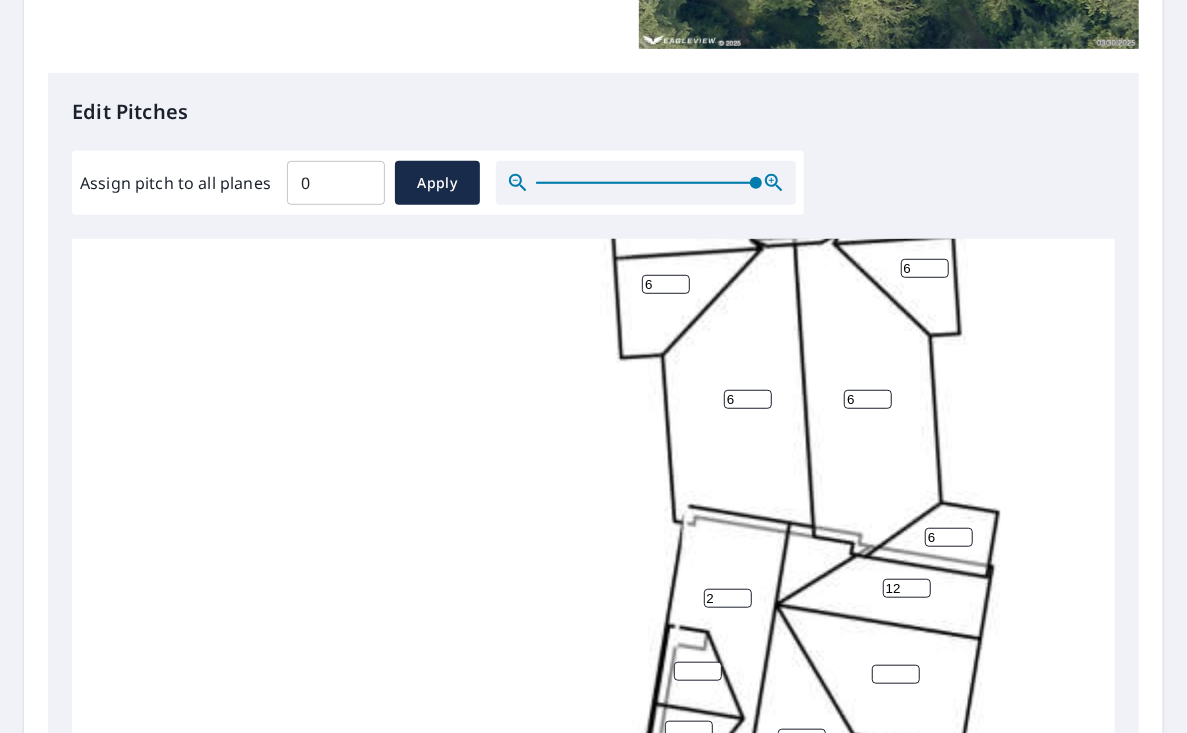 click on "2" at bounding box center (728, 598) 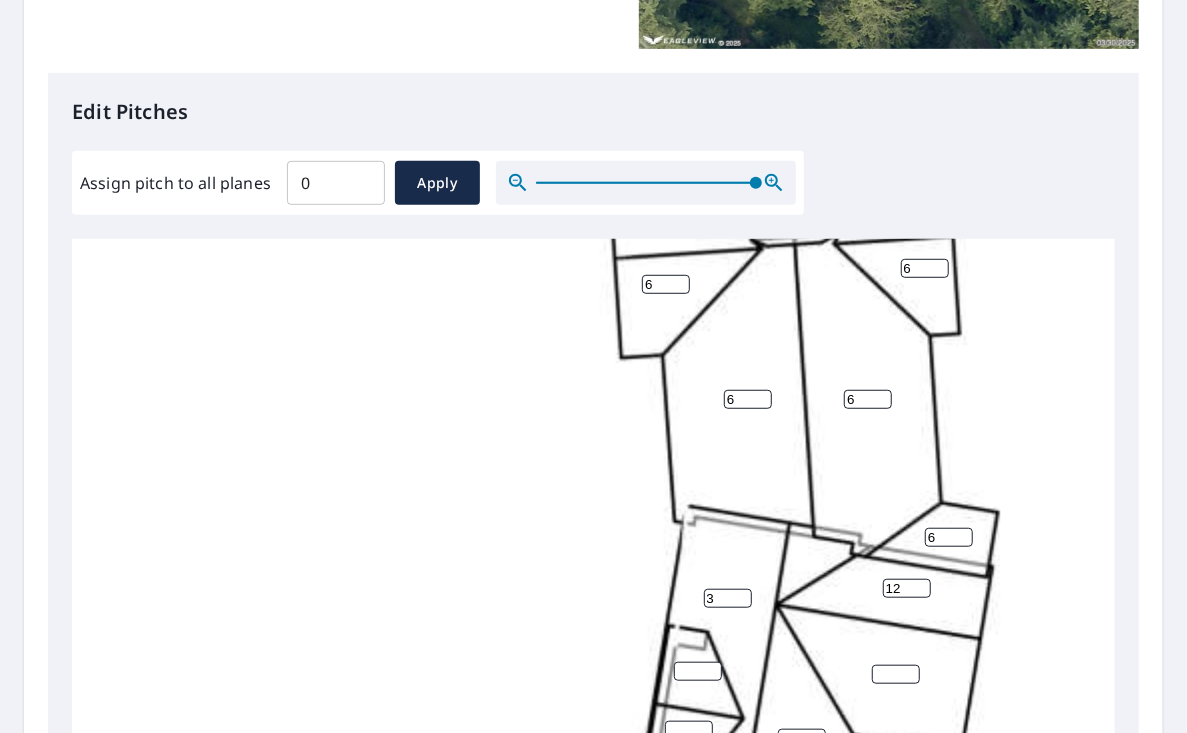click on "3" at bounding box center (728, 598) 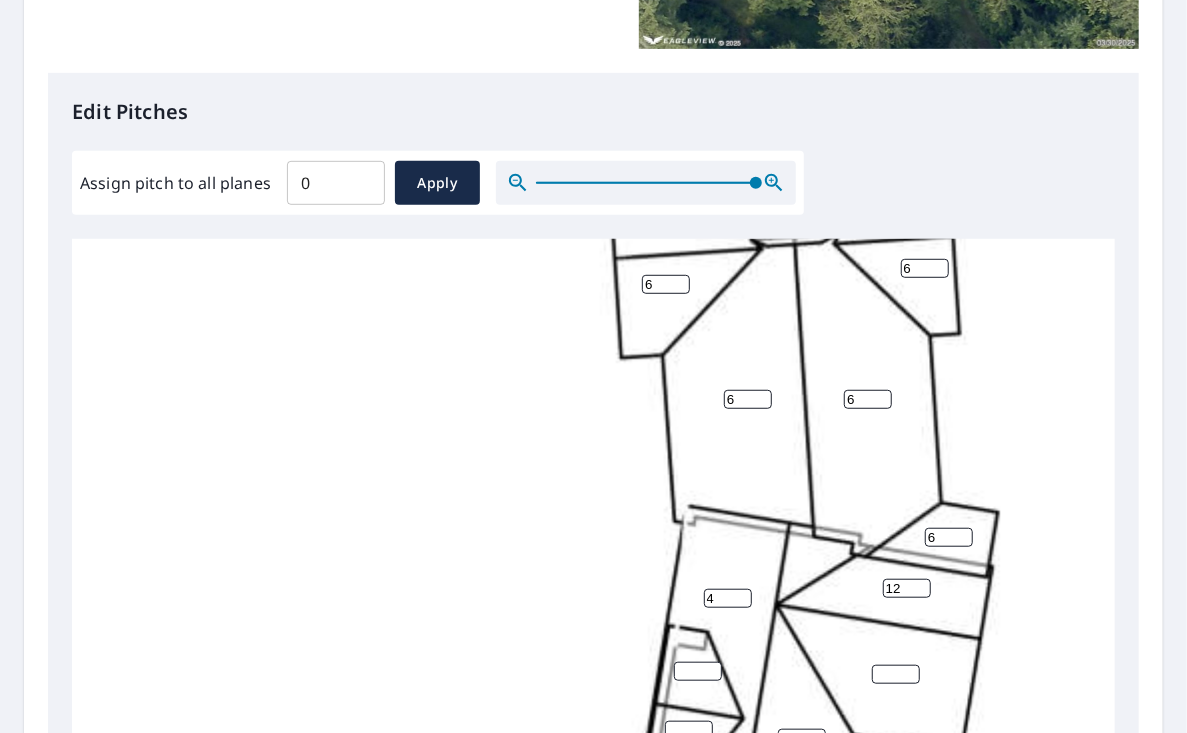 click on "4" at bounding box center [728, 598] 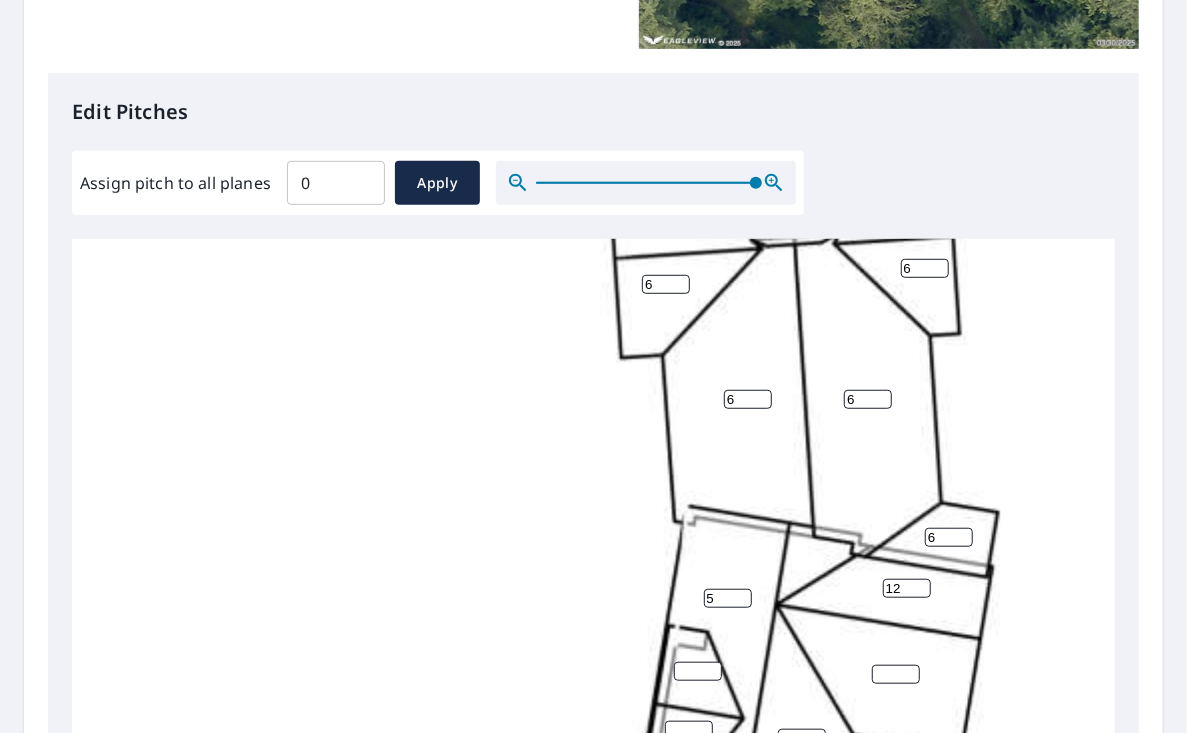 click on "5" at bounding box center (728, 598) 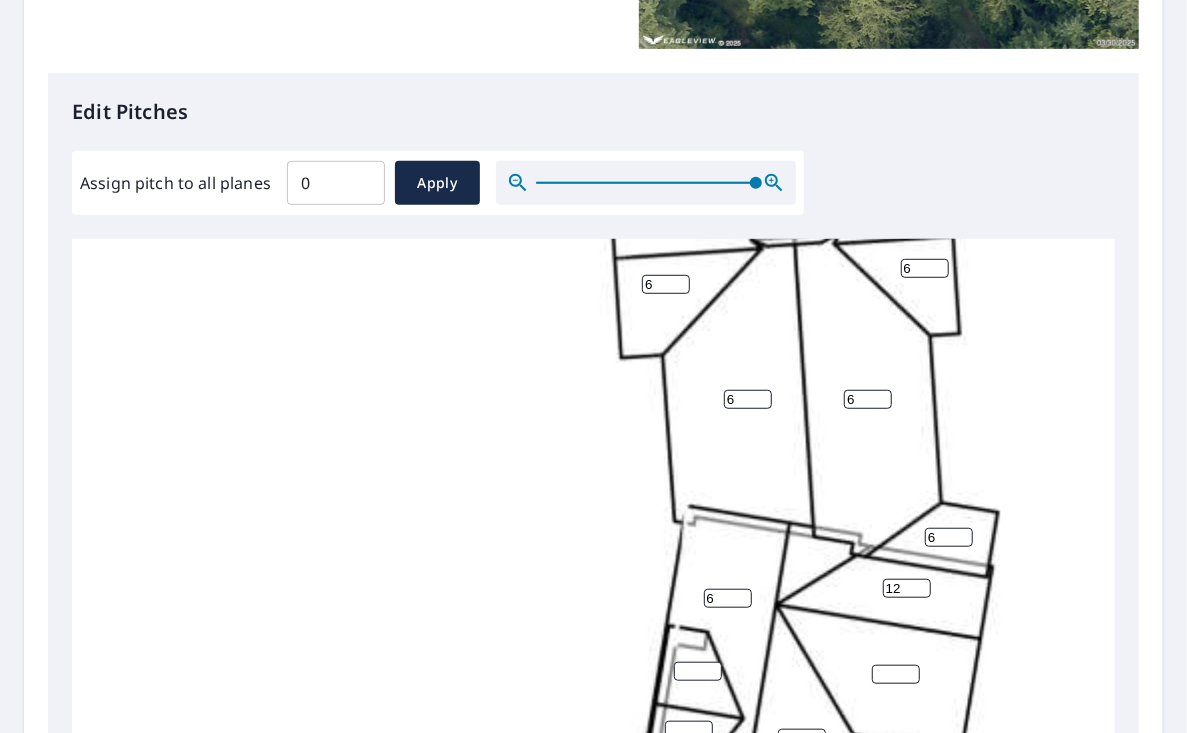 click on "6" at bounding box center (728, 598) 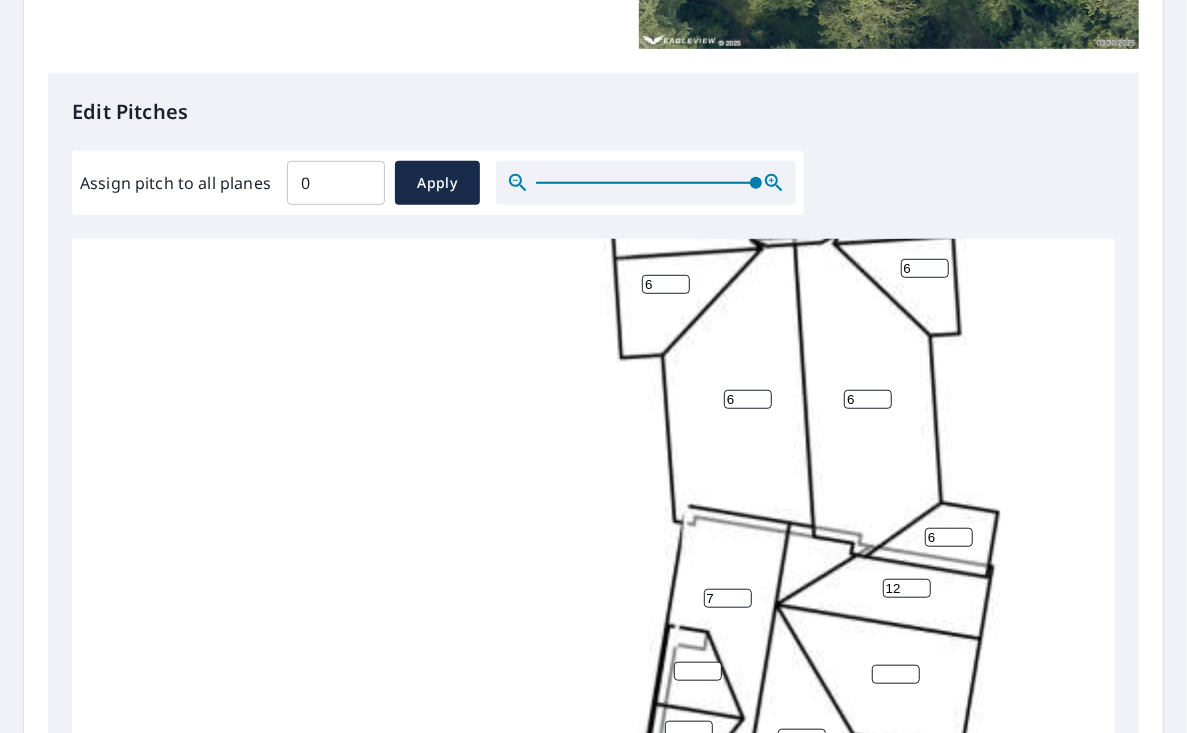 click on "7" at bounding box center [728, 598] 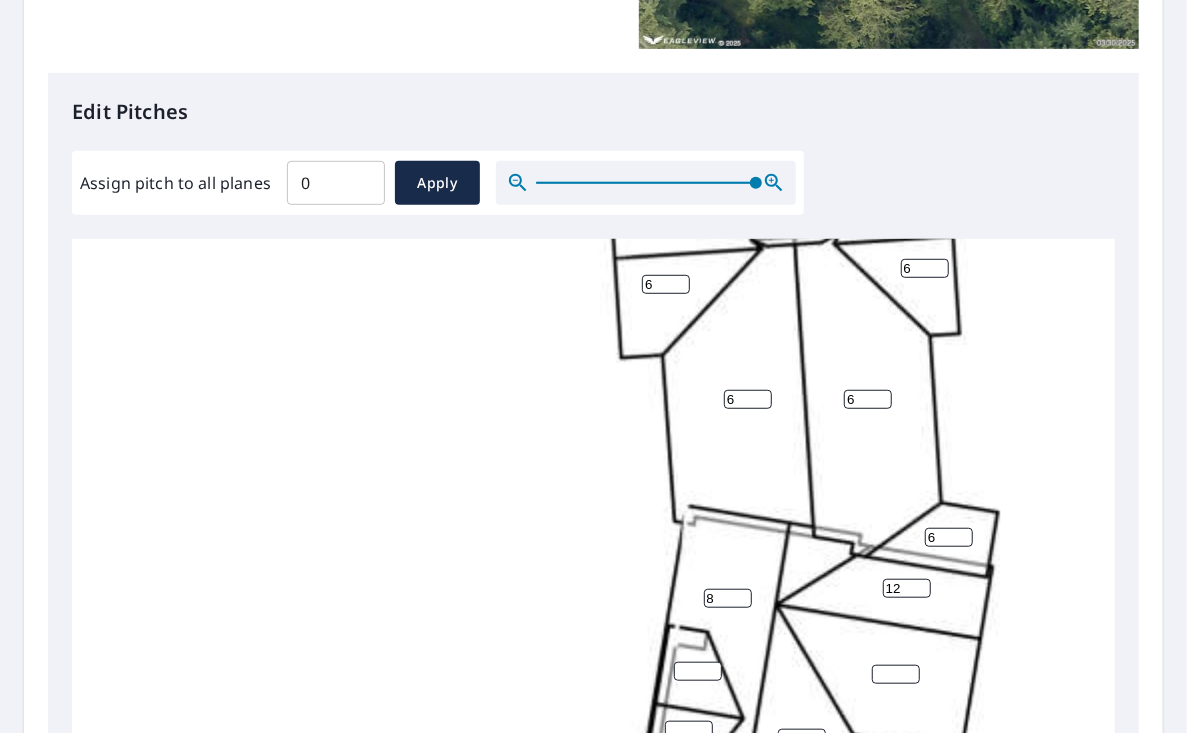 click on "8" at bounding box center (728, 598) 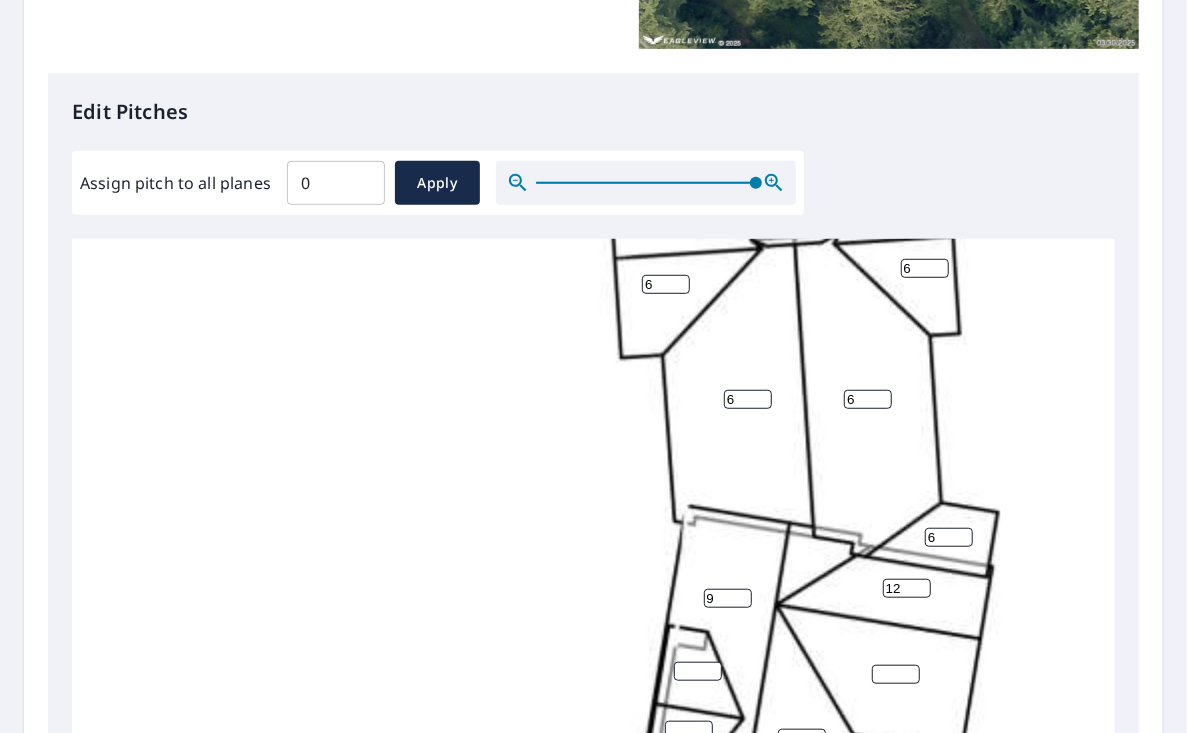 click on "10" at bounding box center [728, 598] 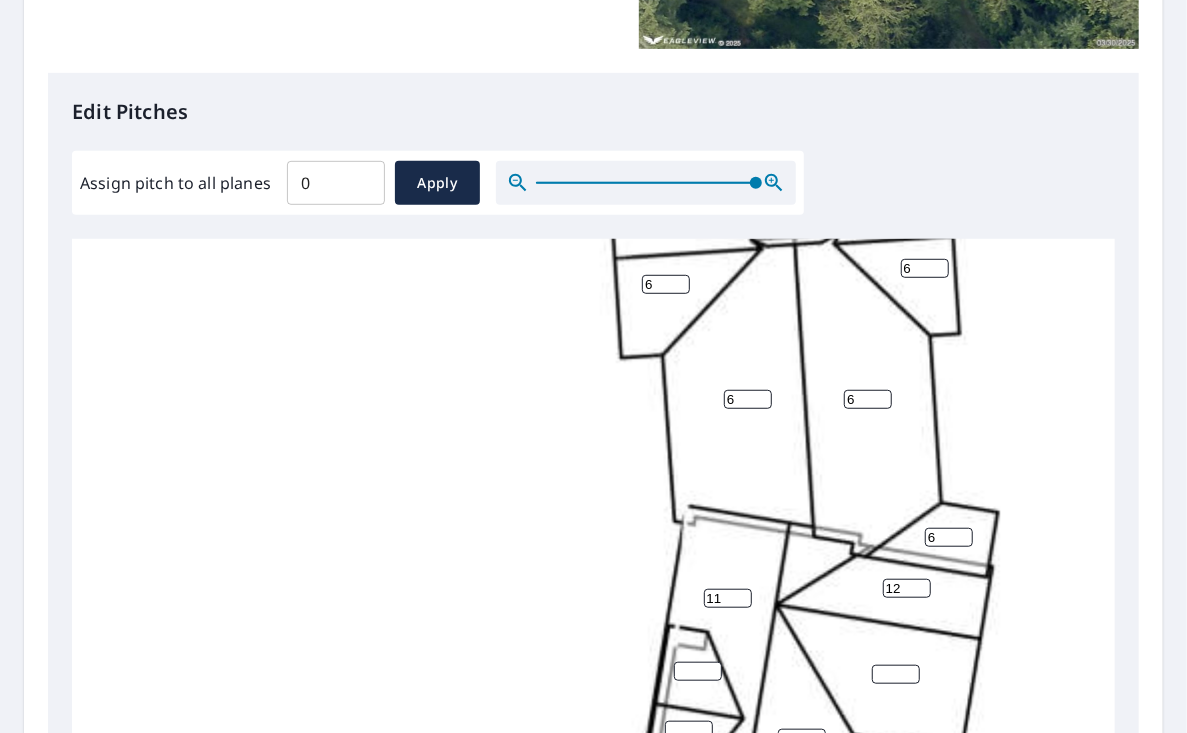 click on "11" at bounding box center (728, 598) 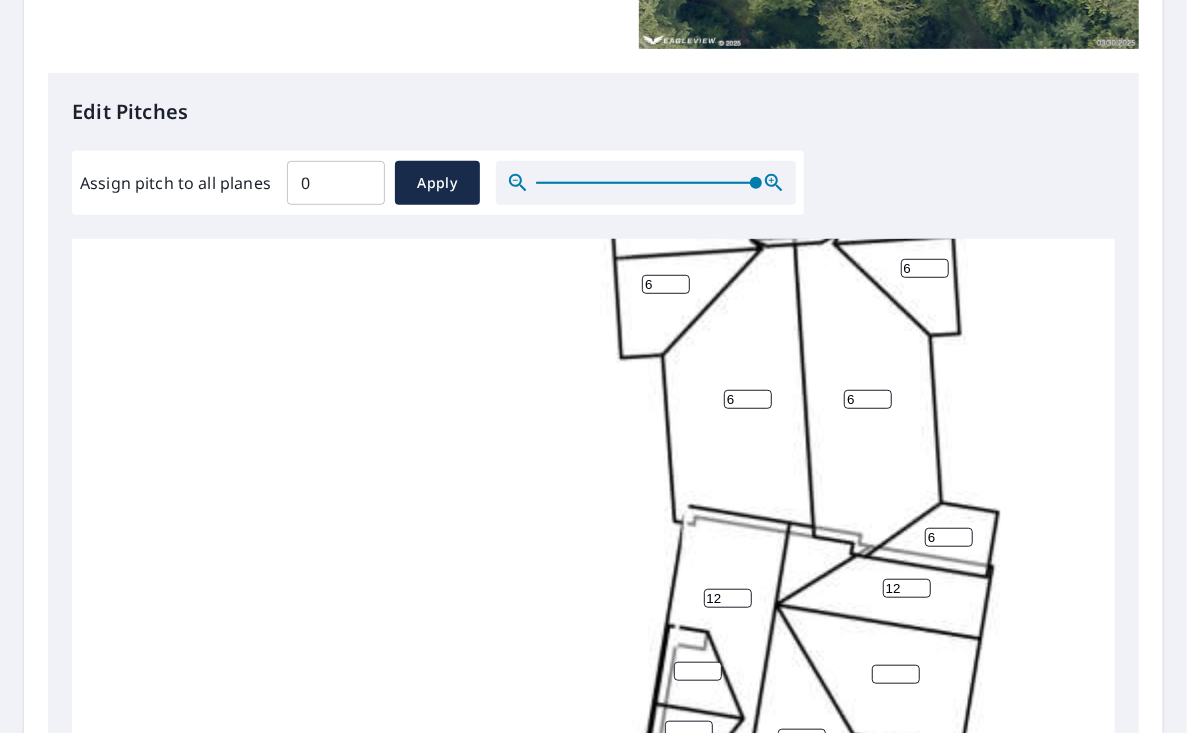 type on "12" 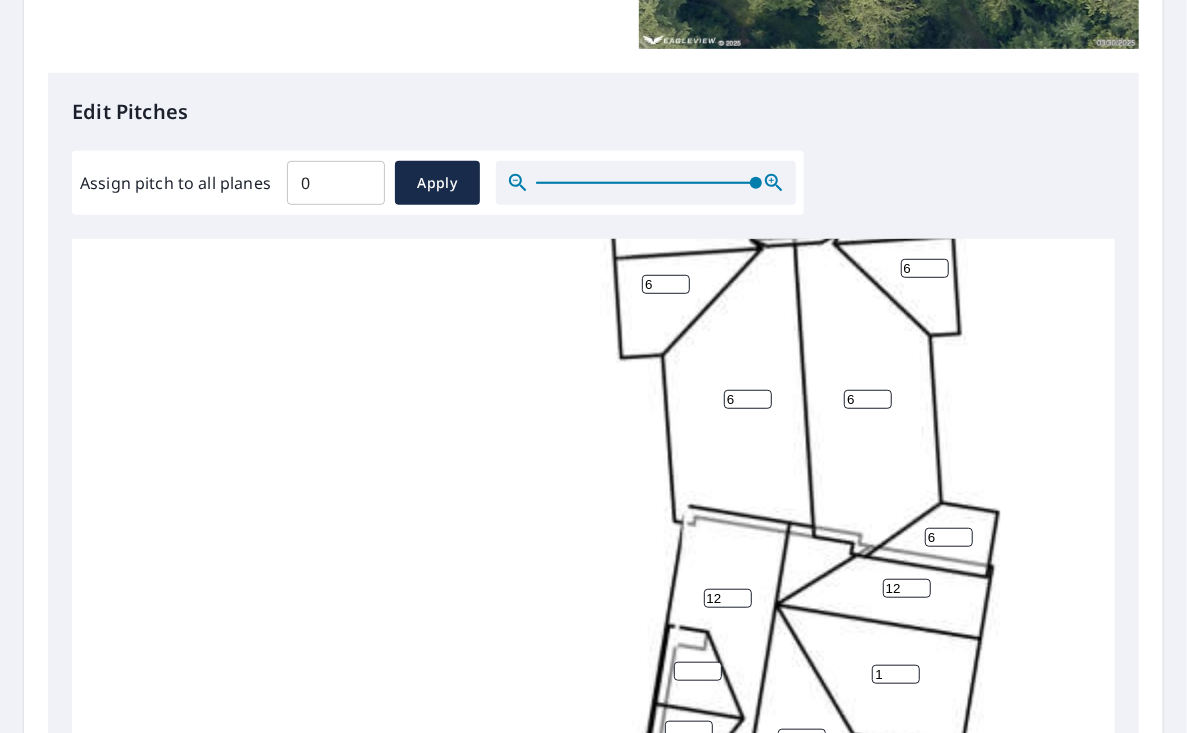 click on "1" at bounding box center [896, 674] 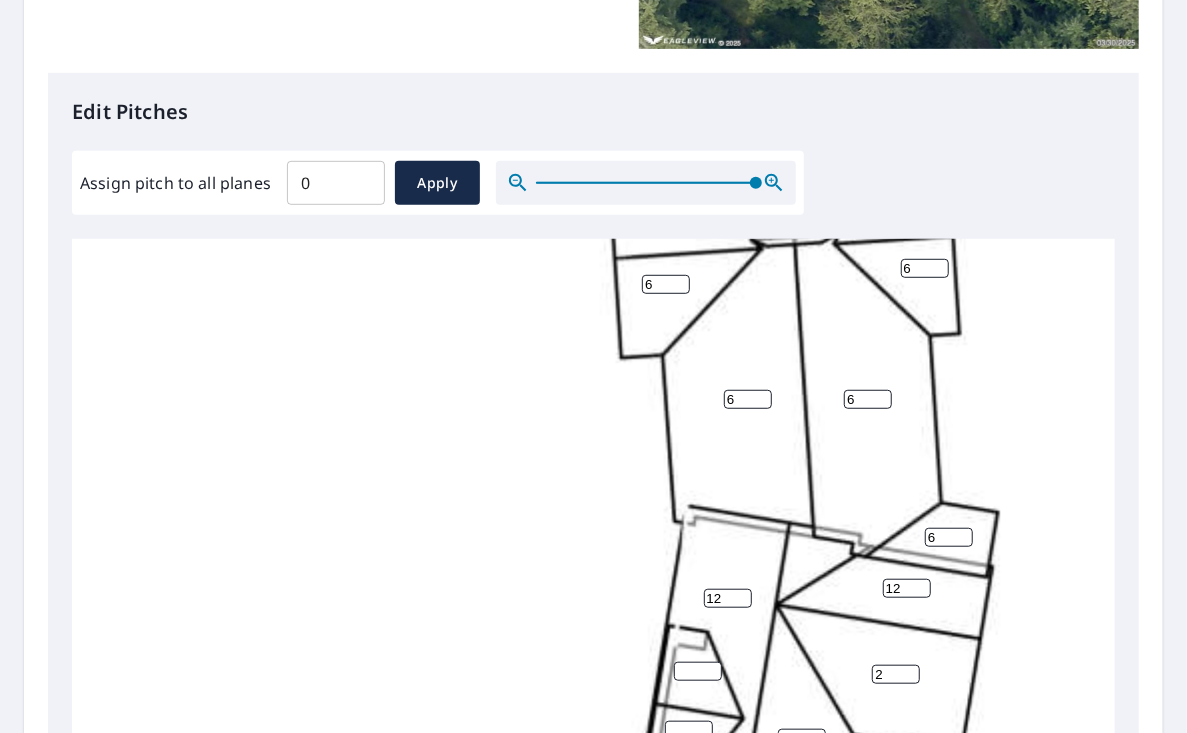 click on "2" at bounding box center [896, 674] 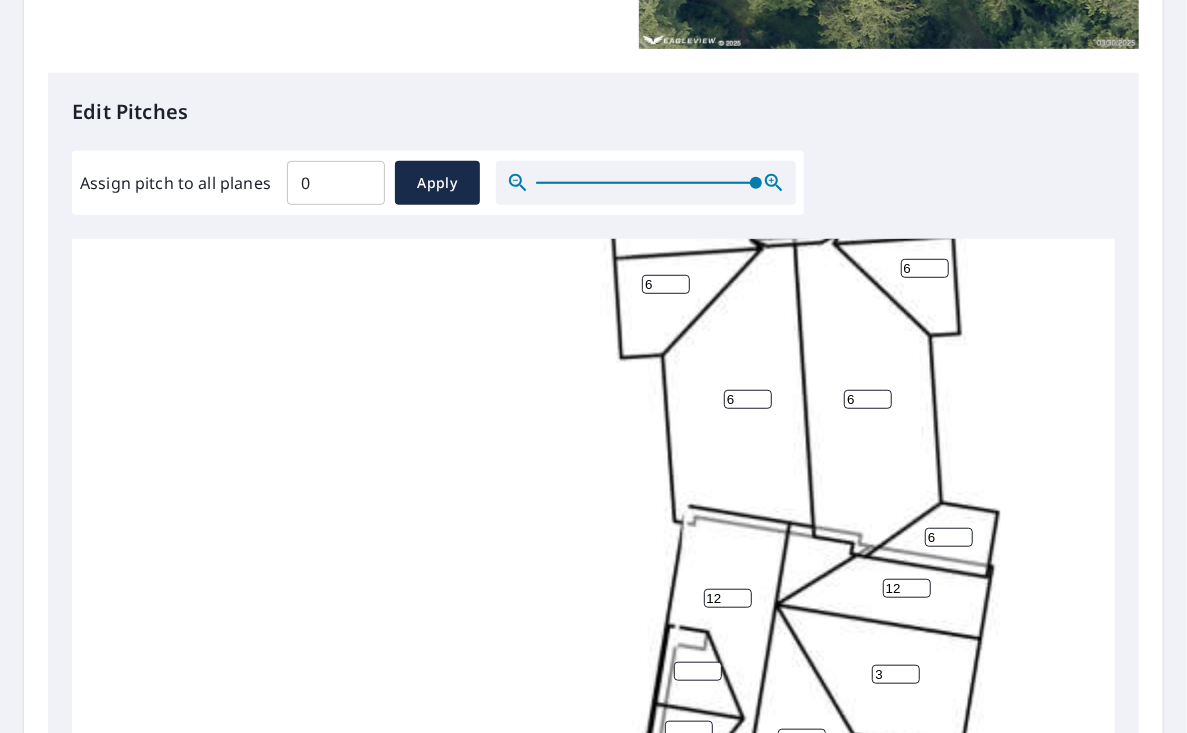 click on "3" at bounding box center [896, 674] 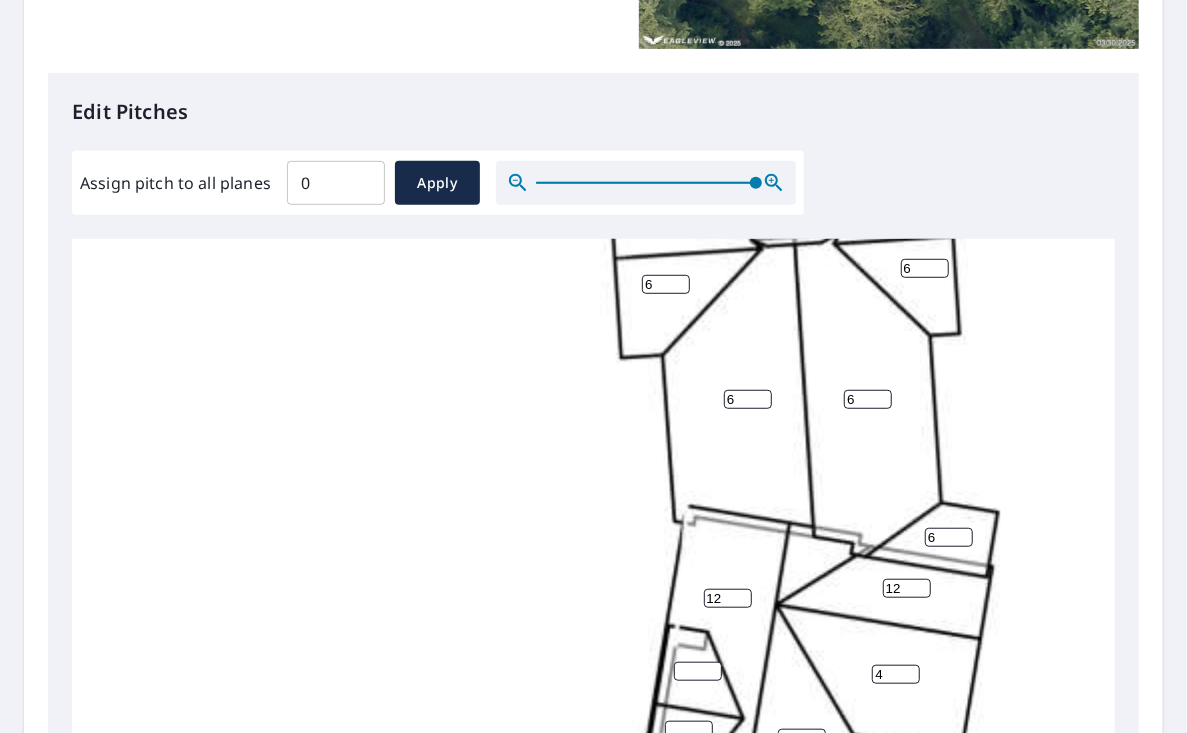click on "4" at bounding box center (896, 674) 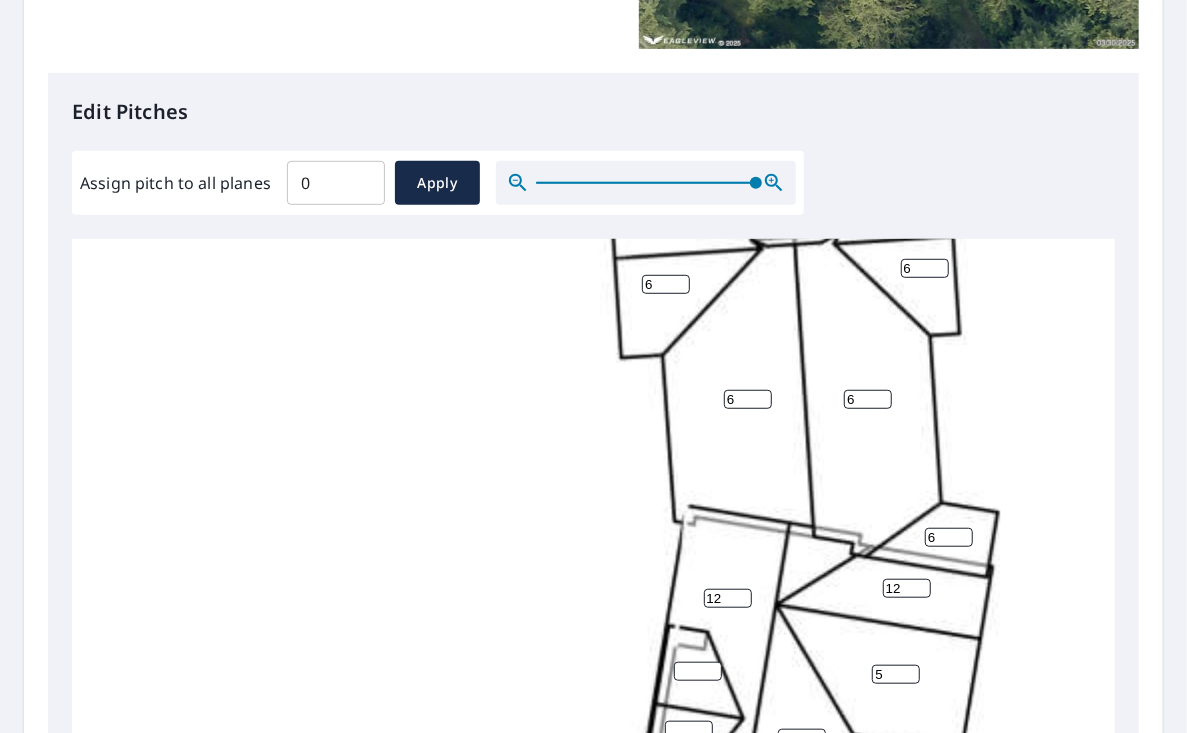 click on "5" at bounding box center [896, 674] 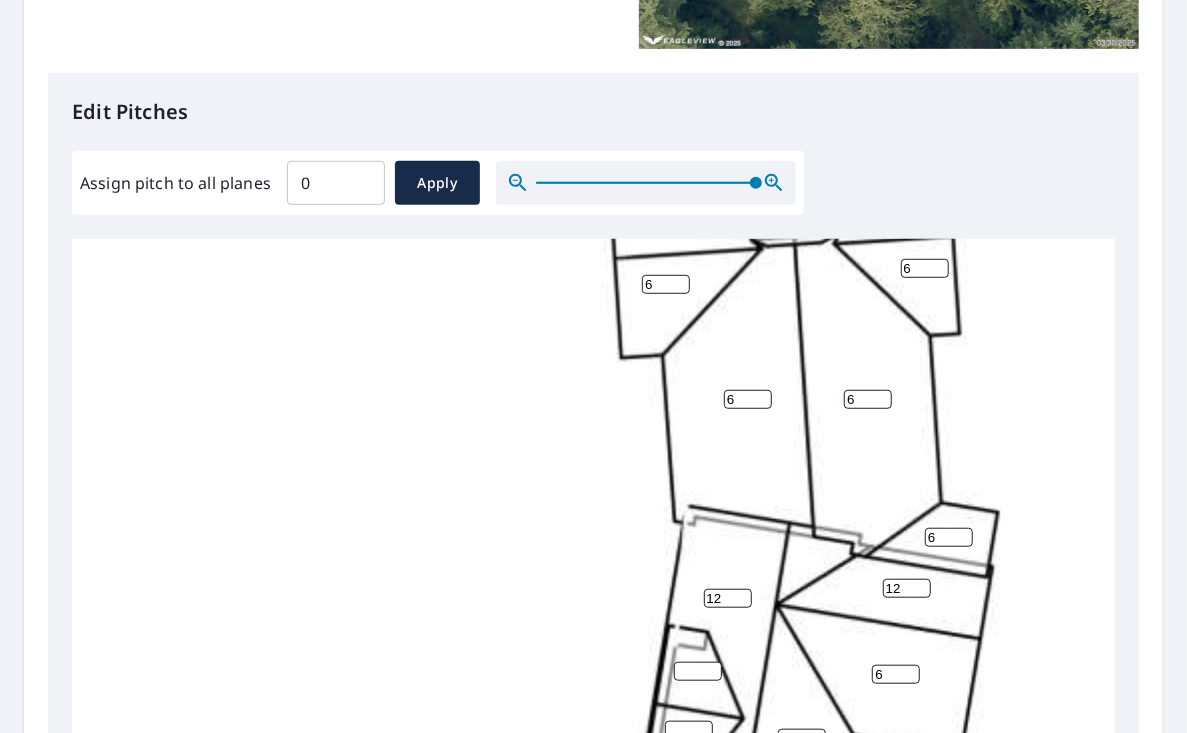 click on "6" at bounding box center (896, 674) 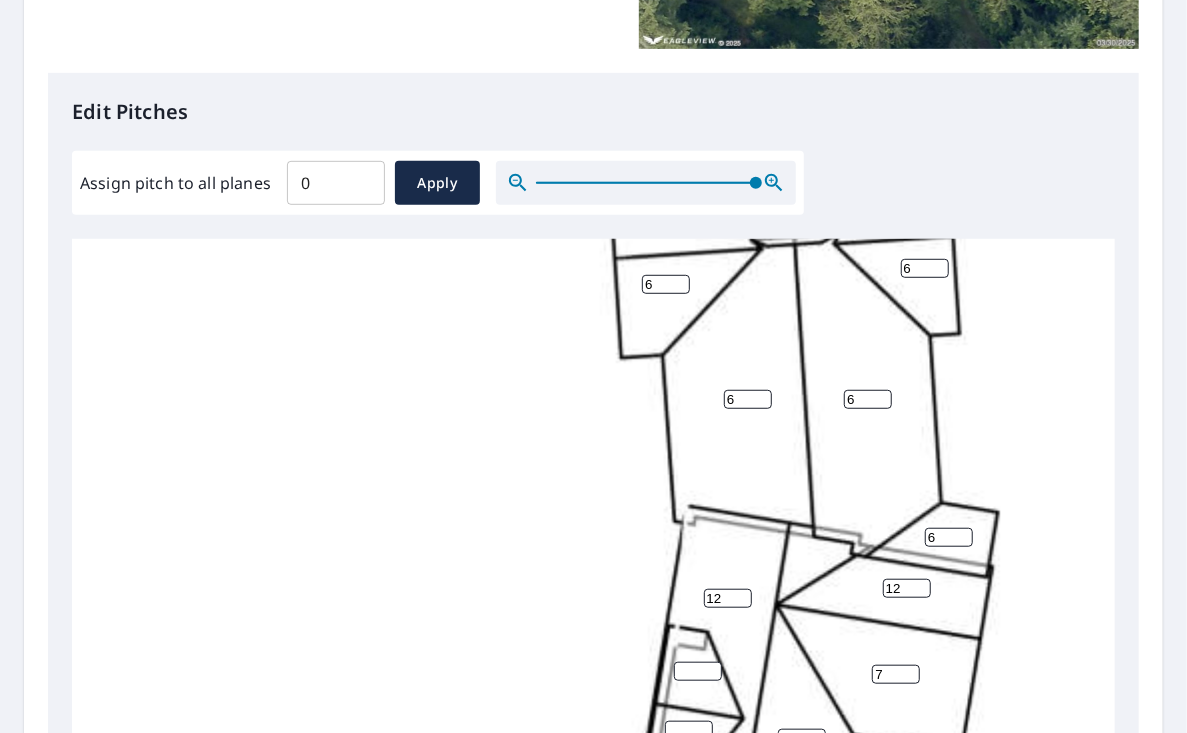 click on "7" at bounding box center (896, 674) 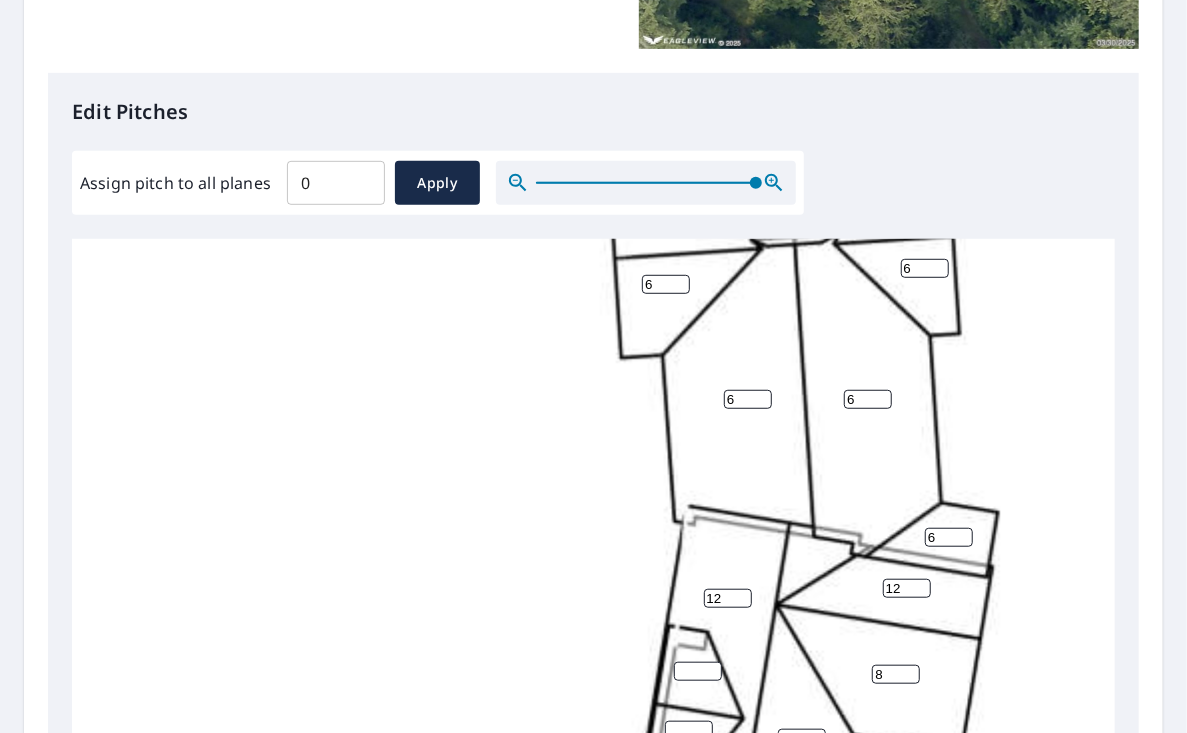 click on "8" at bounding box center (896, 674) 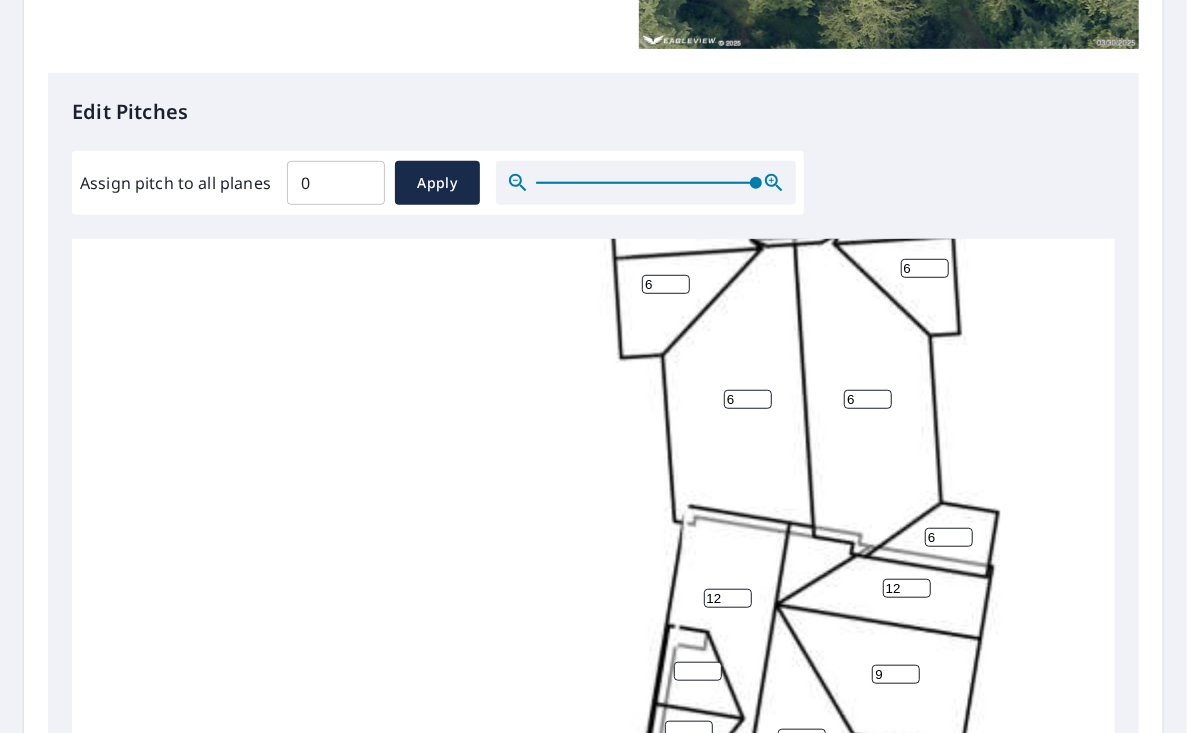 click on "9" at bounding box center [896, 674] 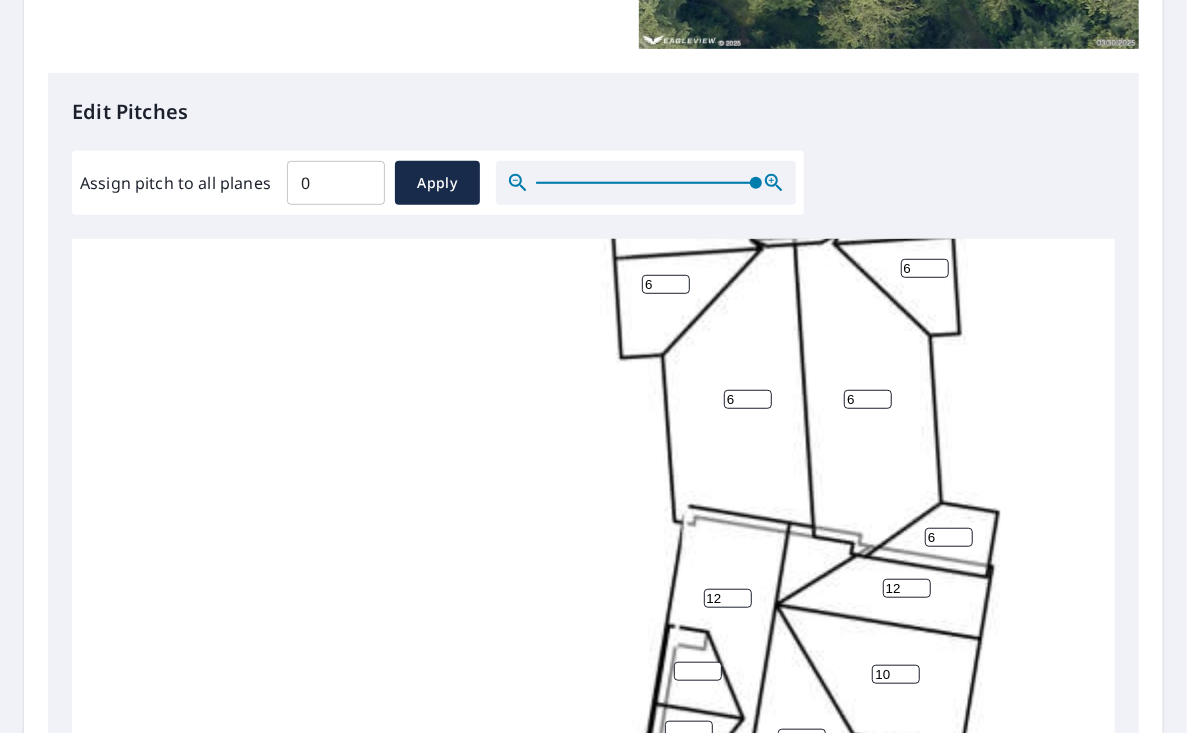 click on "10" at bounding box center [896, 674] 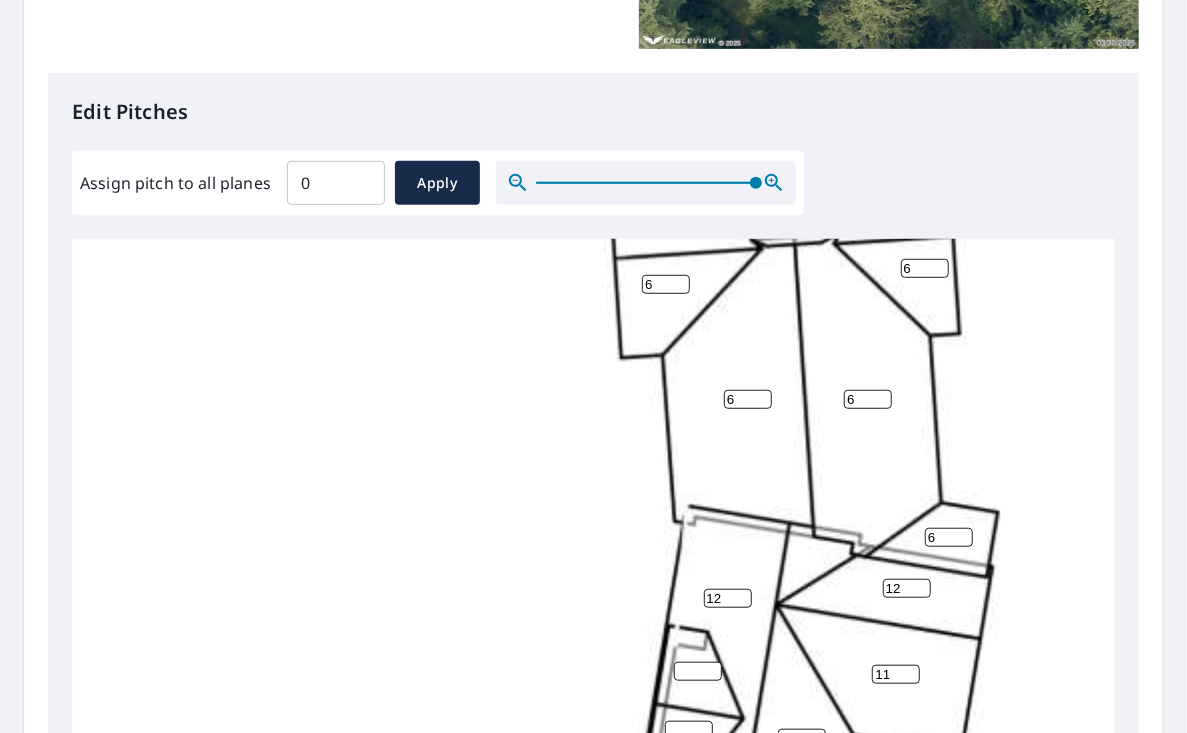 click on "11" at bounding box center (896, 674) 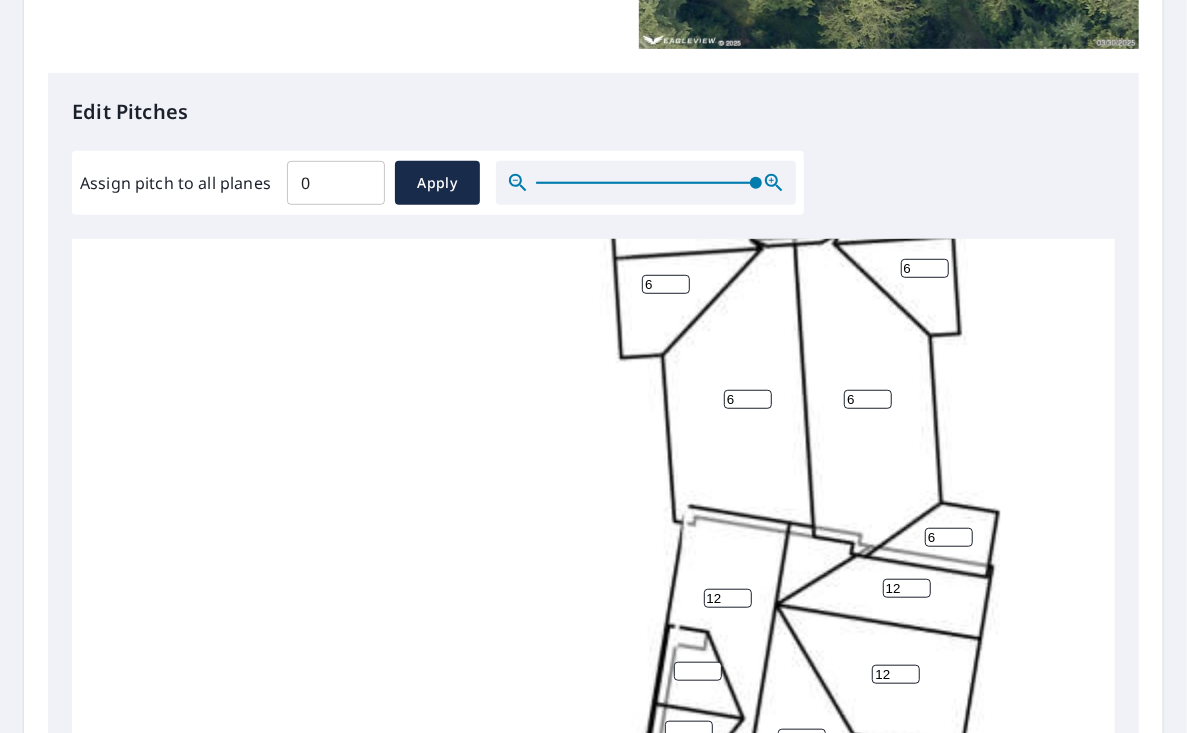 click on "12" at bounding box center (896, 674) 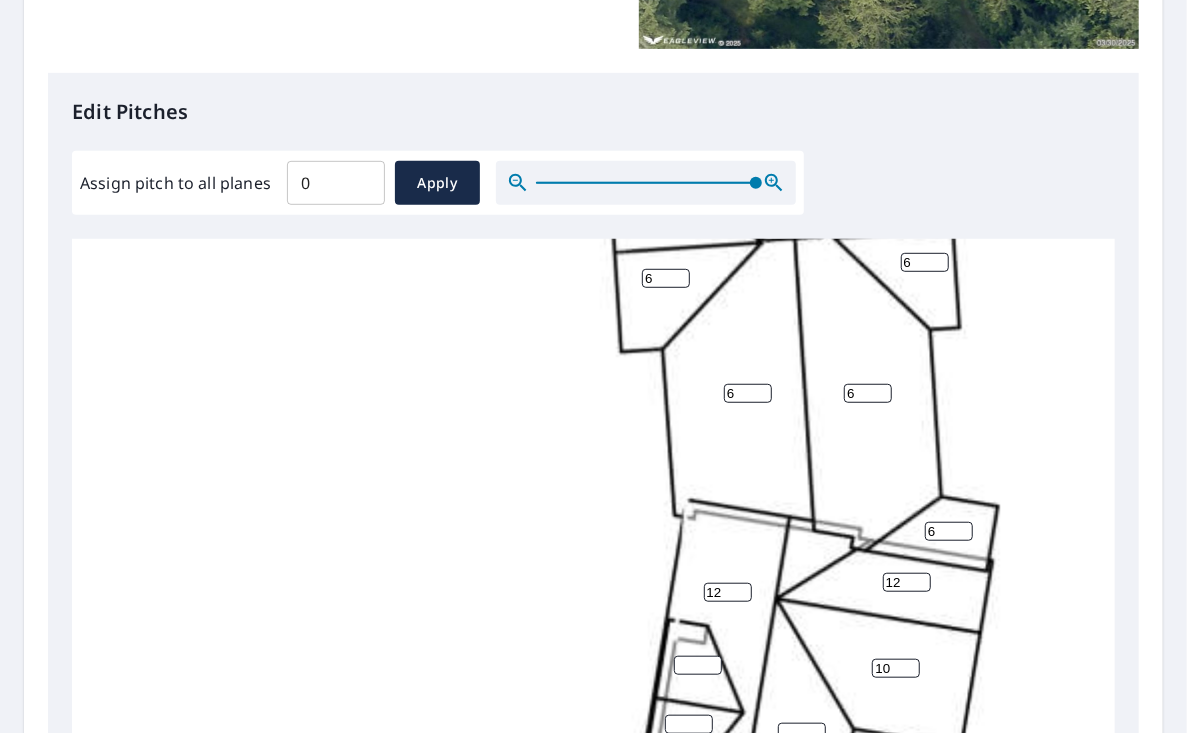 scroll, scrollTop: 648, scrollLeft: 0, axis: vertical 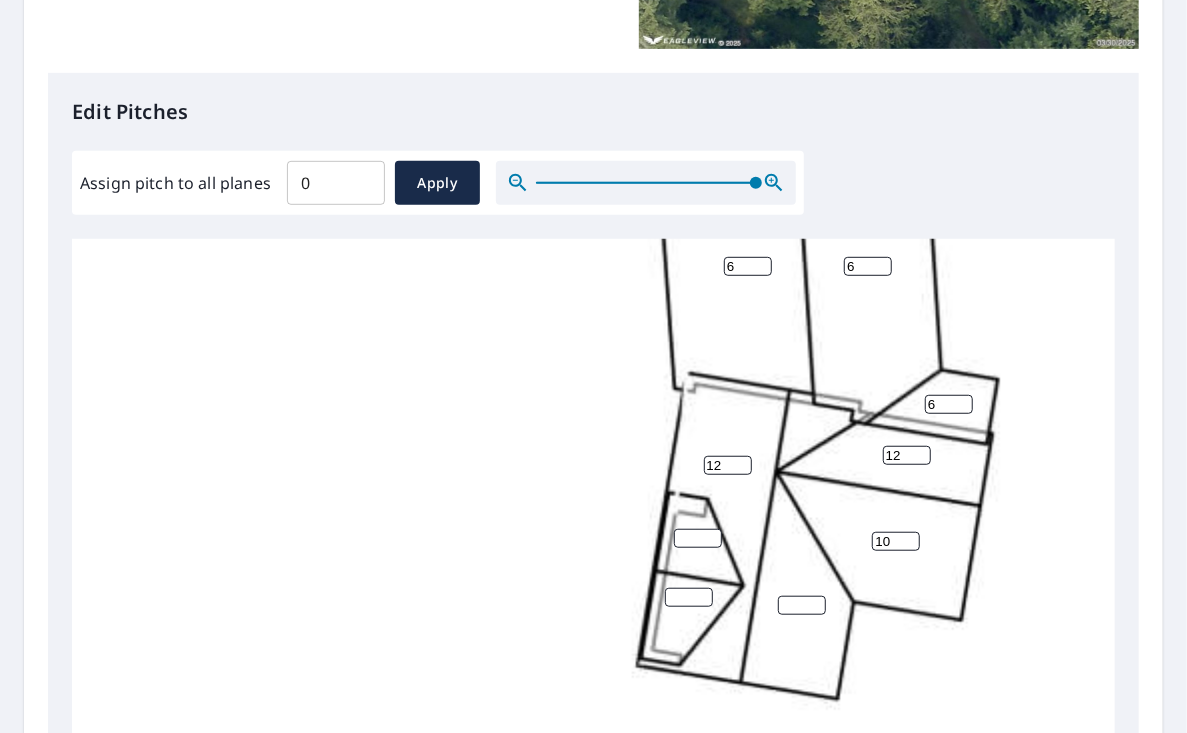 type on "10" 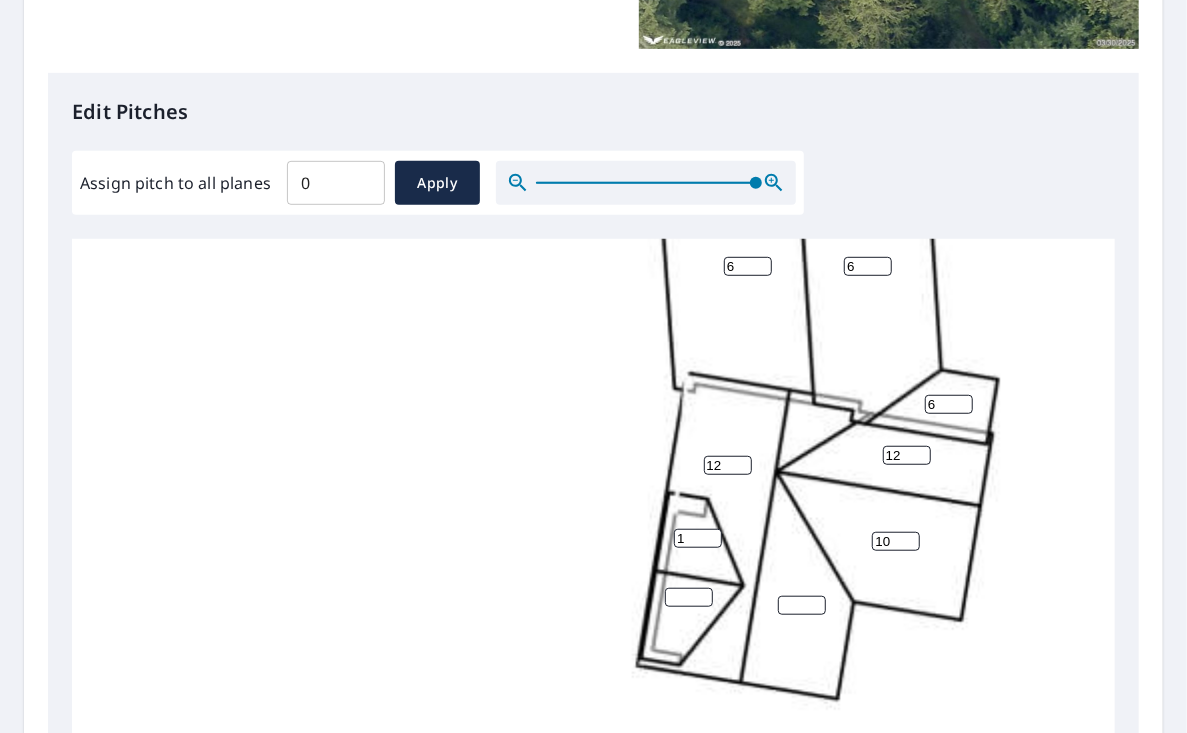 click on "1" at bounding box center (698, 538) 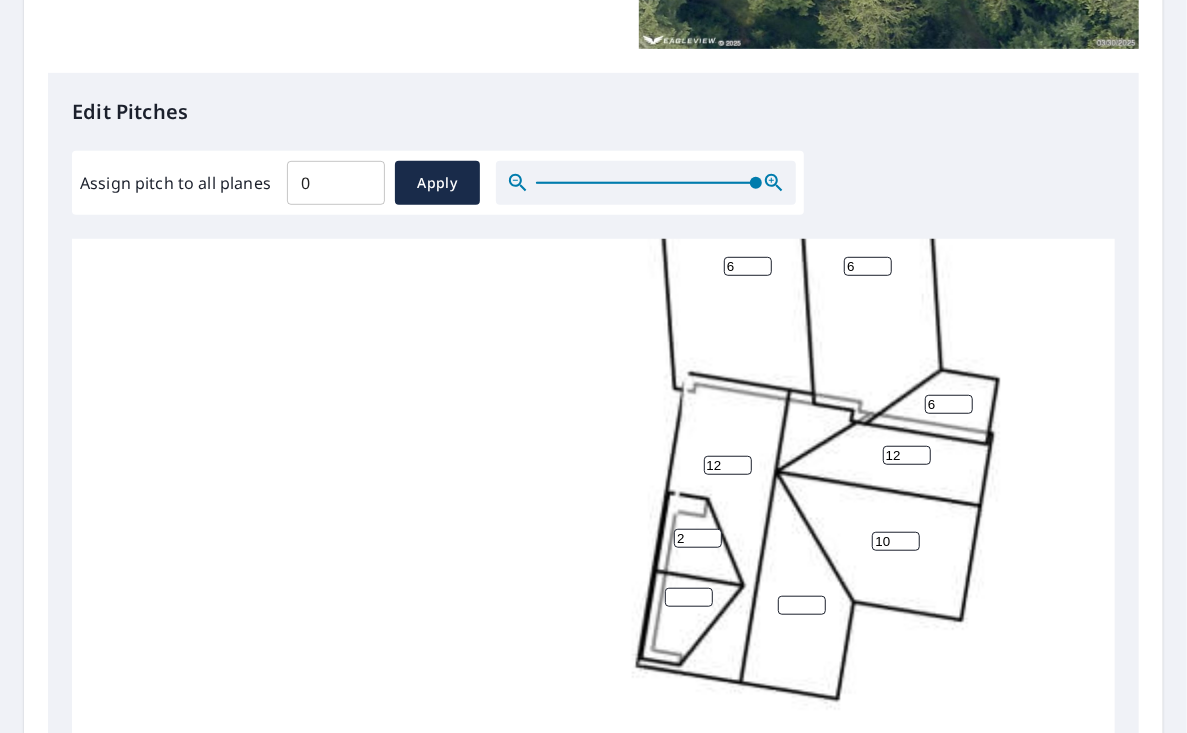 click on "2" at bounding box center (698, 538) 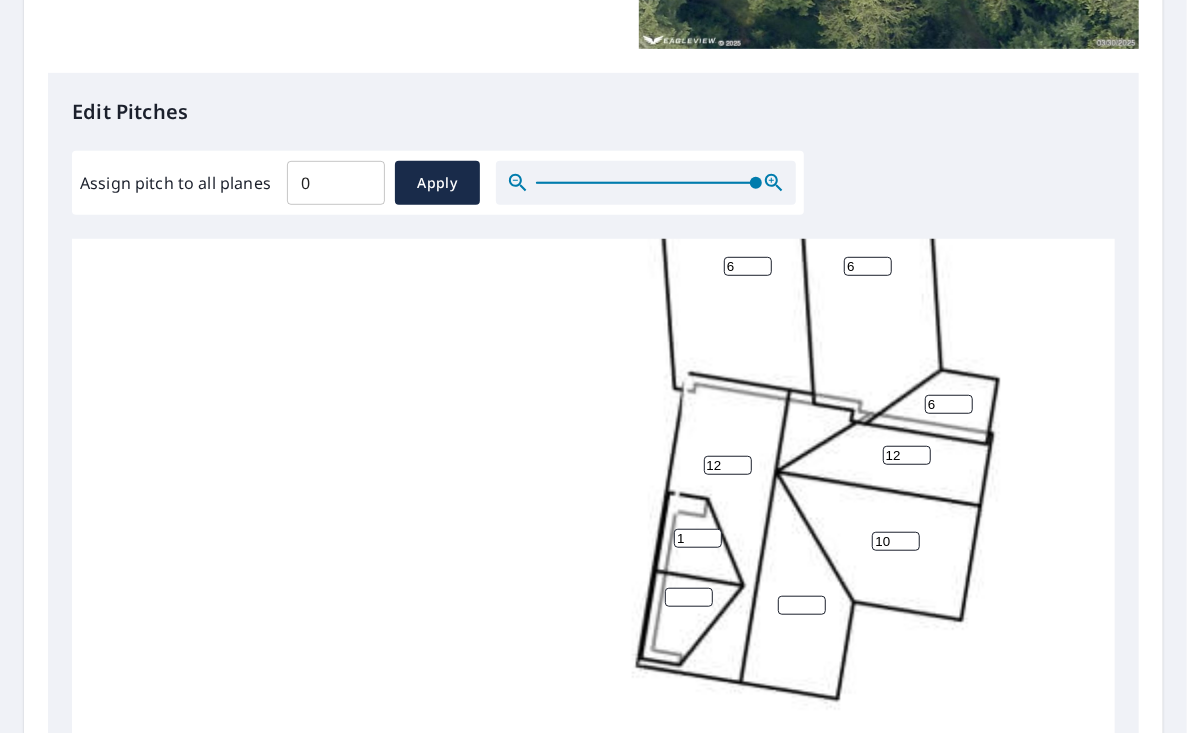 click on "1" at bounding box center [698, 538] 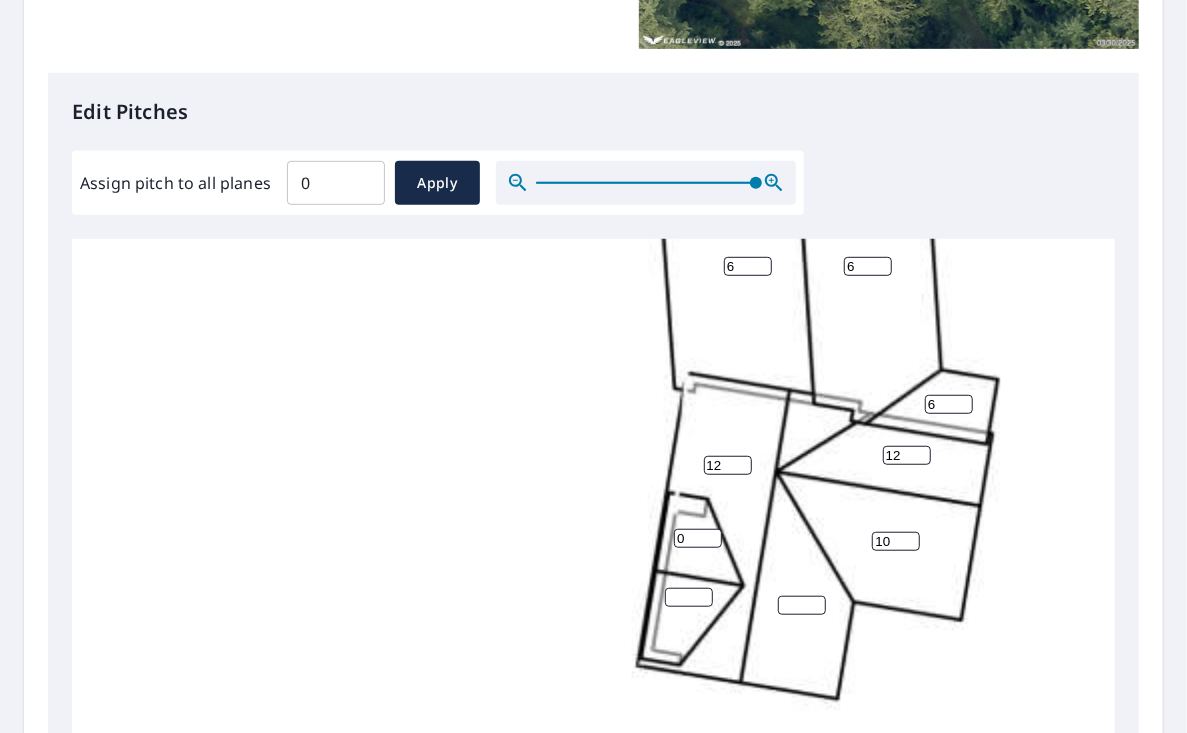 click on "0" at bounding box center [698, 538] 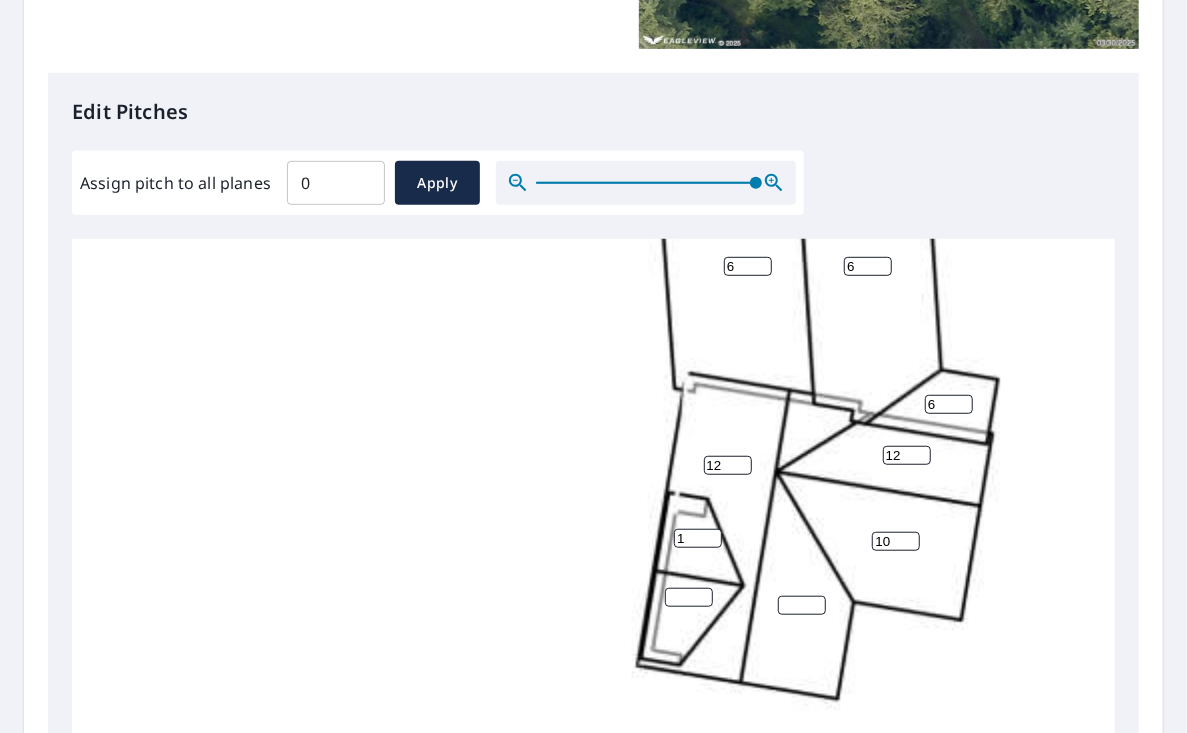 click on "1" at bounding box center [698, 538] 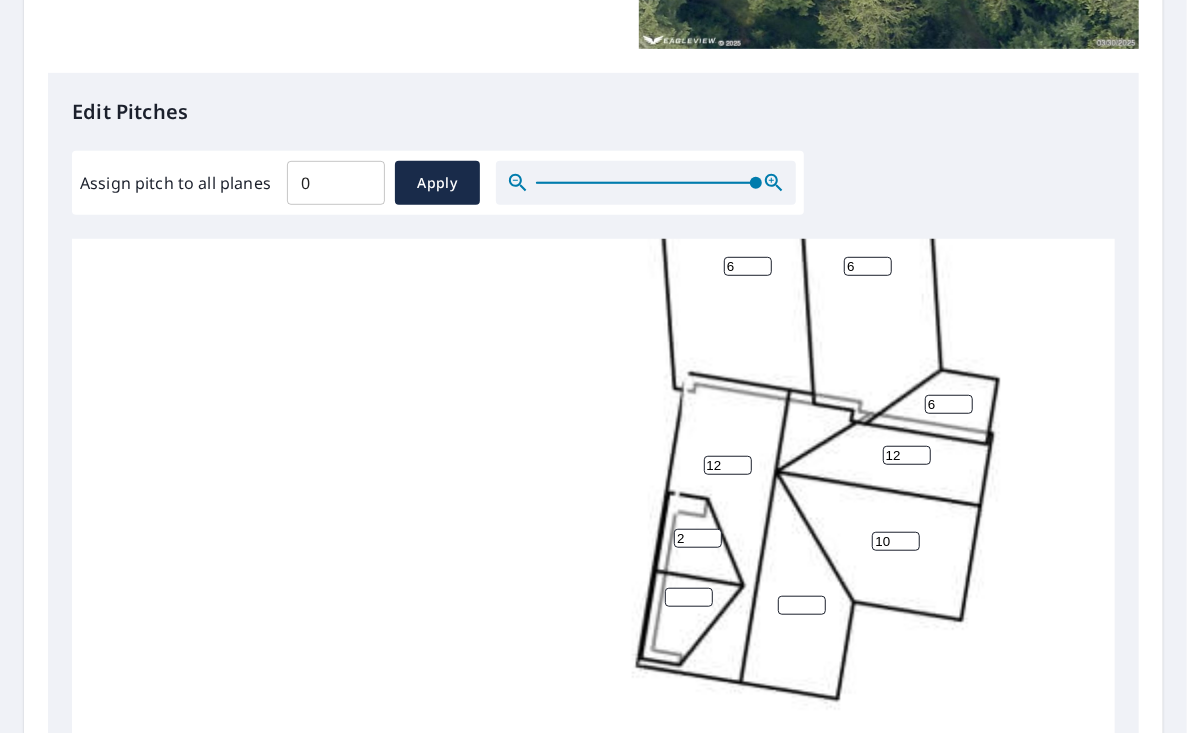 click on "2" at bounding box center (698, 538) 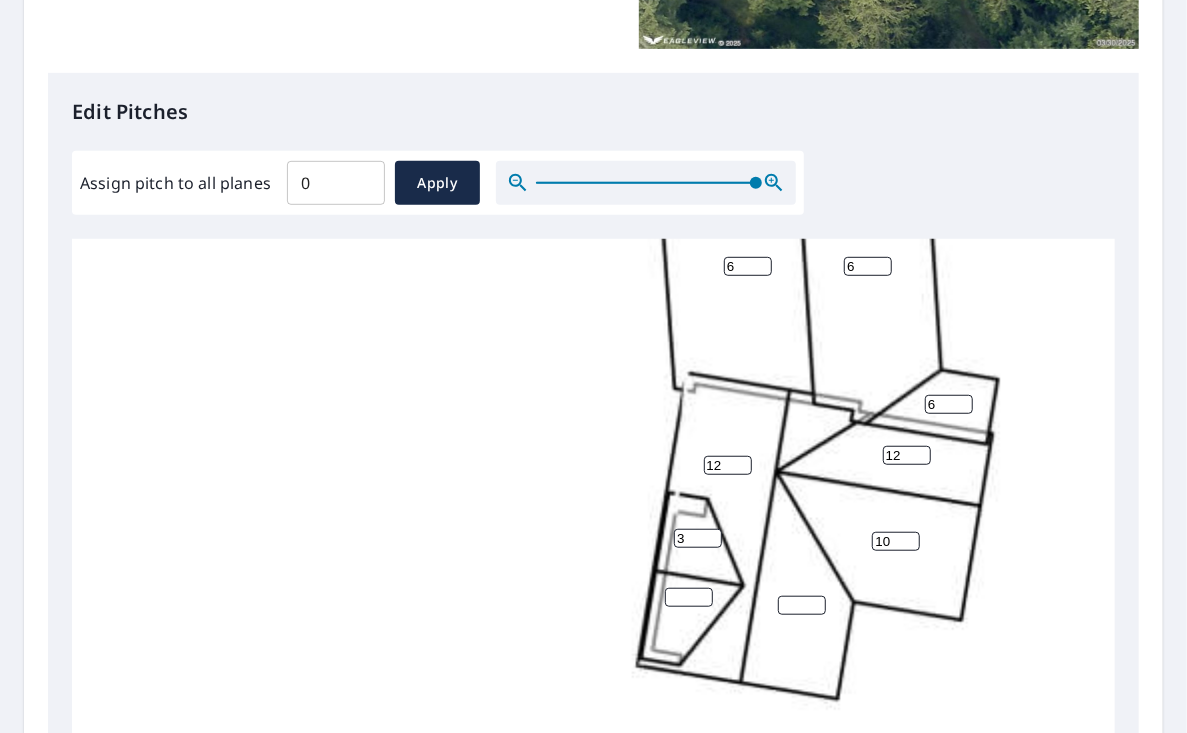 click on "3" at bounding box center [698, 538] 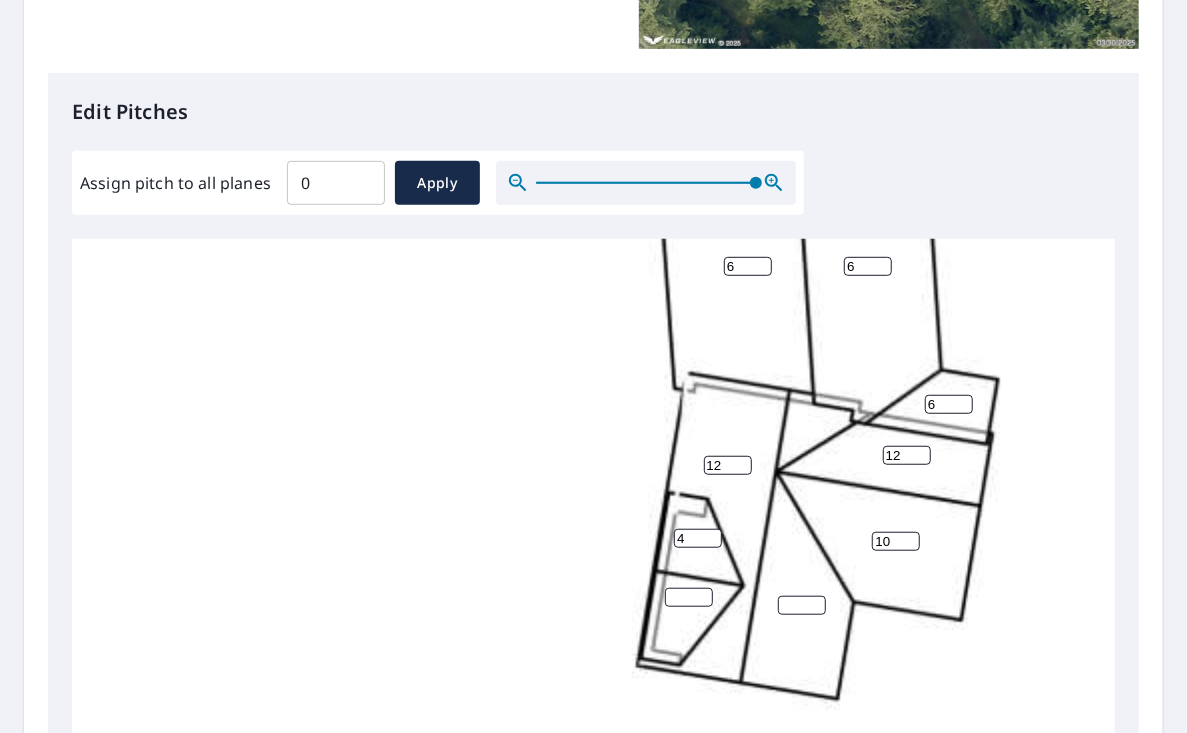 click on "4" at bounding box center (698, 538) 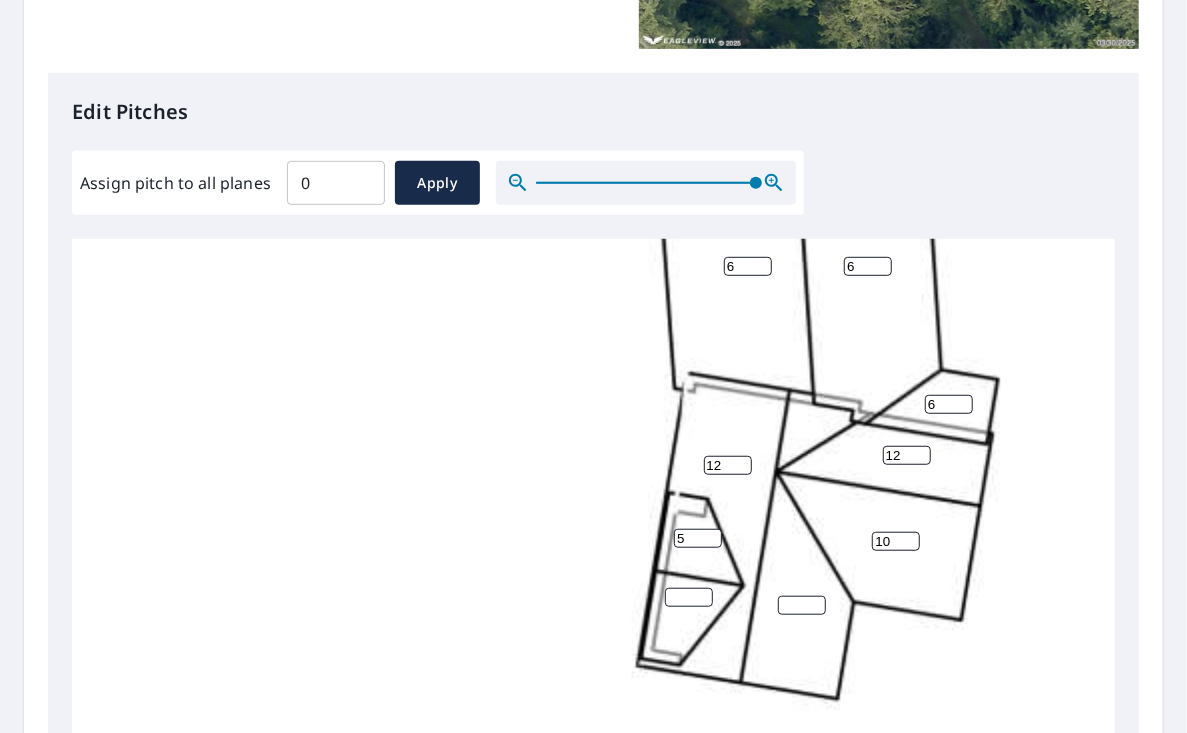 click on "5" at bounding box center [698, 538] 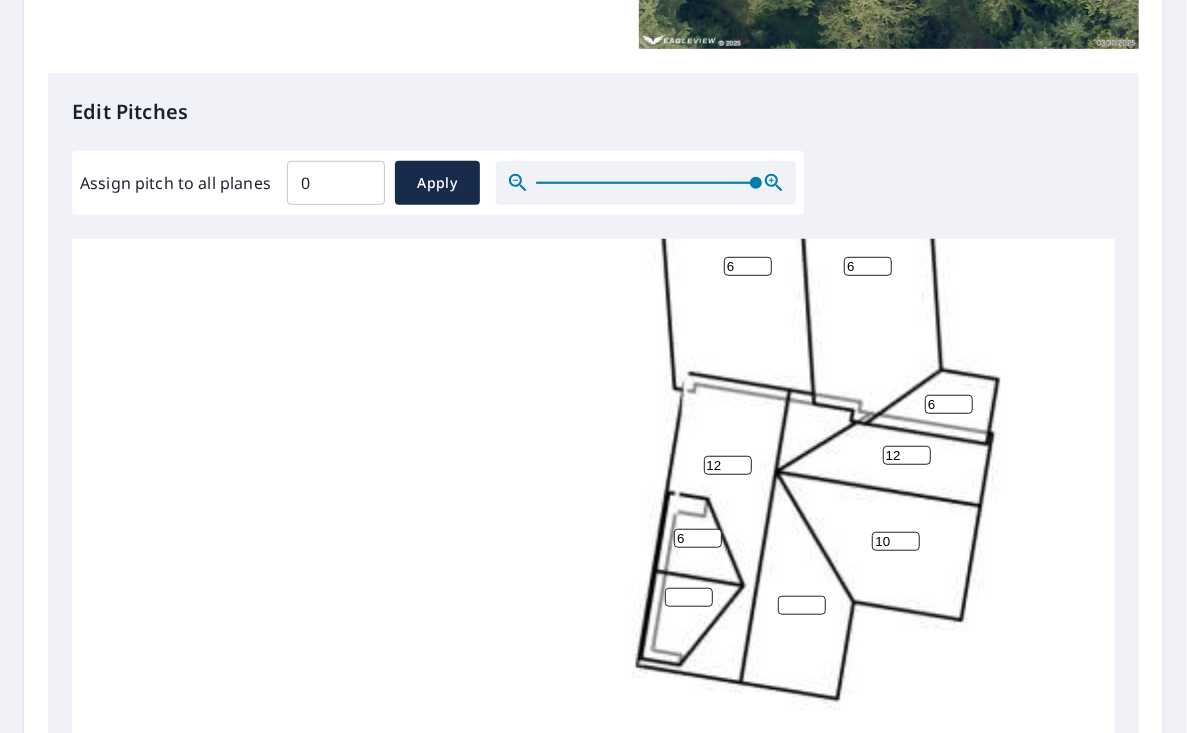 click on "6" at bounding box center (698, 538) 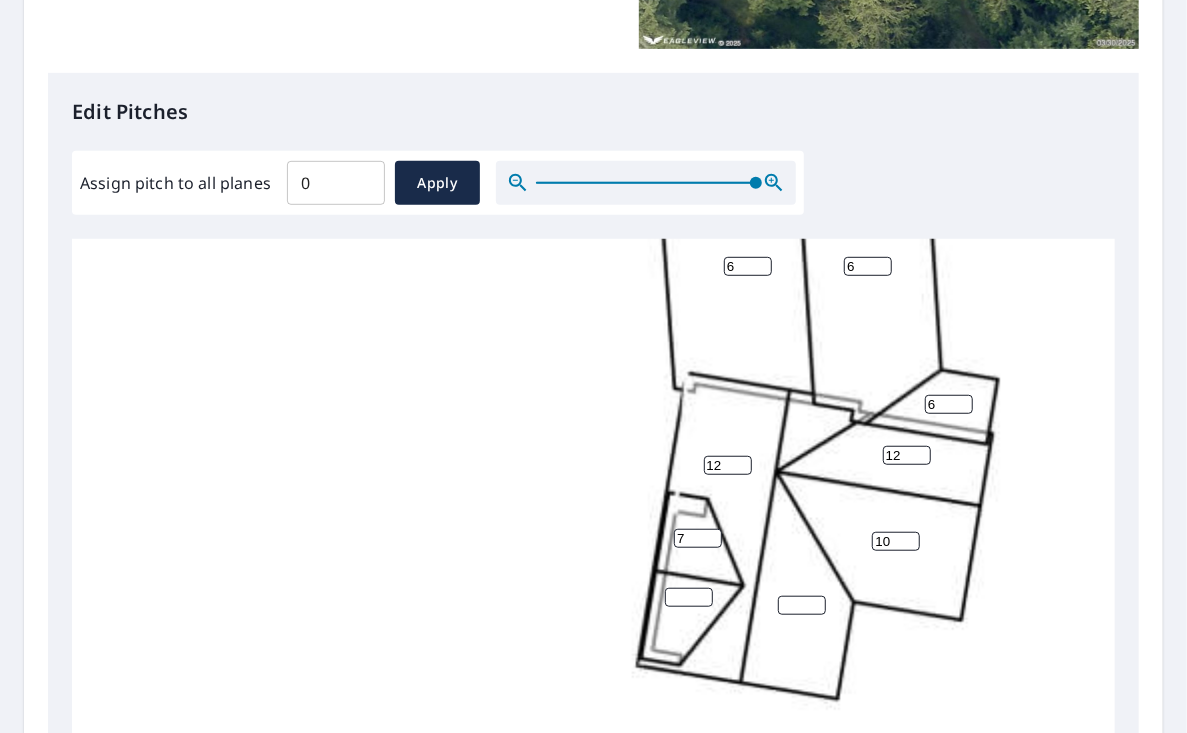 click on "7" at bounding box center (698, 538) 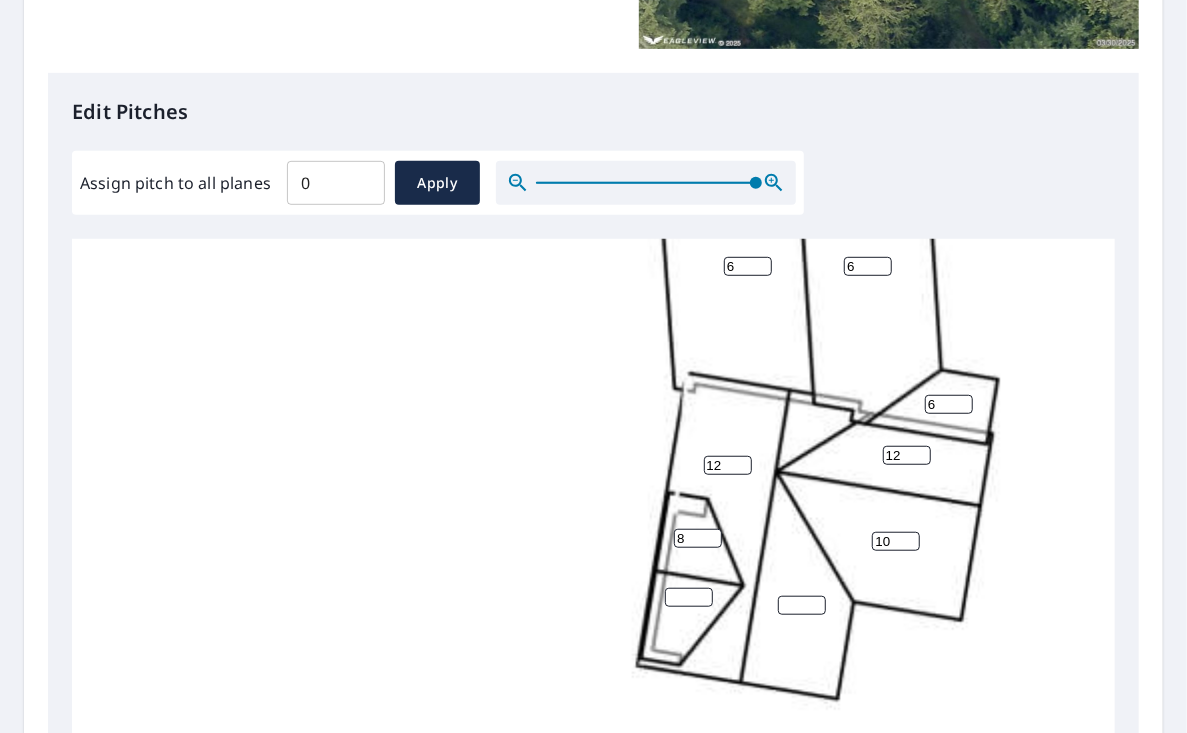 click on "8" at bounding box center [698, 538] 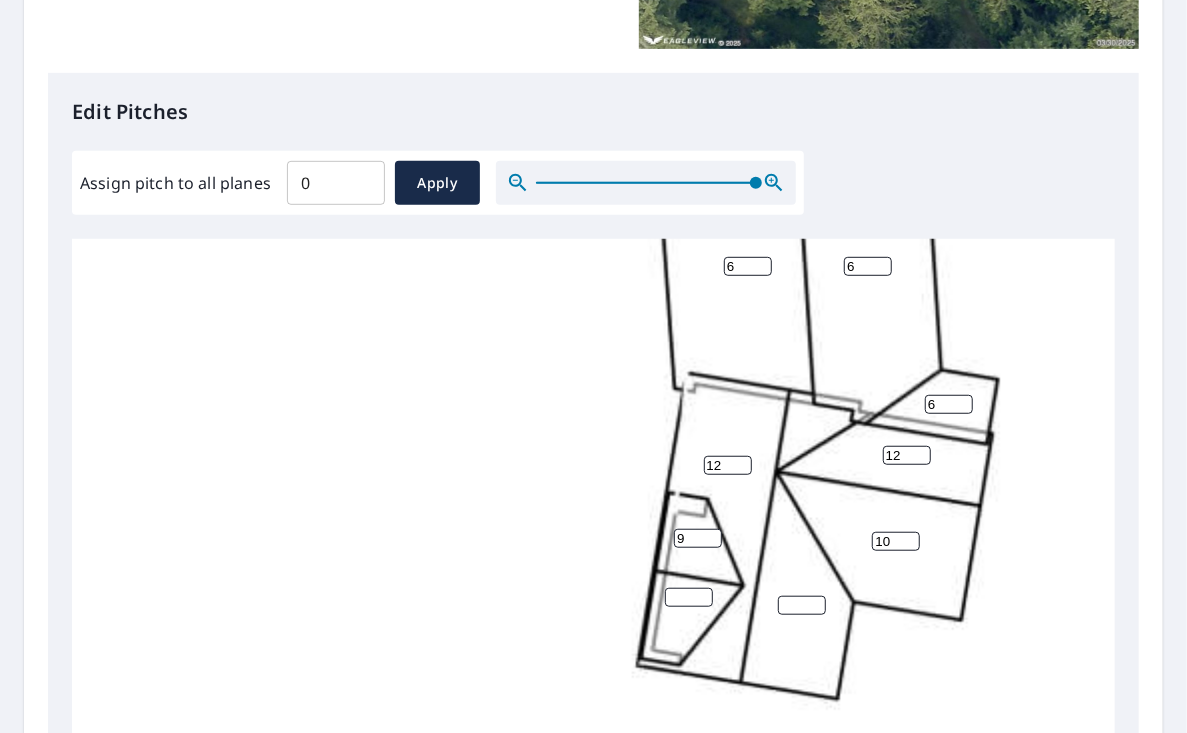 click on "9" at bounding box center (698, 538) 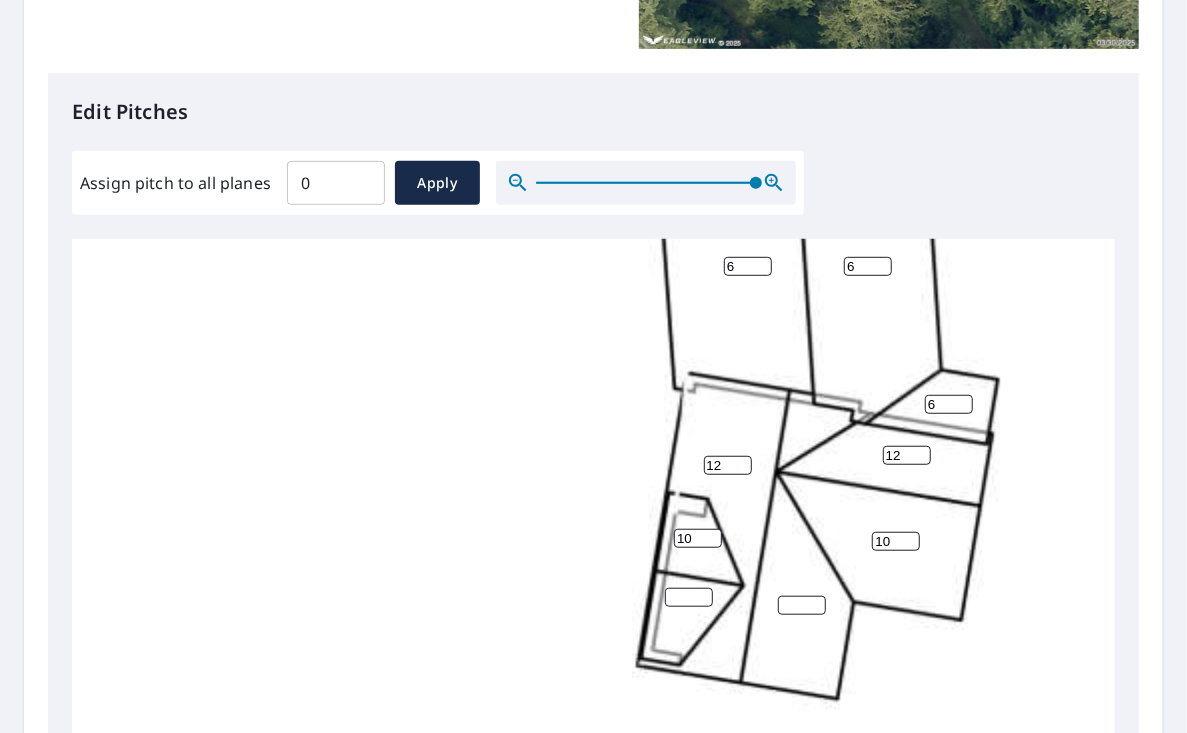 click on "10" at bounding box center [698, 538] 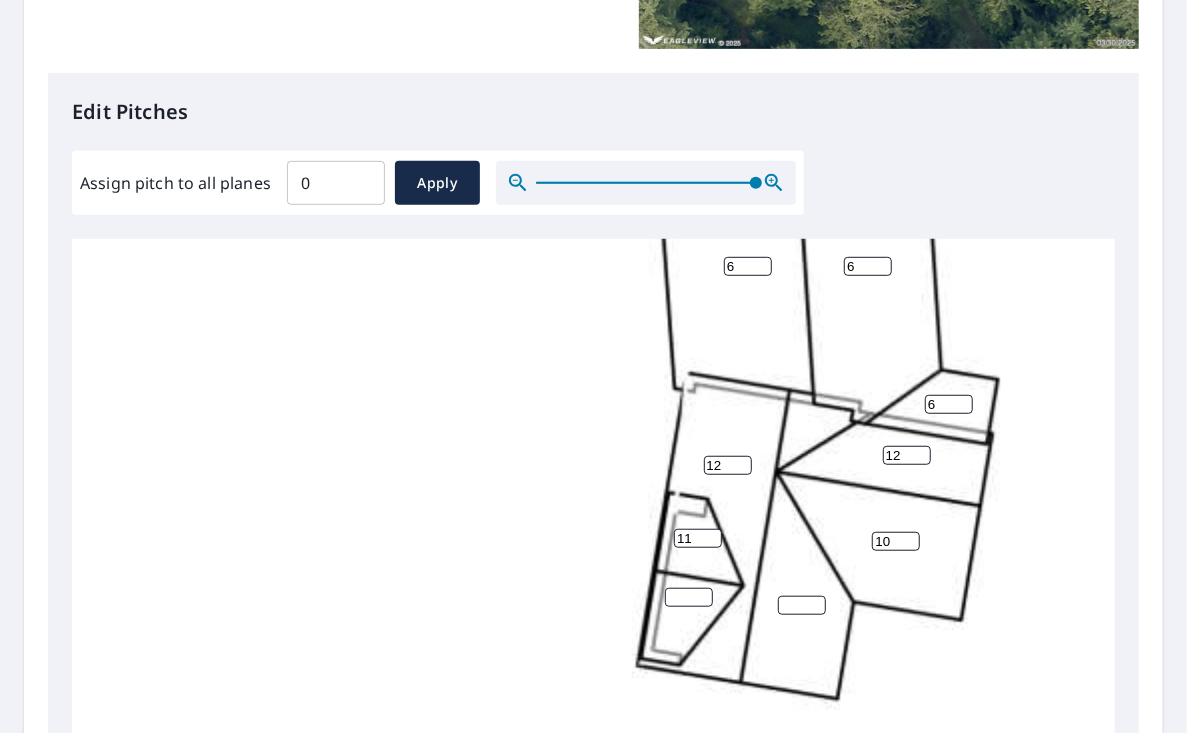 click on "11" at bounding box center (698, 538) 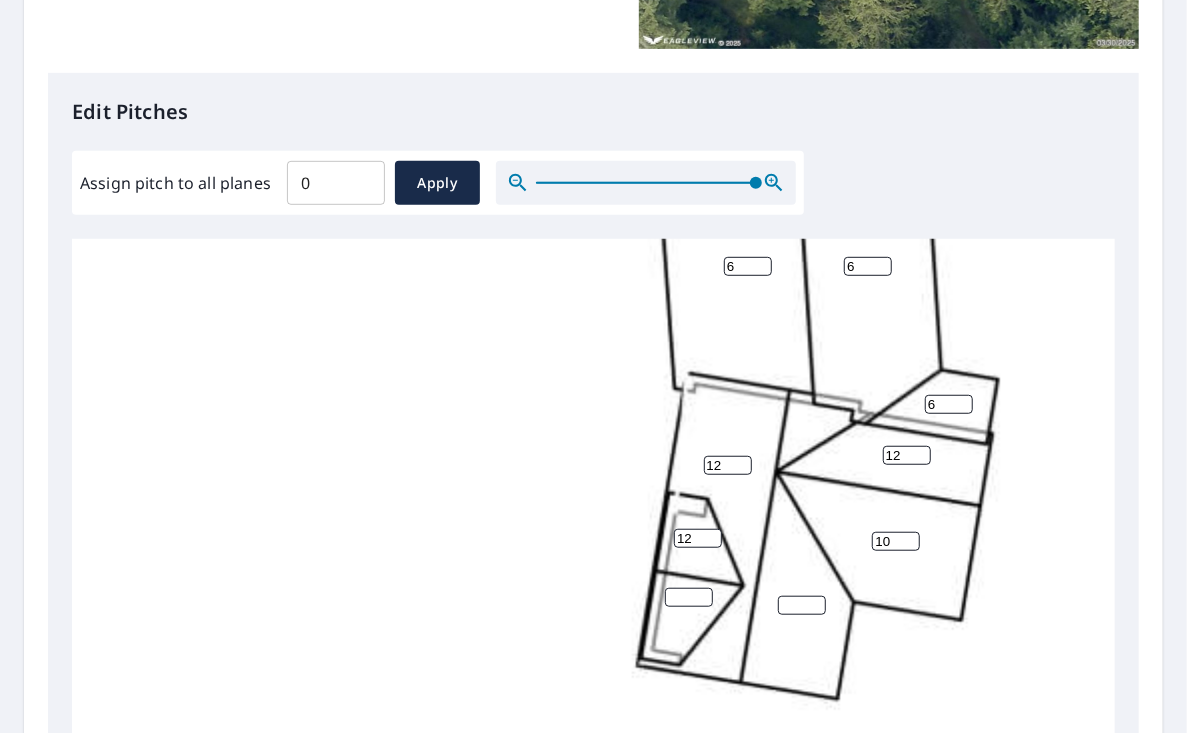 type on "12" 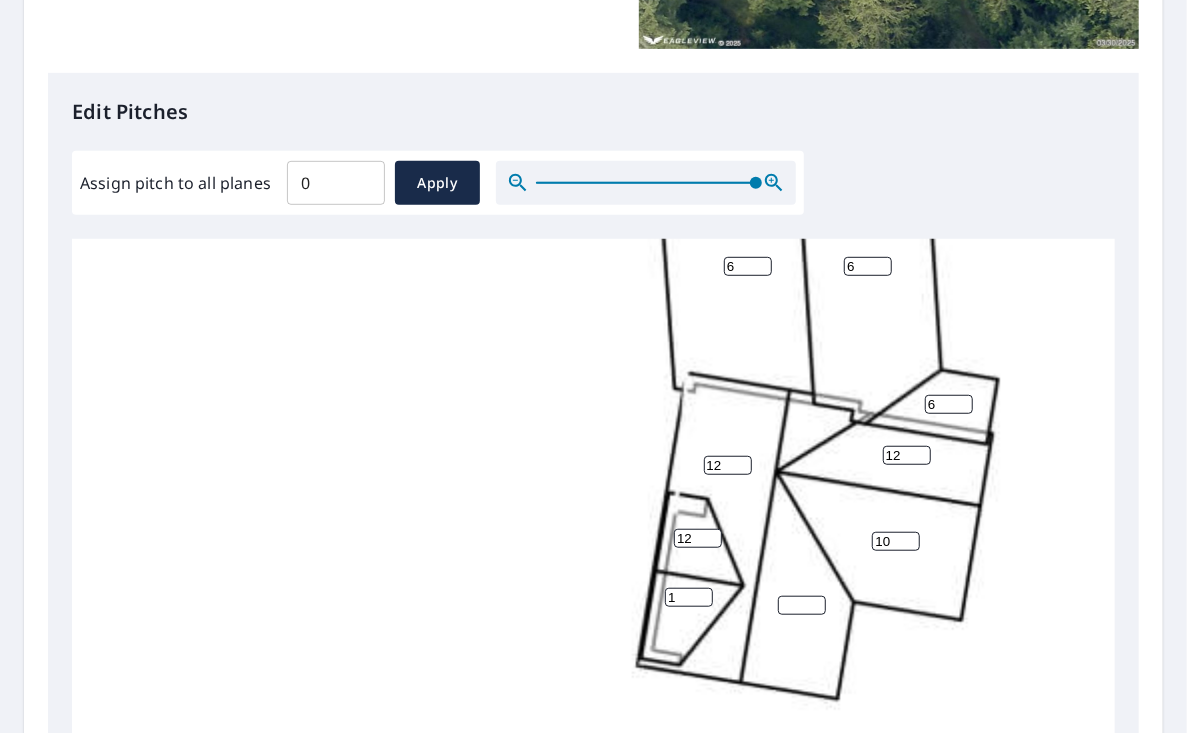 click on "1" at bounding box center [689, 597] 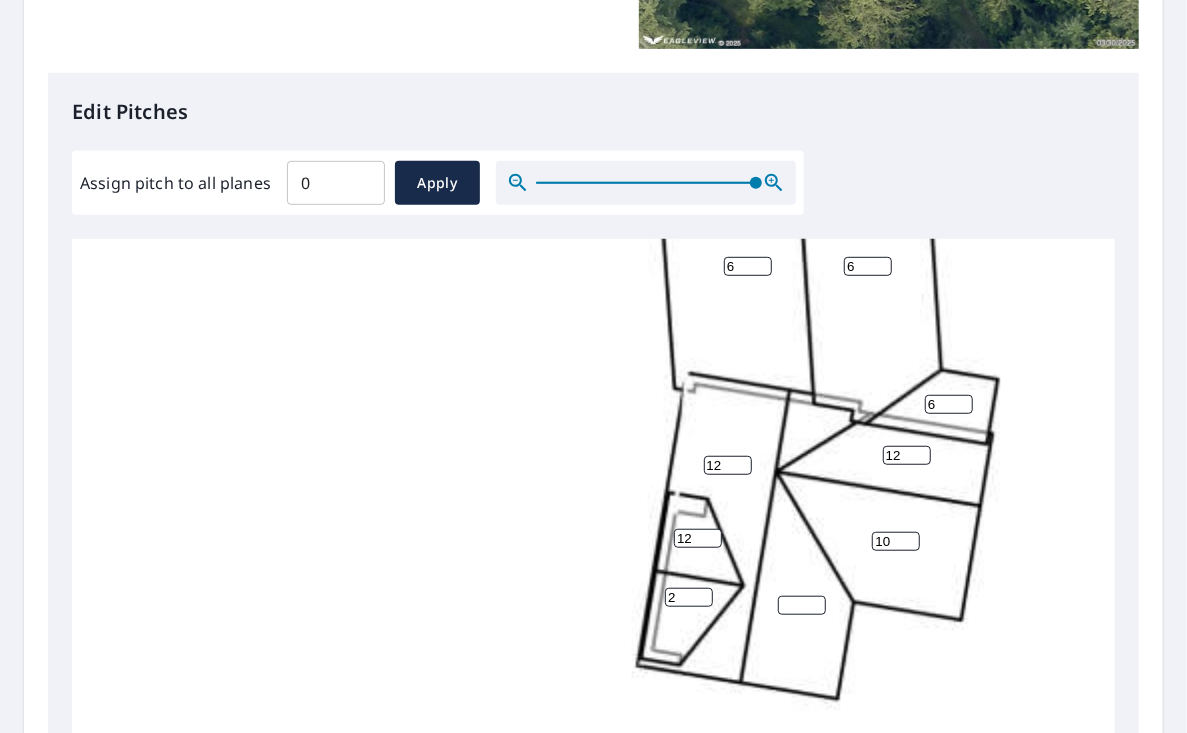 click on "2" at bounding box center (689, 597) 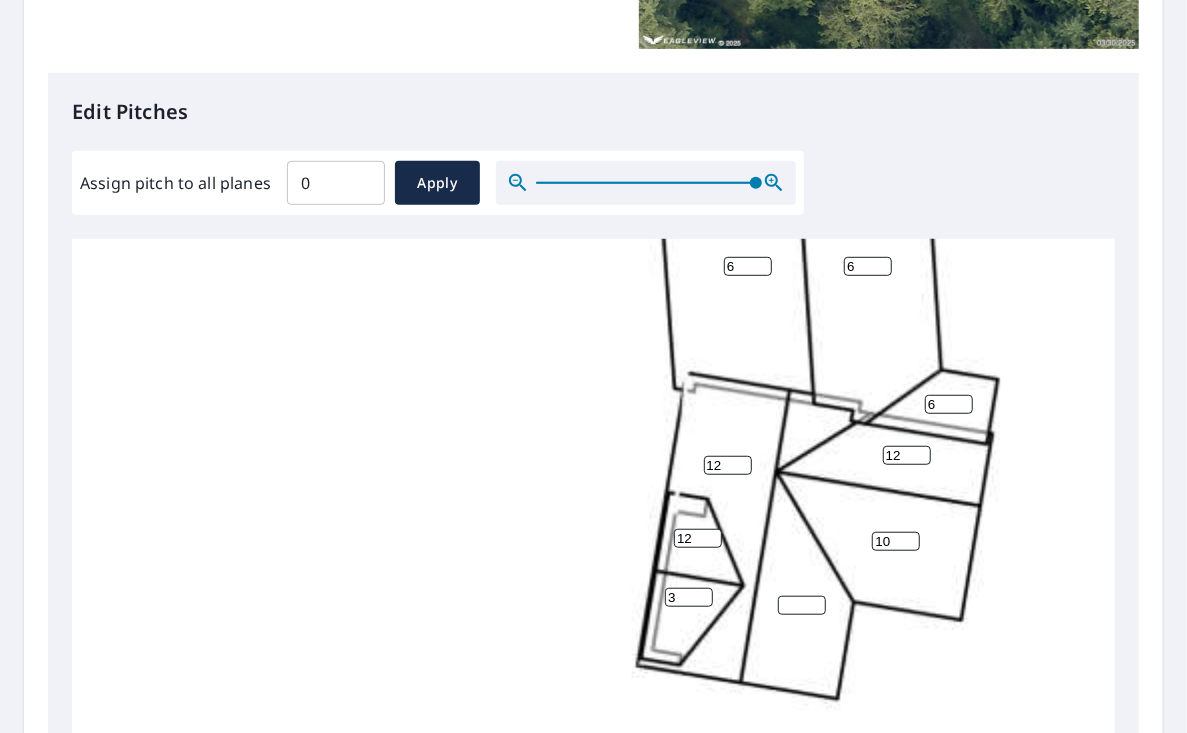 click on "3" at bounding box center (689, 597) 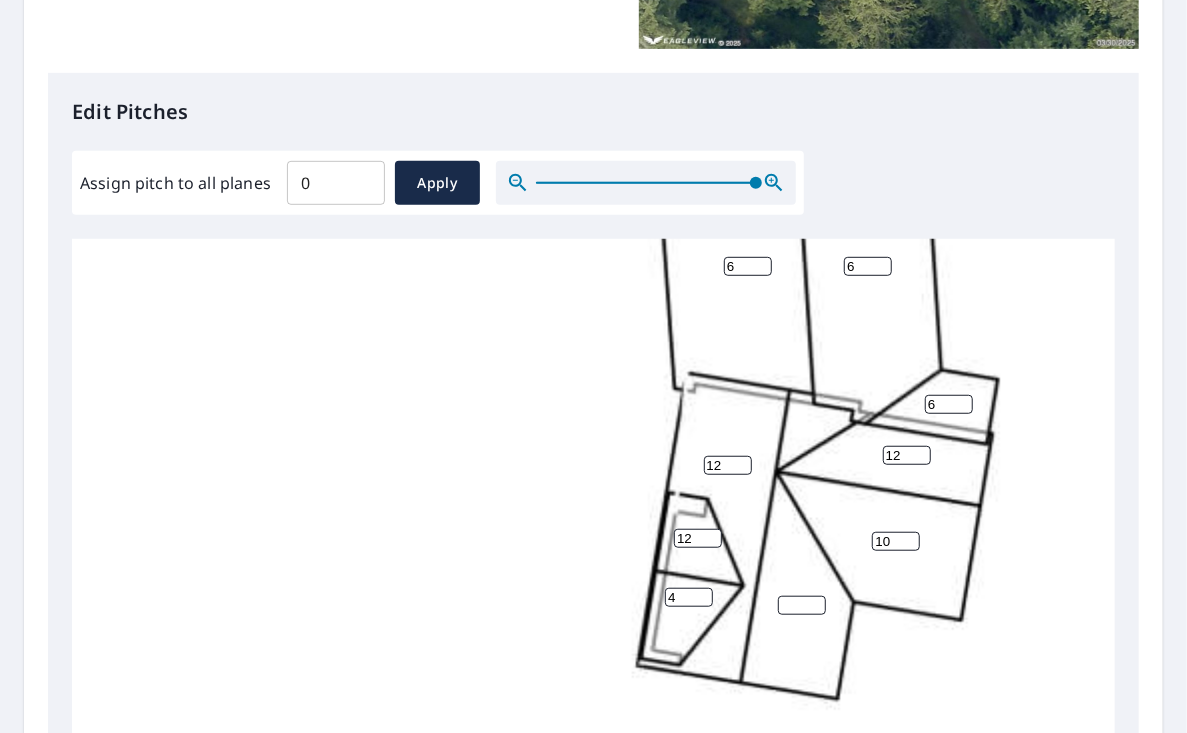 click on "4" at bounding box center [689, 597] 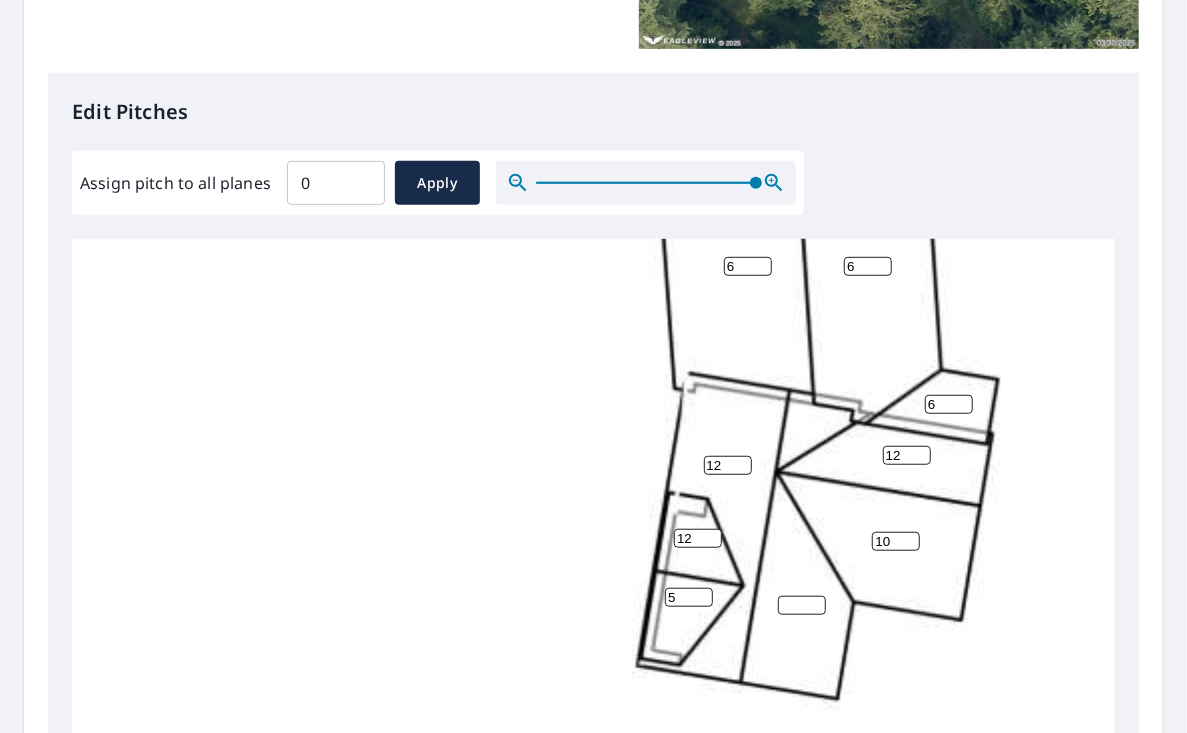 click on "5" at bounding box center [689, 597] 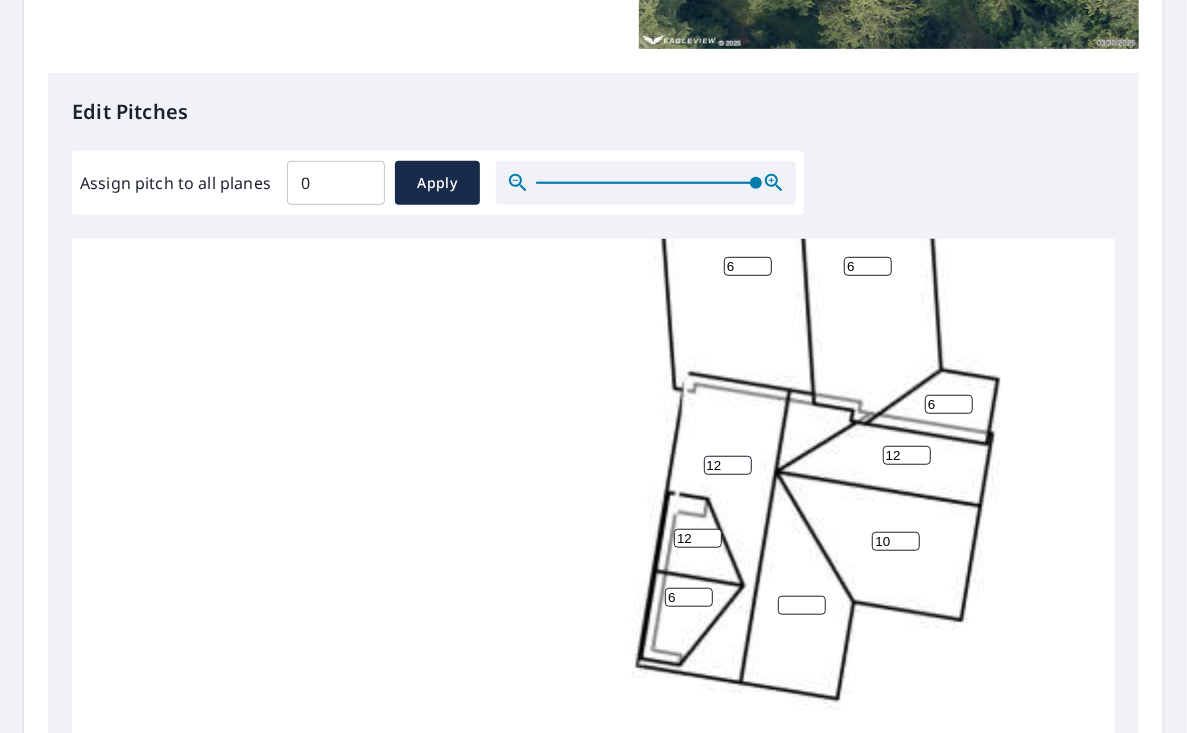 click on "6" at bounding box center [689, 597] 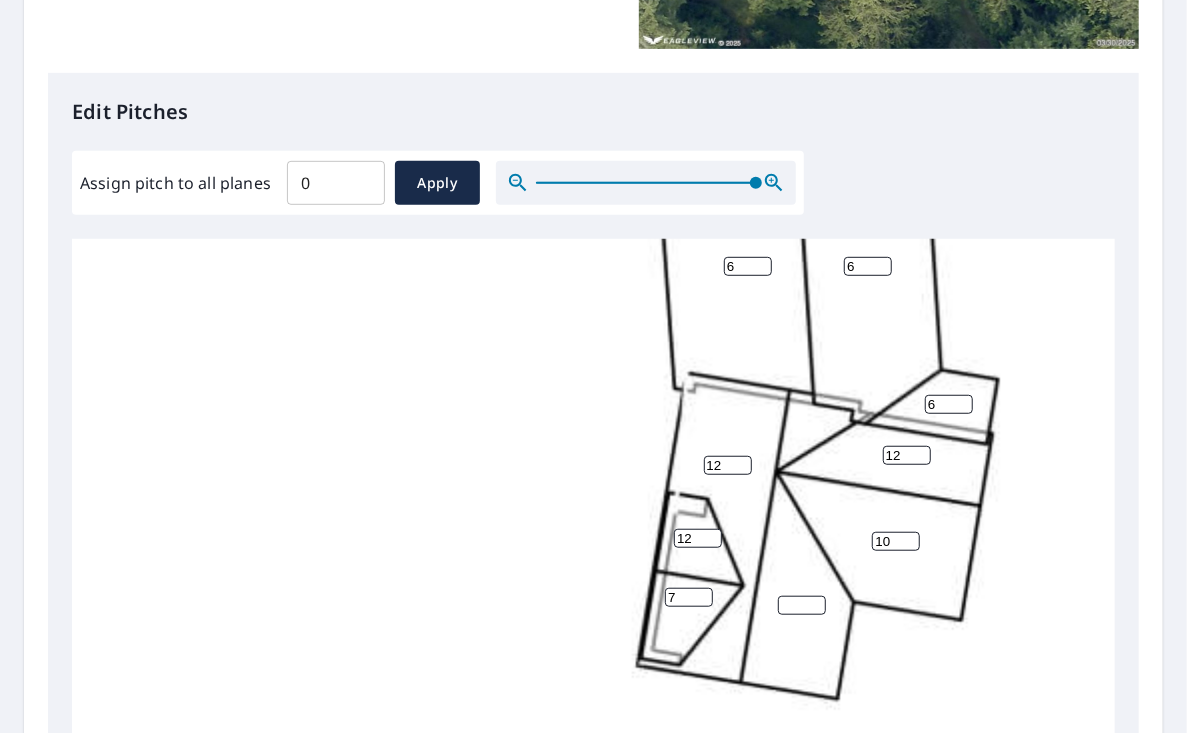 click on "7" at bounding box center [689, 597] 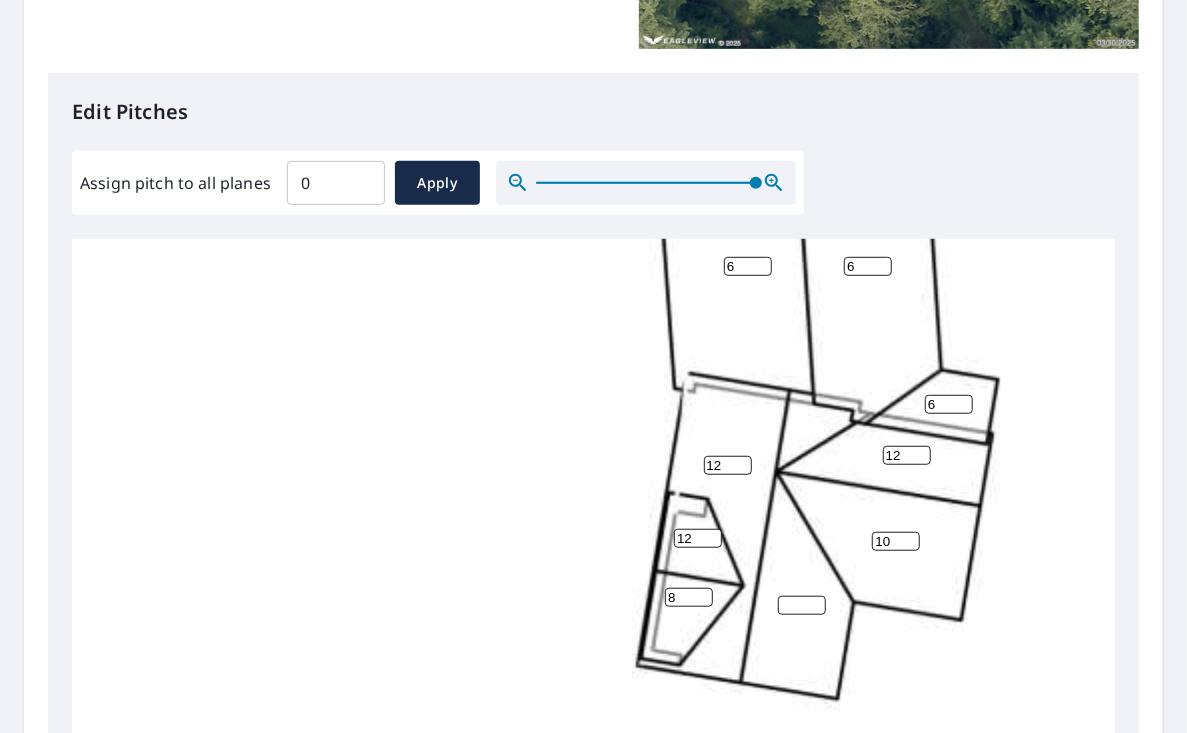 click on "8" at bounding box center [689, 597] 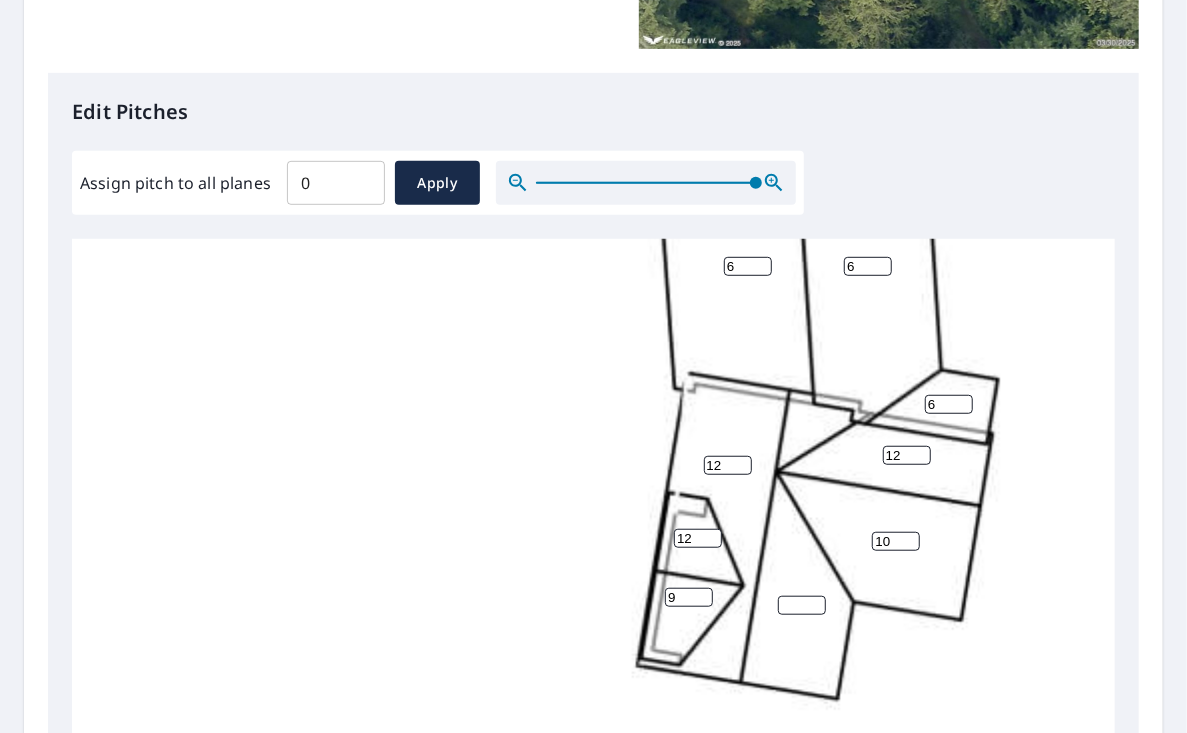 click on "9" at bounding box center [689, 597] 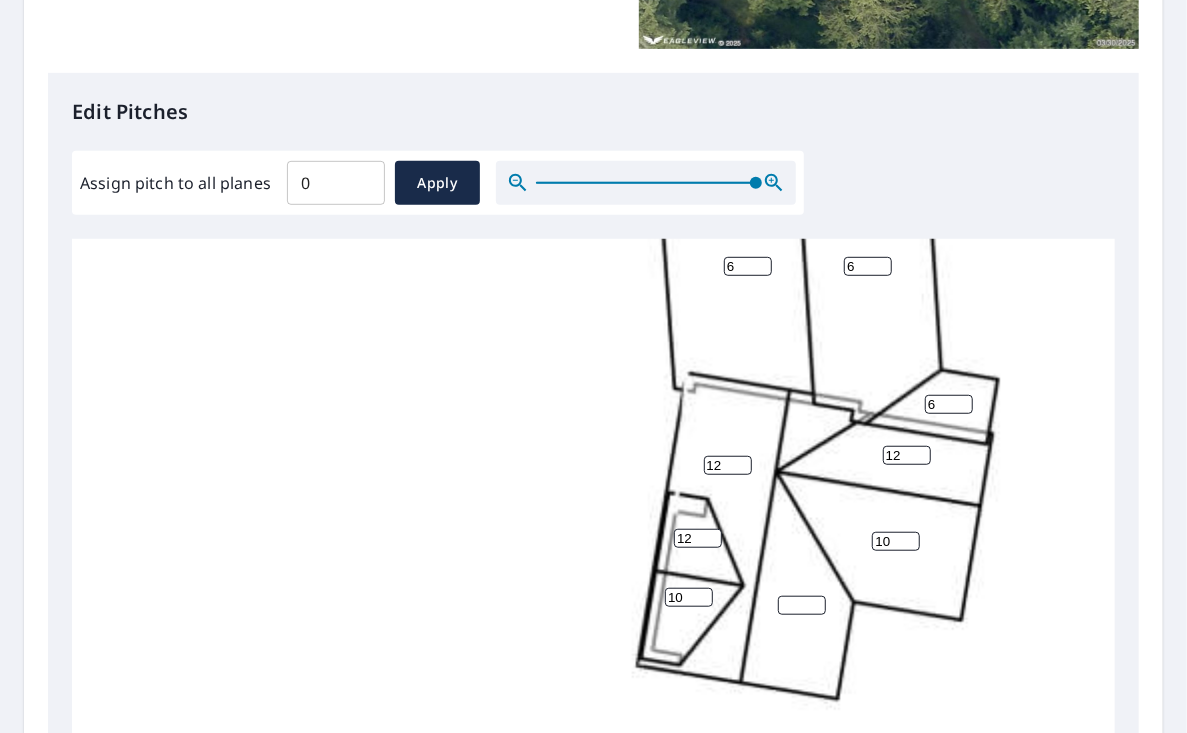click on "10" at bounding box center (689, 597) 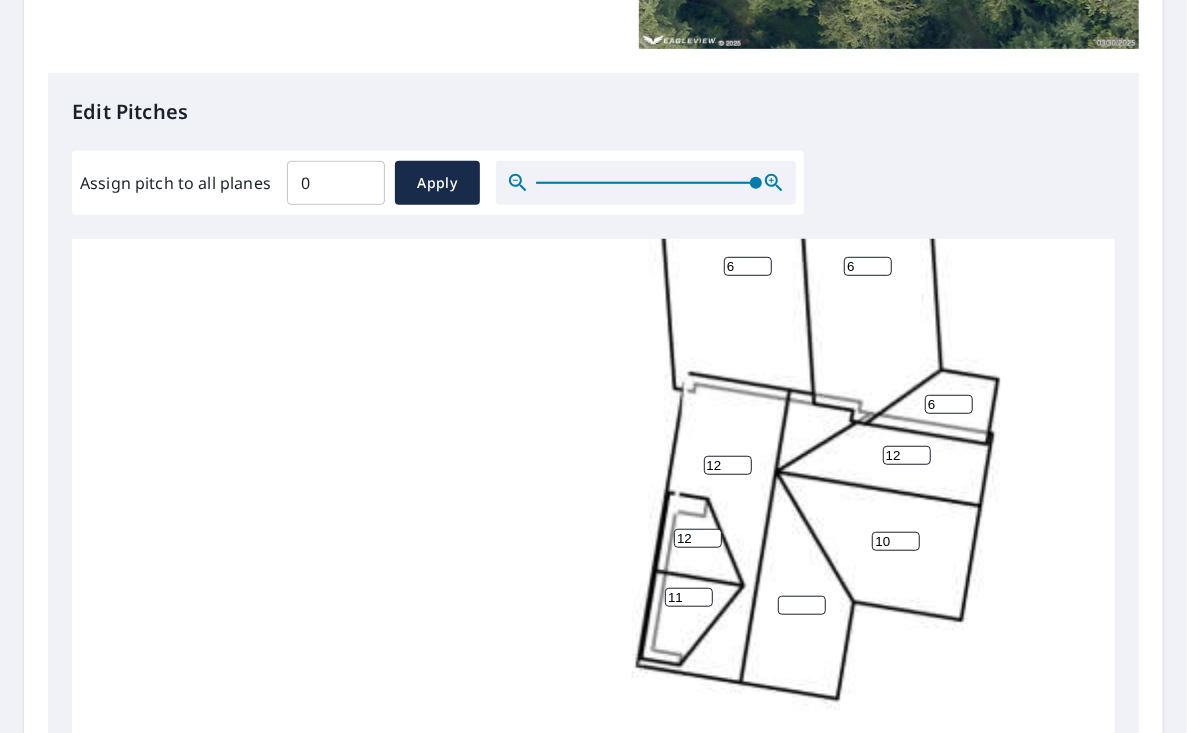 click on "11" at bounding box center [689, 597] 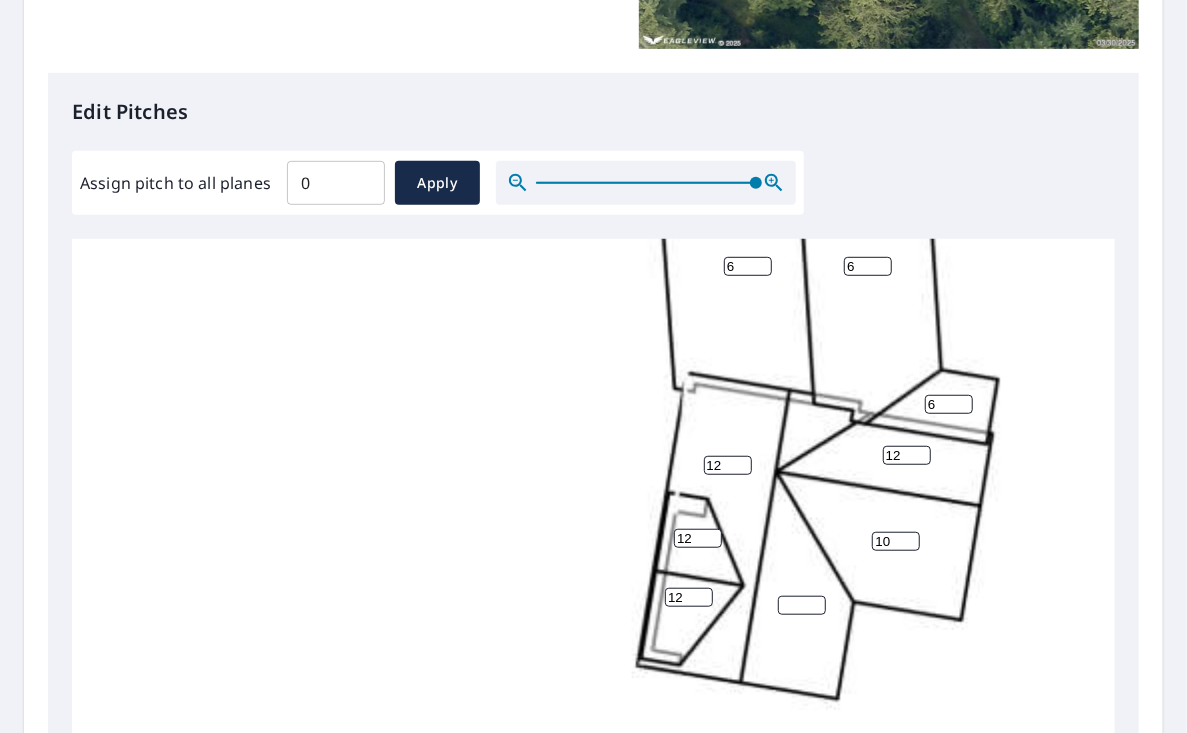 type on "12" 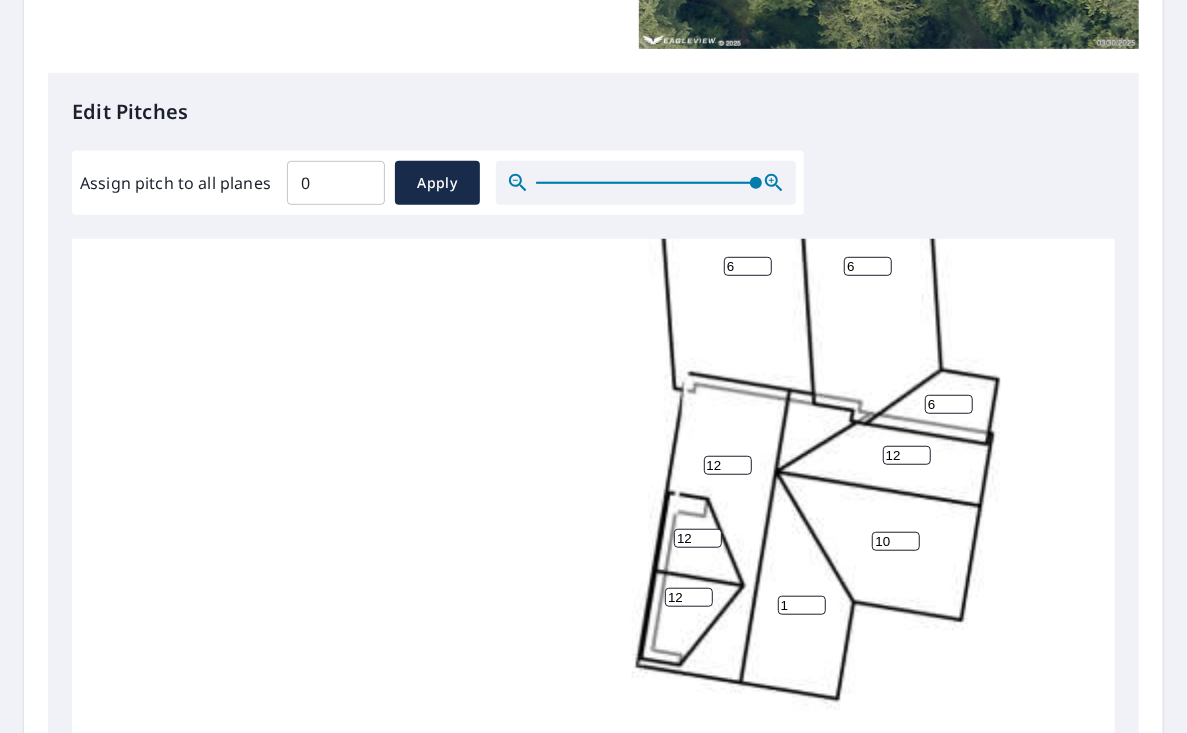 click on "1" at bounding box center [802, 605] 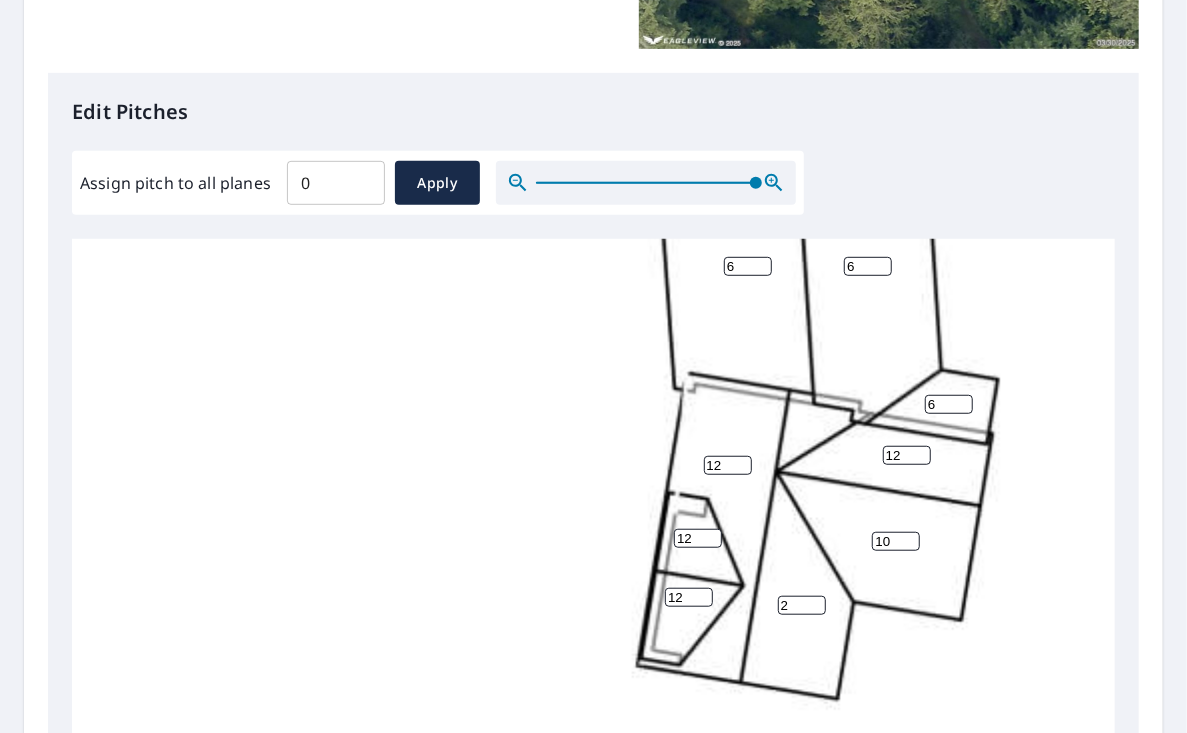 click on "2" at bounding box center [802, 605] 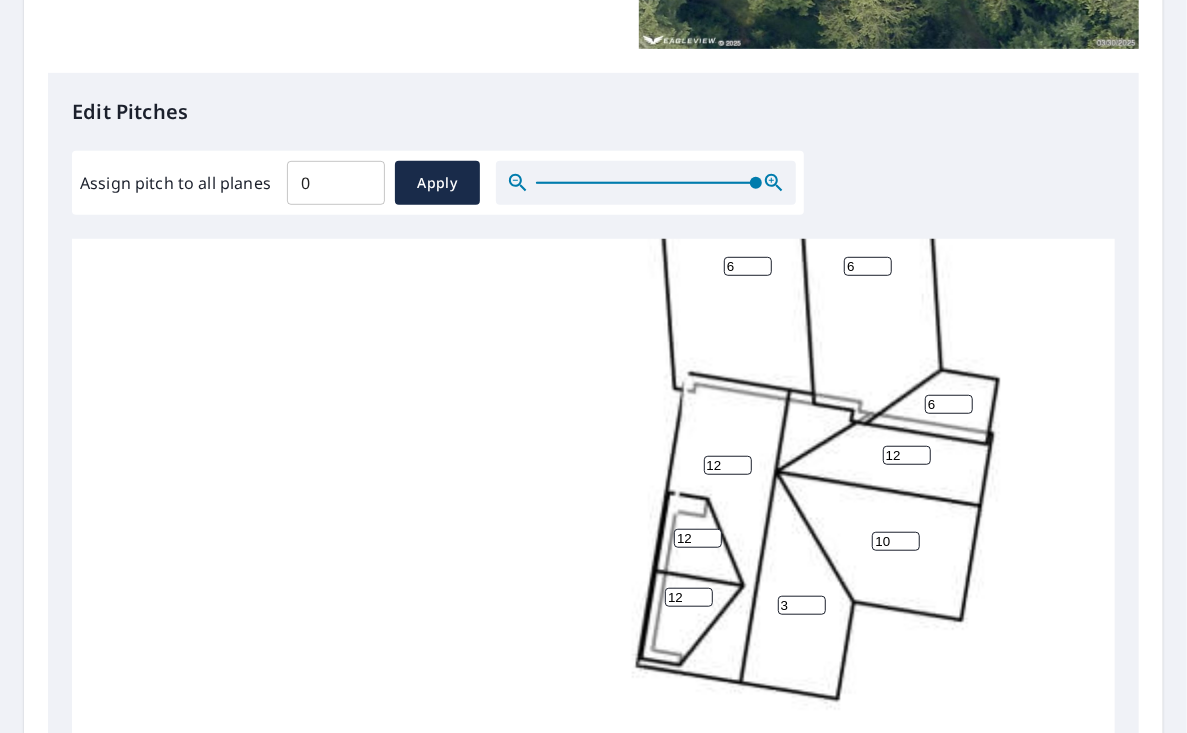 click on "3" at bounding box center (802, 605) 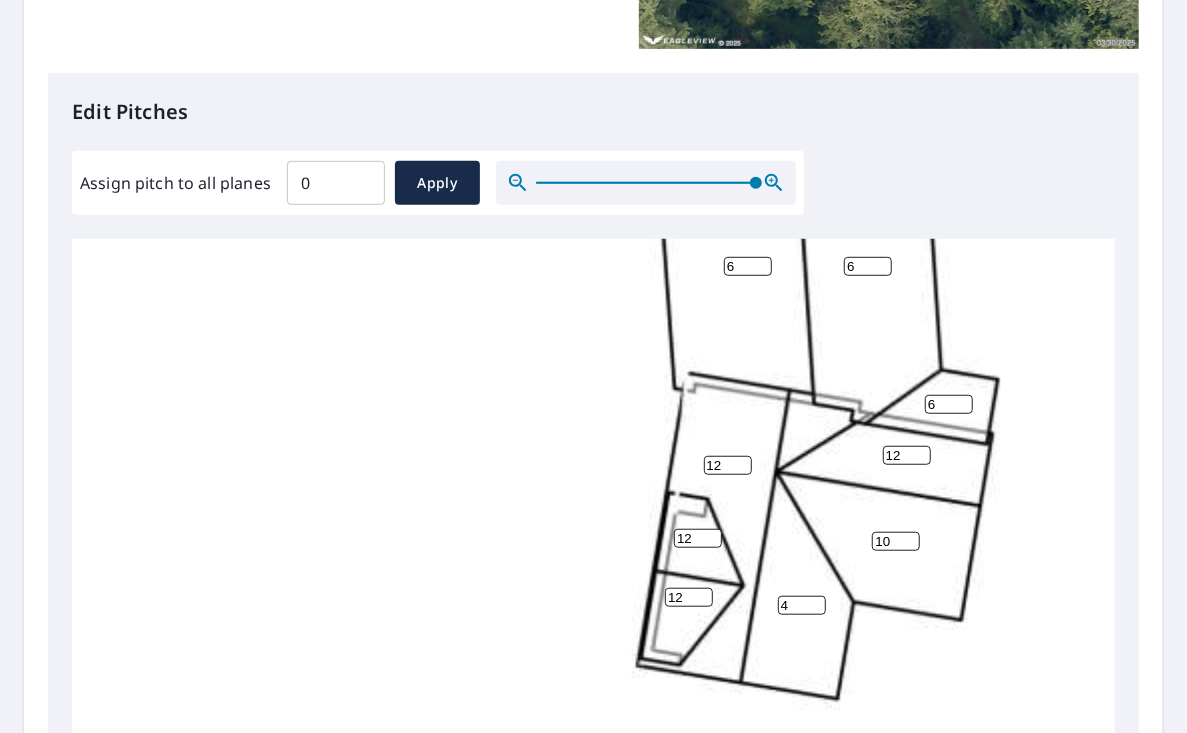 click on "4" at bounding box center [802, 605] 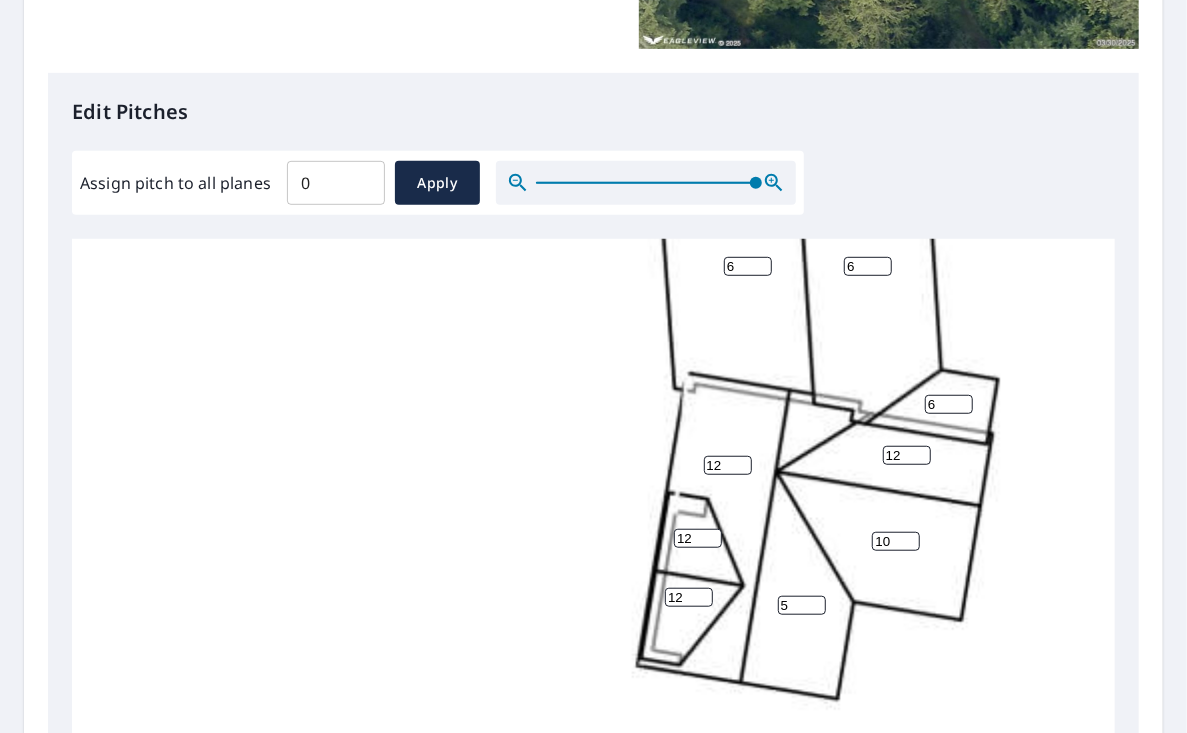 click on "5" at bounding box center [802, 605] 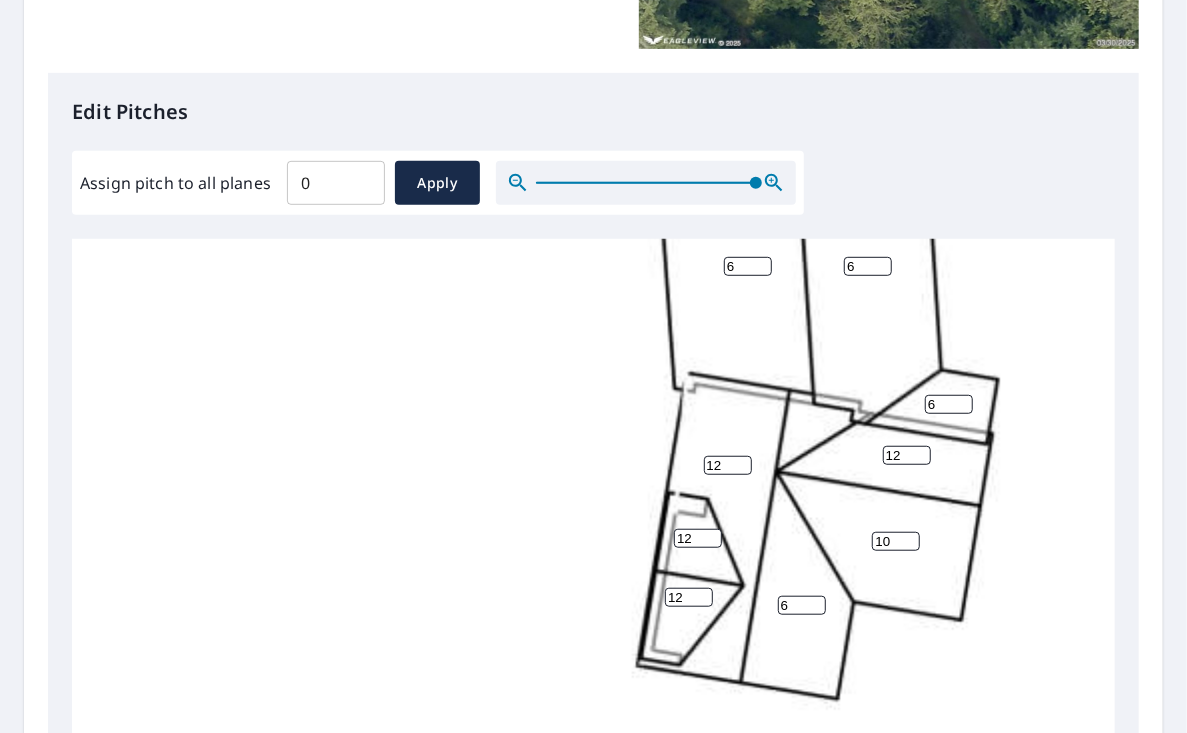 click on "6" at bounding box center [802, 605] 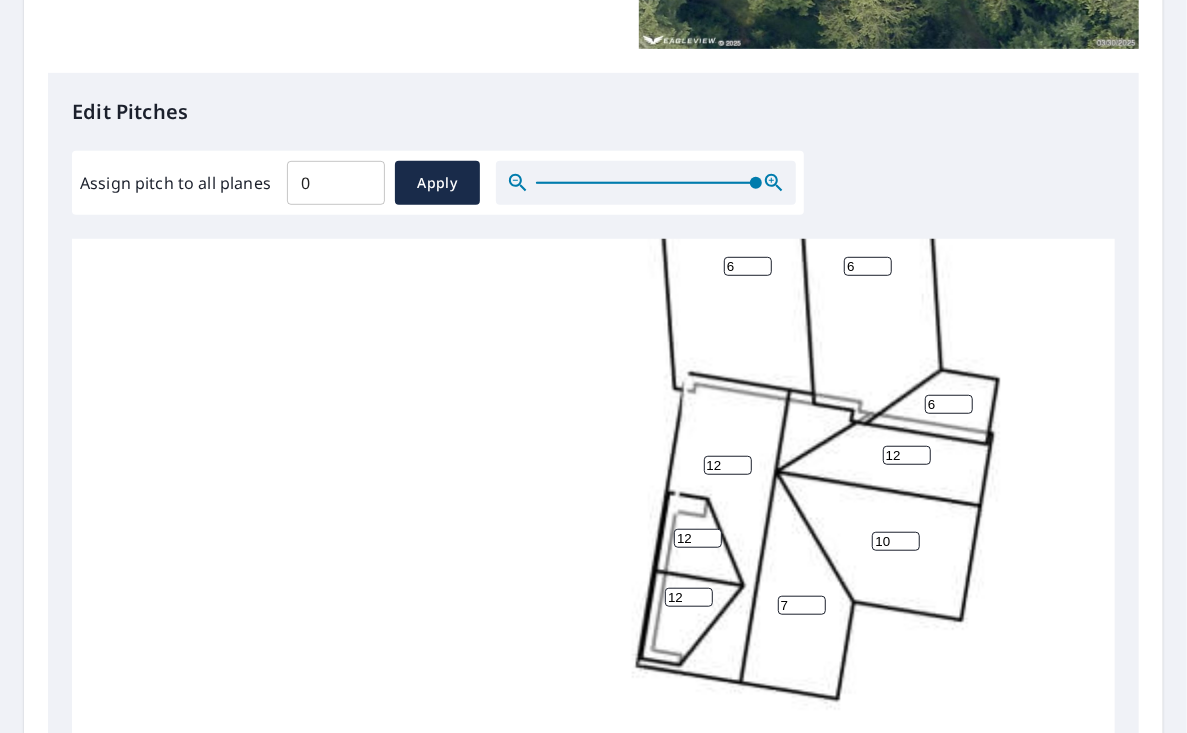 click on "7" at bounding box center [802, 605] 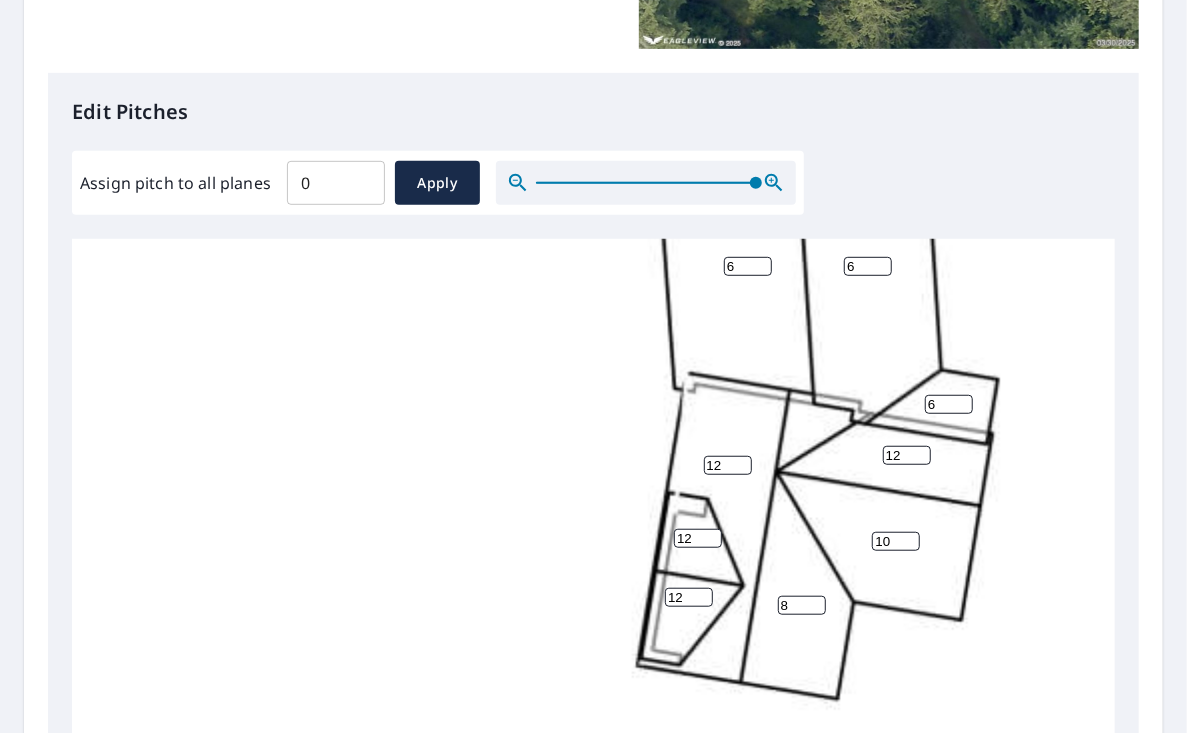 click on "8" at bounding box center (802, 605) 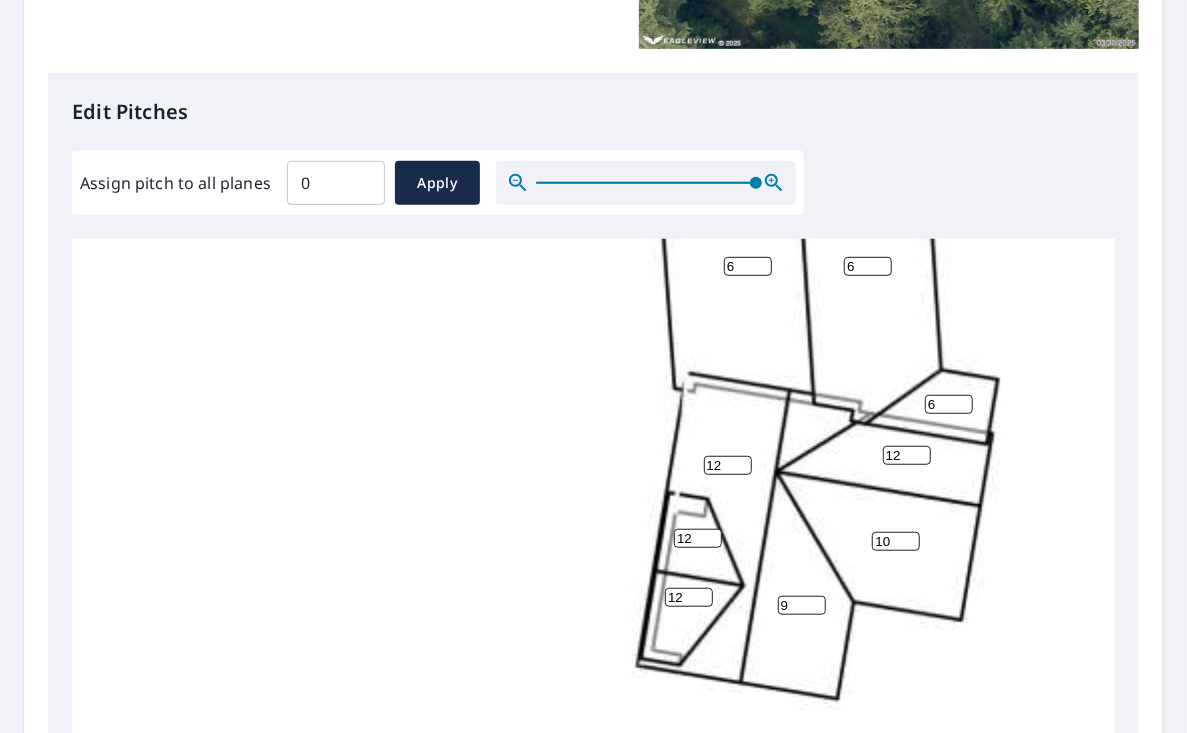 click on "9" at bounding box center [802, 605] 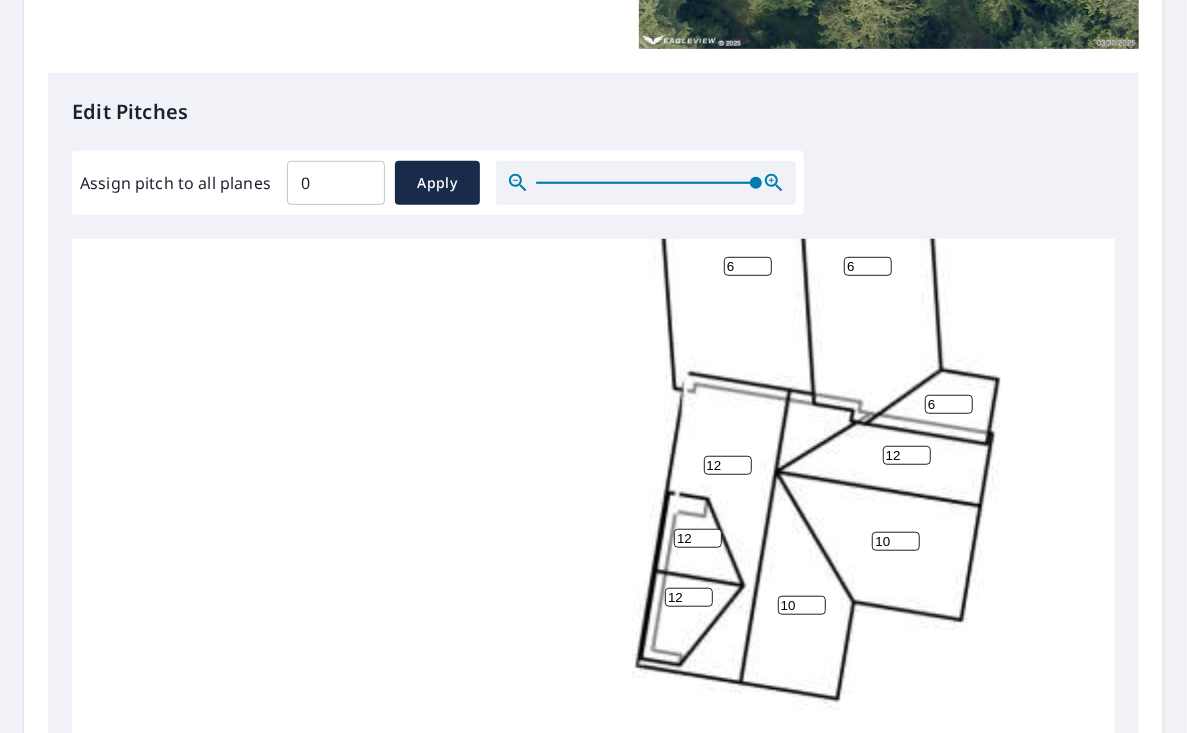click on "10" at bounding box center [802, 605] 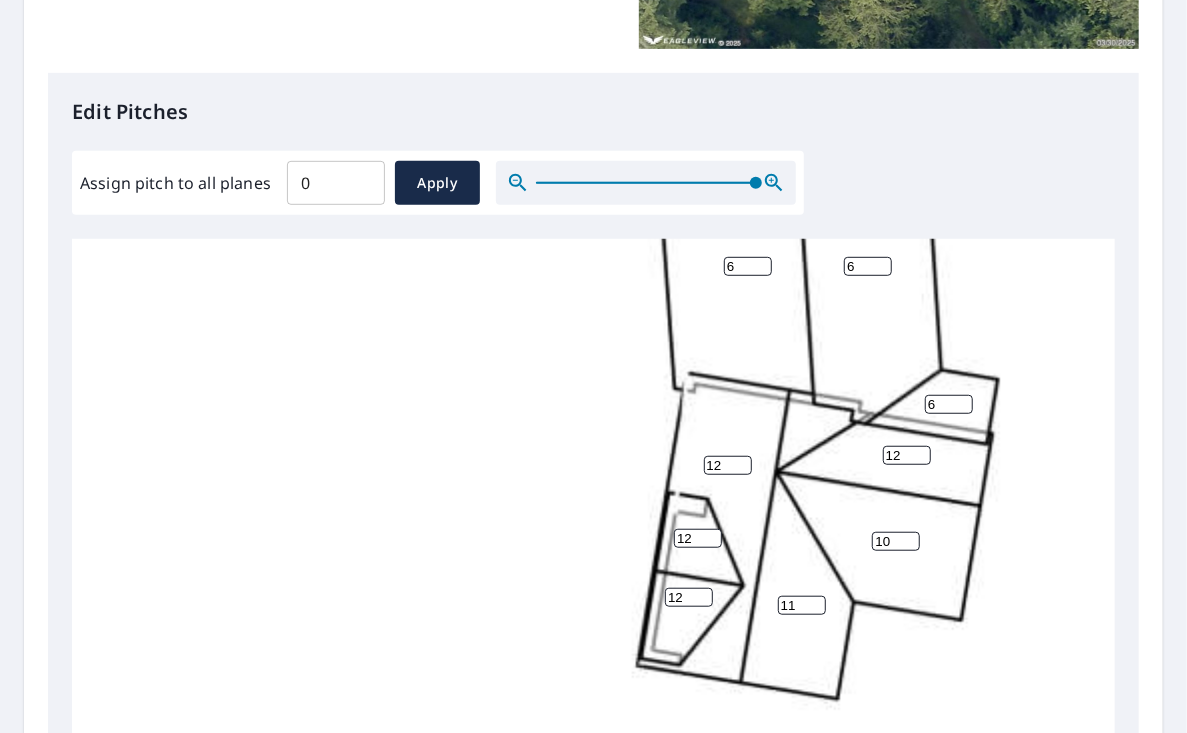 click on "11" at bounding box center (802, 605) 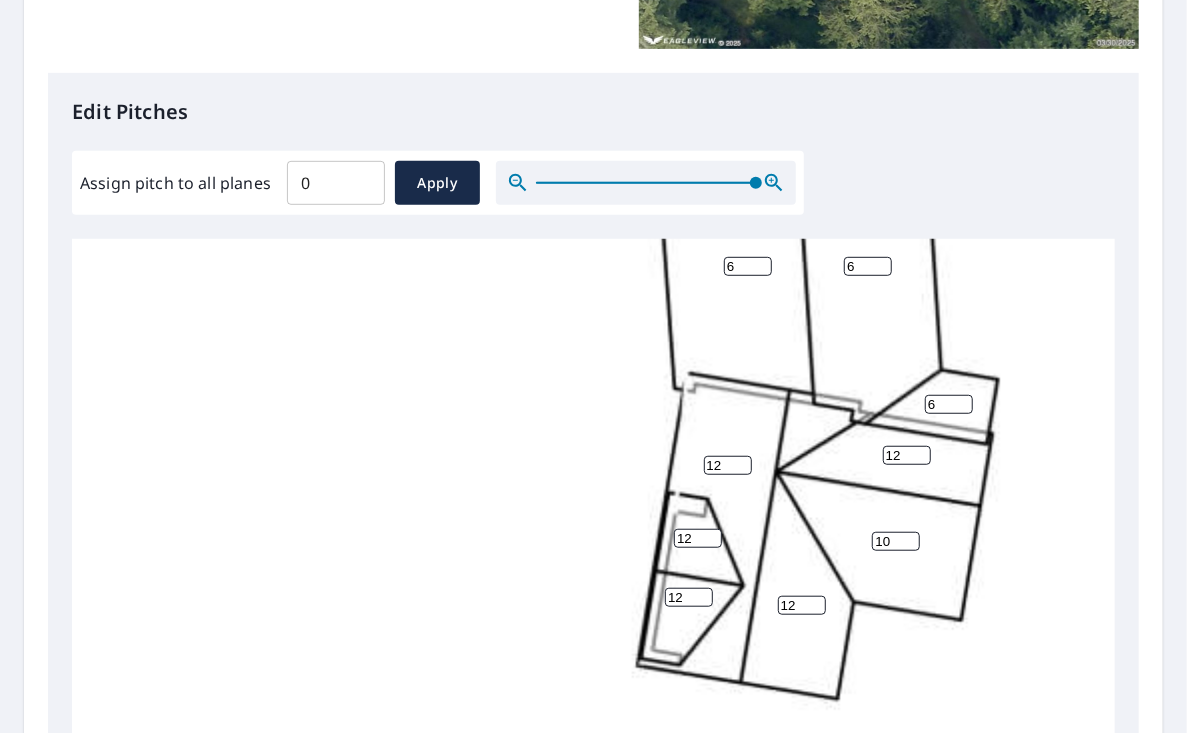 type on "12" 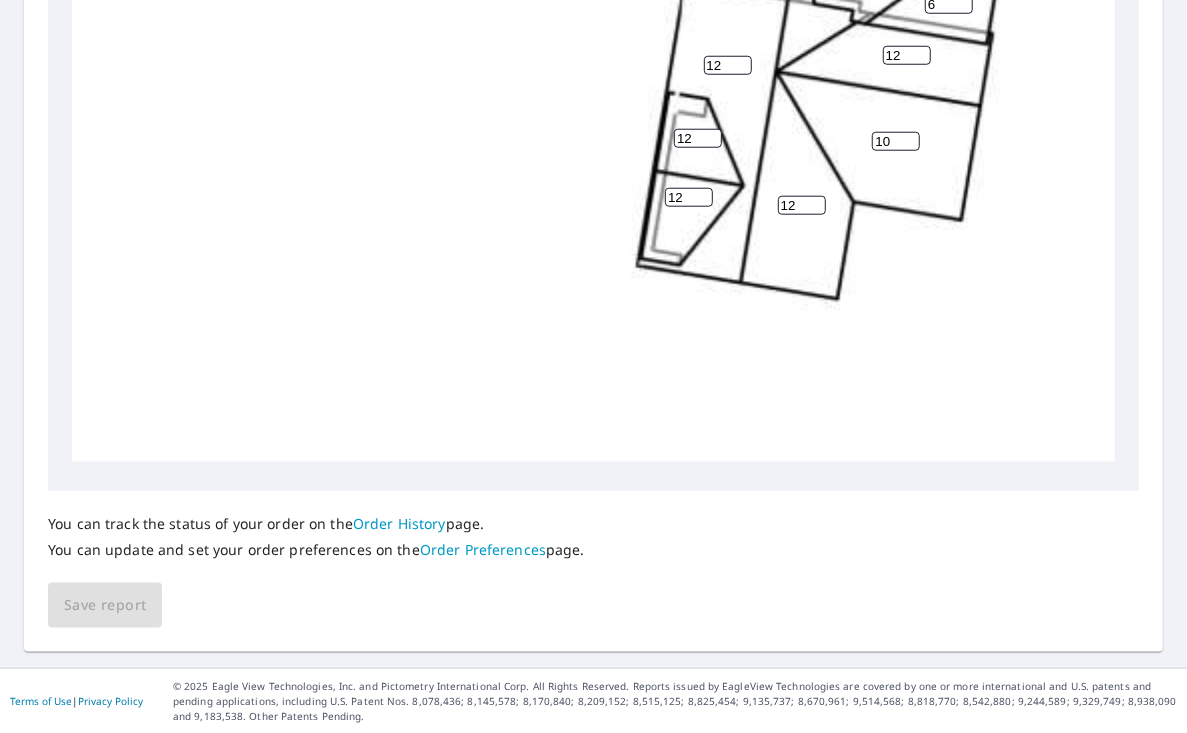 scroll, scrollTop: 364, scrollLeft: 0, axis: vertical 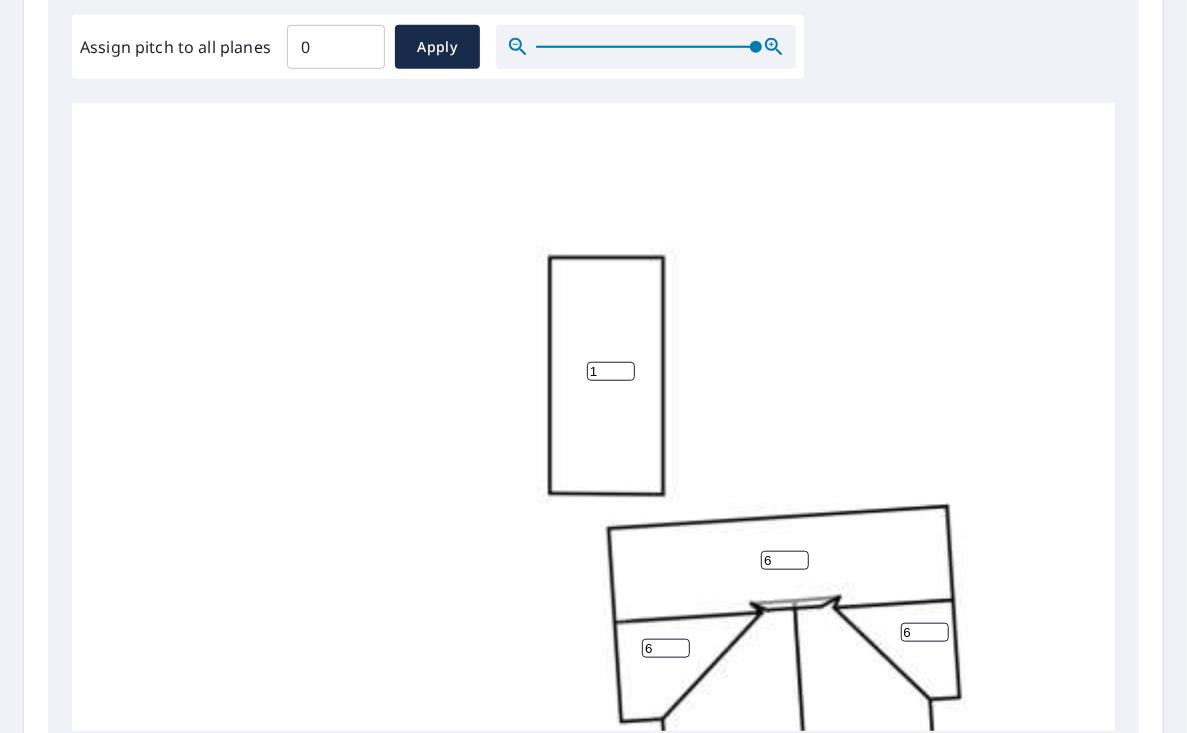 type on "1" 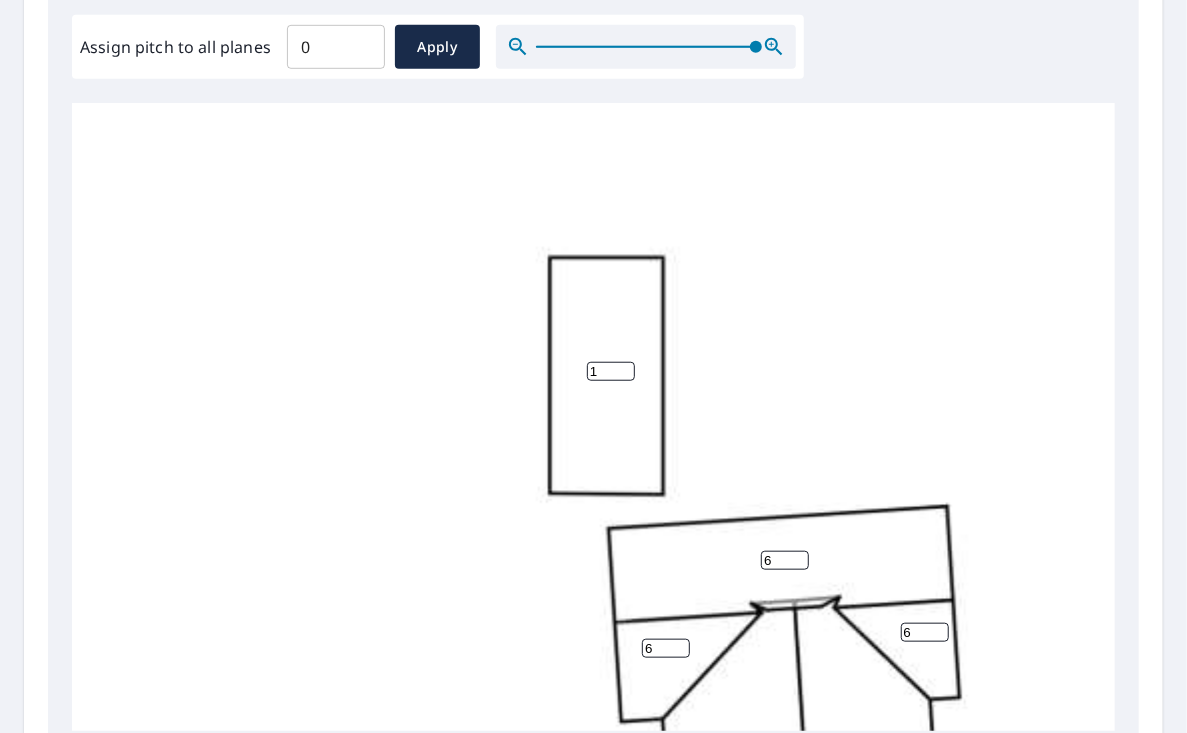 scroll, scrollTop: 300, scrollLeft: 0, axis: vertical 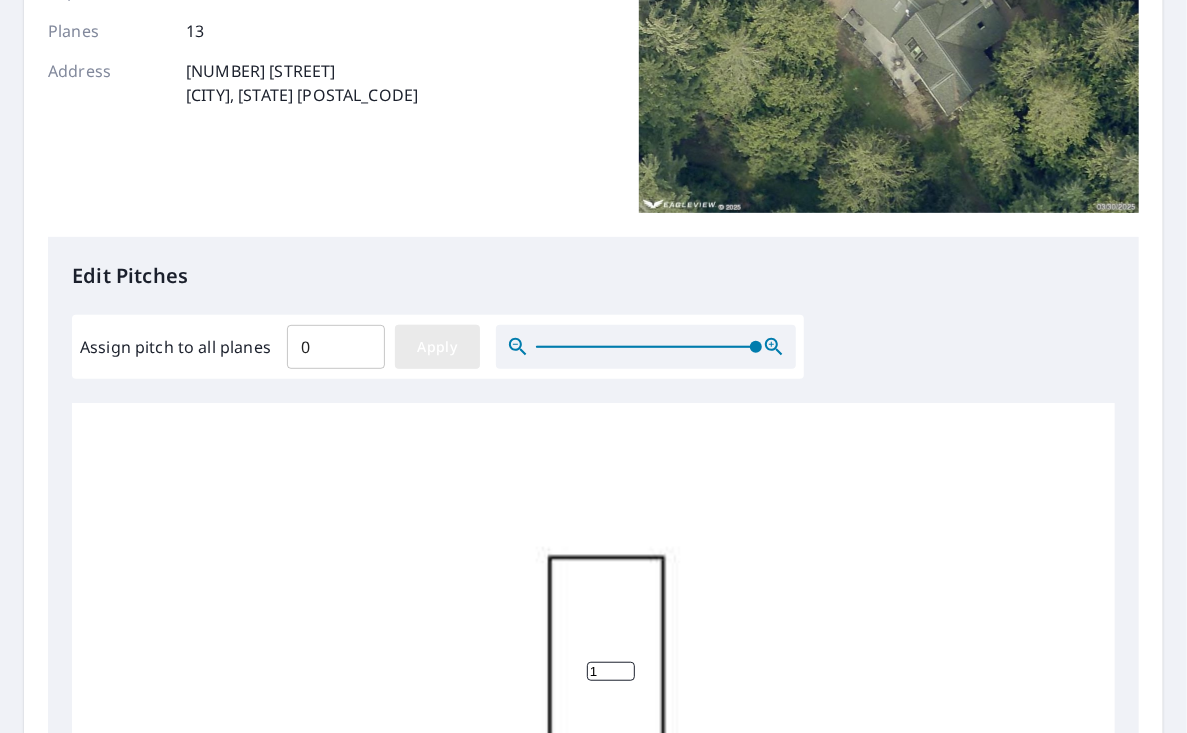 click on "Apply" at bounding box center [437, 347] 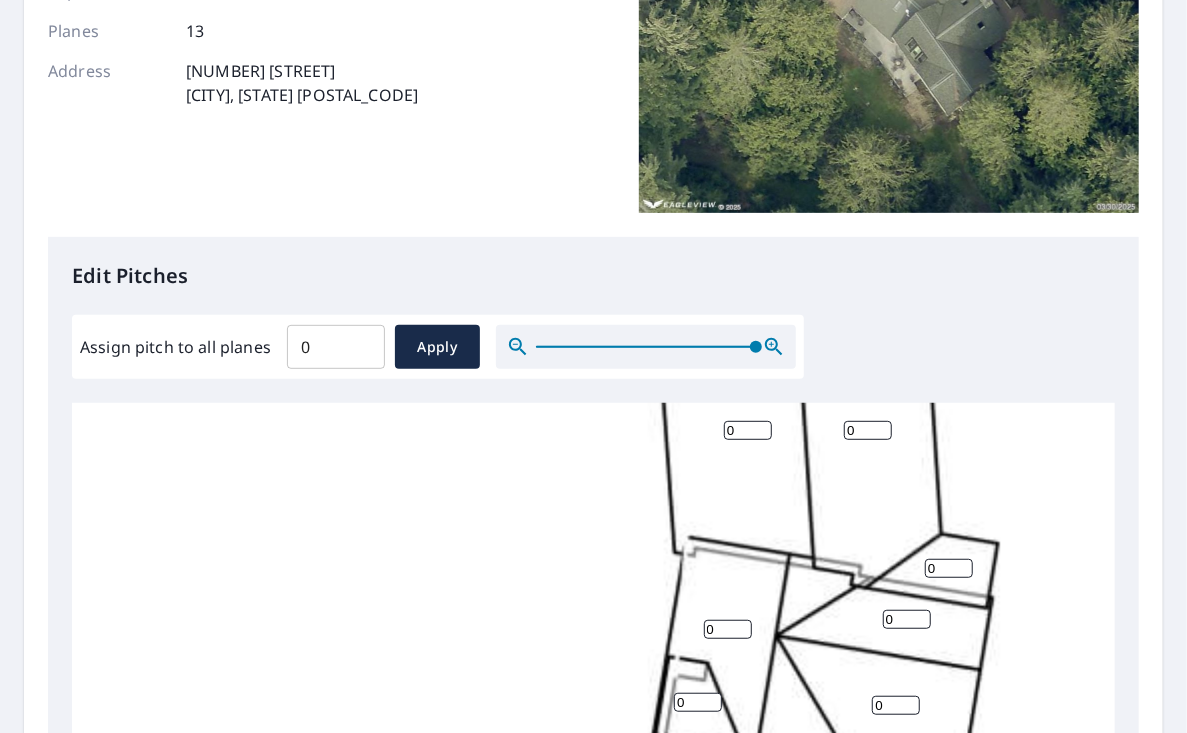 scroll, scrollTop: 648, scrollLeft: 0, axis: vertical 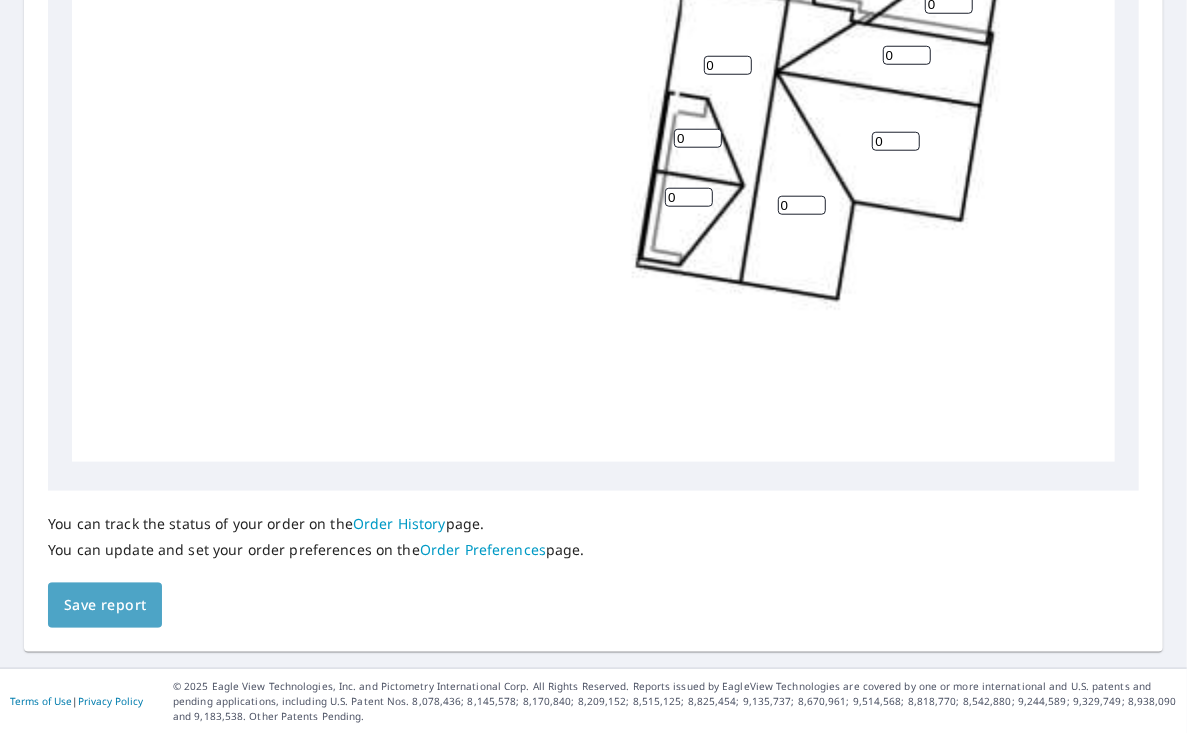 click on "Save report" at bounding box center [105, 605] 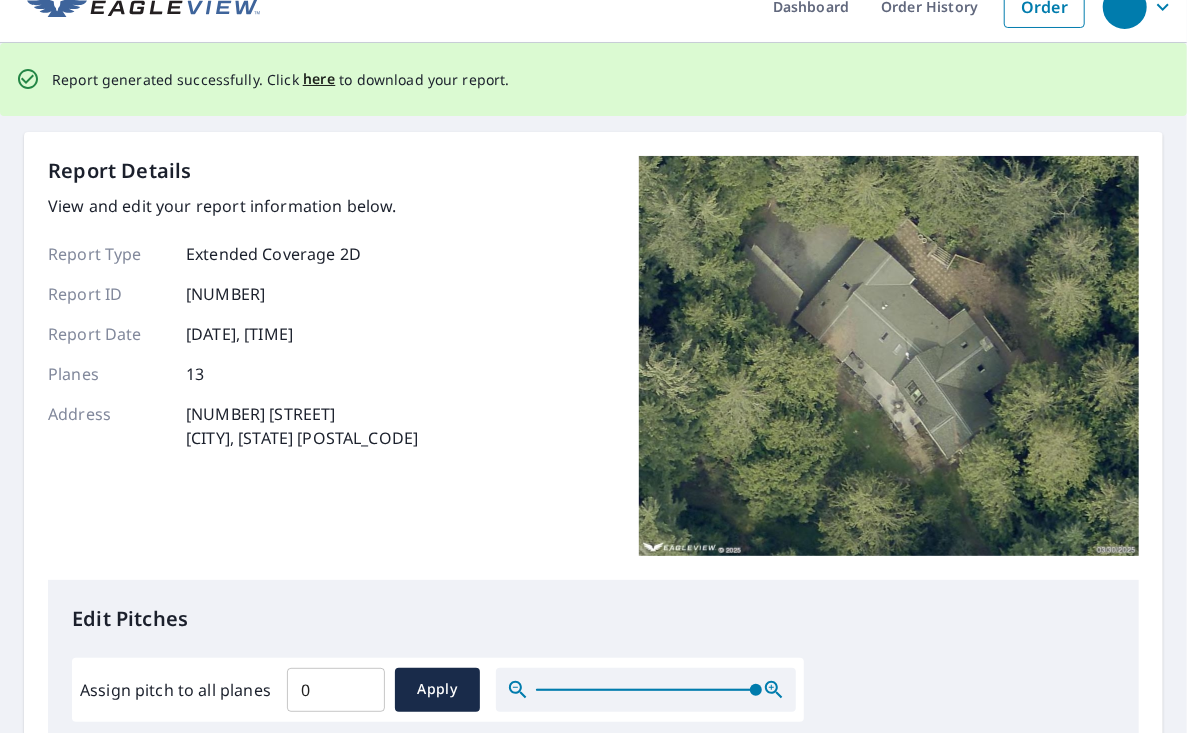 scroll, scrollTop: 0, scrollLeft: 0, axis: both 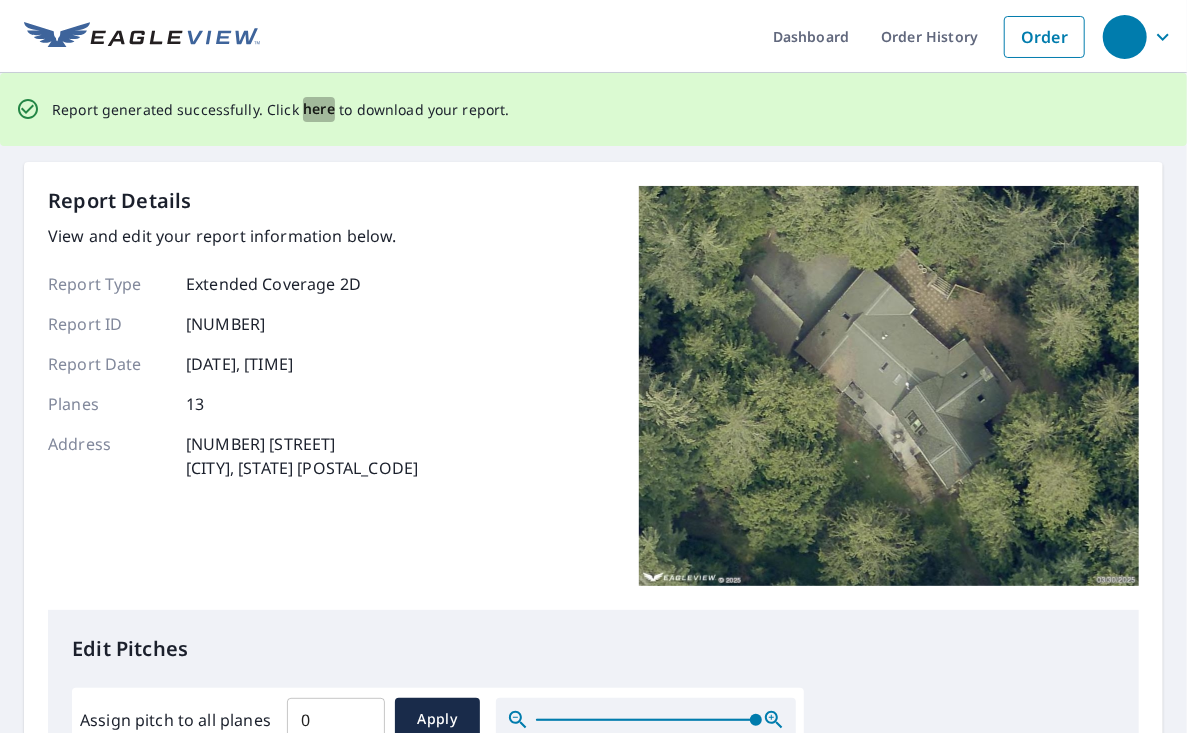 click on "here" at bounding box center [319, 109] 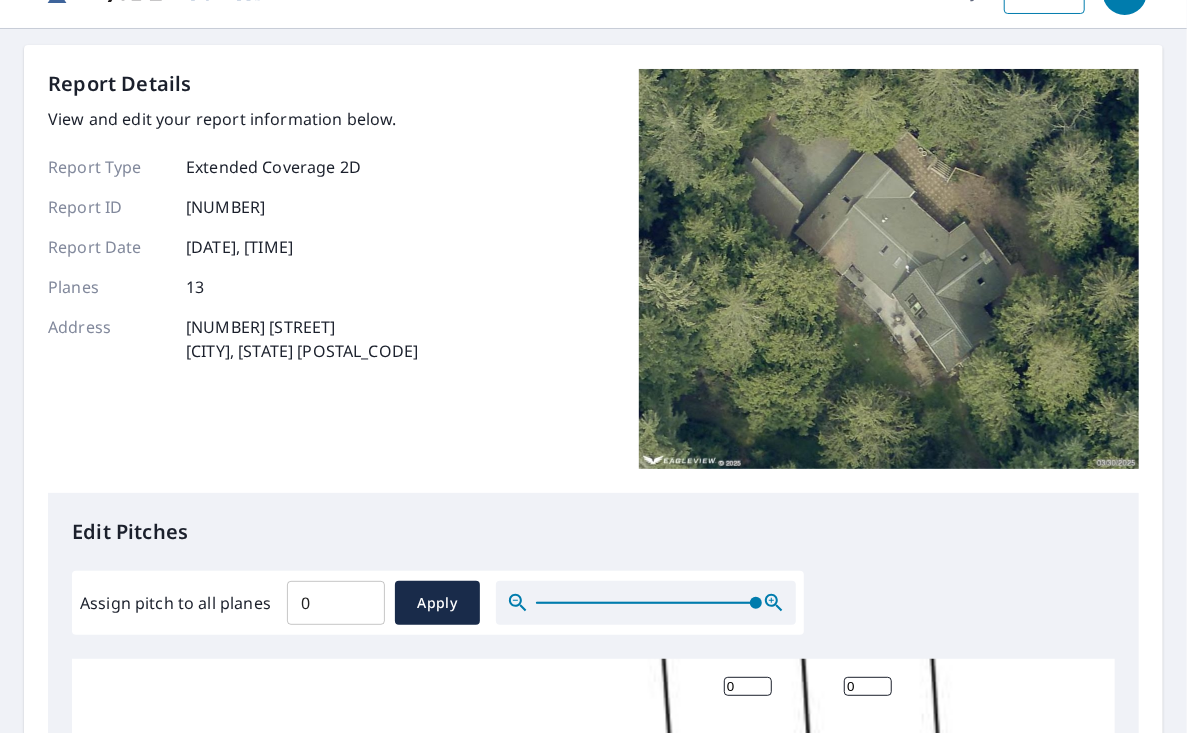 scroll, scrollTop: 0, scrollLeft: 0, axis: both 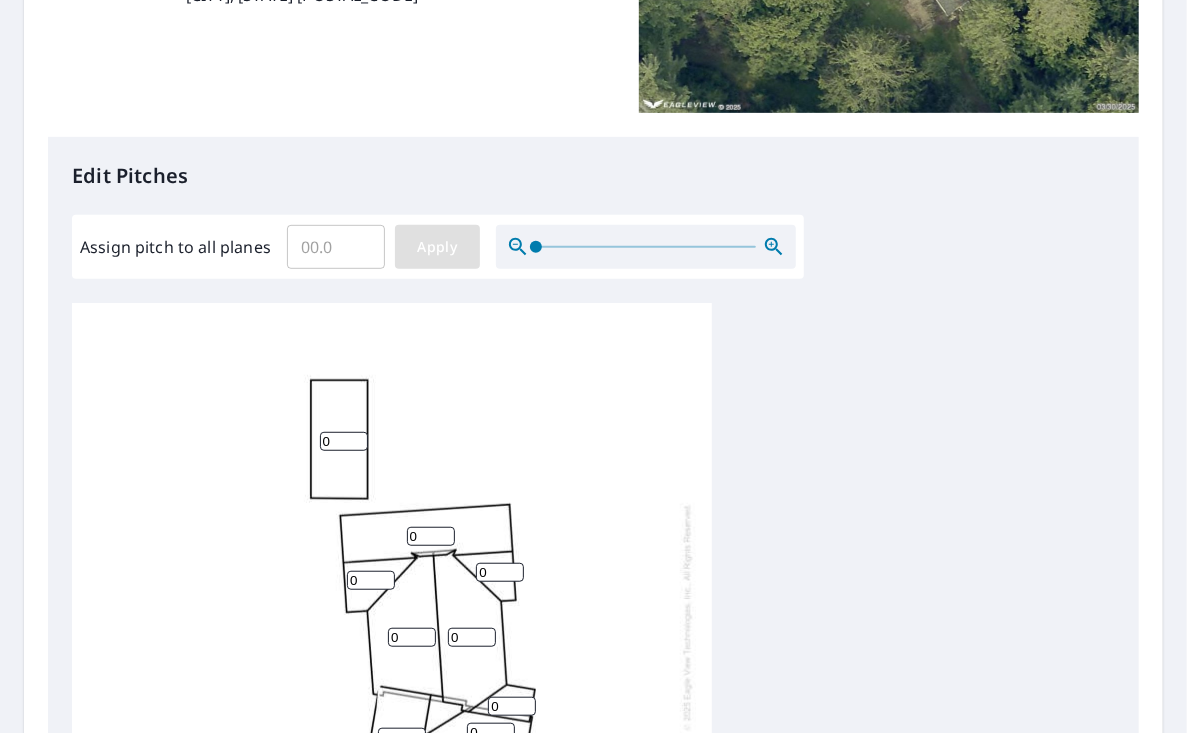 click on "Apply" at bounding box center [437, 247] 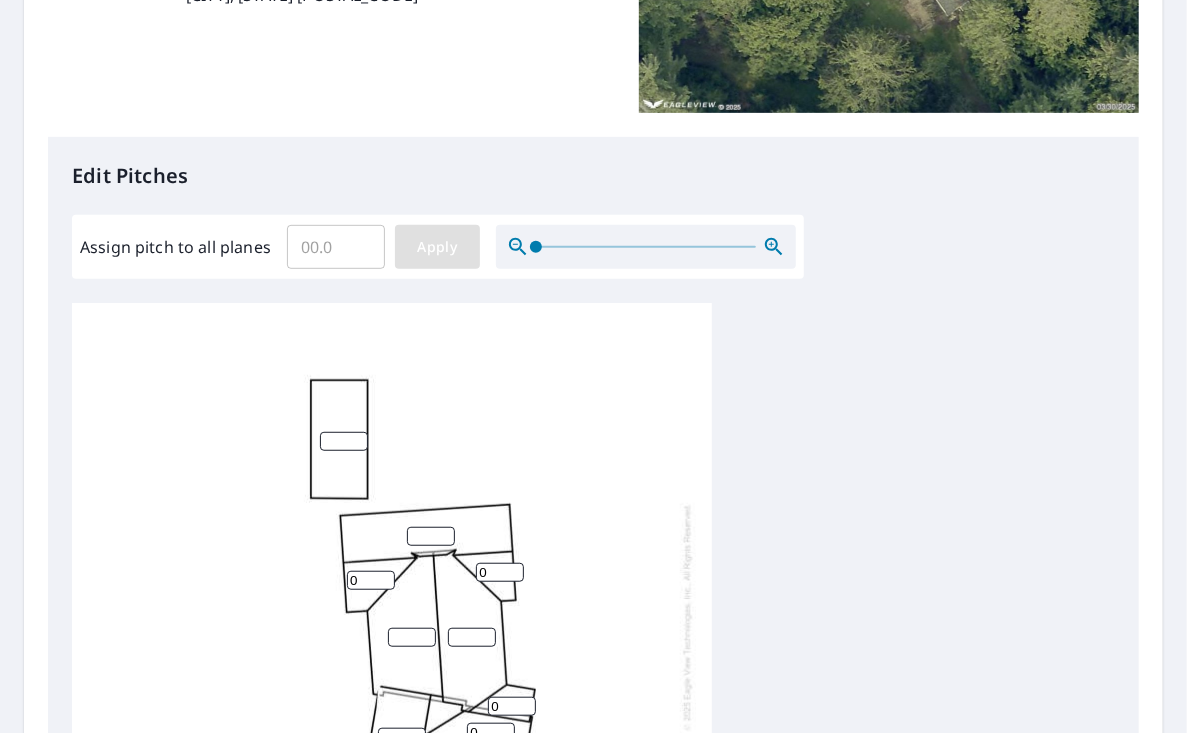 type 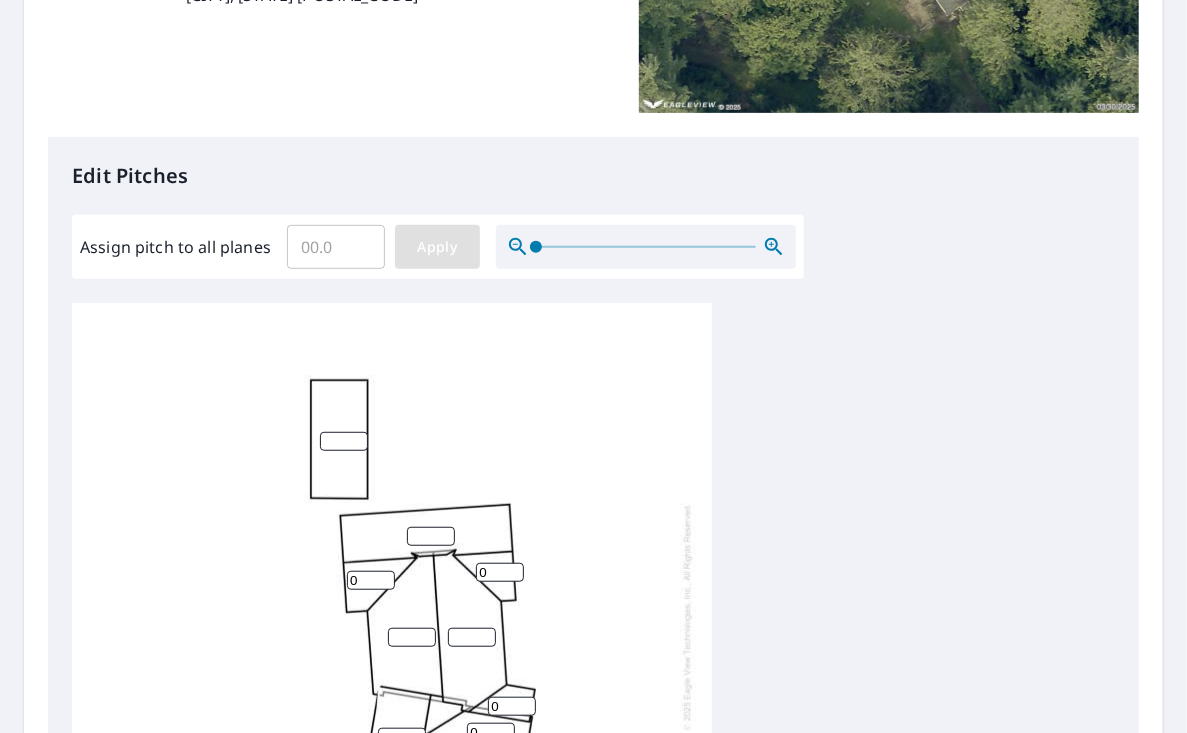type 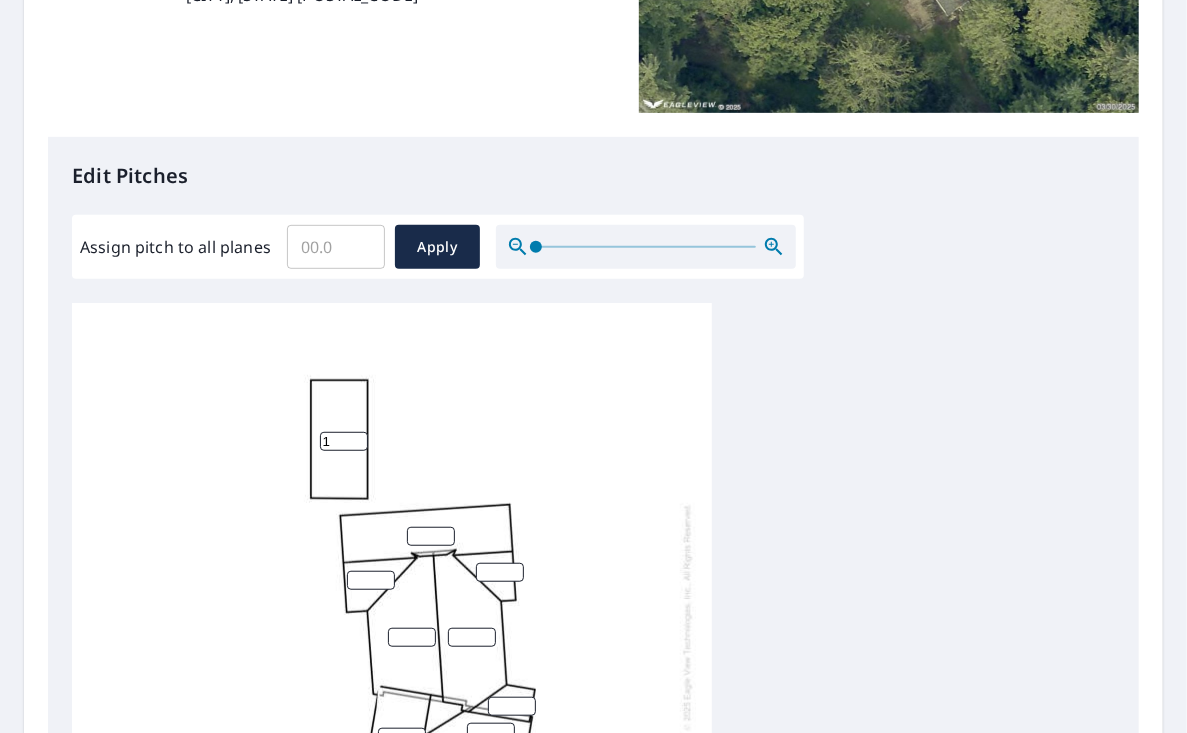 type on "1" 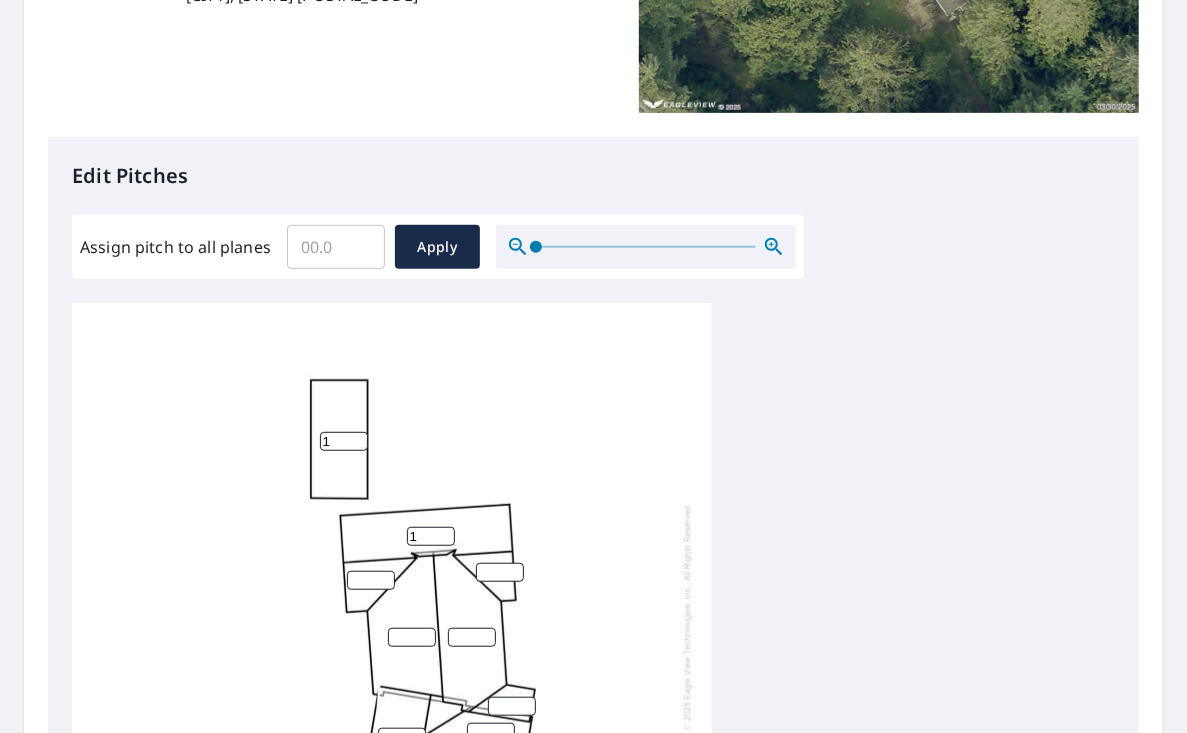 click on "1" at bounding box center (431, 536) 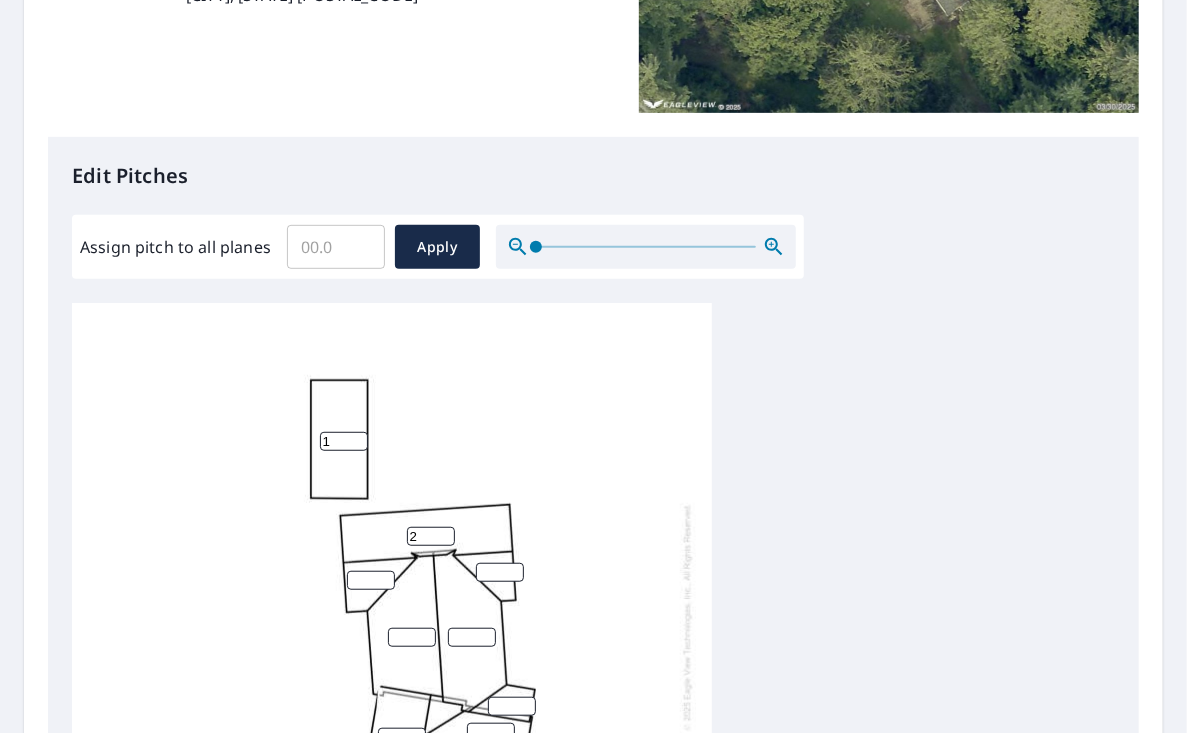 click on "2" at bounding box center (431, 536) 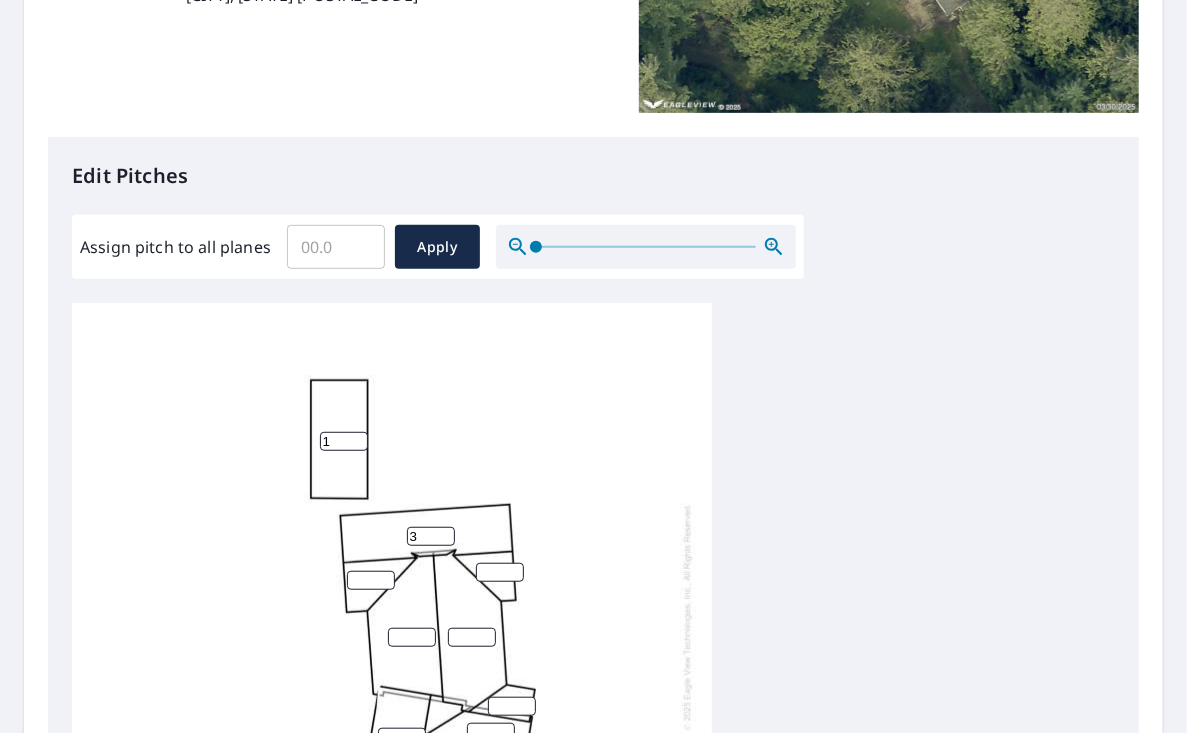 click on "3" at bounding box center [431, 536] 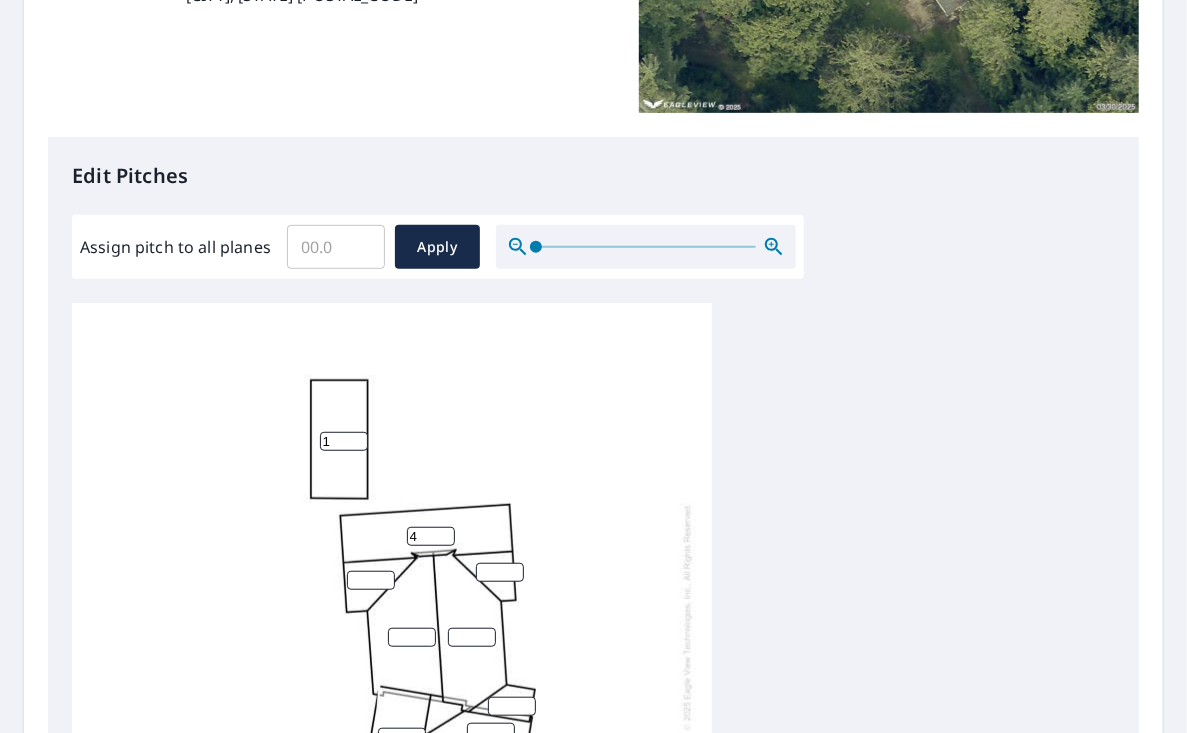 click on "4" at bounding box center [431, 536] 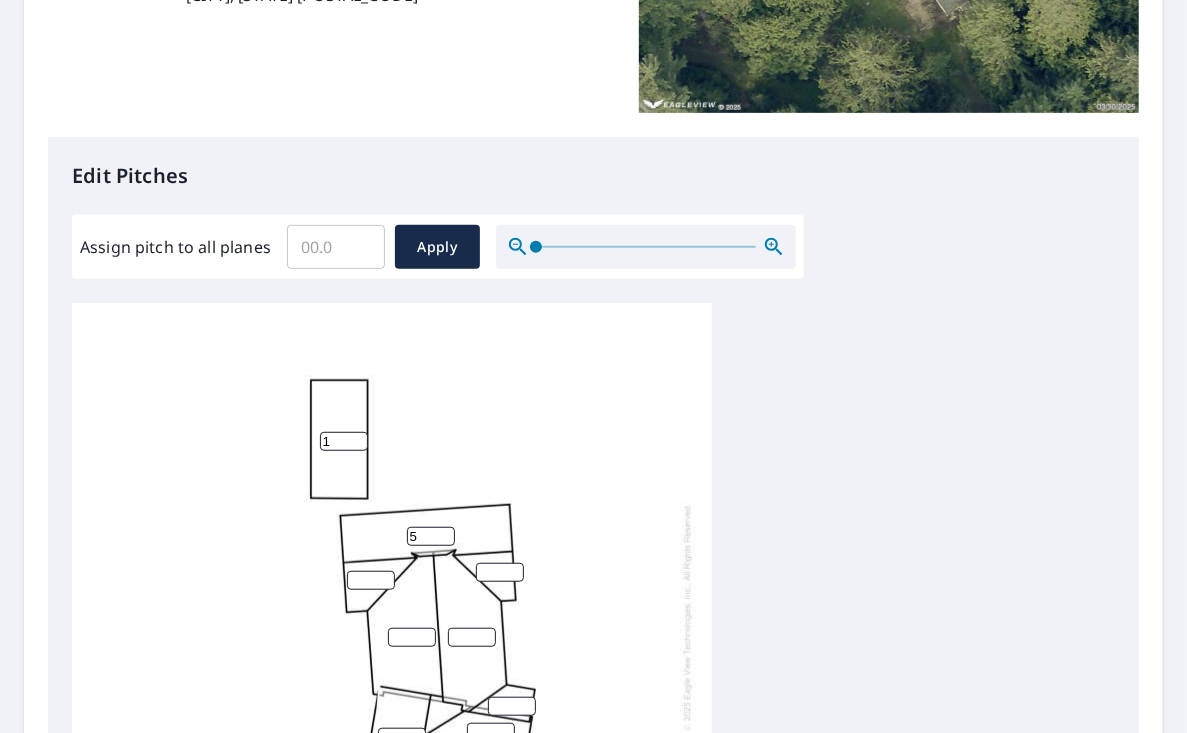 click on "5" at bounding box center (431, 536) 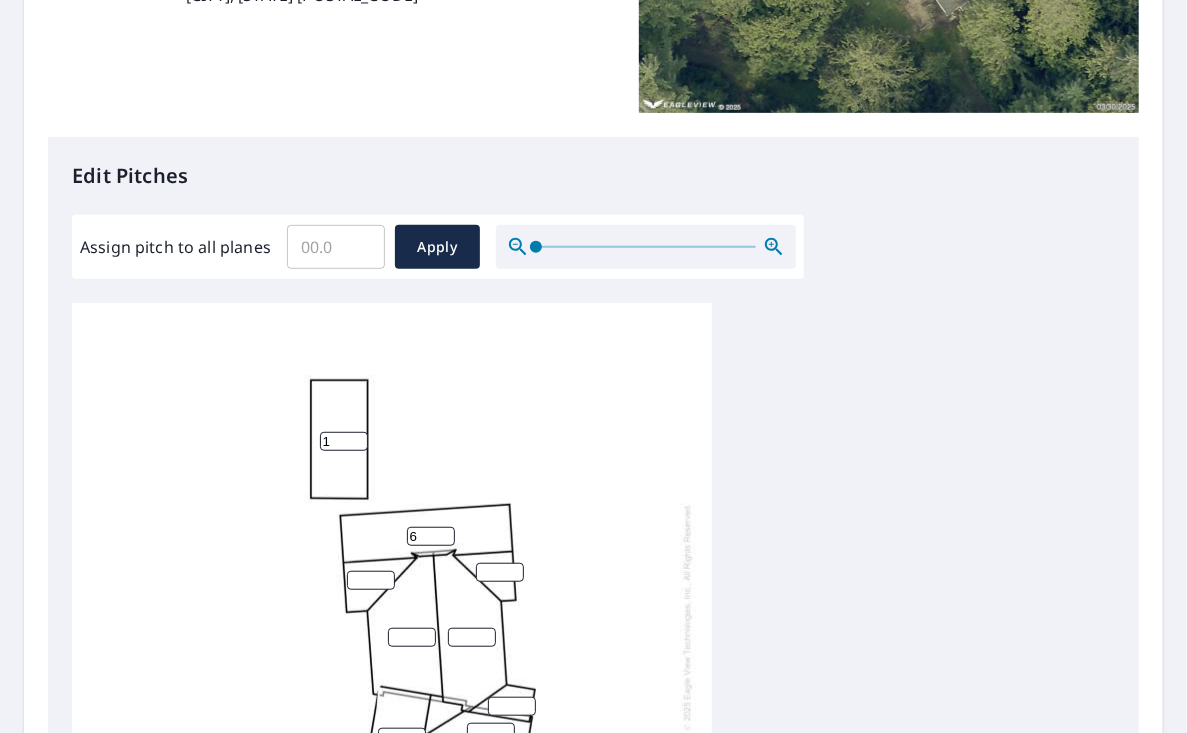 type on "6" 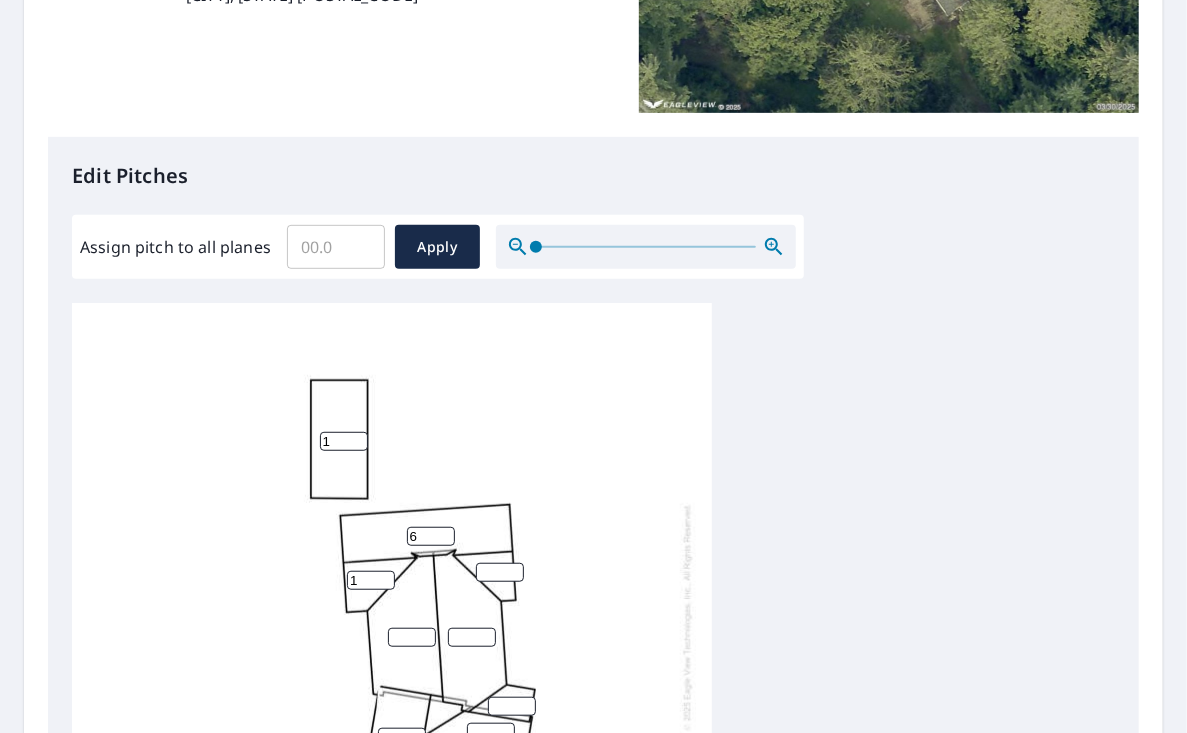 click on "1" at bounding box center [371, 580] 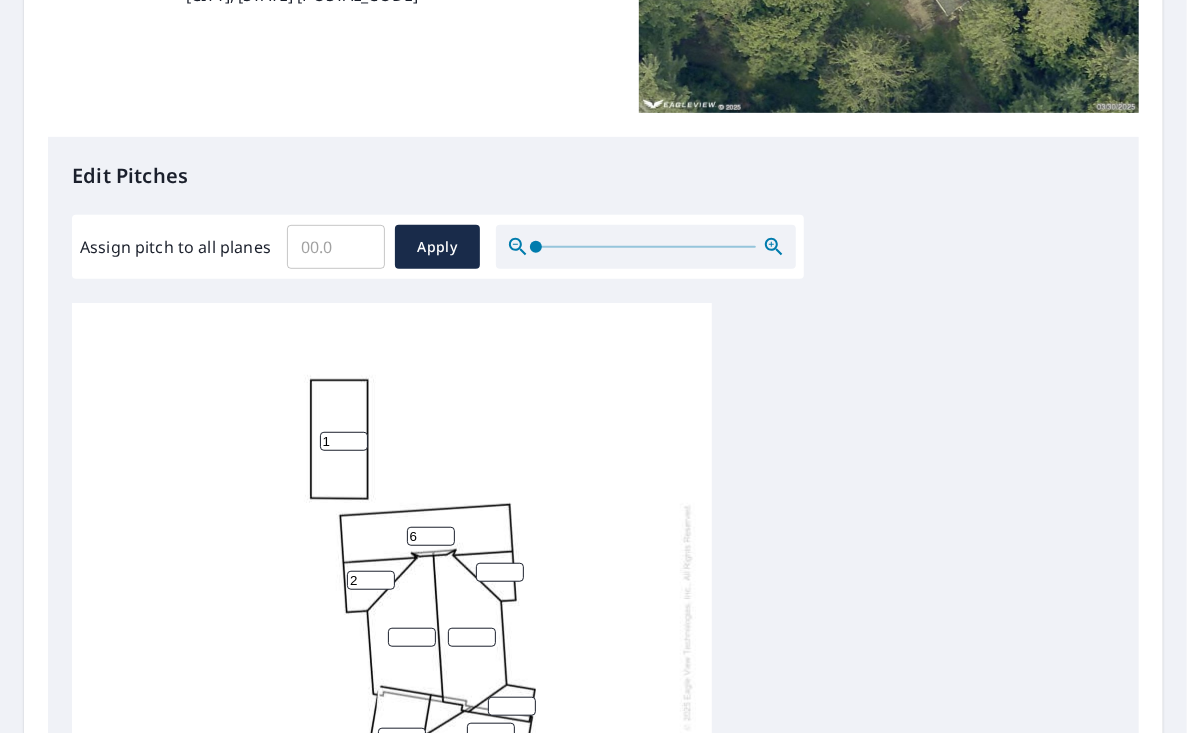 click on "2" at bounding box center [371, 580] 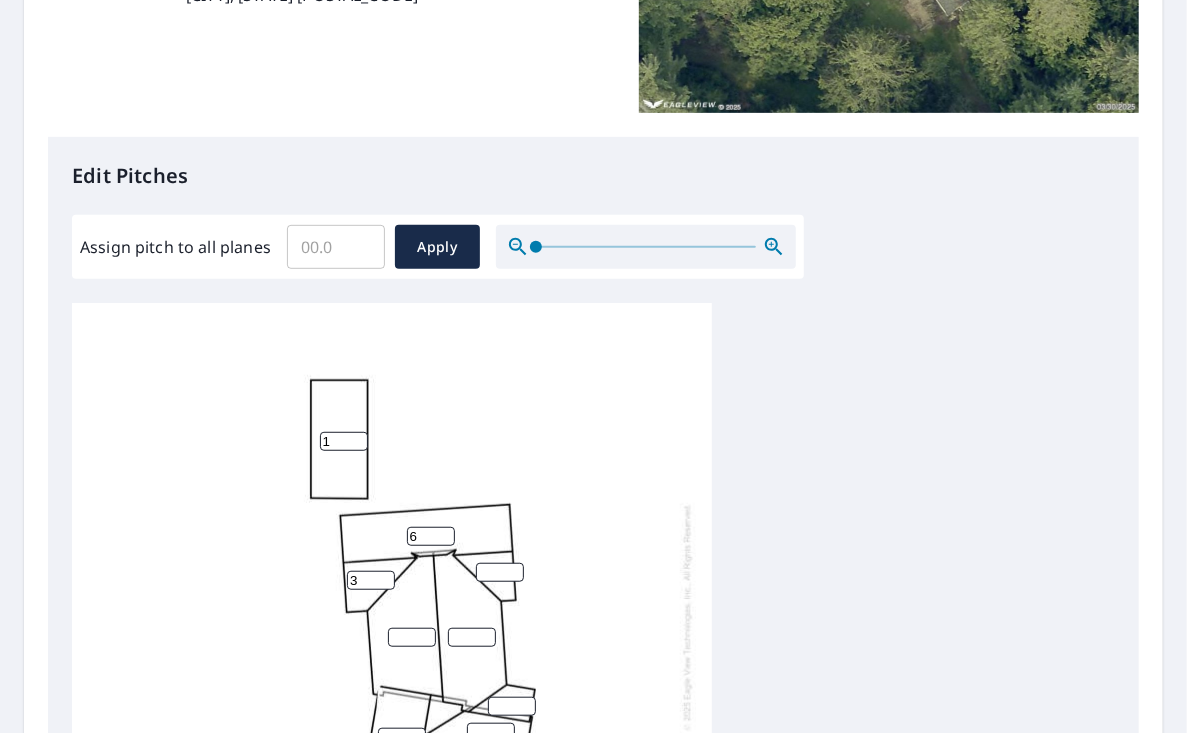 click on "3" at bounding box center [371, 580] 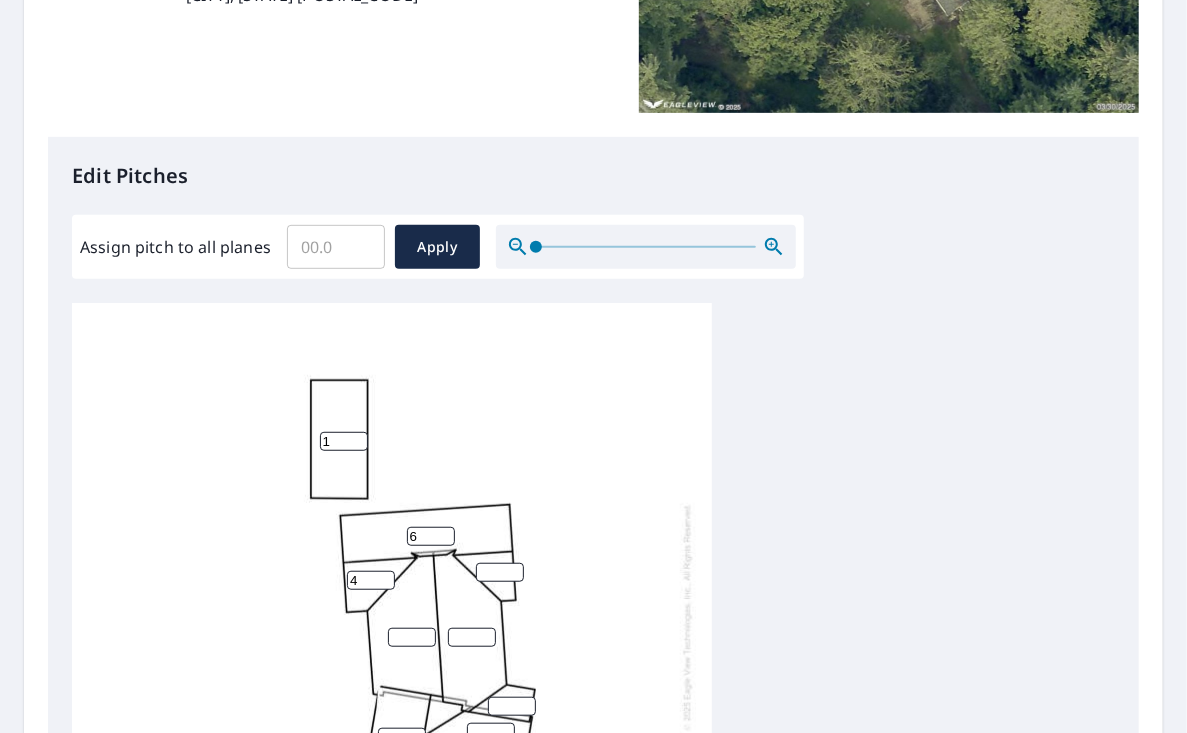 click on "4" at bounding box center (371, 580) 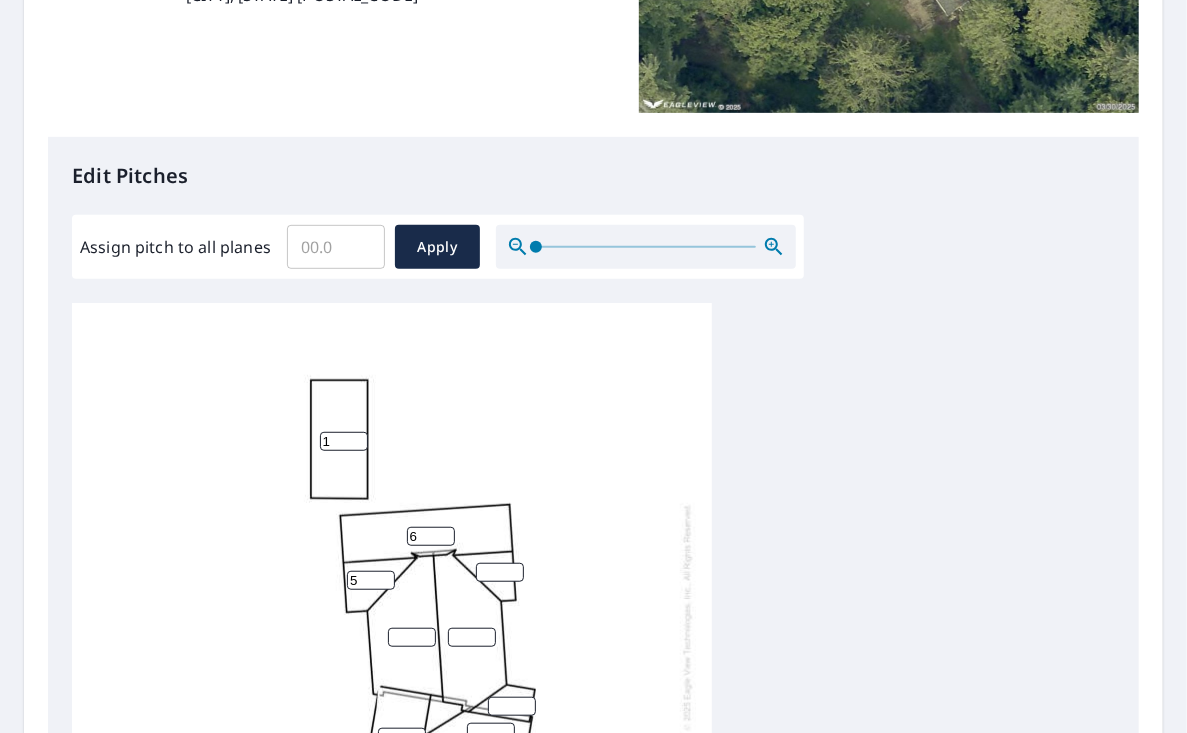 click on "5" at bounding box center [371, 580] 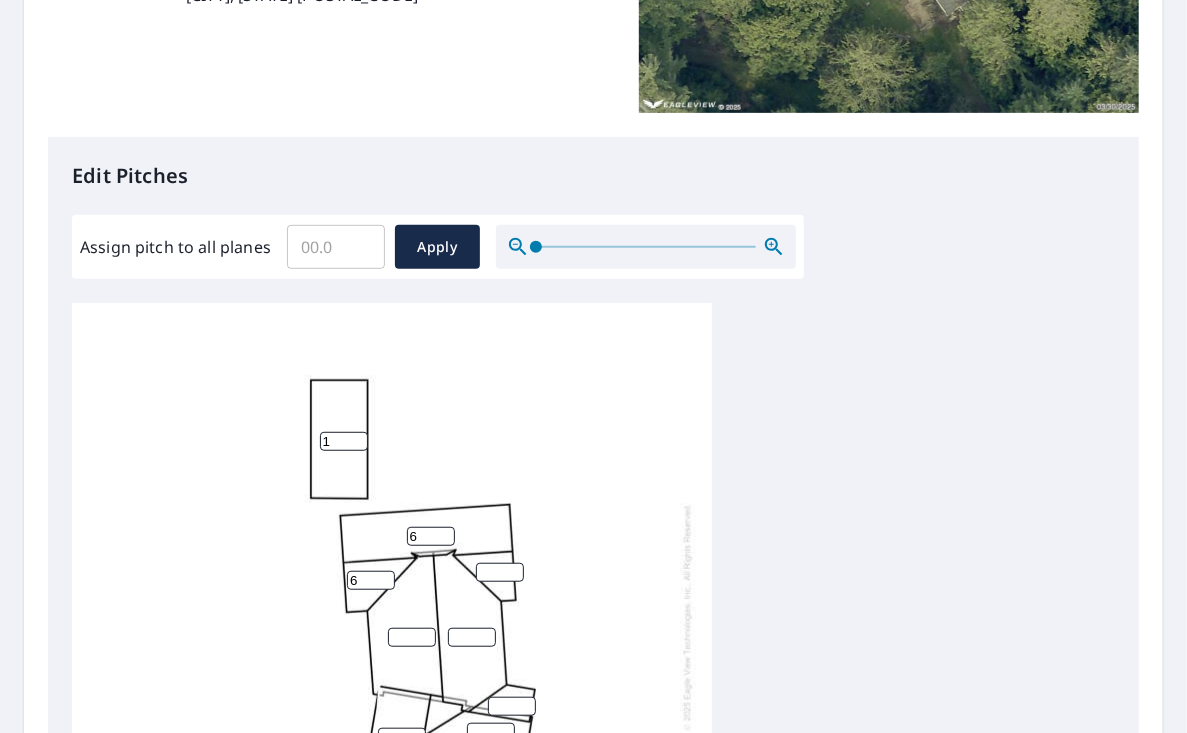 type on "6" 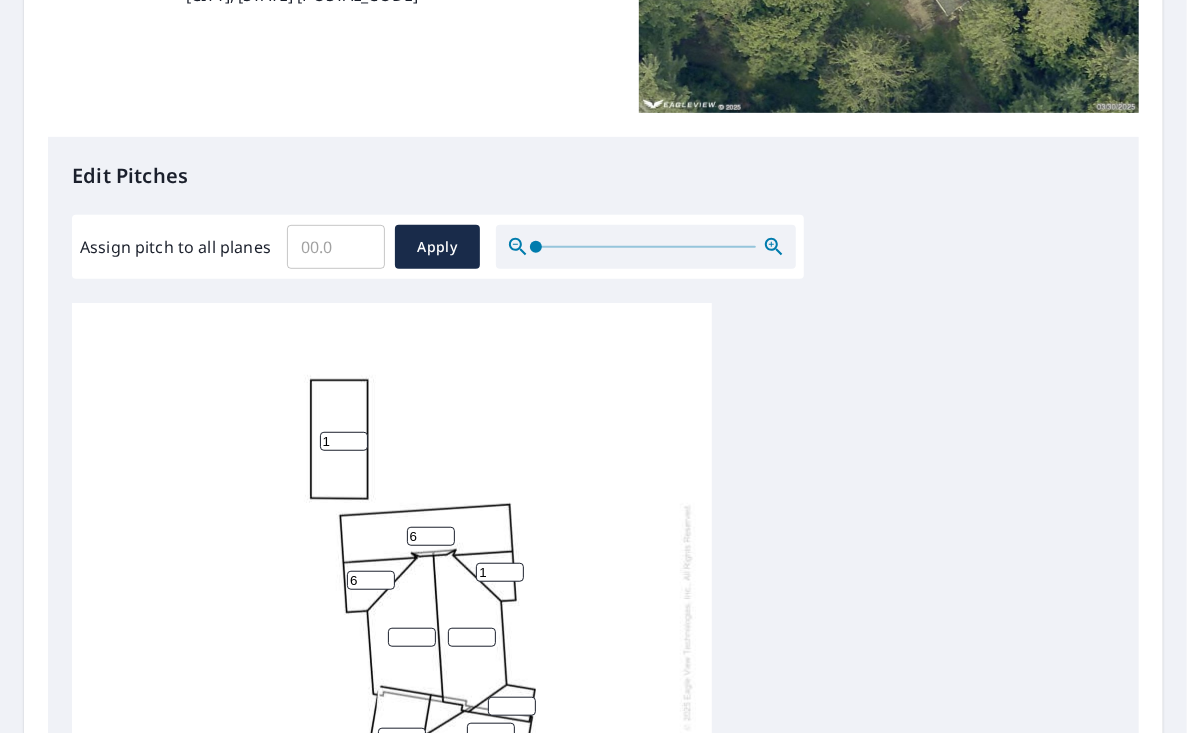 click on "1" at bounding box center (500, 572) 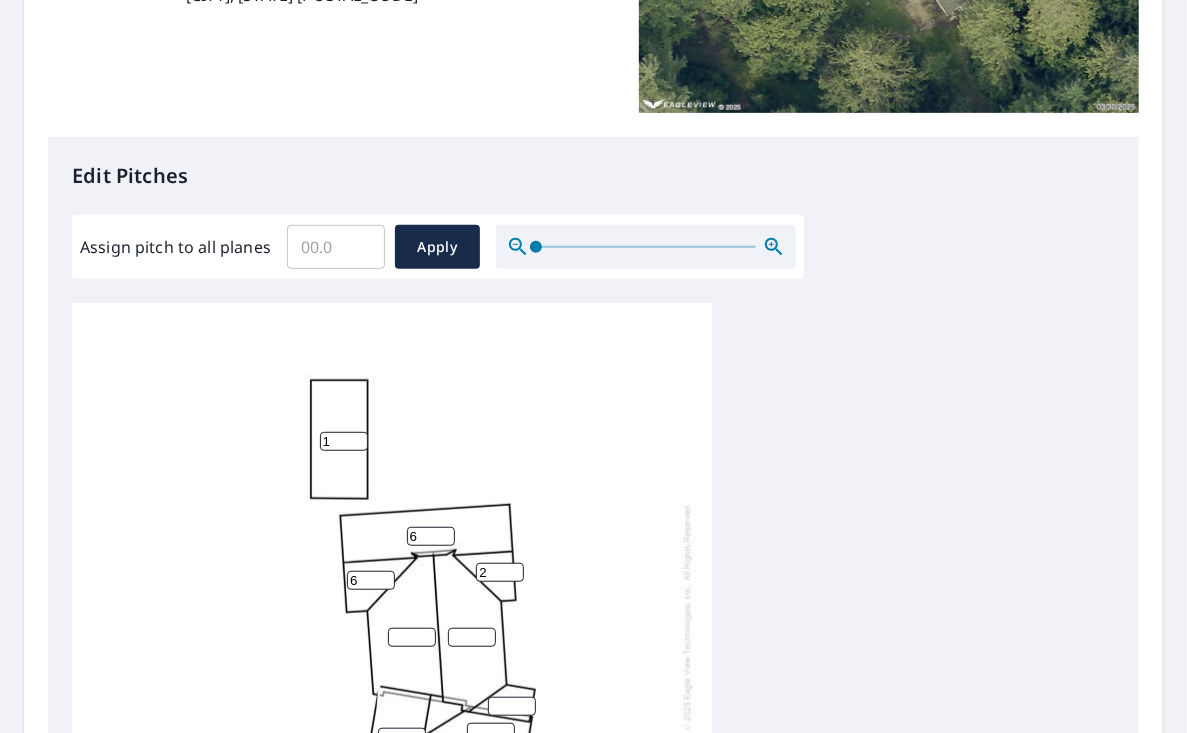 click on "2" at bounding box center [500, 572] 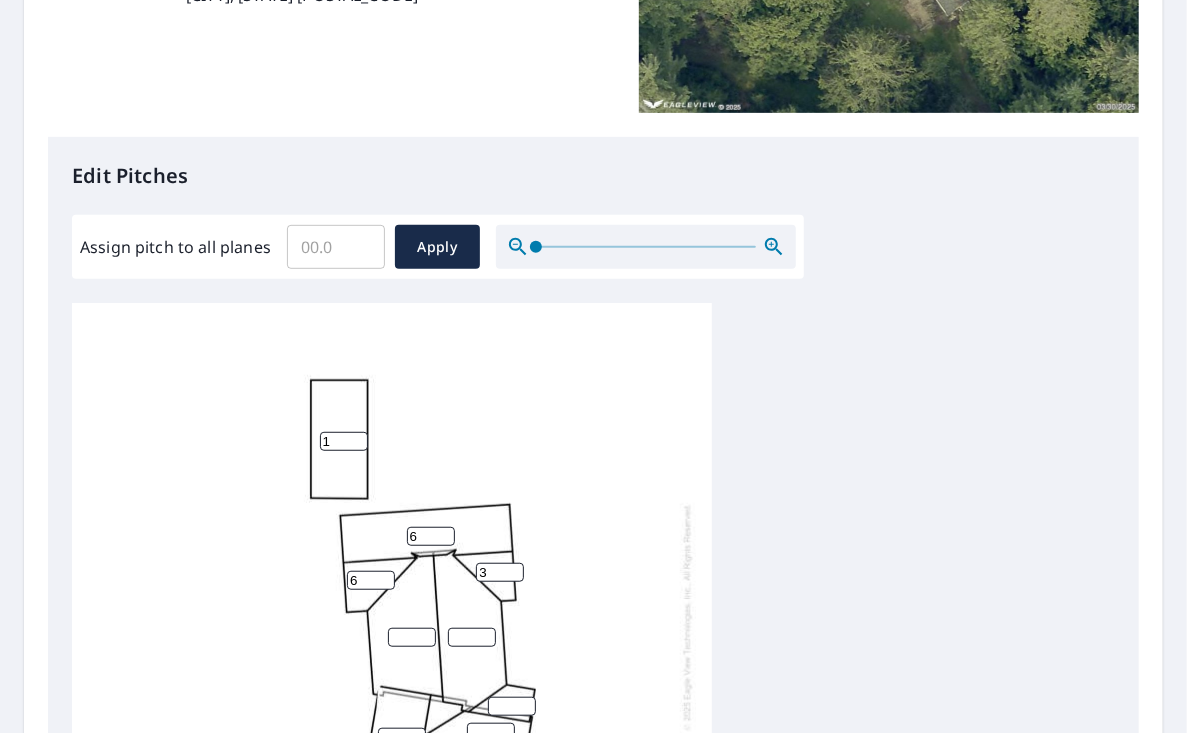 click on "3" at bounding box center [500, 572] 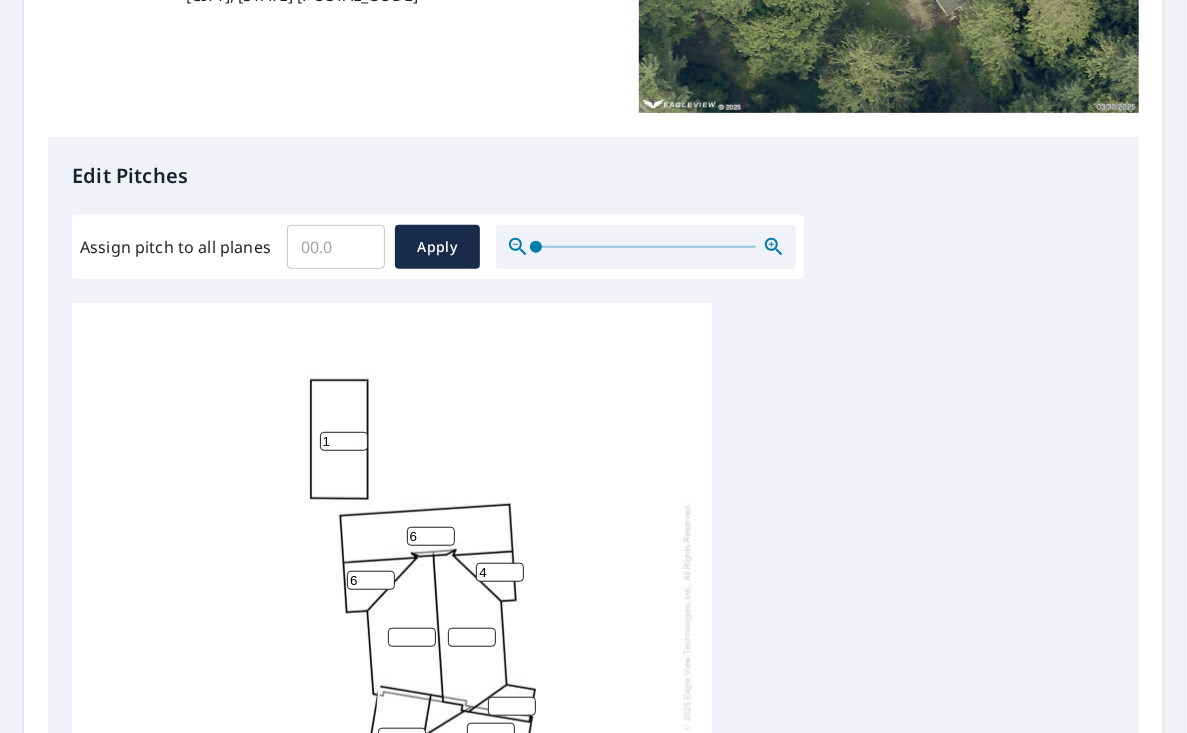 click on "4" at bounding box center (500, 572) 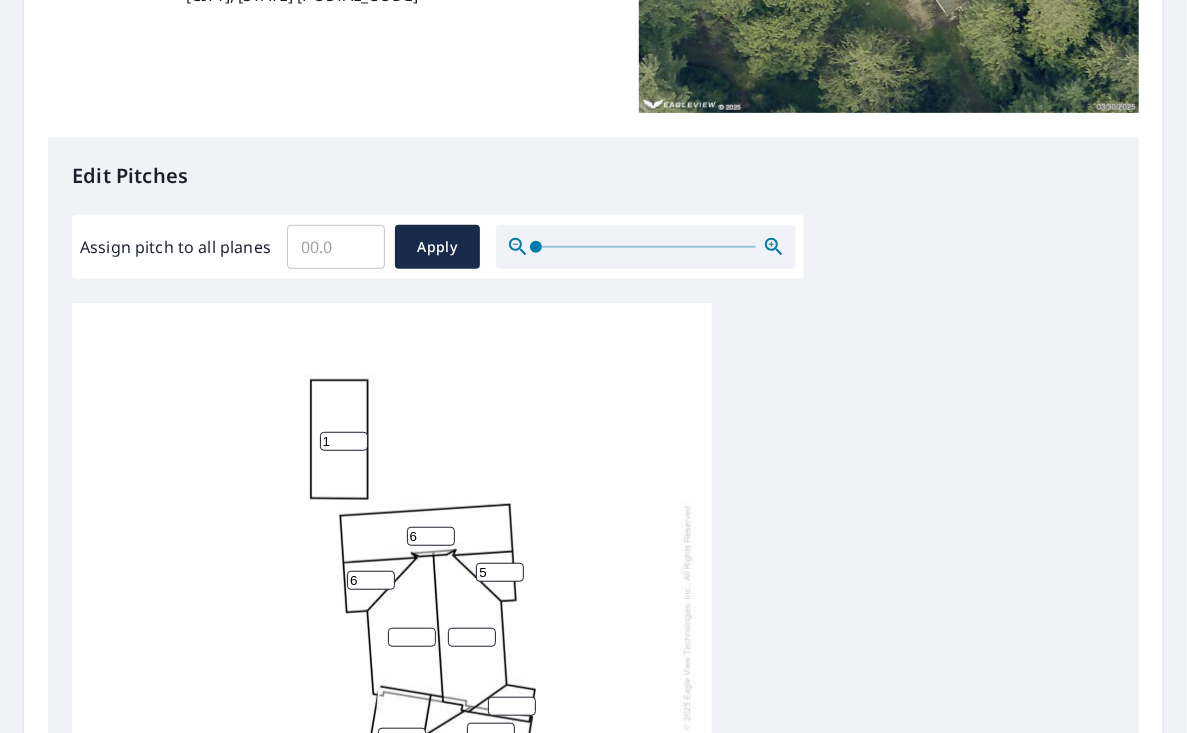 click on "5" at bounding box center [500, 572] 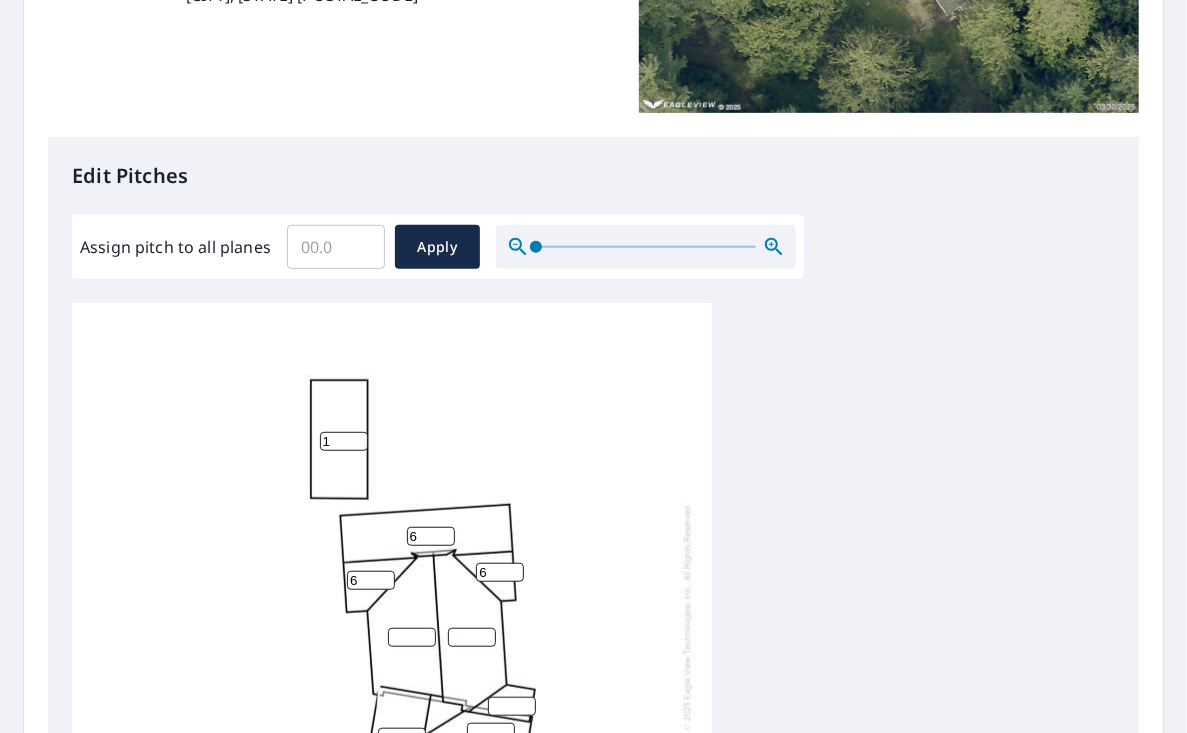 type on "6" 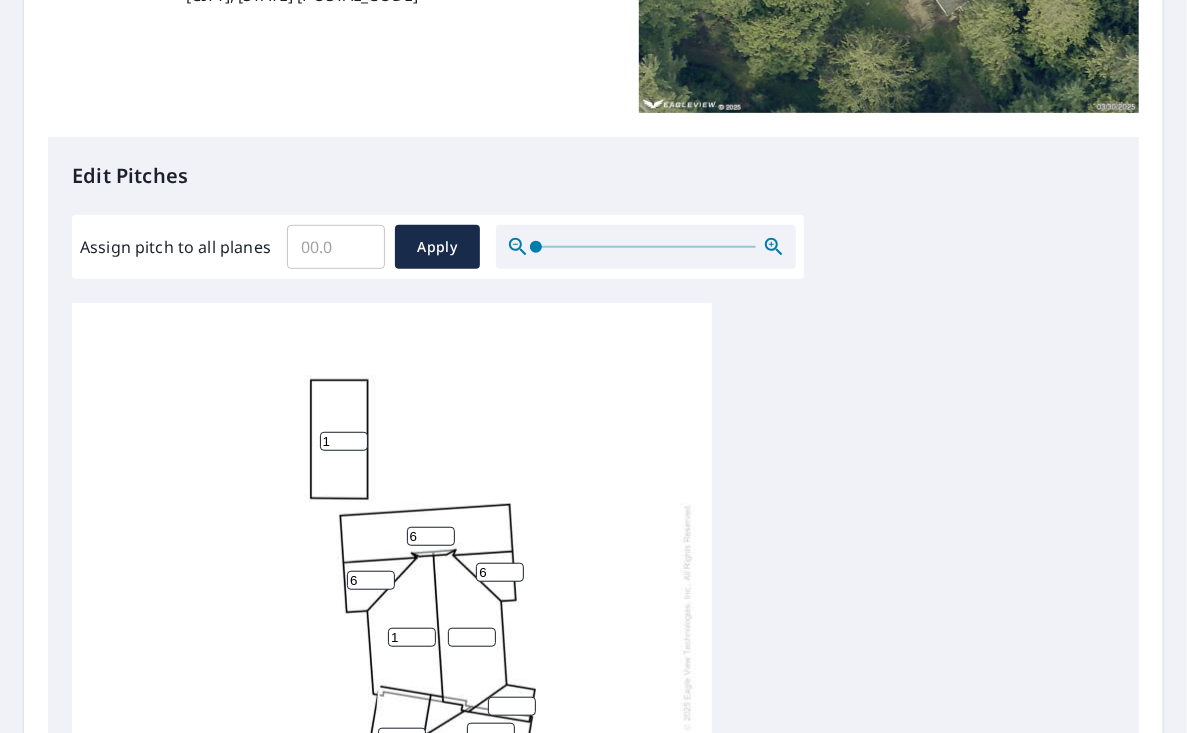 click on "1" at bounding box center [412, 637] 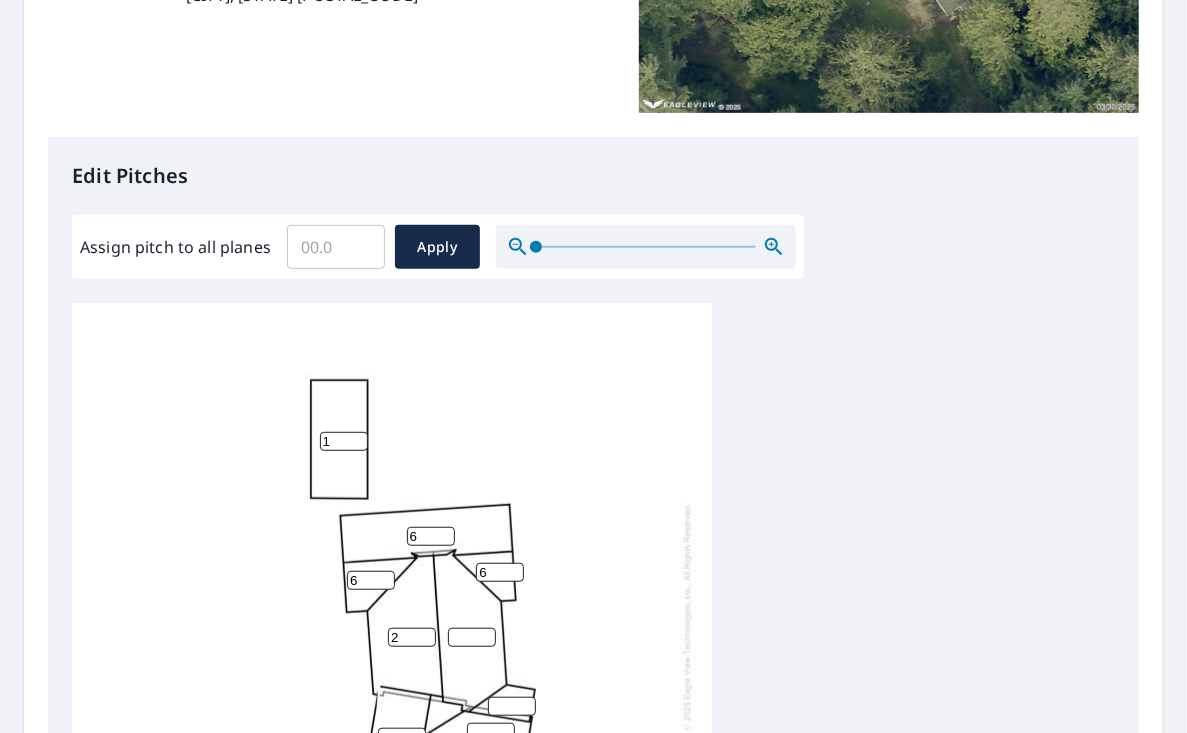 click on "2" at bounding box center (412, 637) 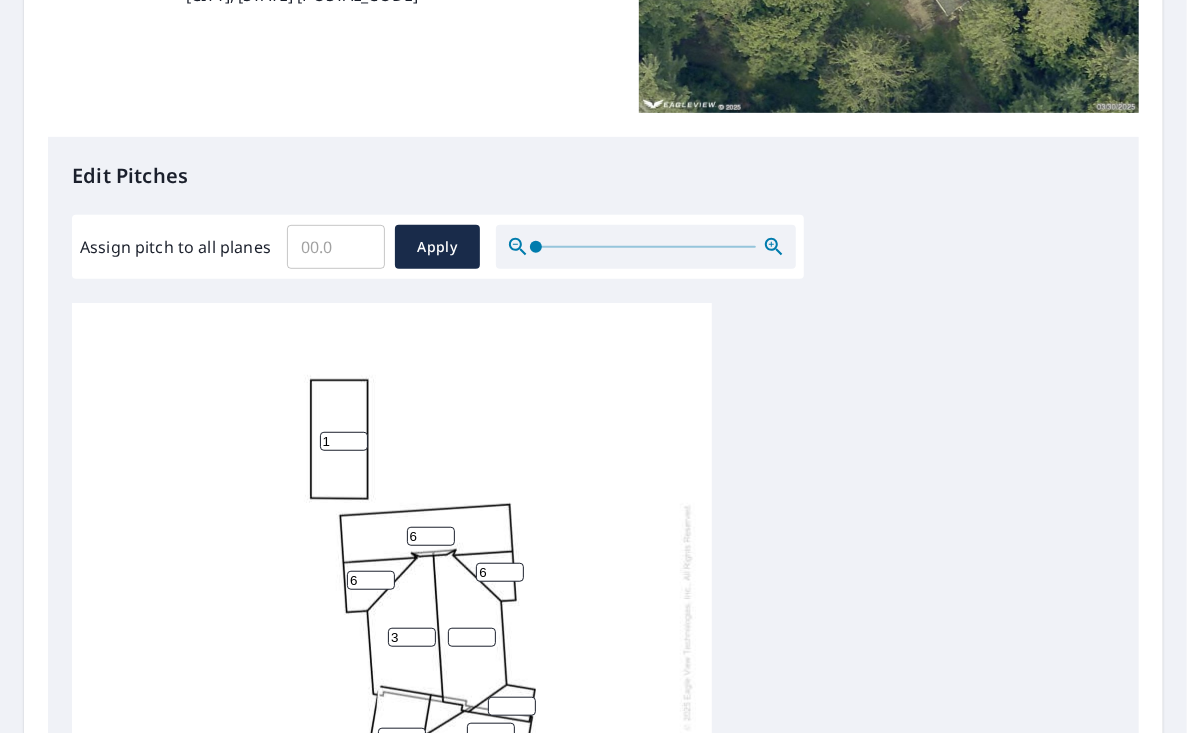 click on "3" at bounding box center (412, 637) 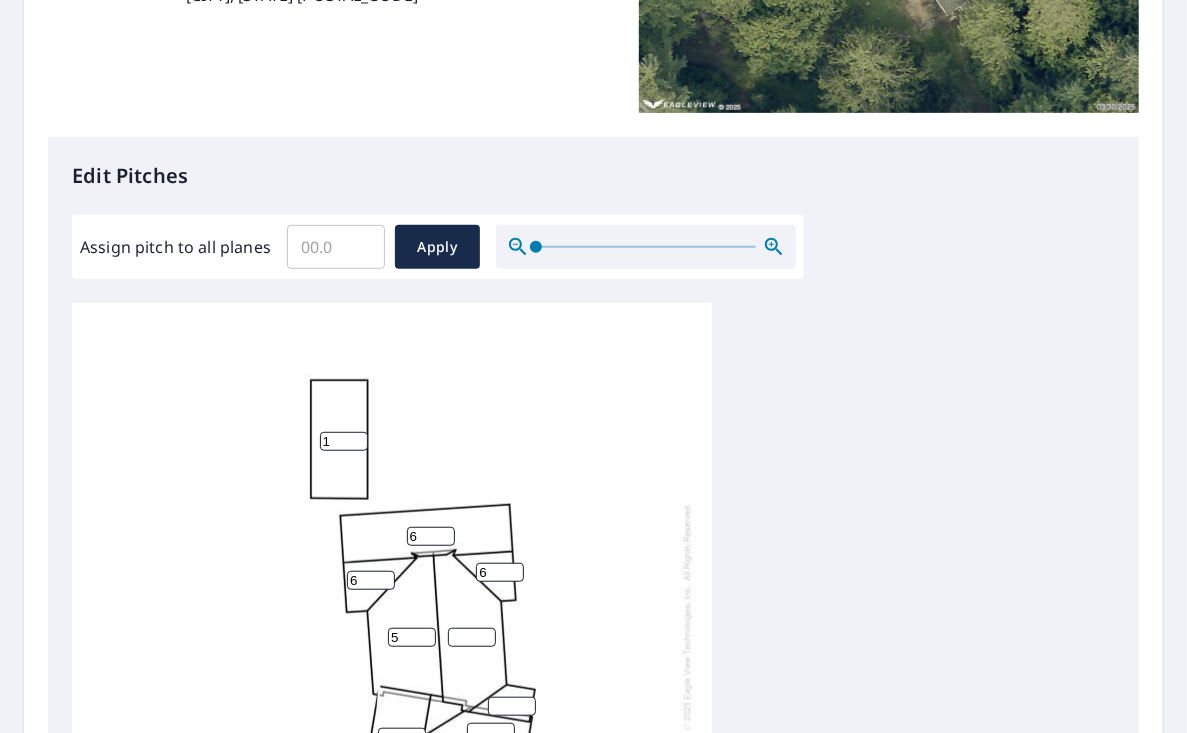 click on "5" at bounding box center (412, 637) 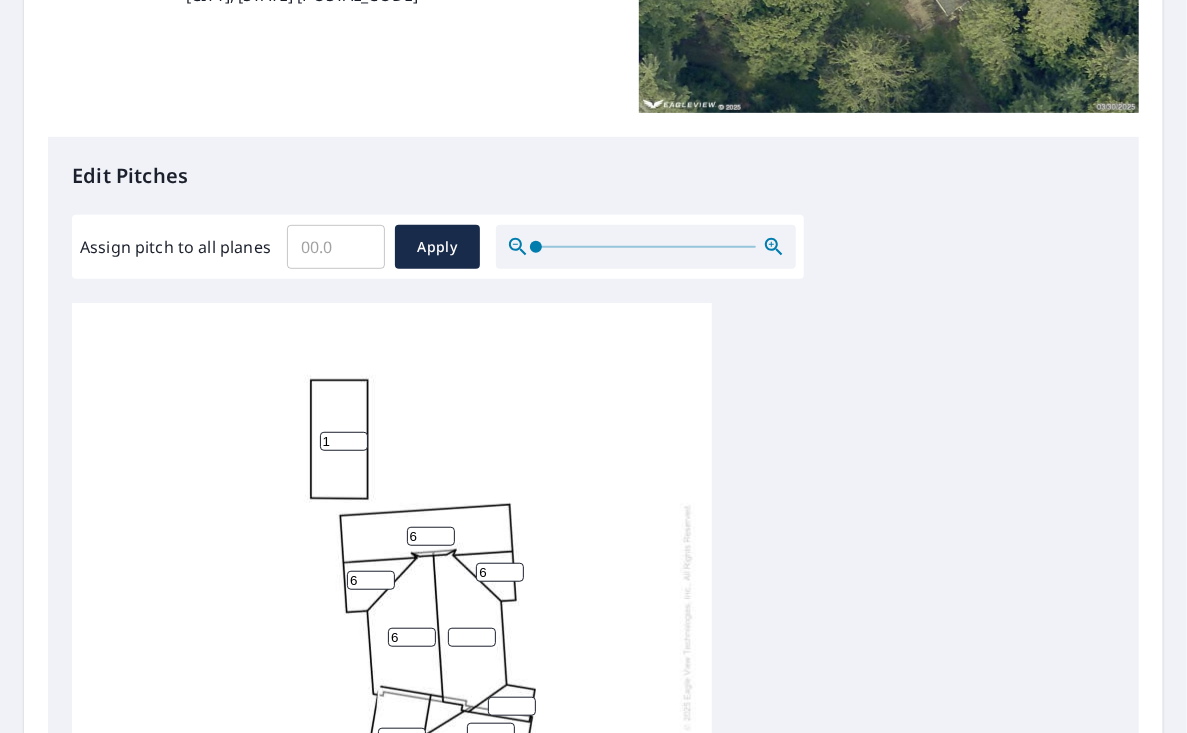 type on "6" 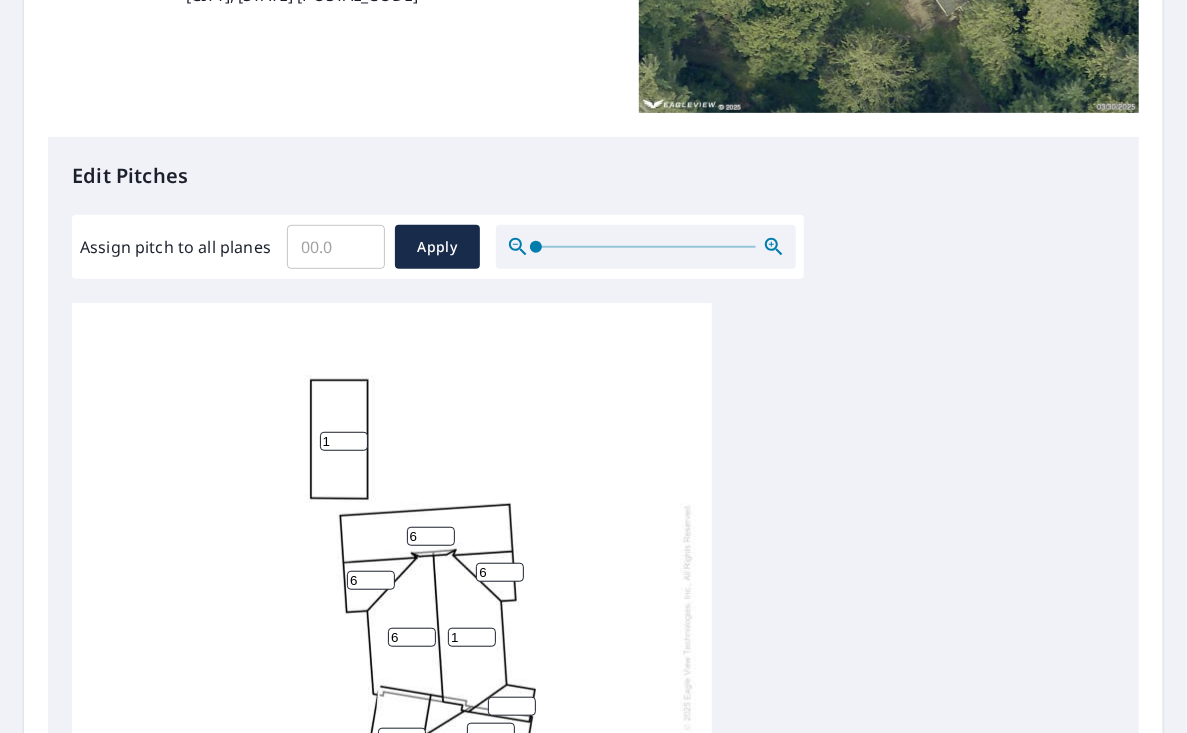 click on "1" at bounding box center [472, 637] 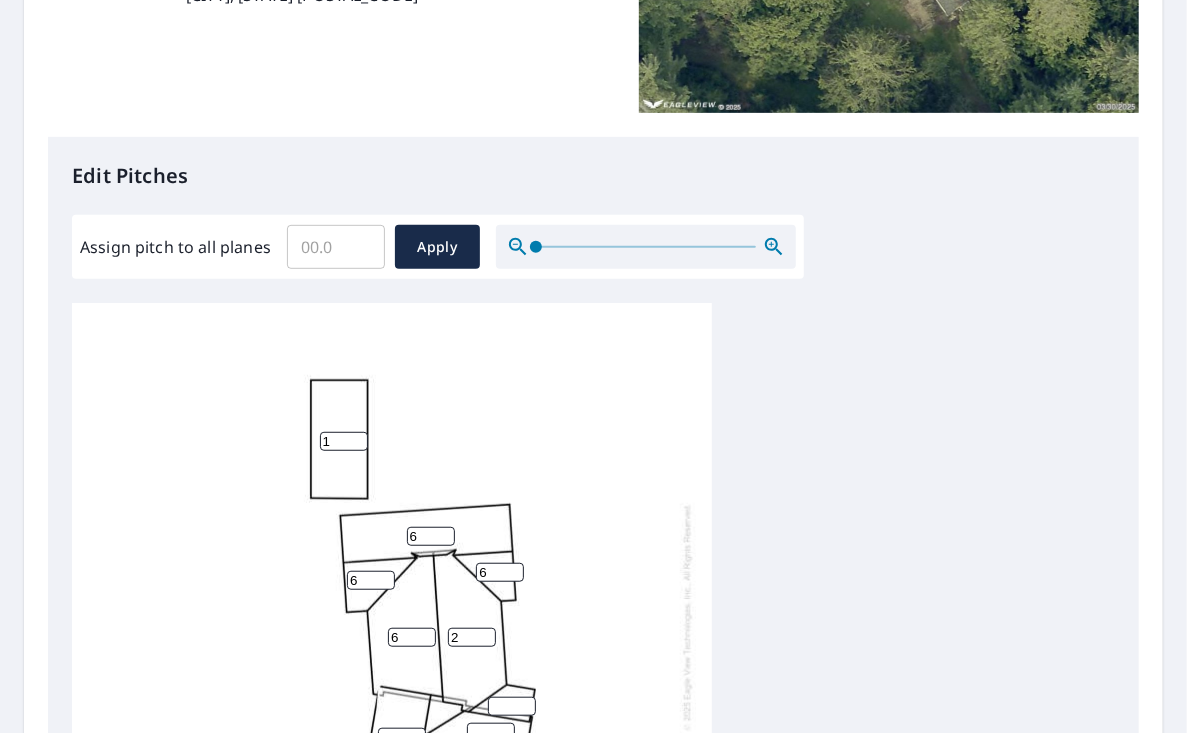 click on "2" at bounding box center (472, 637) 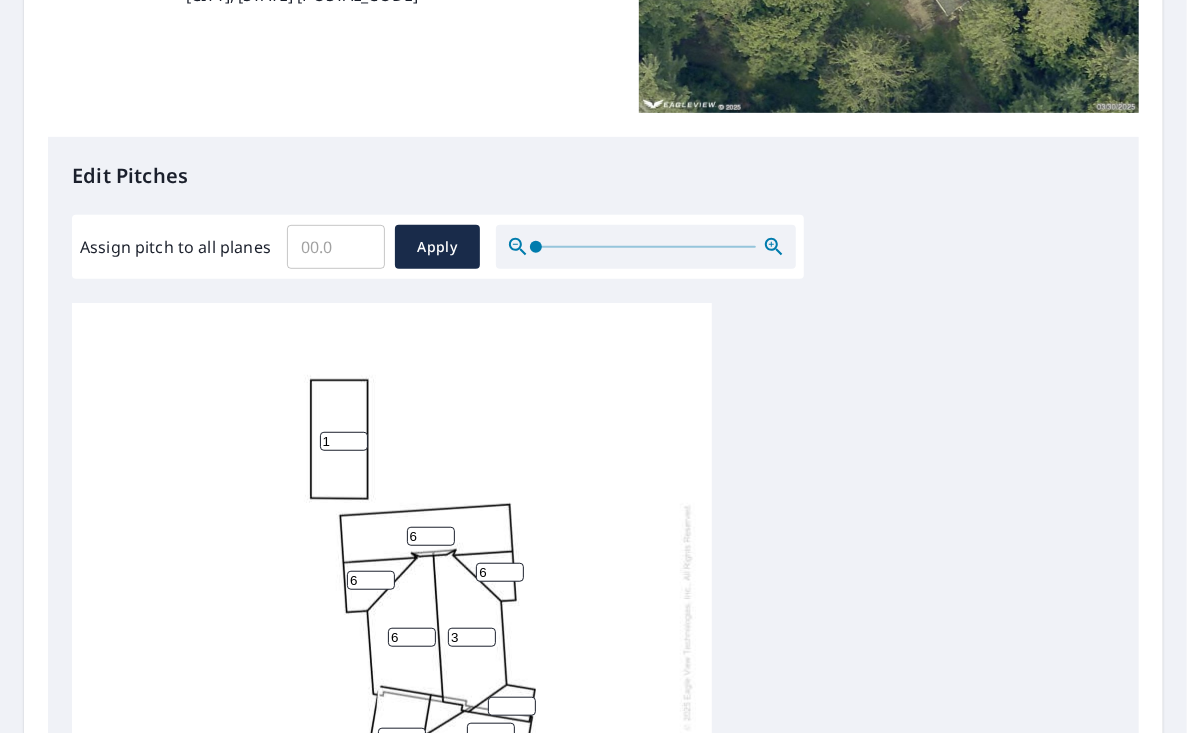click on "3" at bounding box center [472, 637] 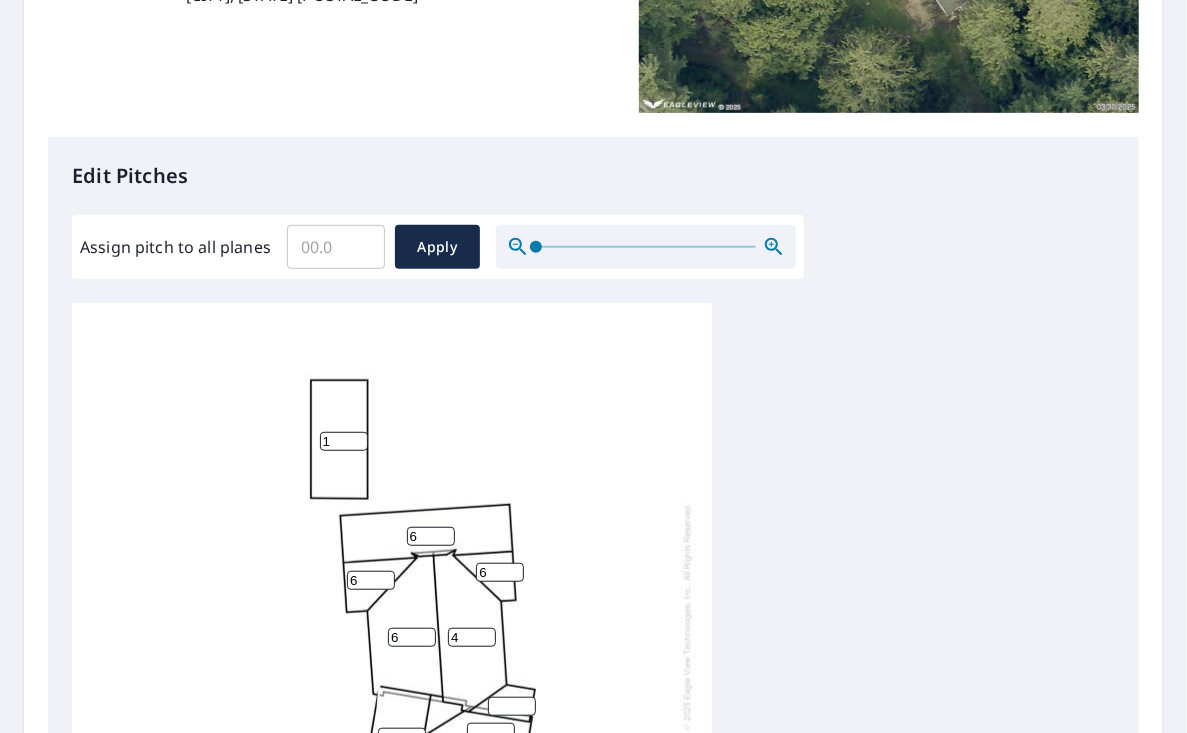 click on "4" at bounding box center (472, 637) 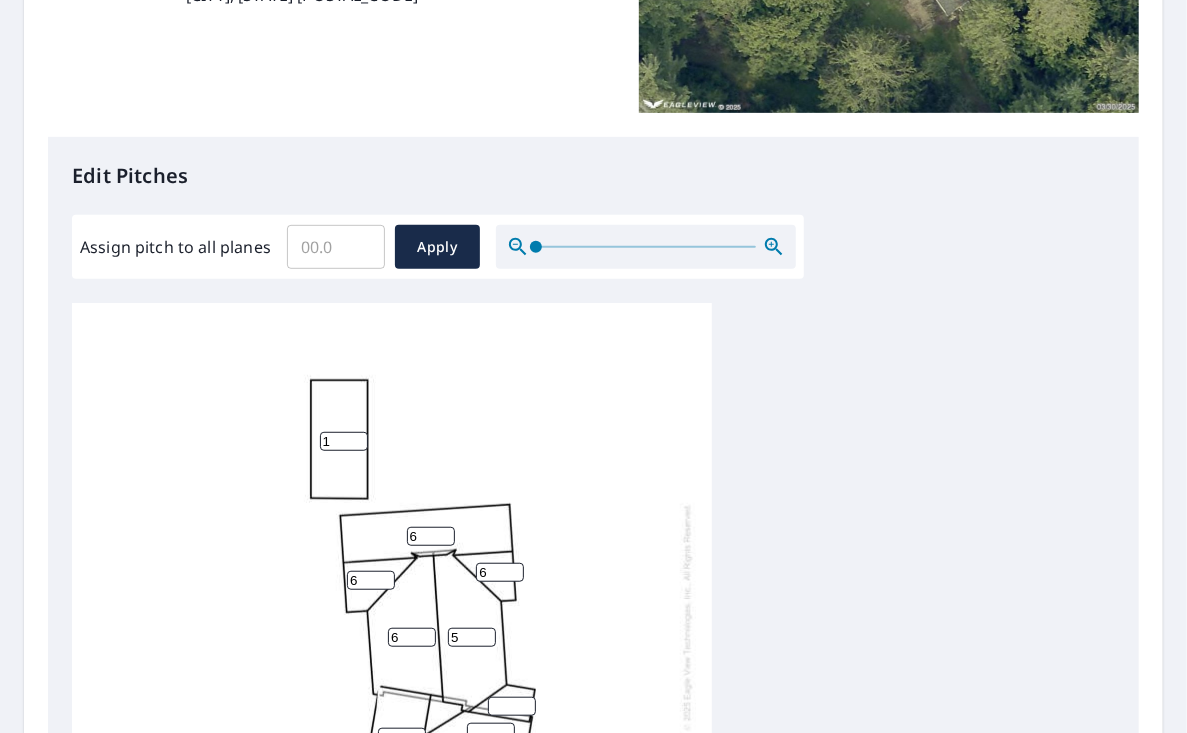 click on "5" at bounding box center [472, 637] 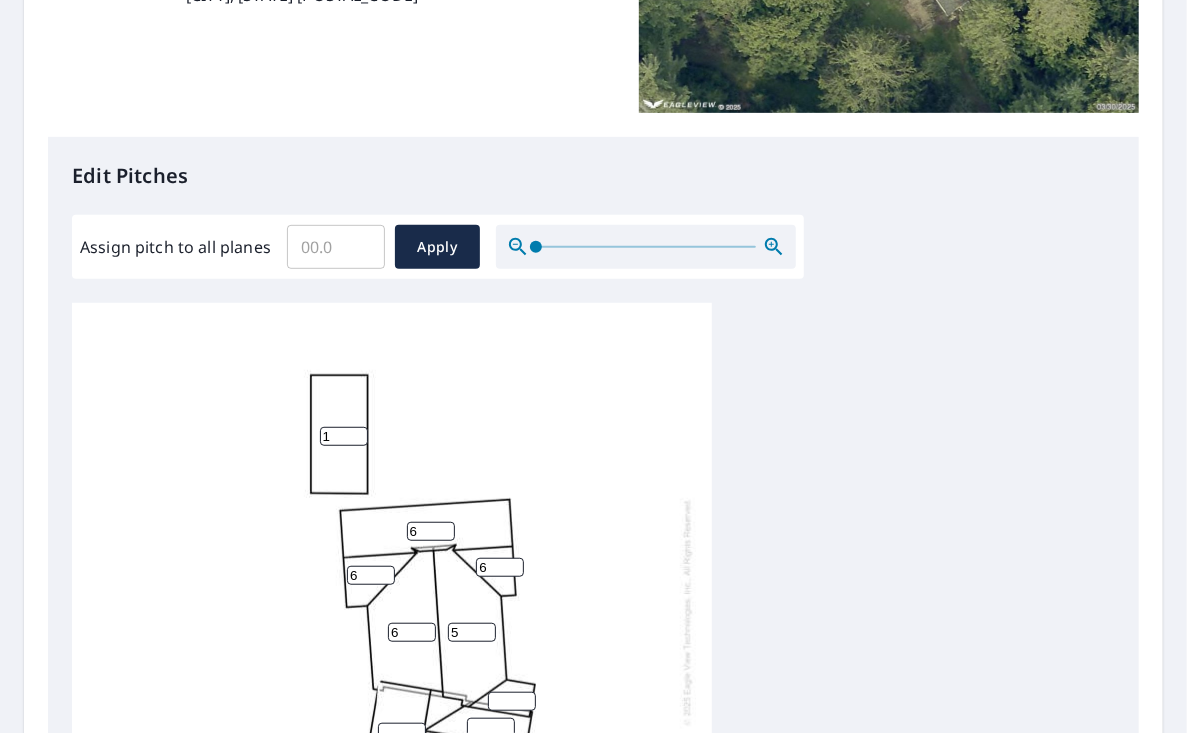 scroll, scrollTop: 20, scrollLeft: 0, axis: vertical 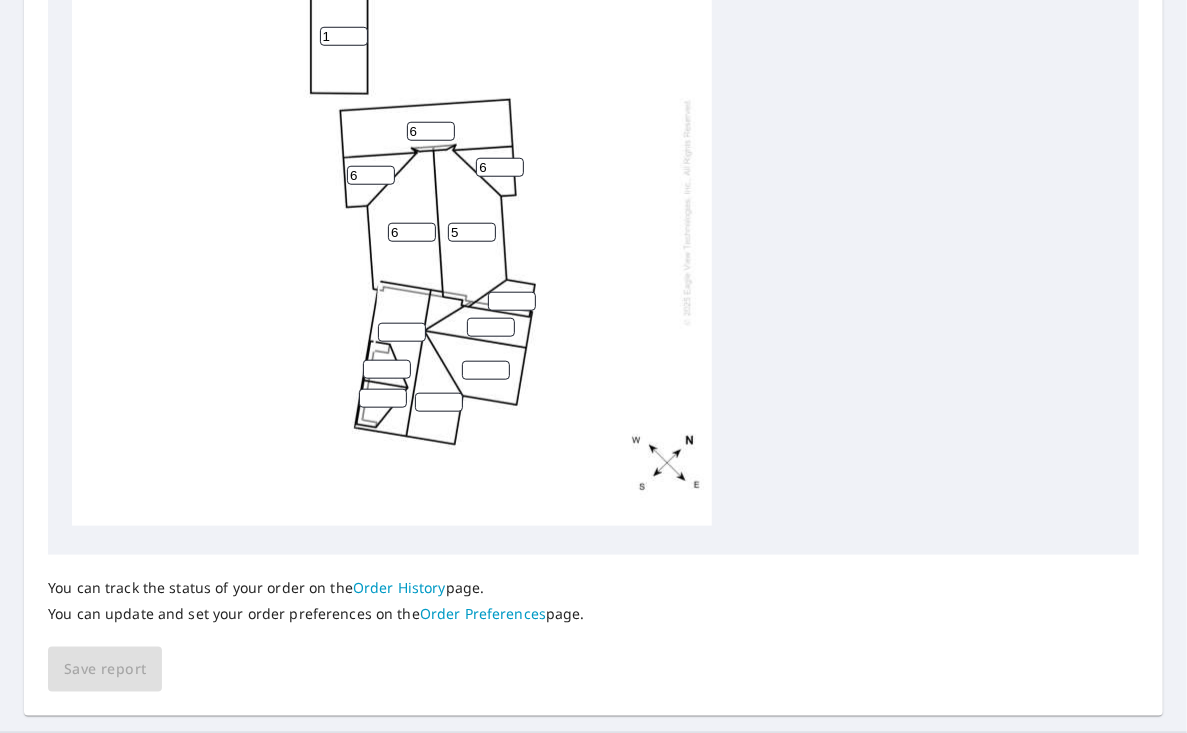click on "5" at bounding box center [472, 232] 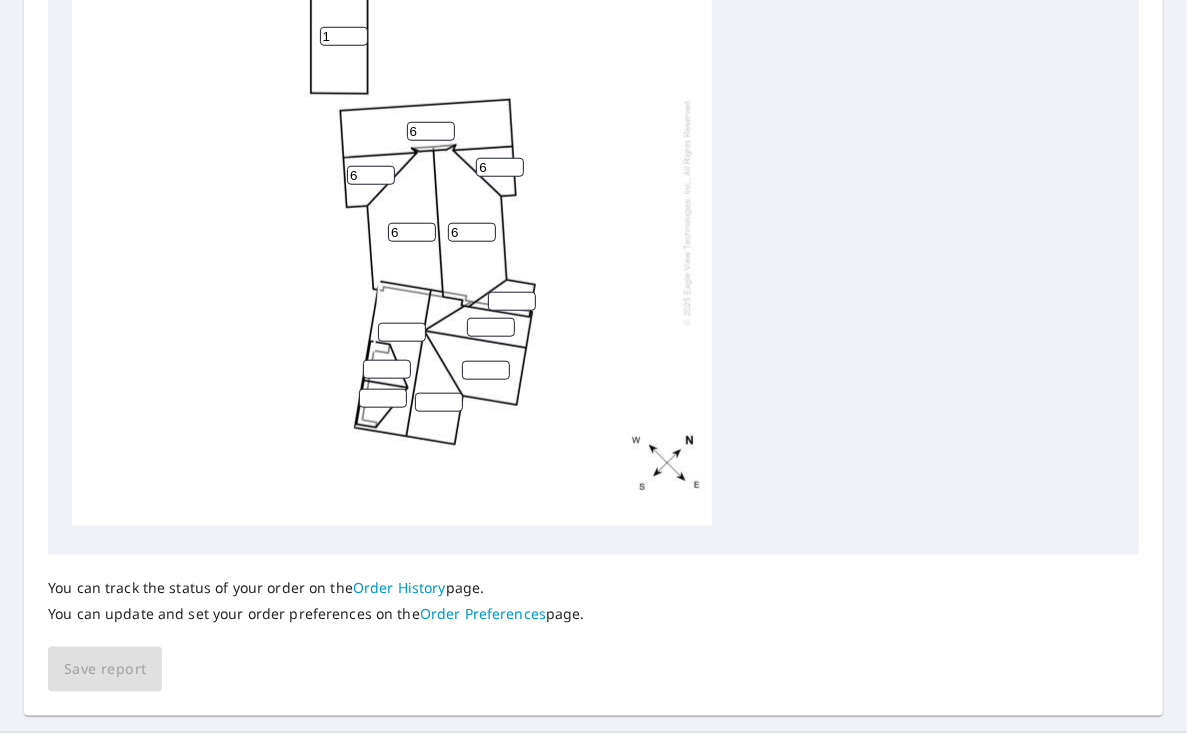 type on "6" 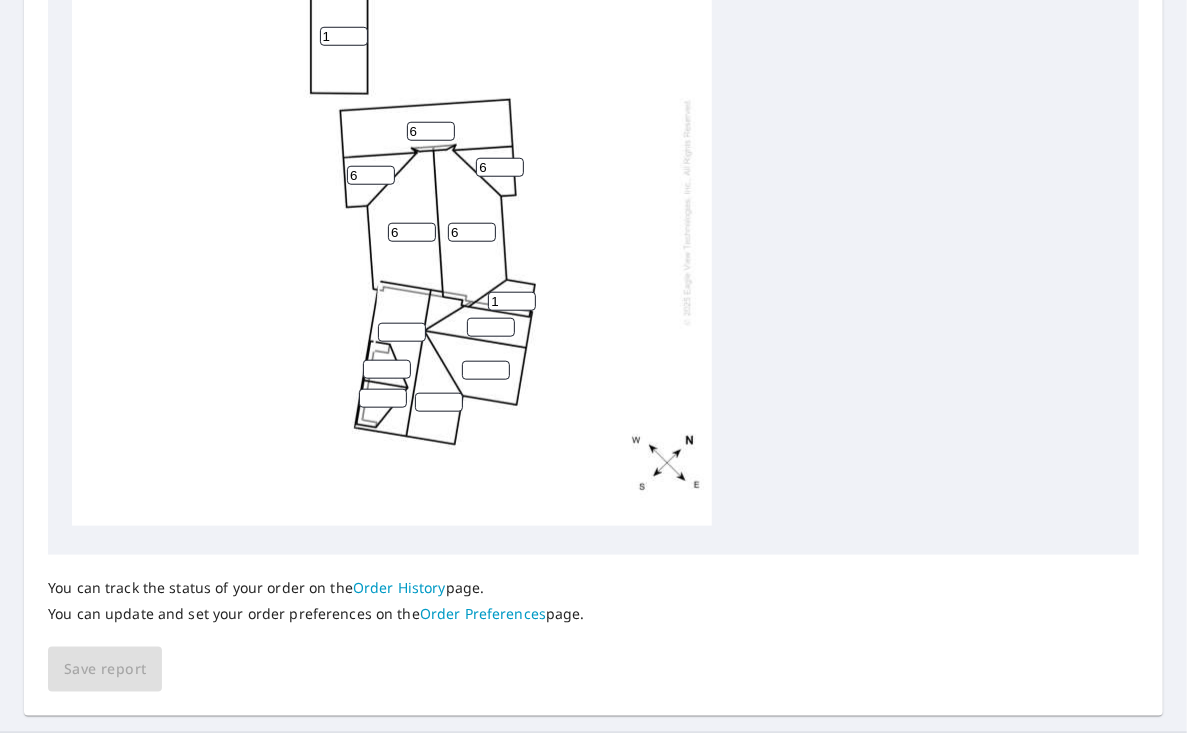 click on "1" at bounding box center [512, 301] 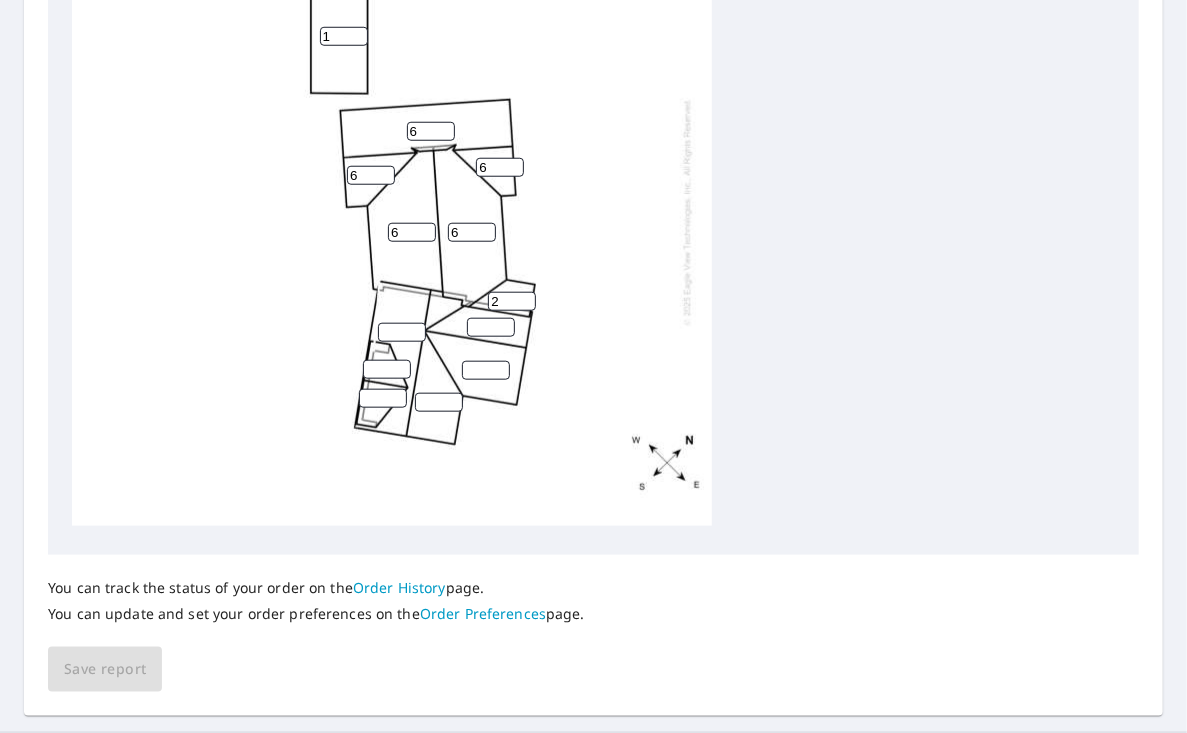 click on "2" at bounding box center [512, 301] 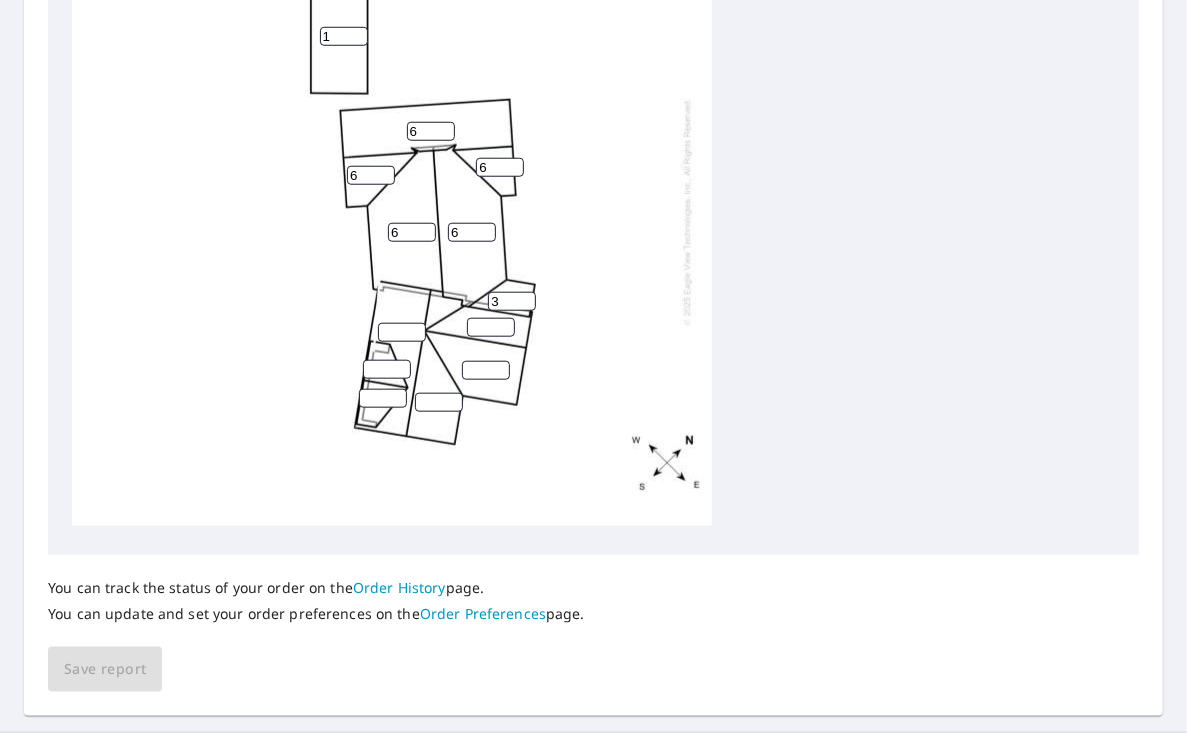 click on "3" at bounding box center [512, 301] 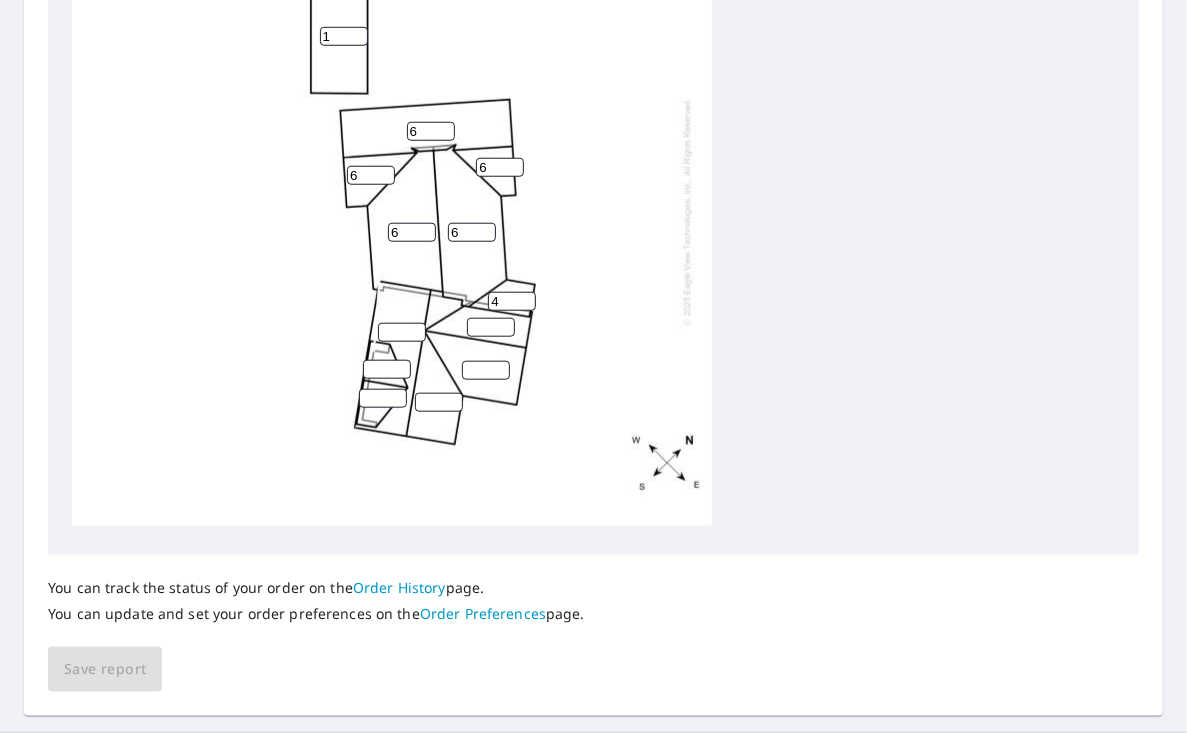 click on "4" at bounding box center (512, 301) 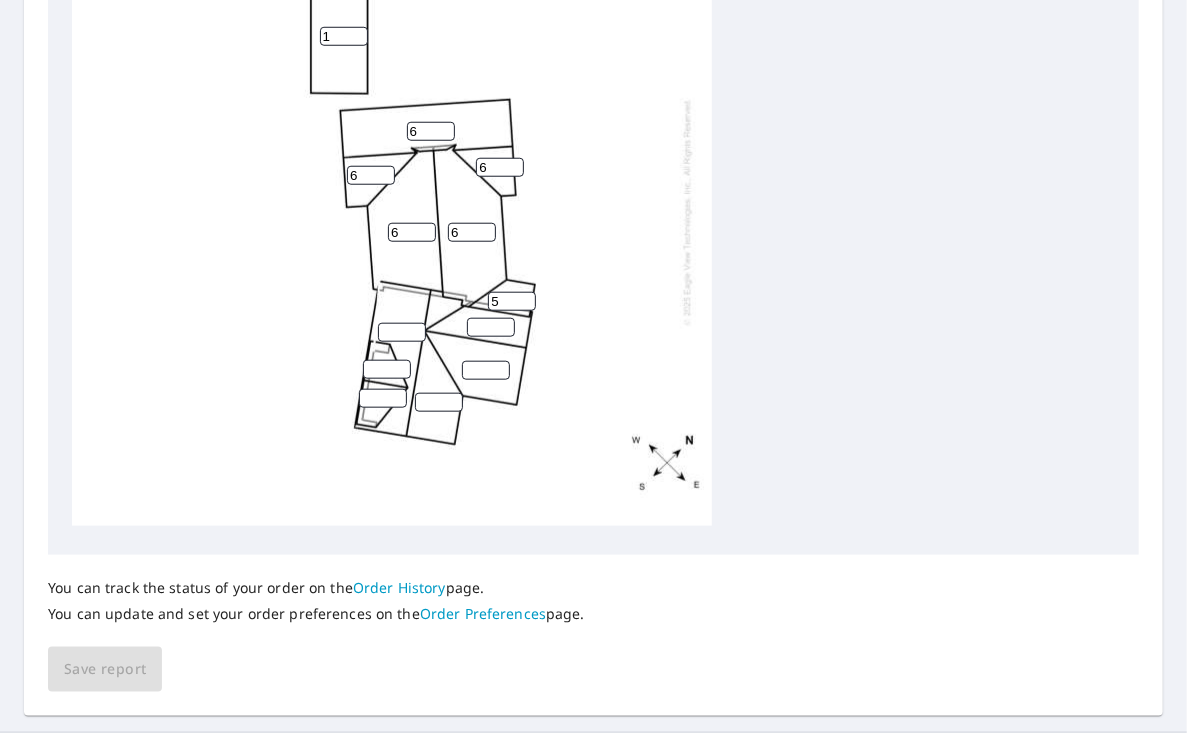 click on "5" at bounding box center [512, 301] 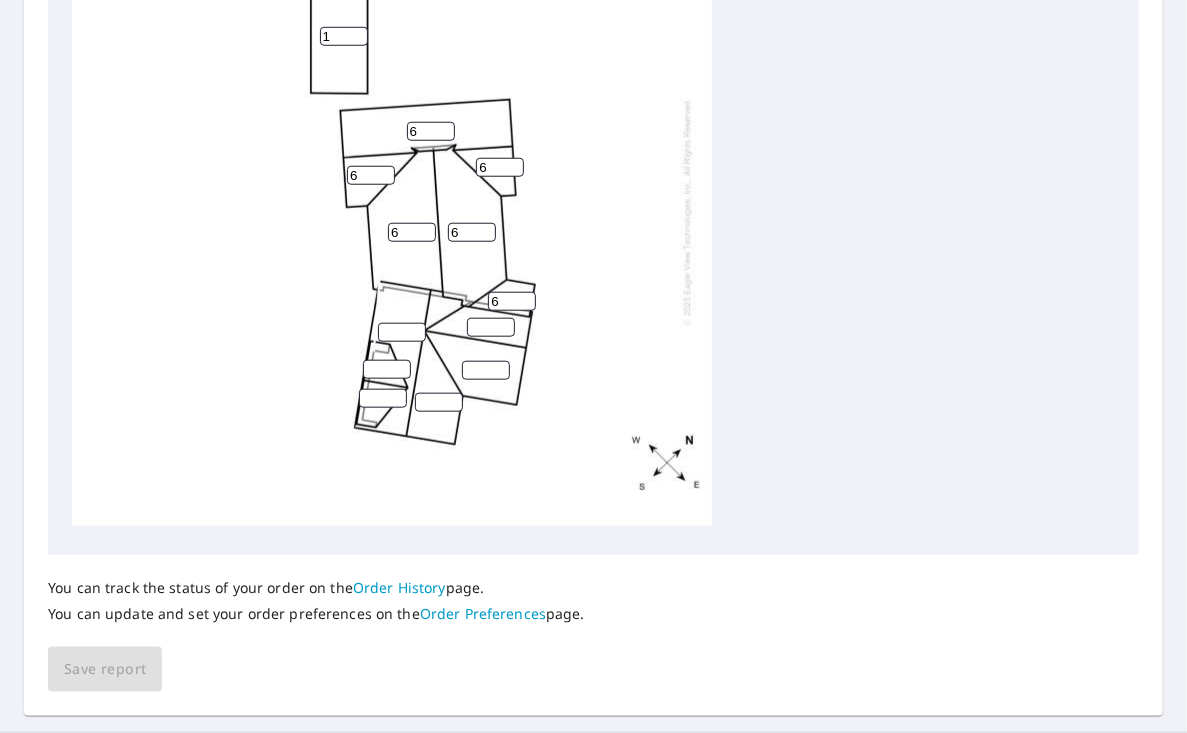 type on "6" 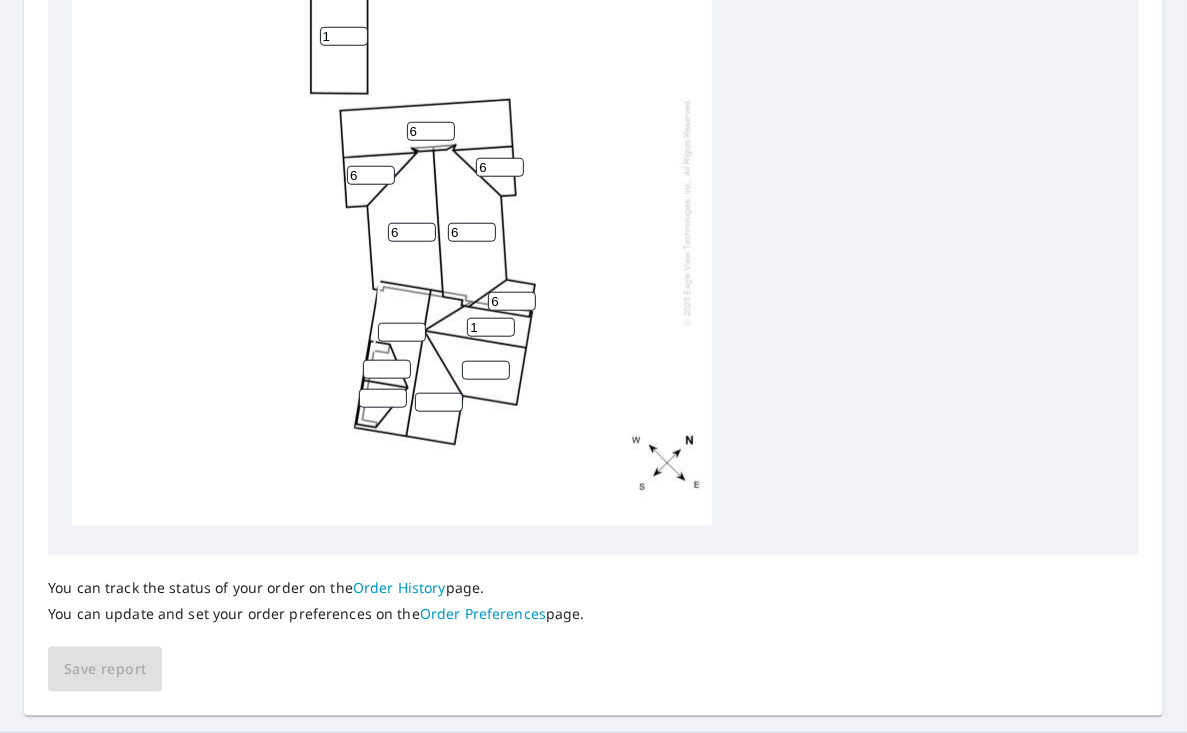 click on "1" at bounding box center (491, 327) 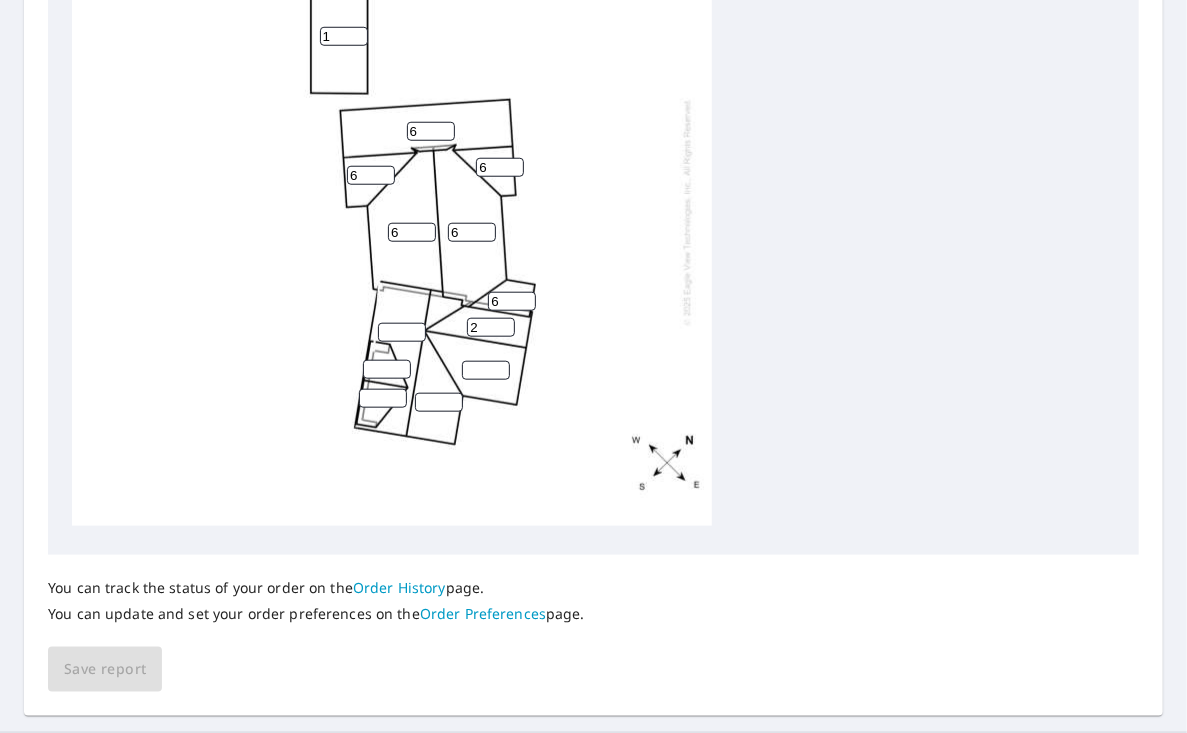 click on "2" at bounding box center (491, 327) 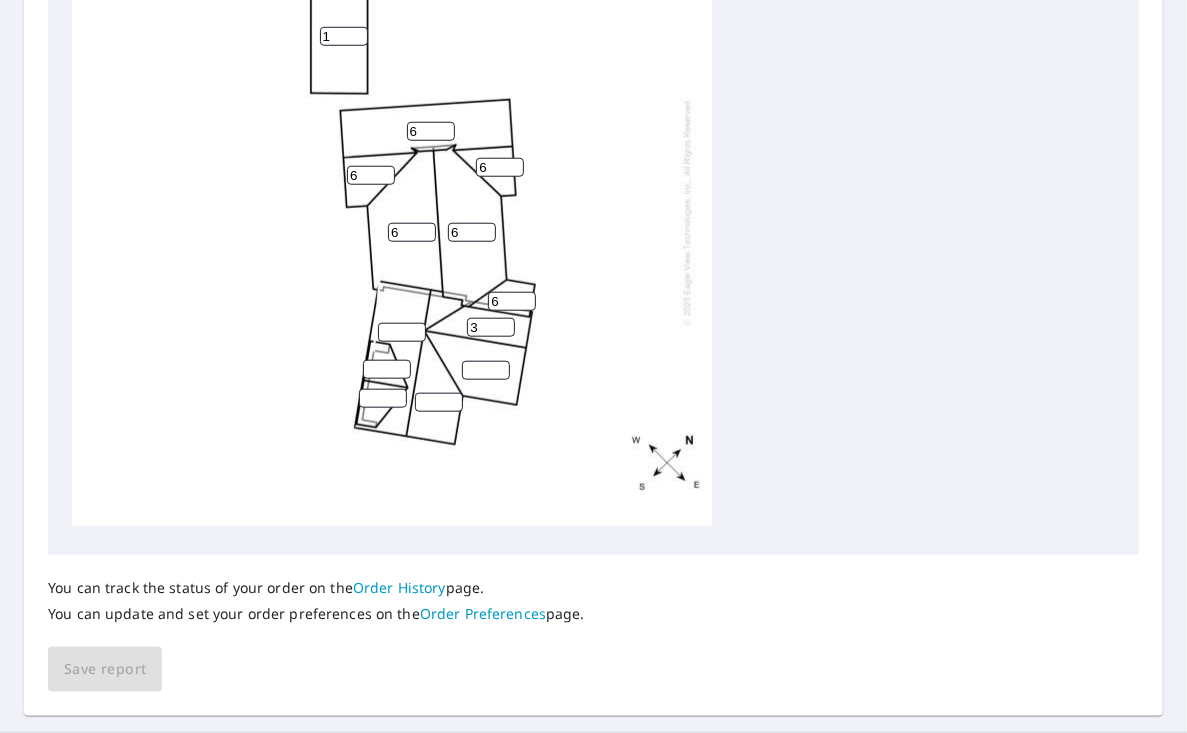click on "3" at bounding box center [491, 327] 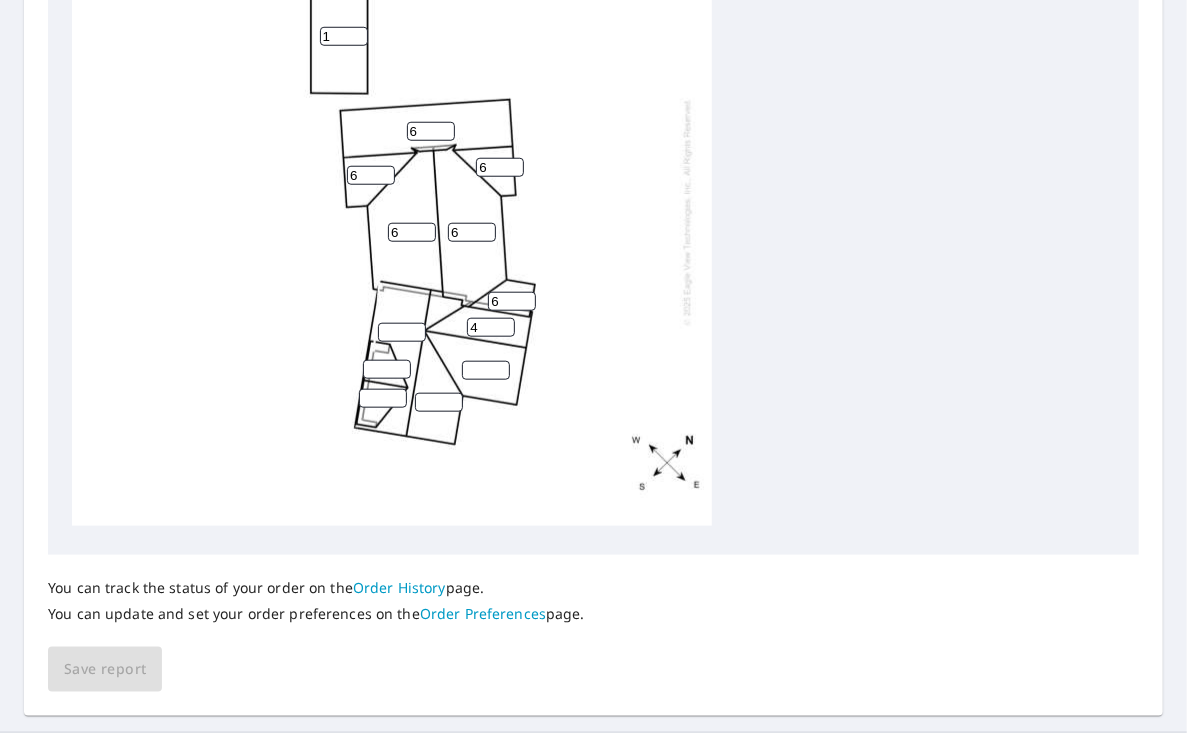 click on "4" at bounding box center [491, 327] 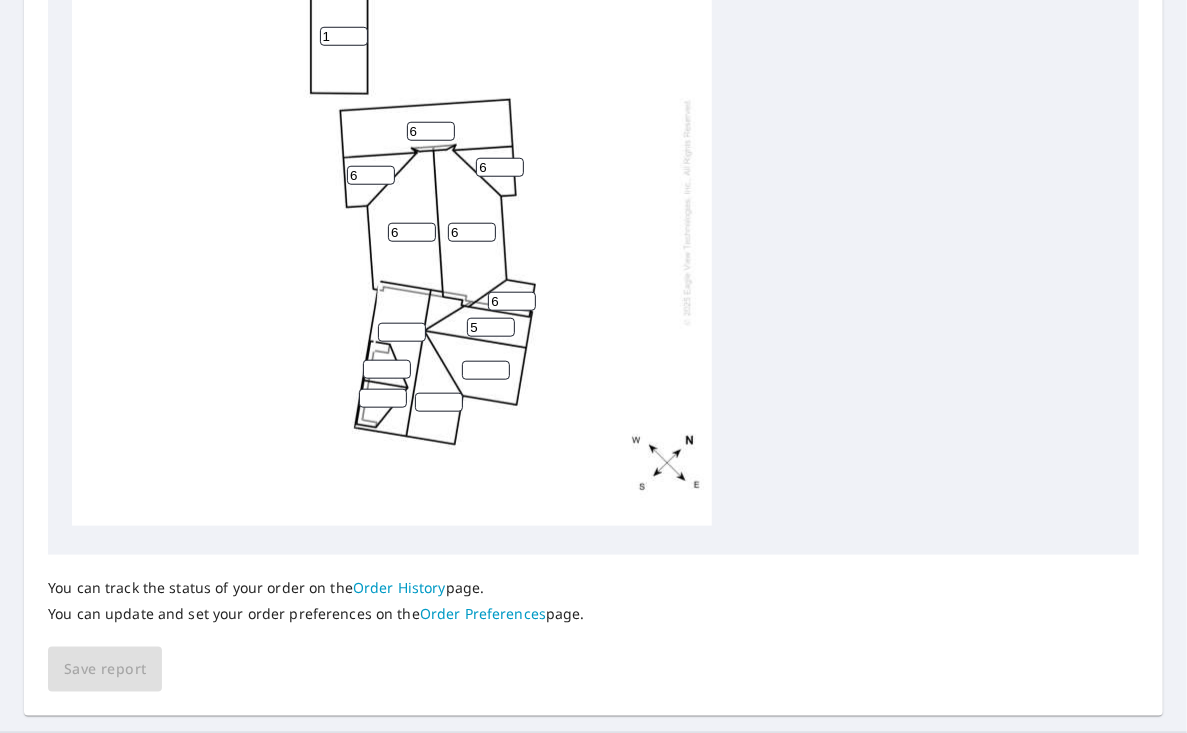 click on "5" at bounding box center [491, 327] 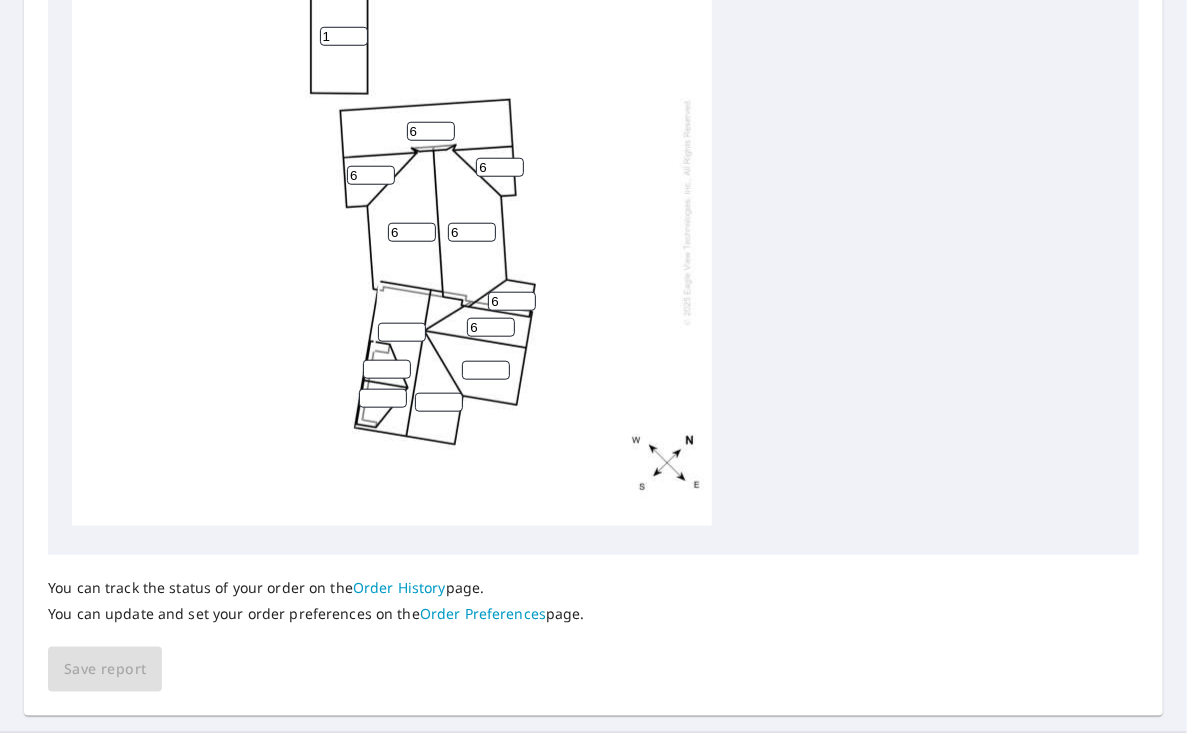 click on "6" at bounding box center [491, 327] 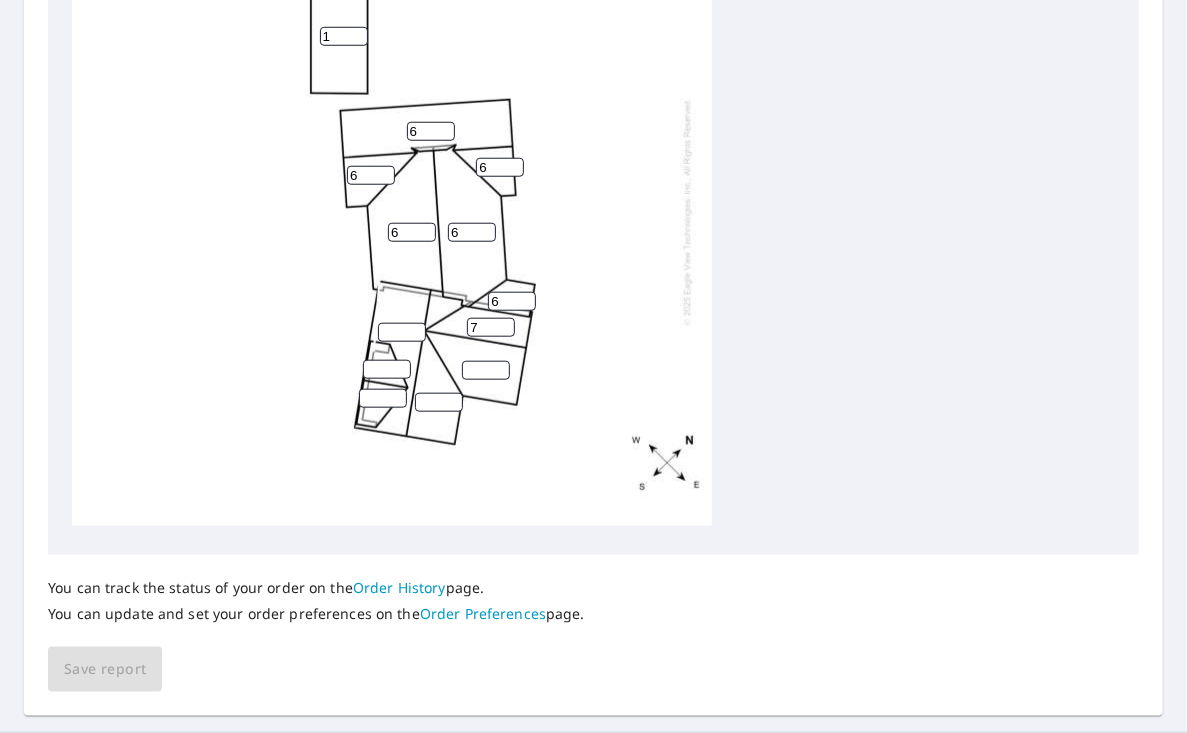 click on "7" at bounding box center (491, 327) 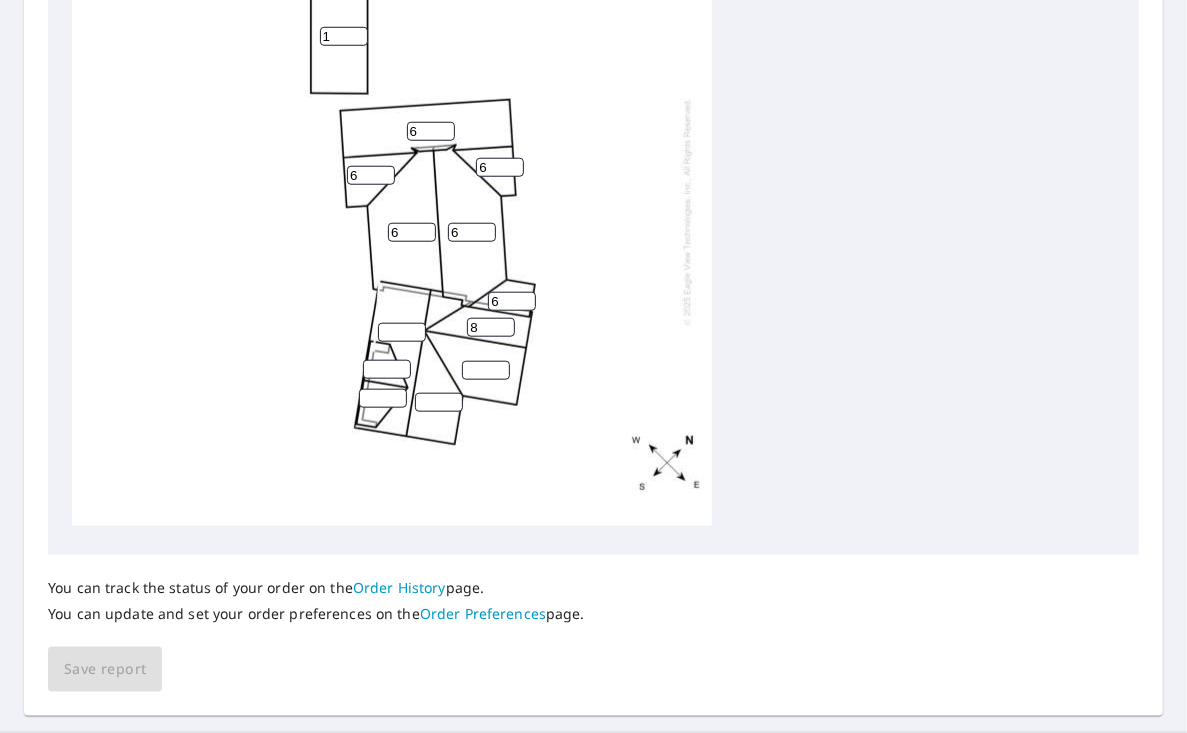 click on "8" at bounding box center (491, 327) 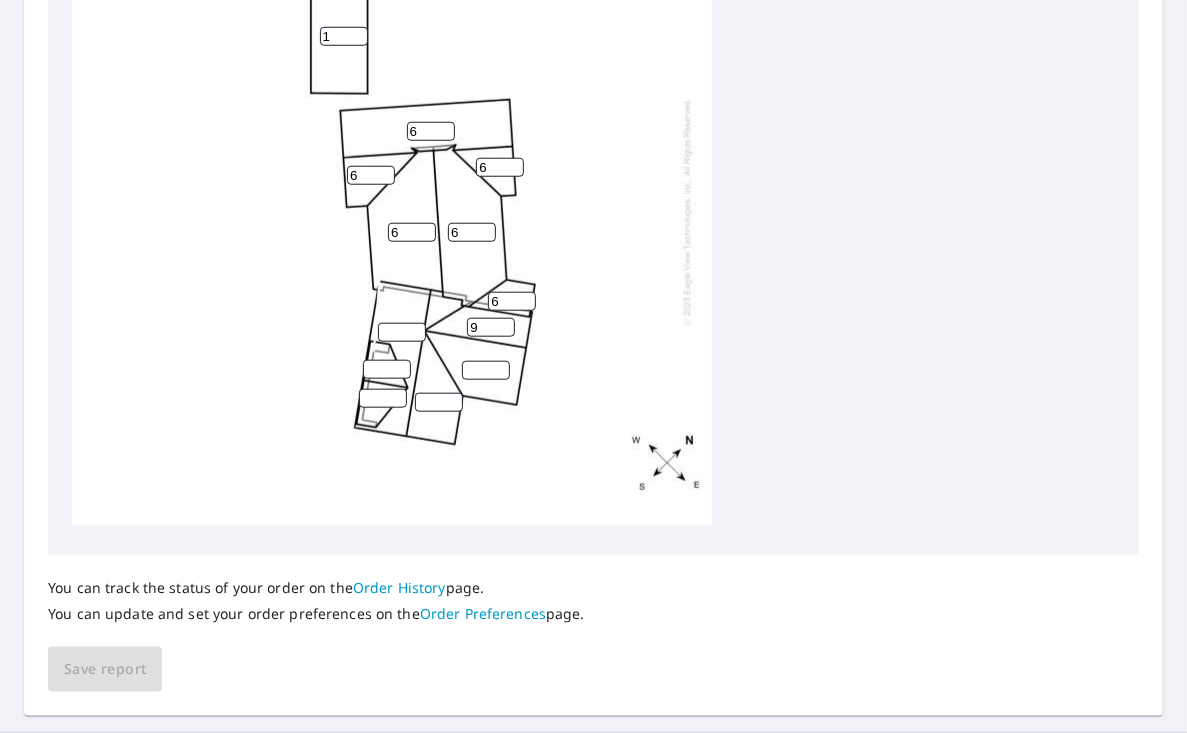 click on "9" at bounding box center [491, 327] 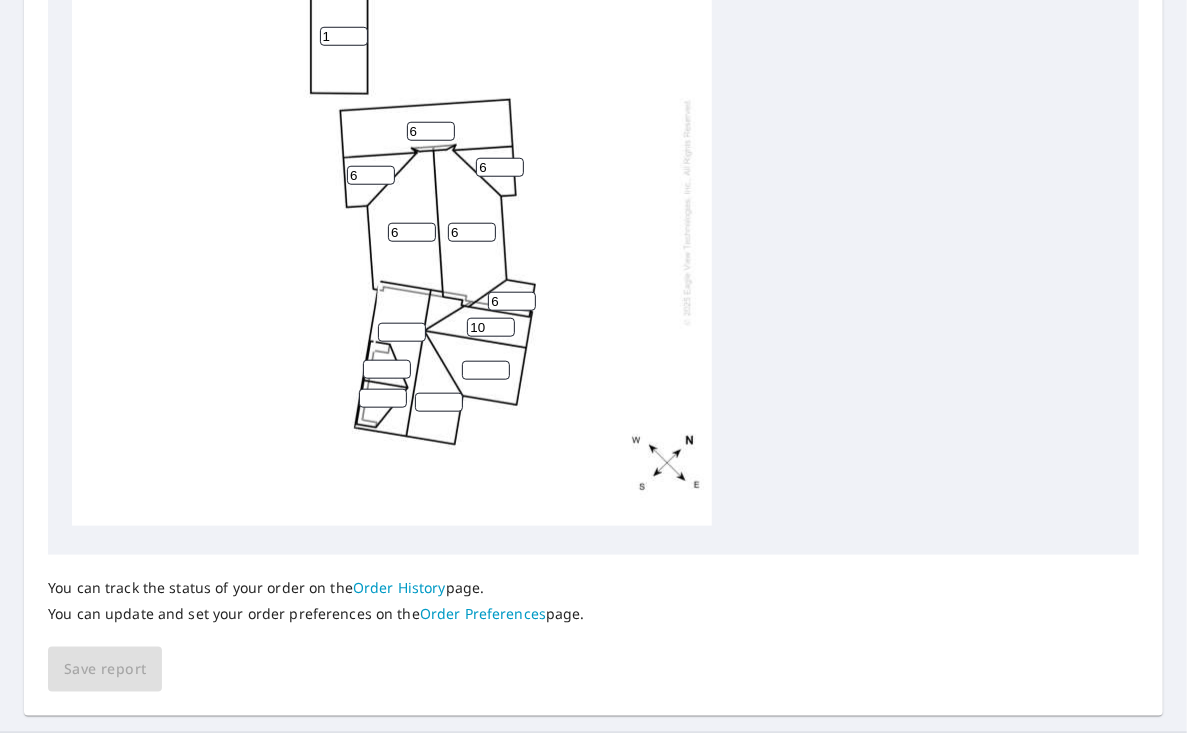 click on "10" at bounding box center [491, 327] 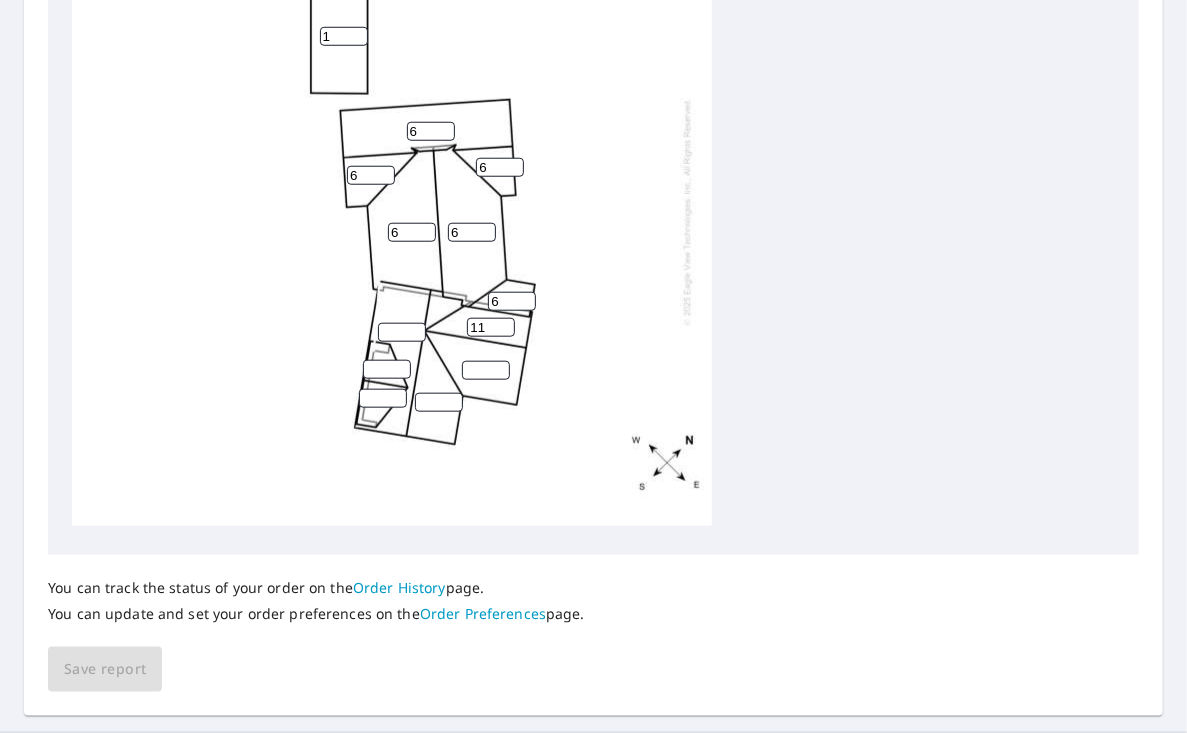 click on "11" at bounding box center (491, 327) 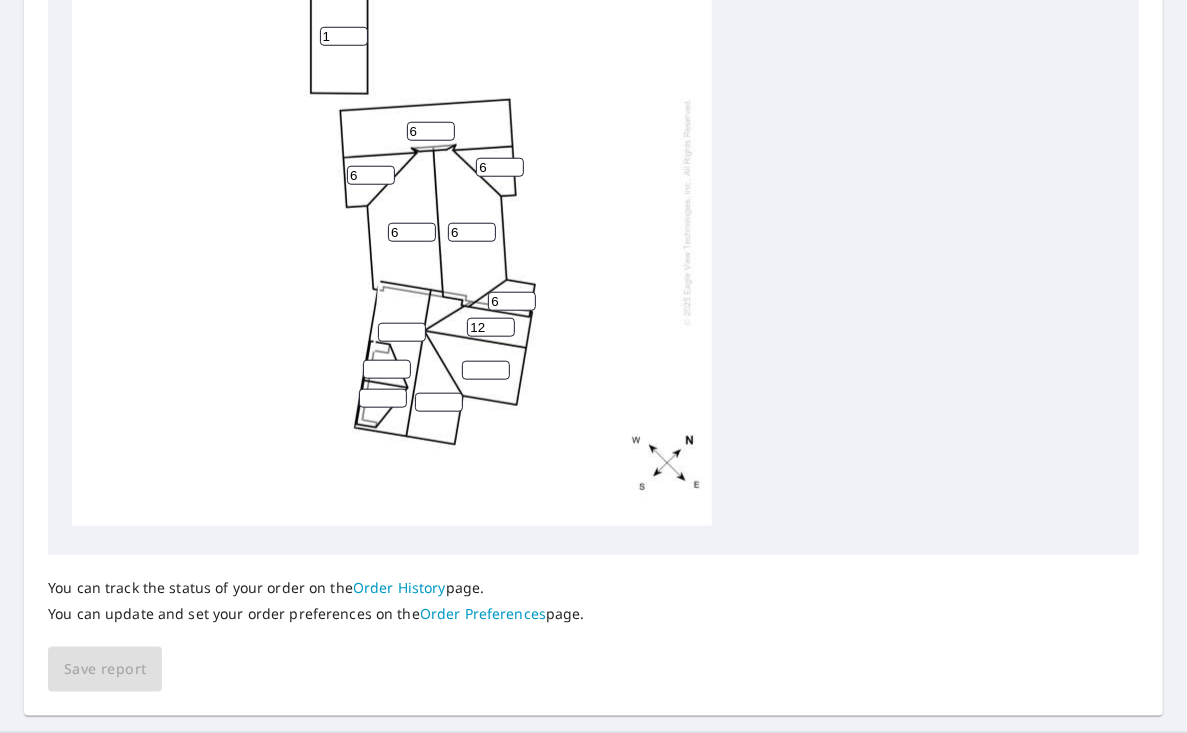 type on "12" 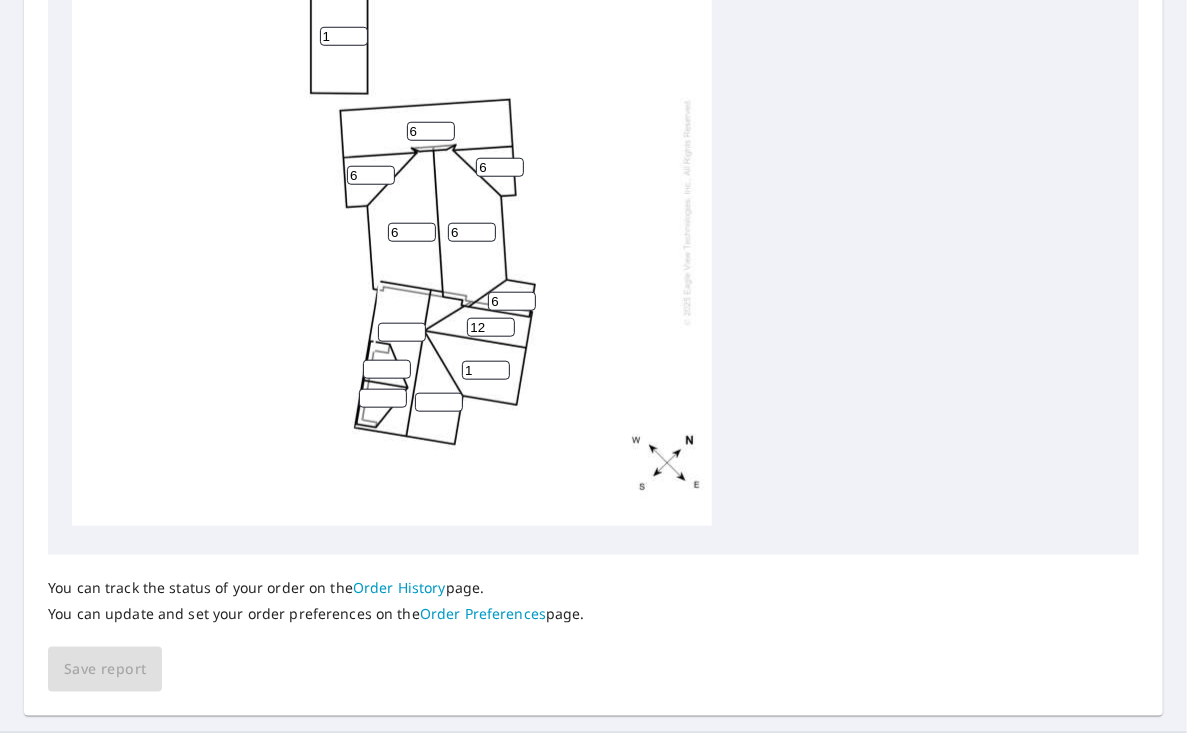 click on "1" at bounding box center [486, 370] 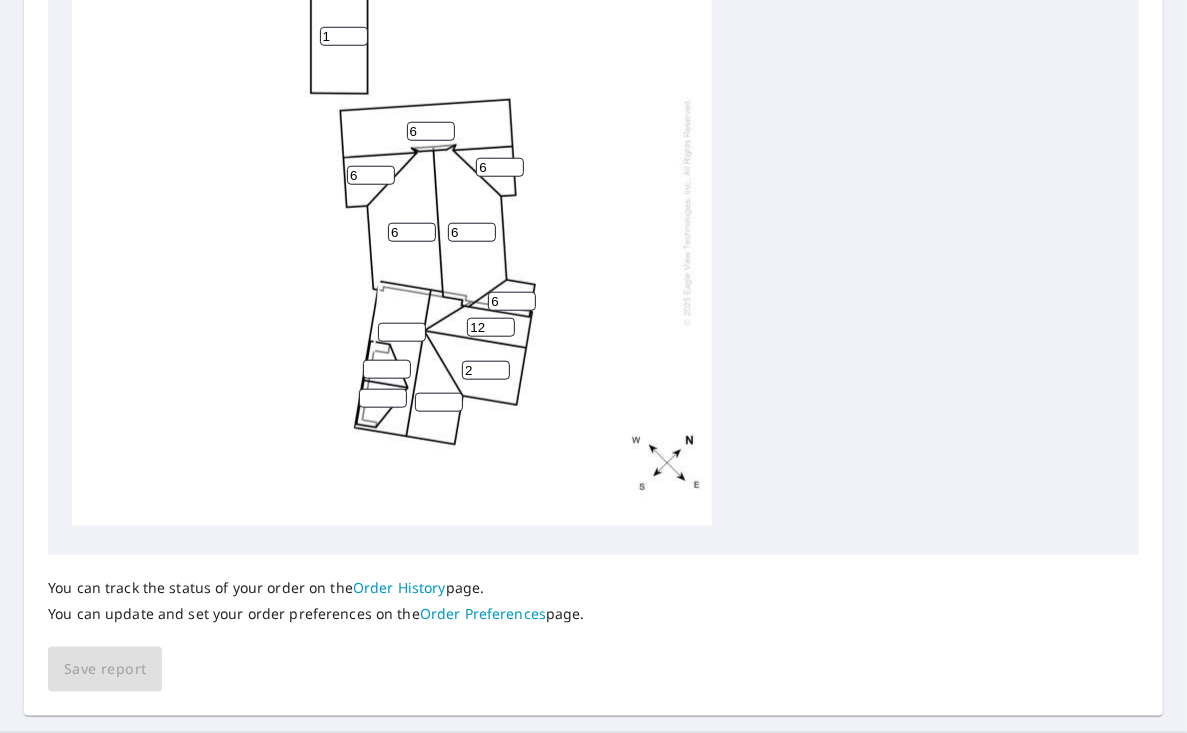 click on "2" at bounding box center (486, 370) 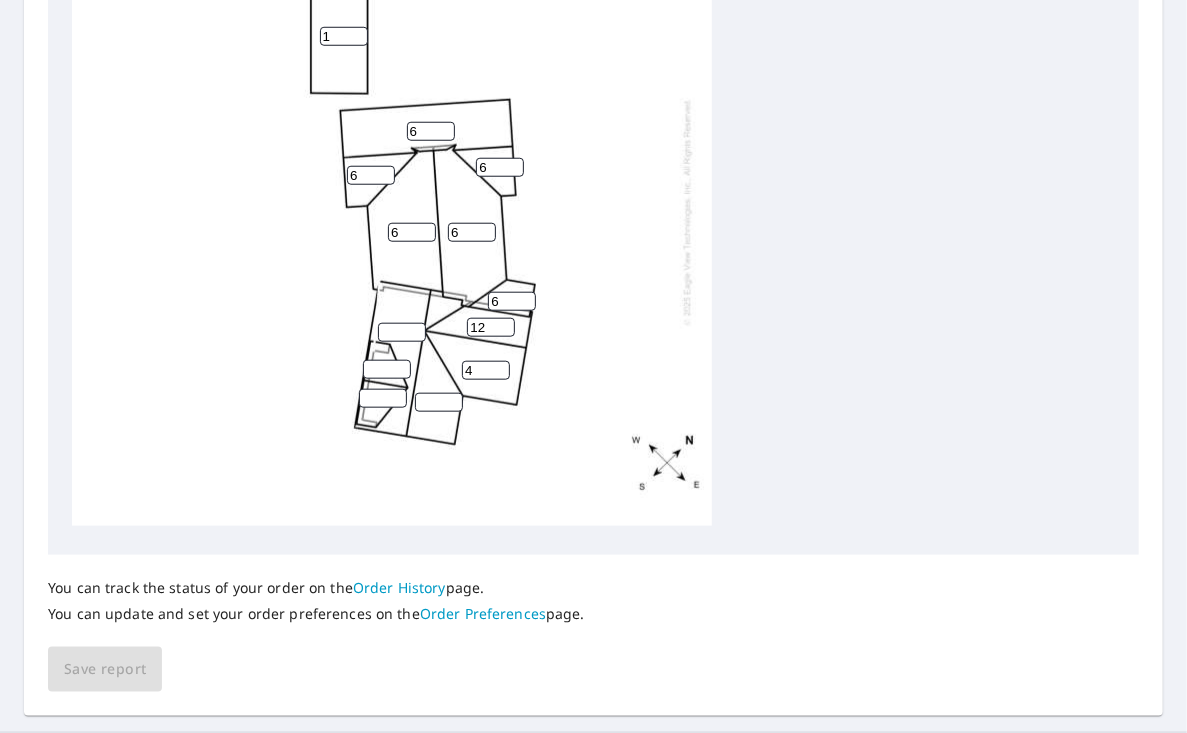 click on "4" at bounding box center (486, 370) 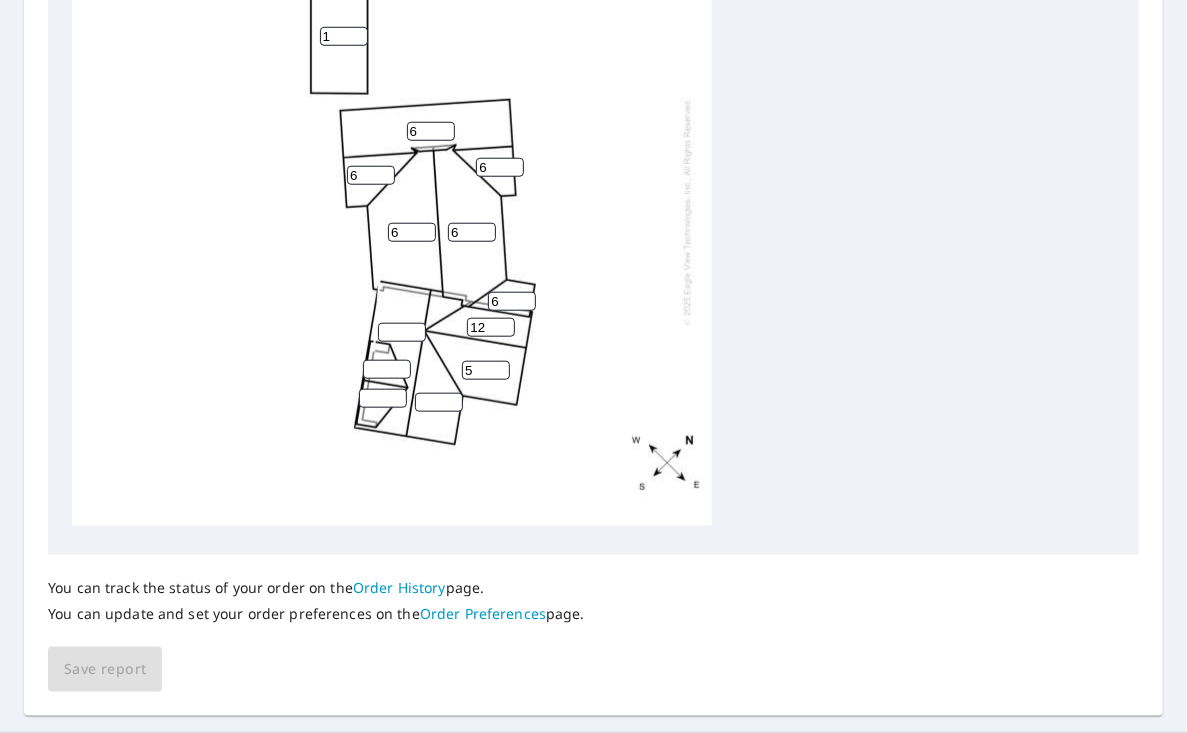 click on "5" at bounding box center [486, 370] 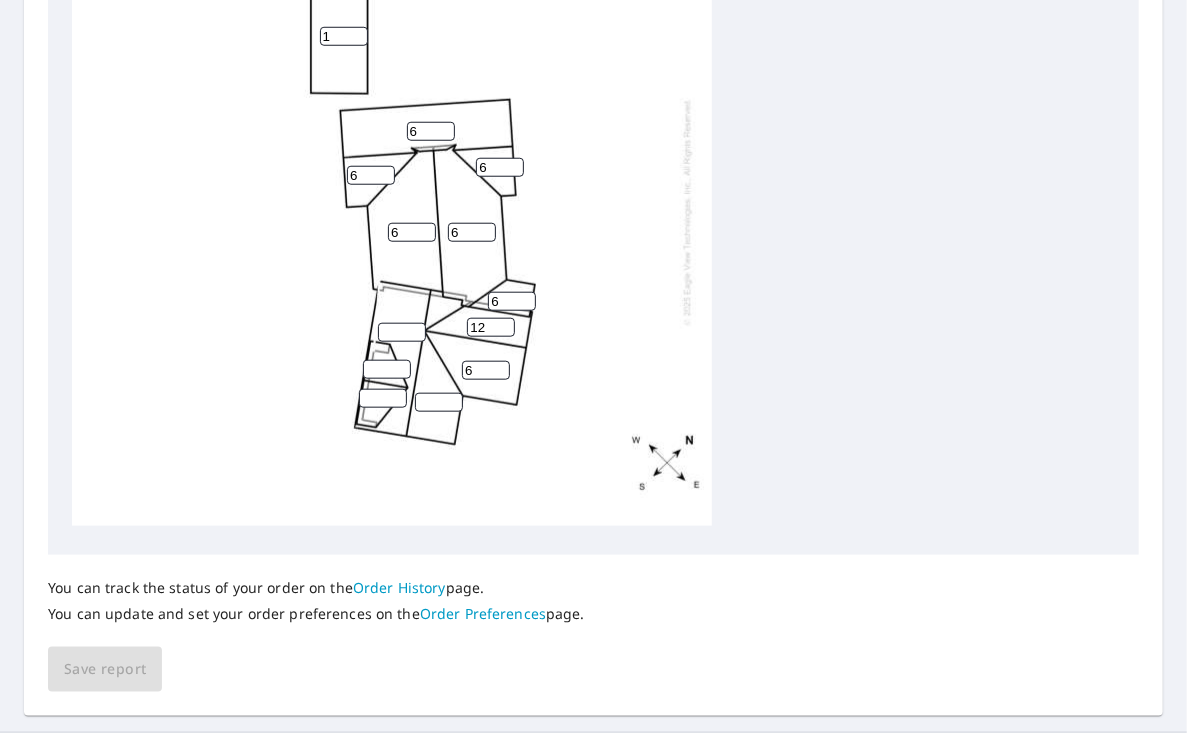 click on "6" at bounding box center (486, 370) 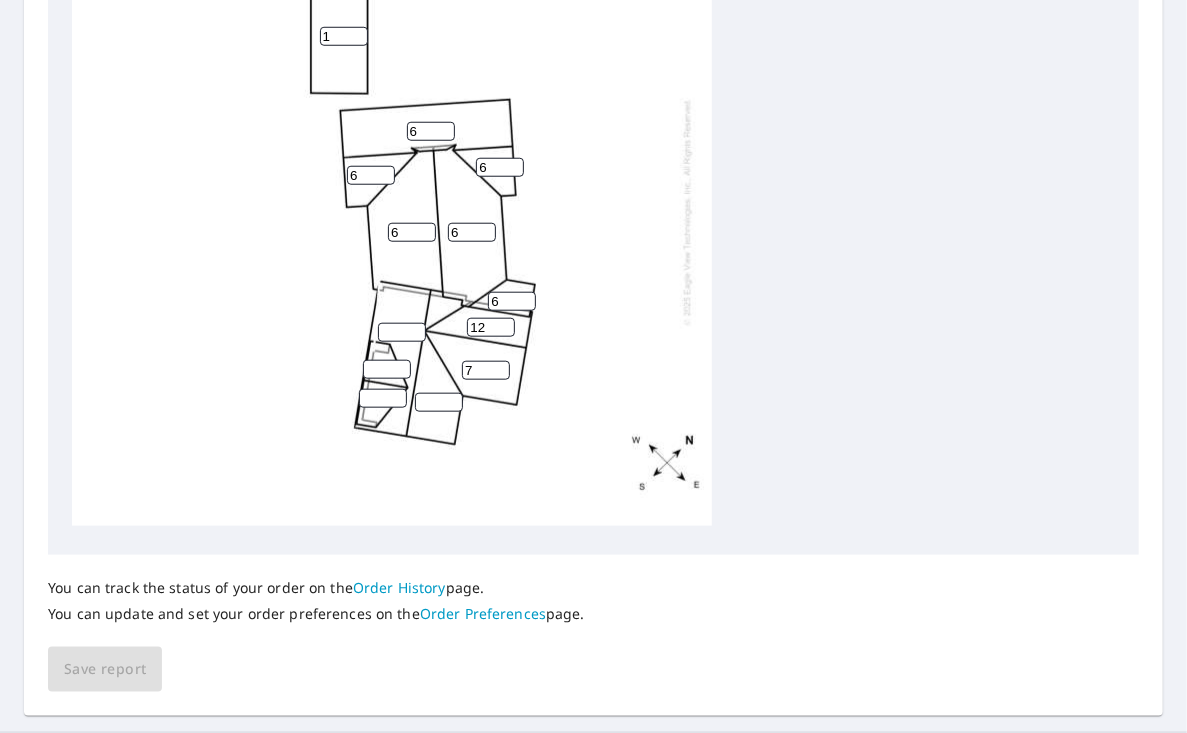 click on "7" at bounding box center [486, 370] 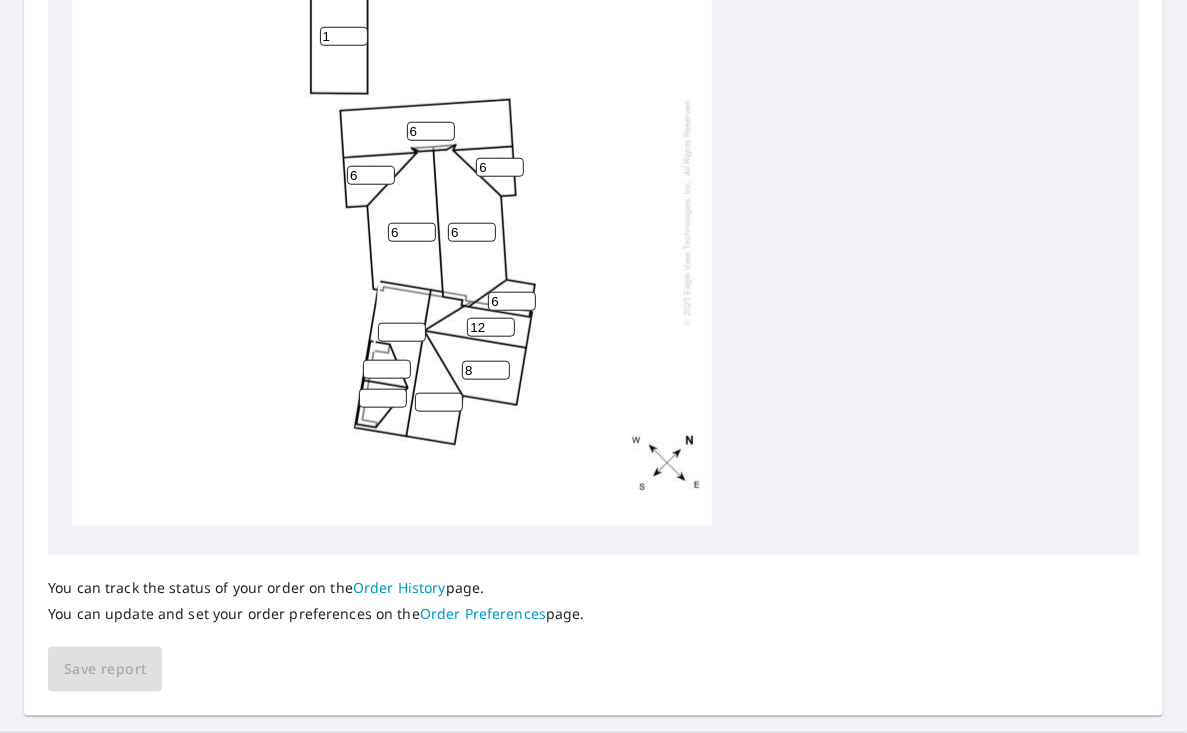 click on "8" at bounding box center [486, 370] 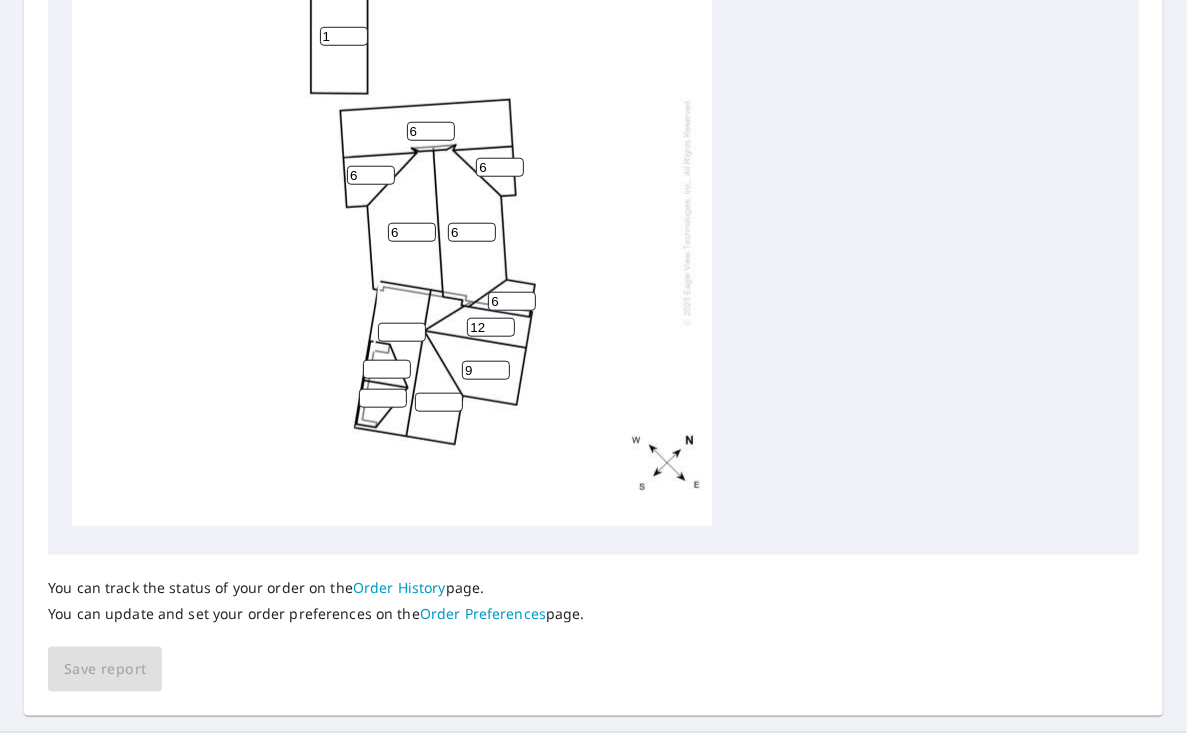 click on "9" at bounding box center [486, 370] 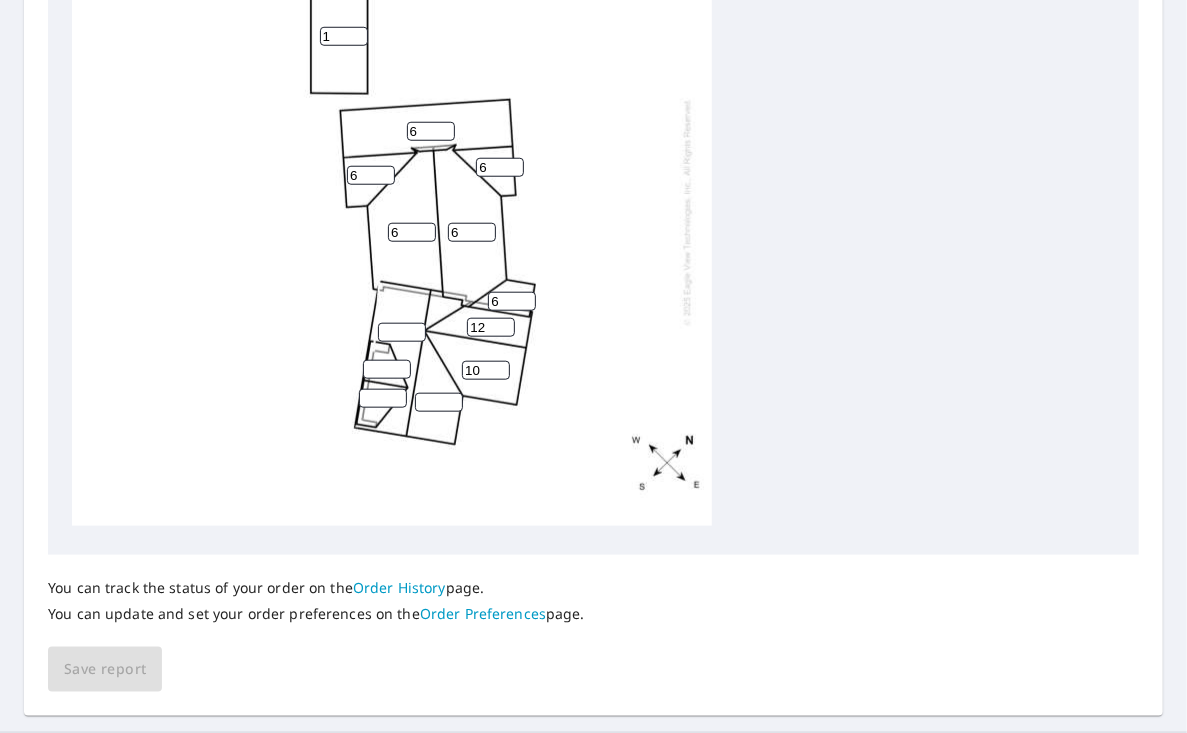 click on "10" at bounding box center [486, 370] 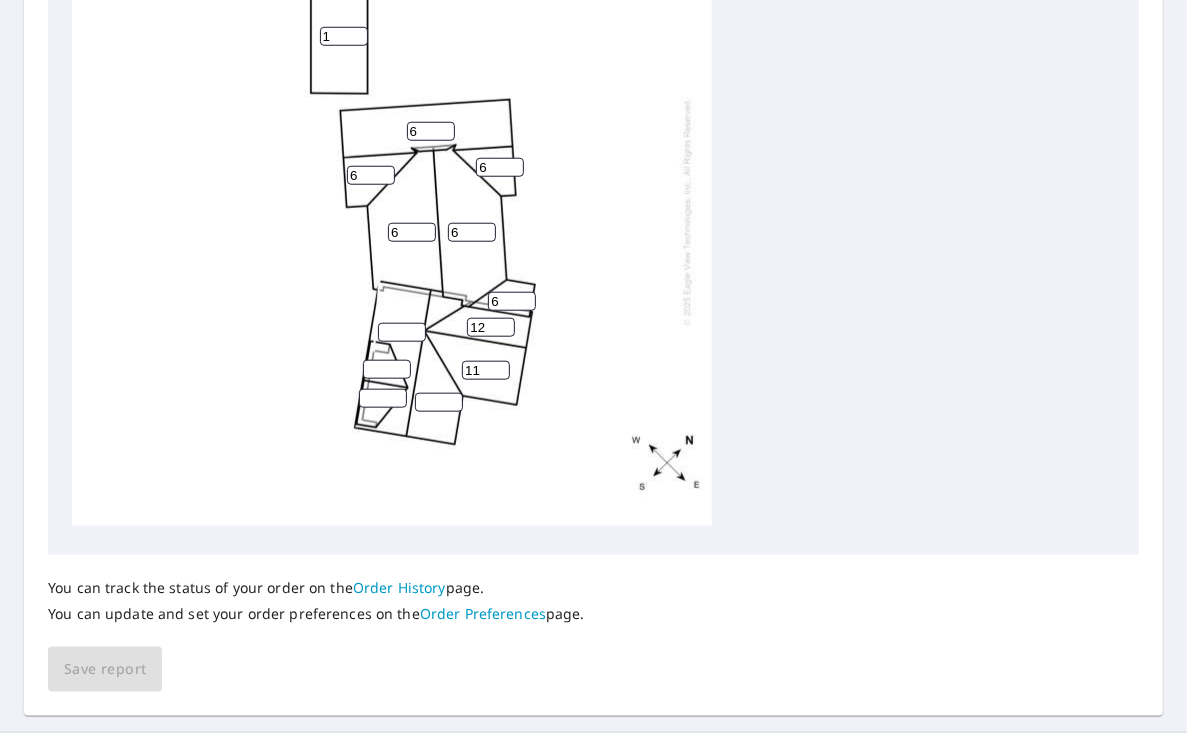 click on "11" at bounding box center [486, 370] 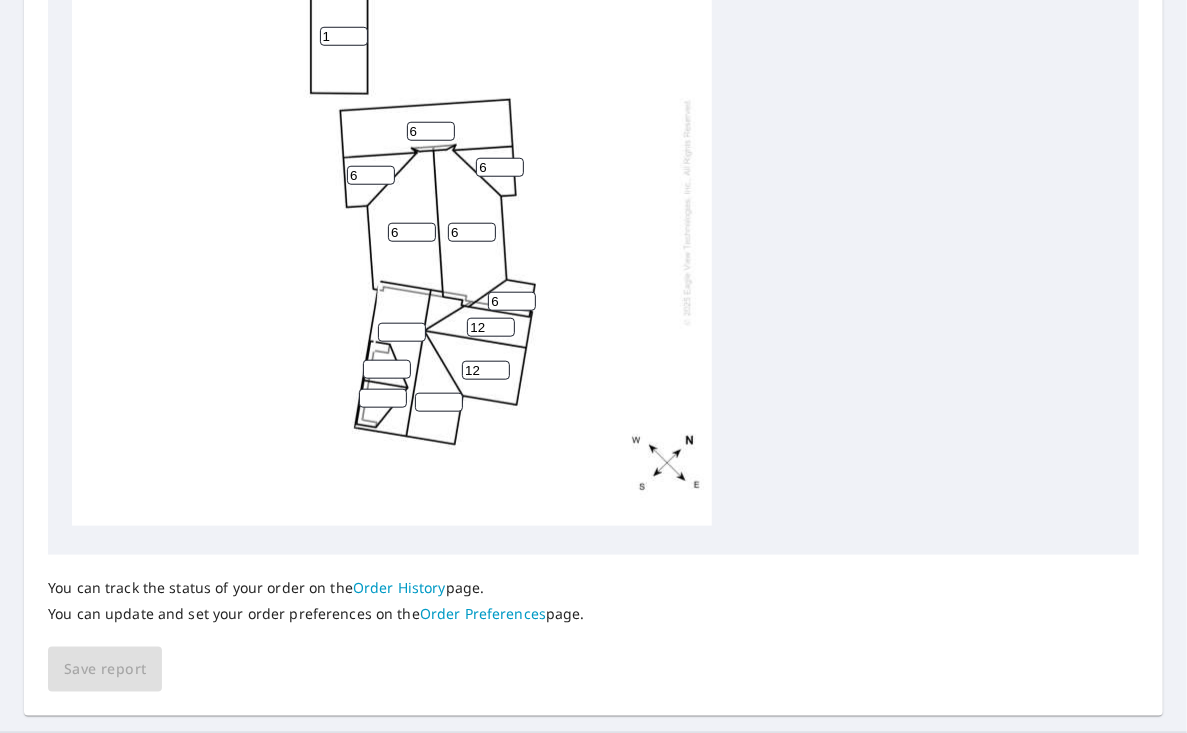type on "12" 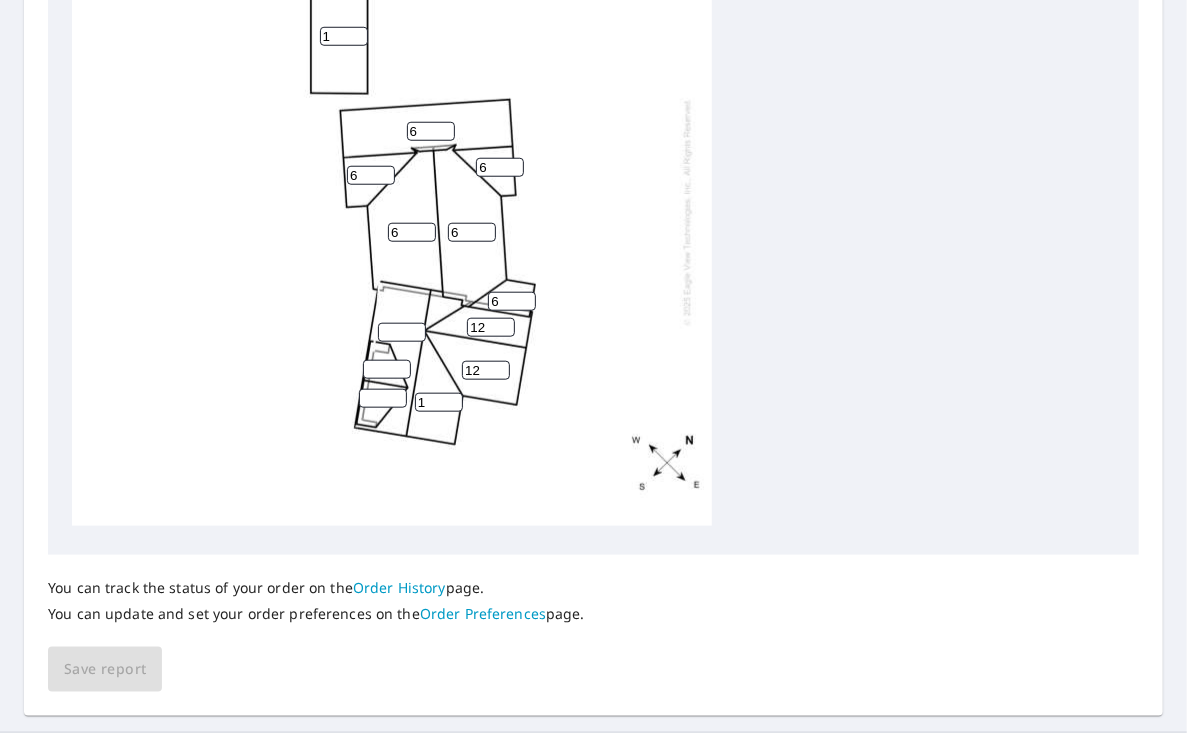 click on "1" at bounding box center (439, 402) 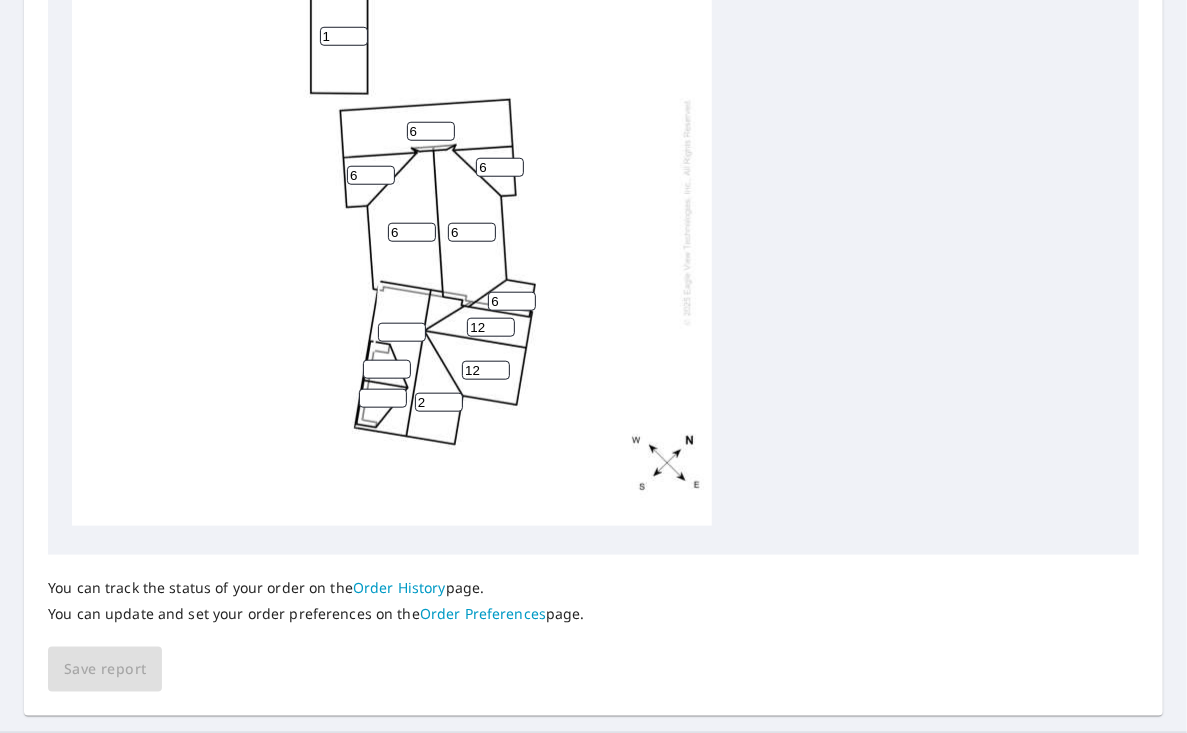 click on "2" at bounding box center (439, 402) 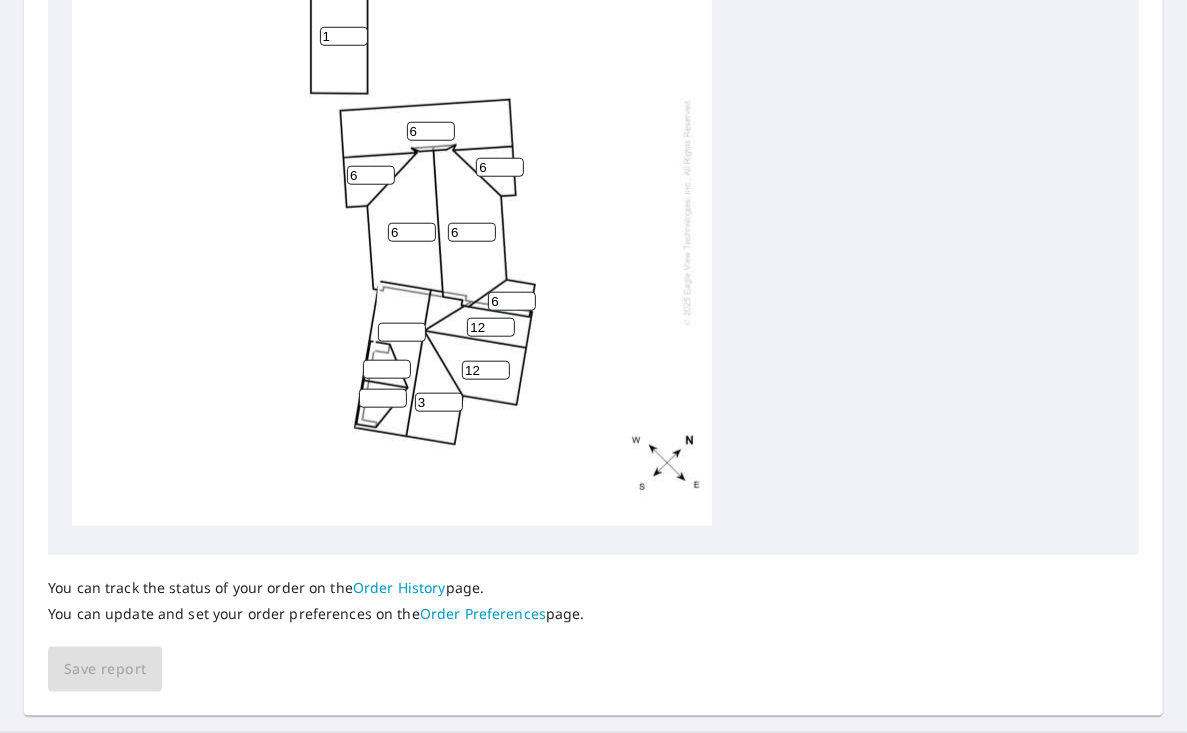 click on "3" at bounding box center [439, 402] 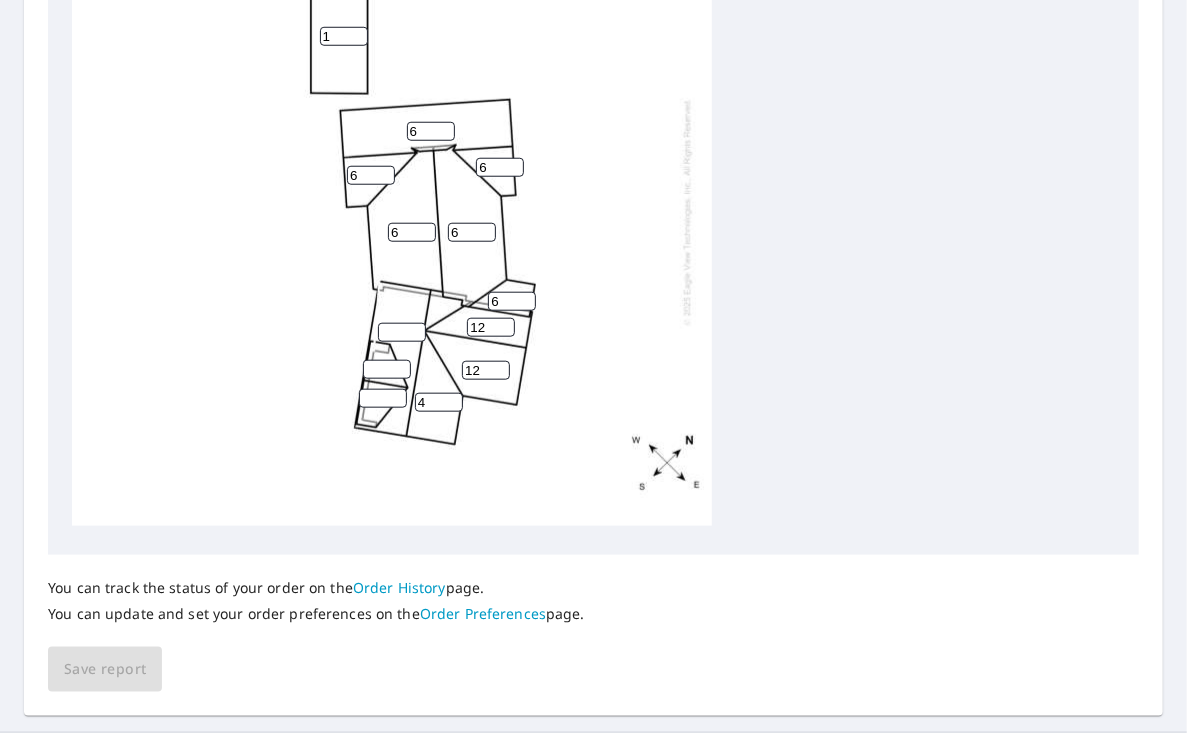 click on "4" at bounding box center (439, 402) 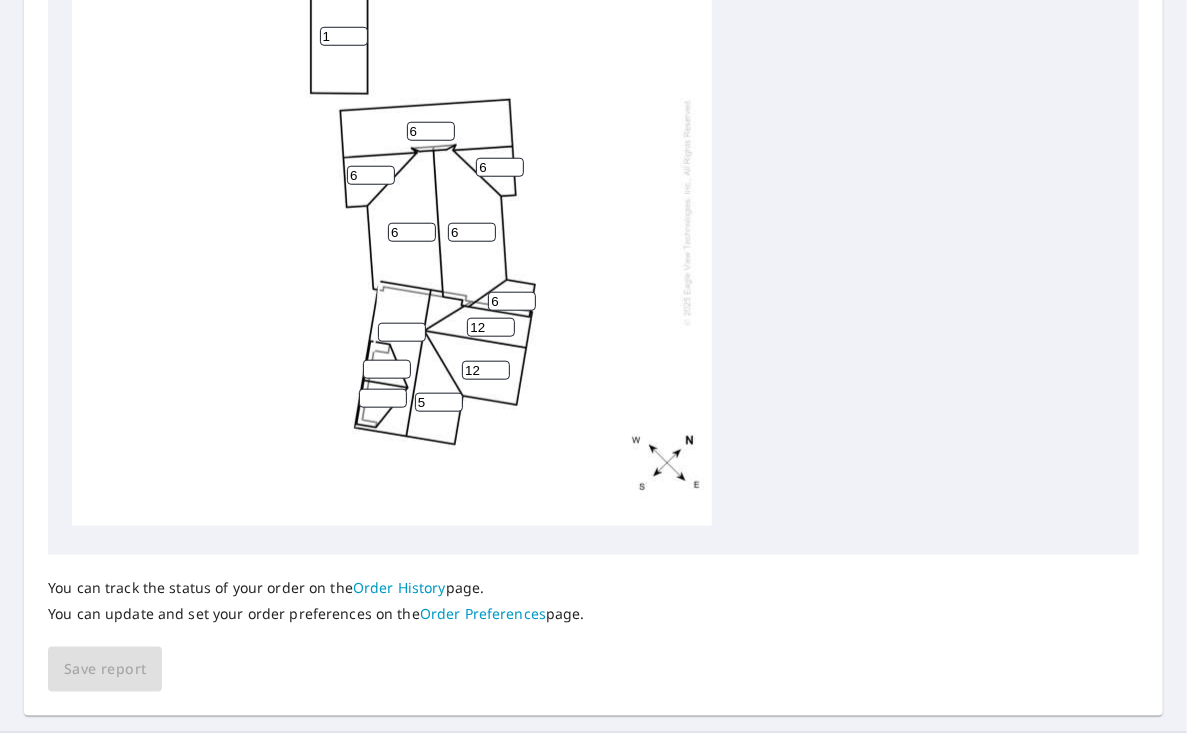 click on "5" at bounding box center [439, 402] 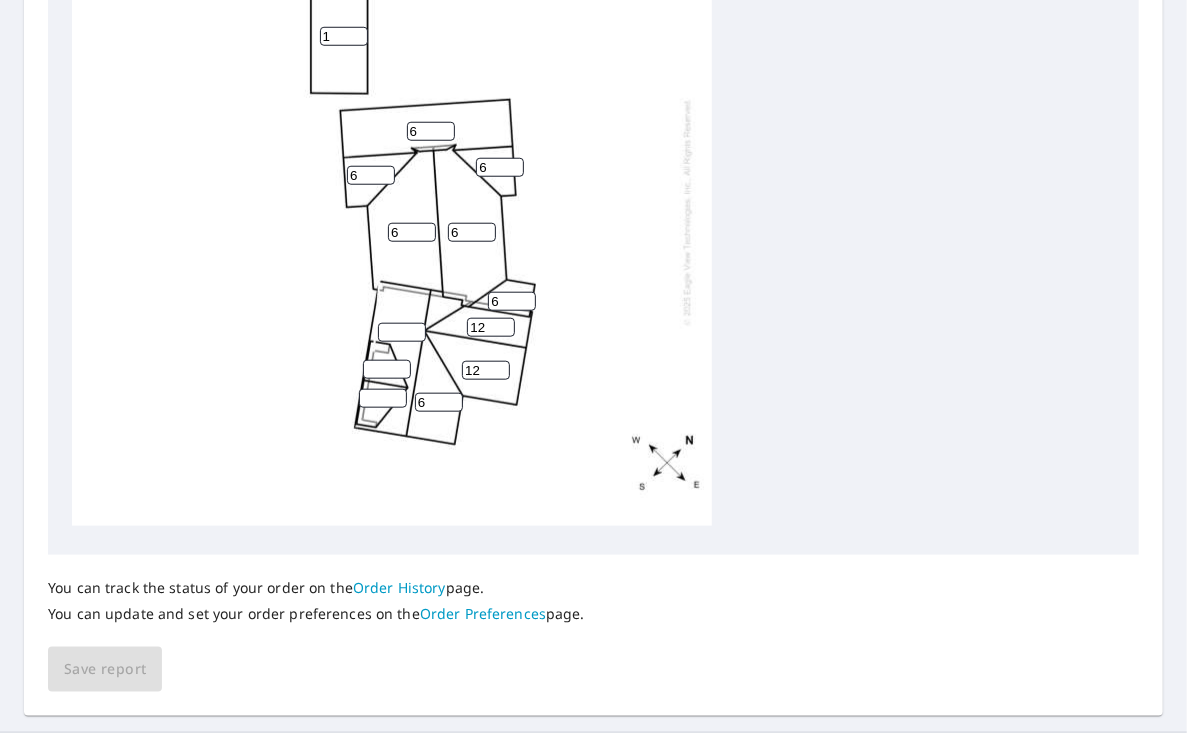 click on "6" at bounding box center [439, 402] 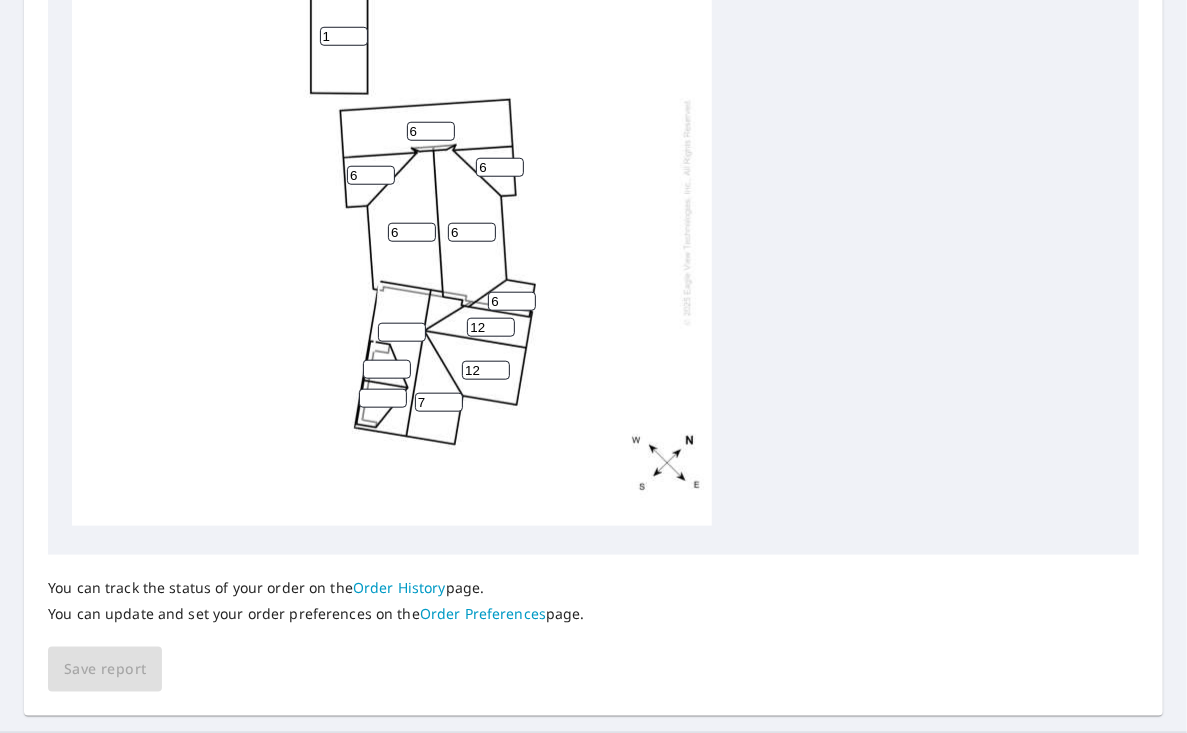 click on "7" at bounding box center (439, 402) 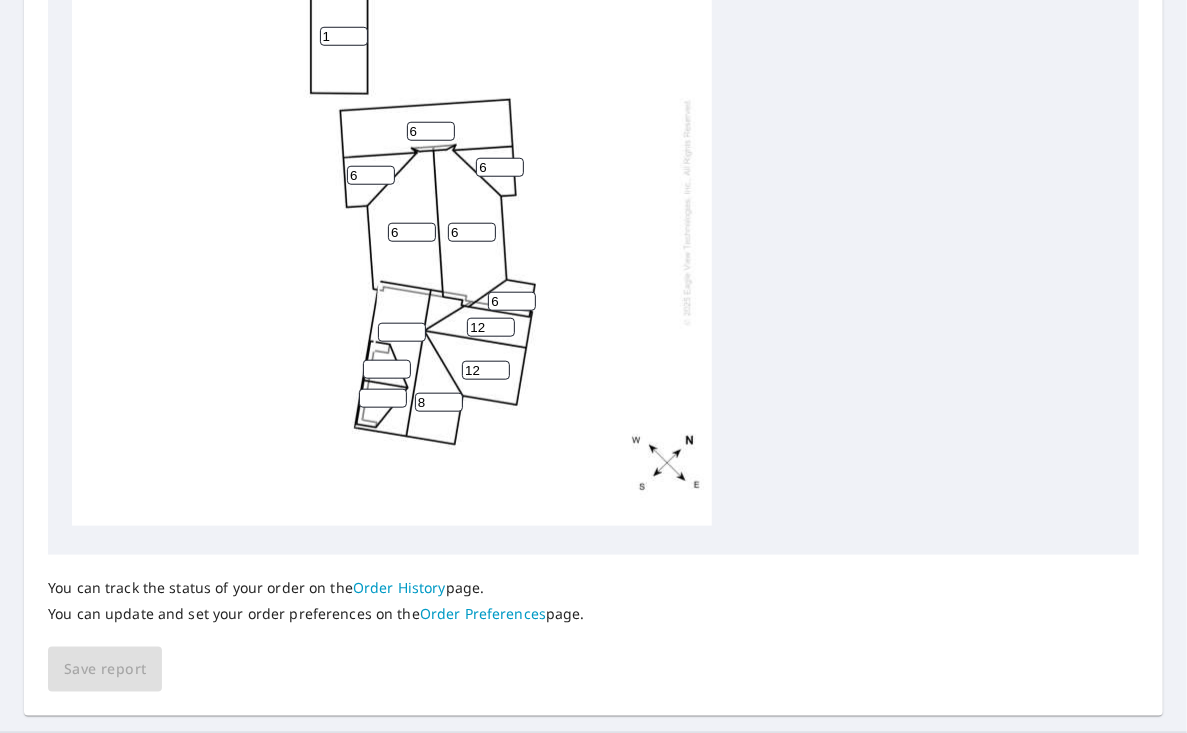click on "8" at bounding box center (439, 402) 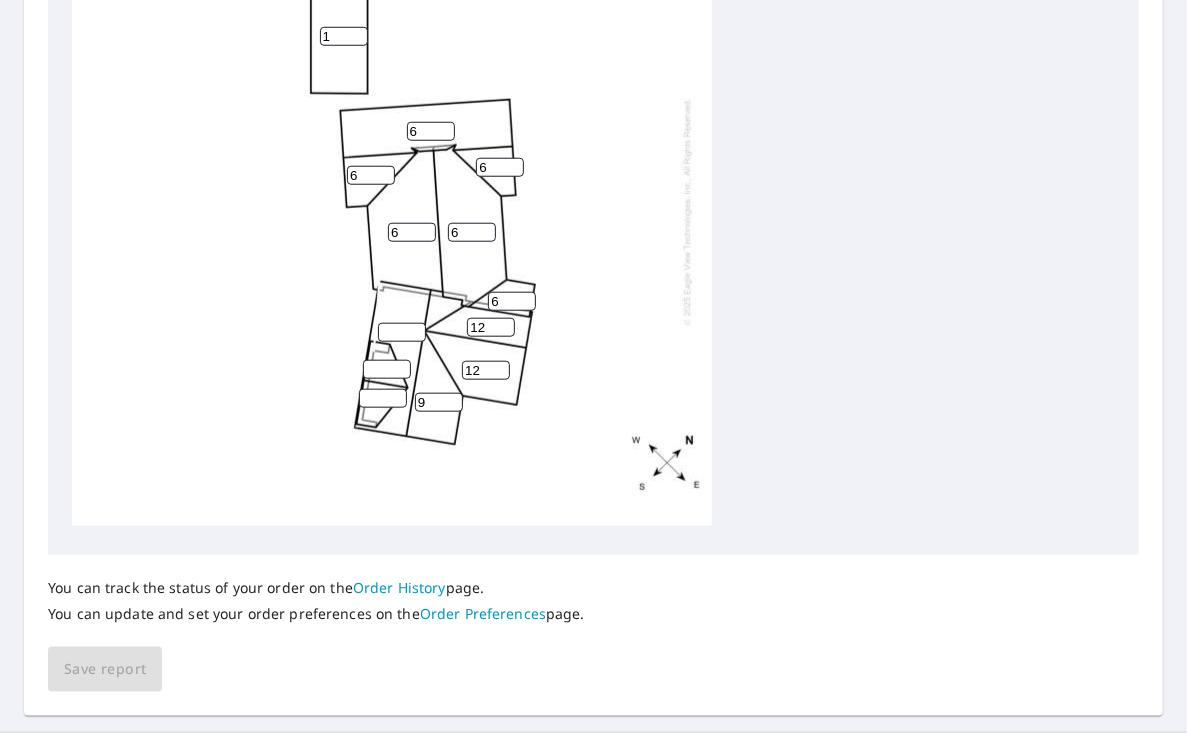 click on "9" at bounding box center (439, 402) 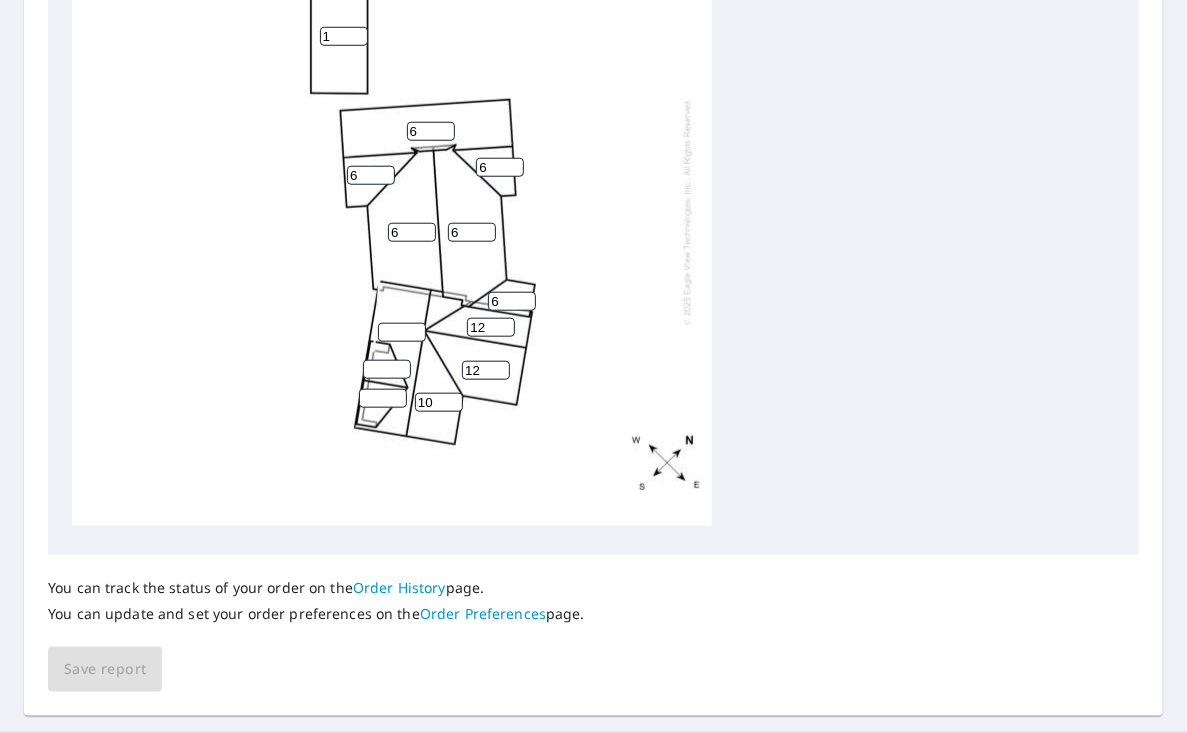 click on "10" at bounding box center (439, 402) 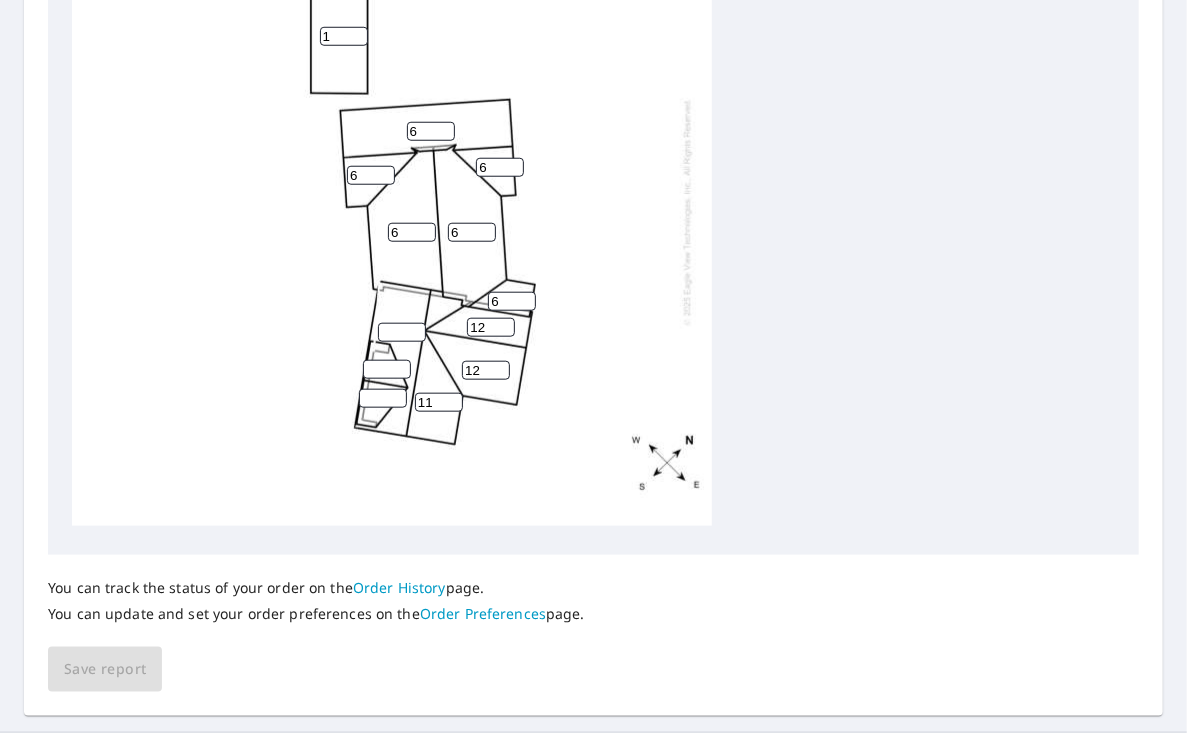 click on "11" at bounding box center [439, 402] 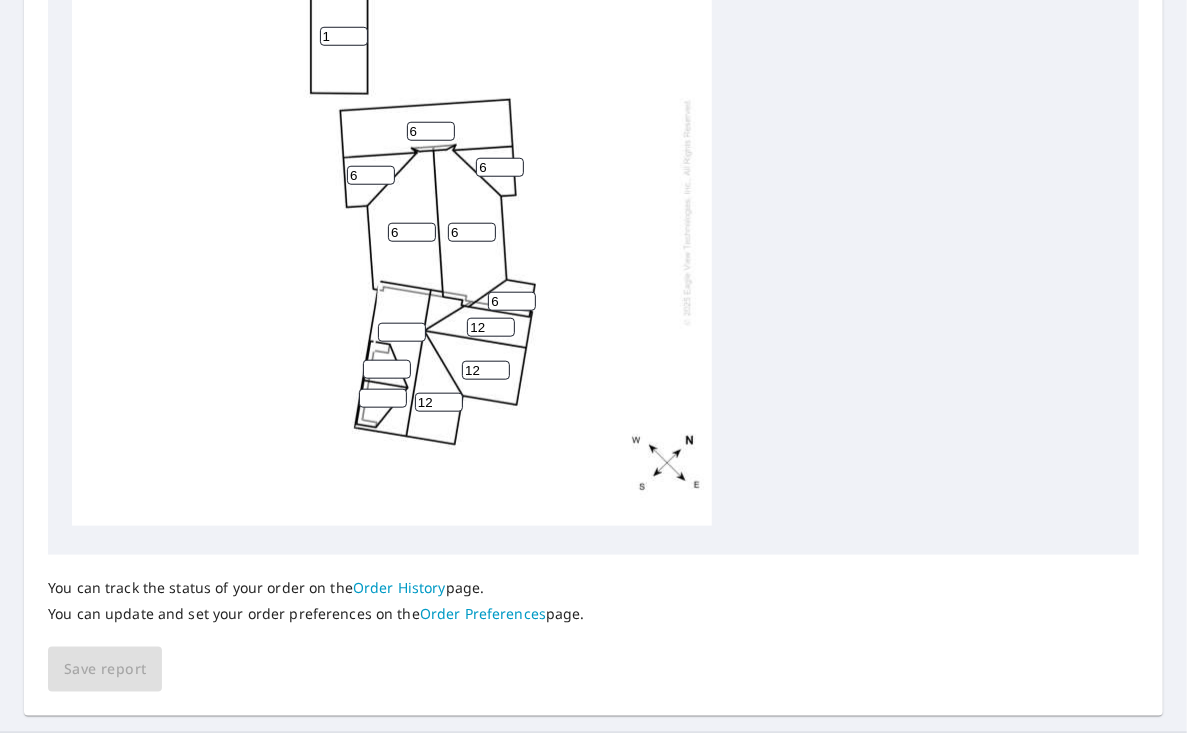 type on "12" 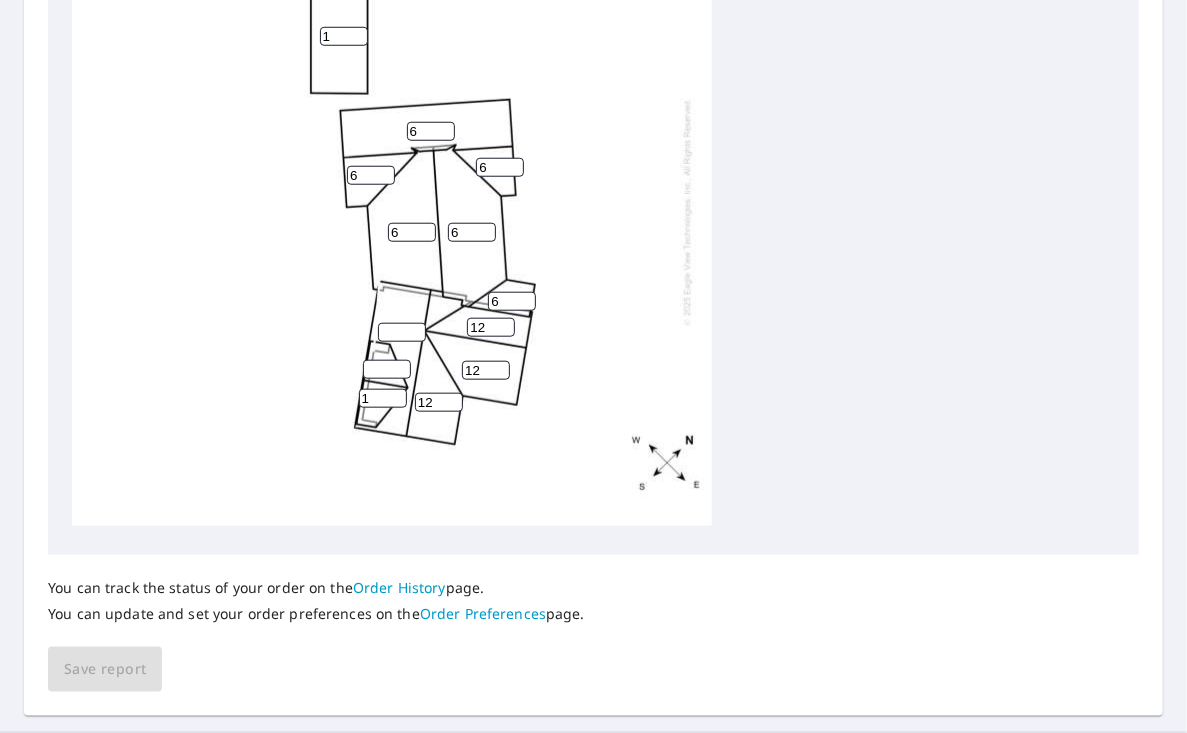 click on "1" at bounding box center [383, 398] 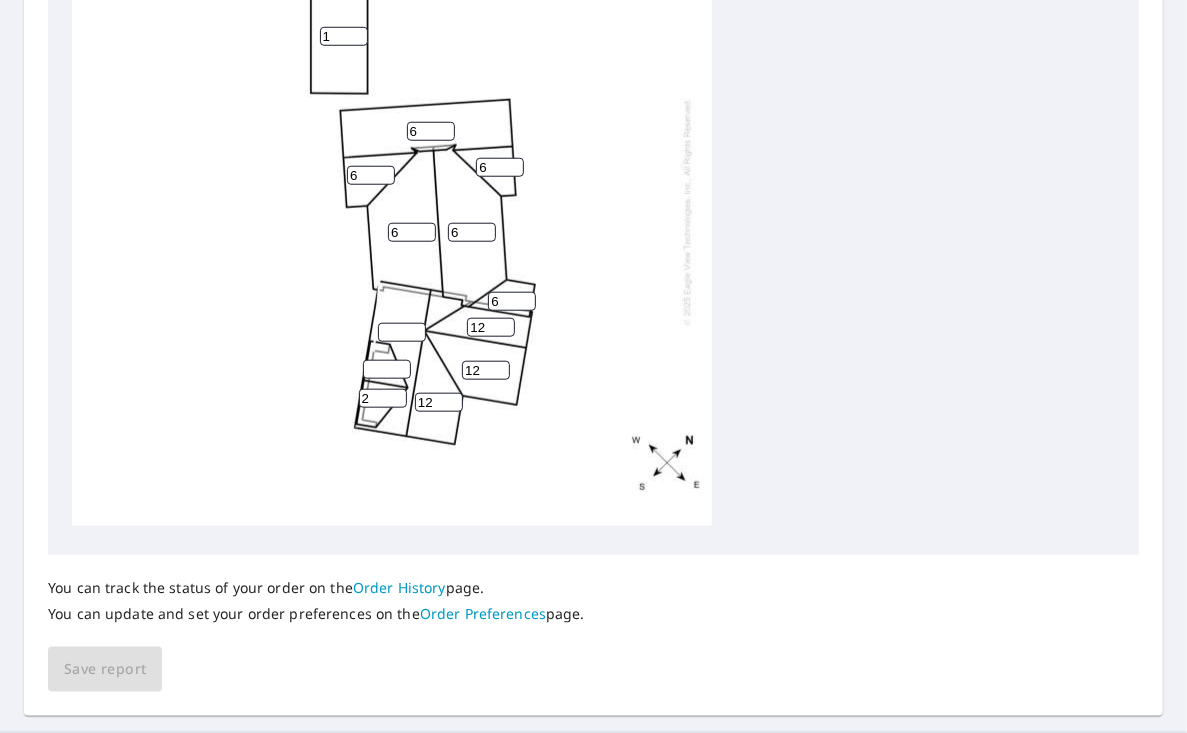 click on "2" at bounding box center (383, 398) 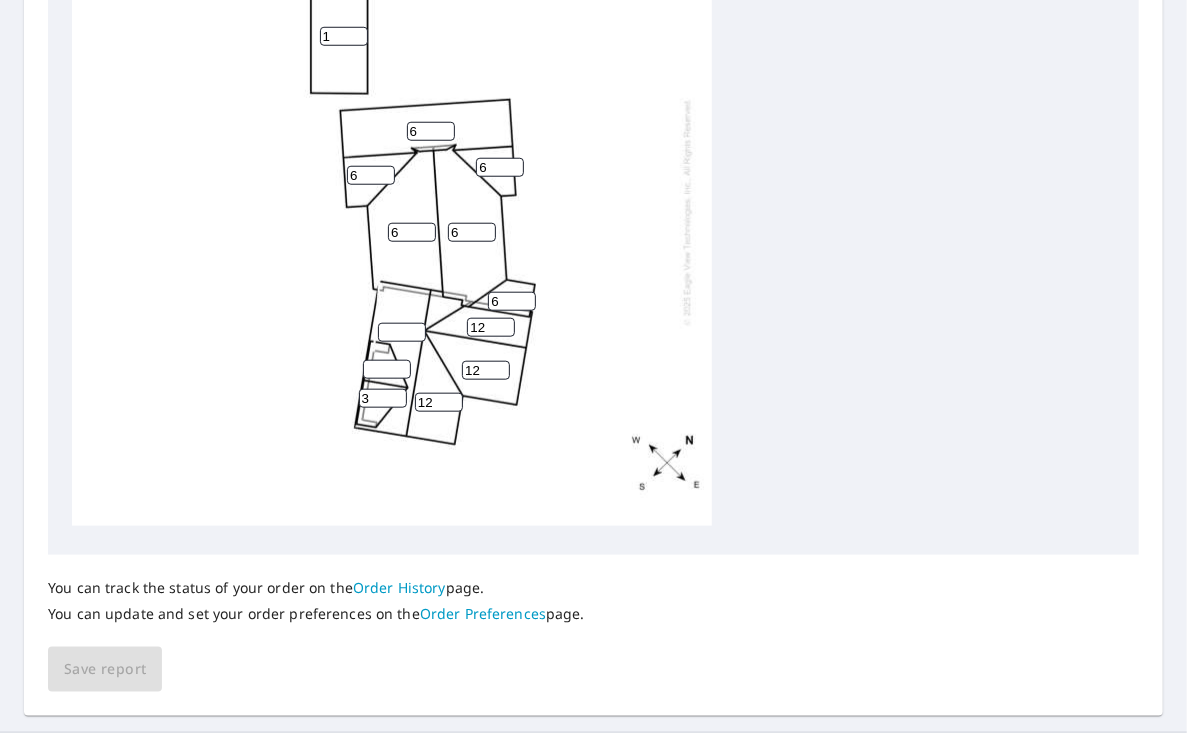 click on "3" at bounding box center (383, 398) 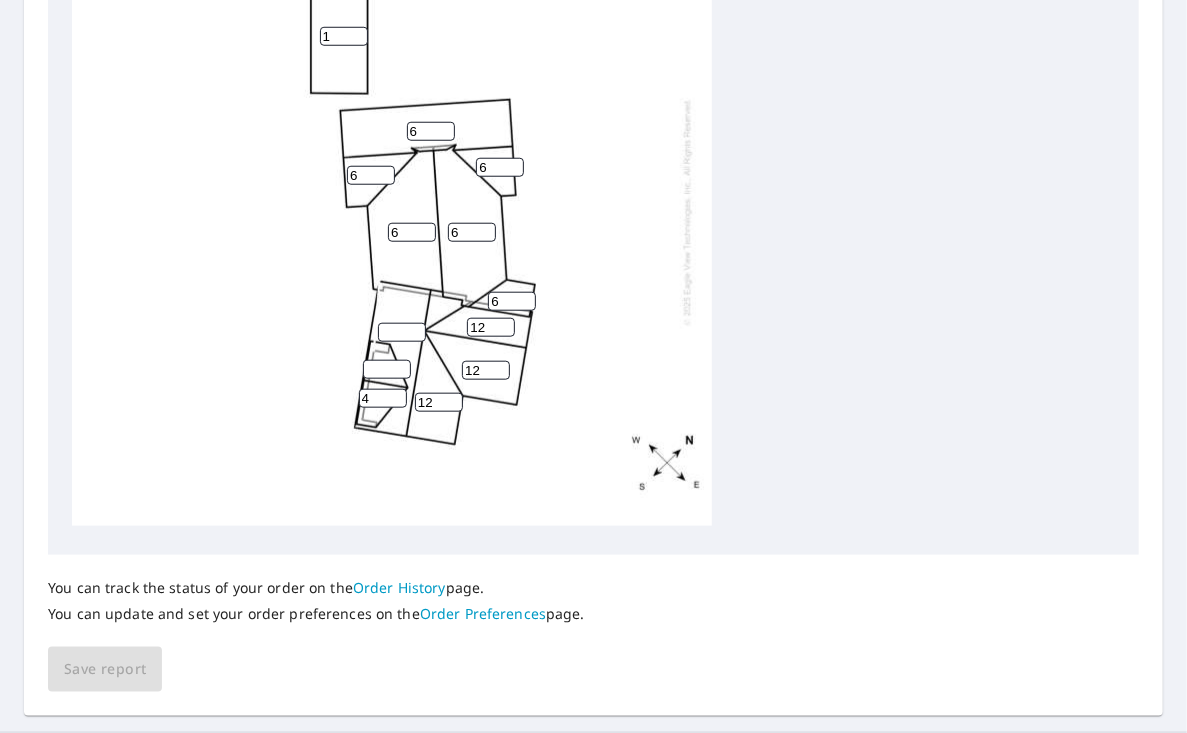 click on "4" at bounding box center (383, 398) 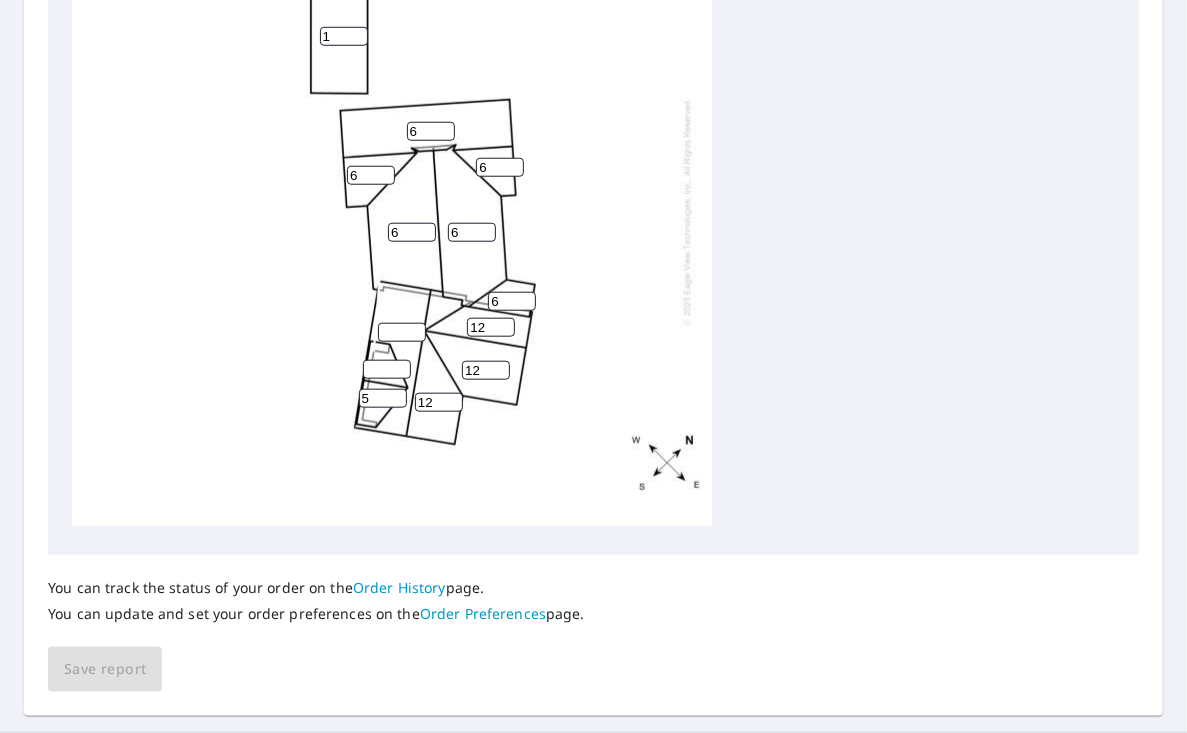 click on "5" at bounding box center (383, 398) 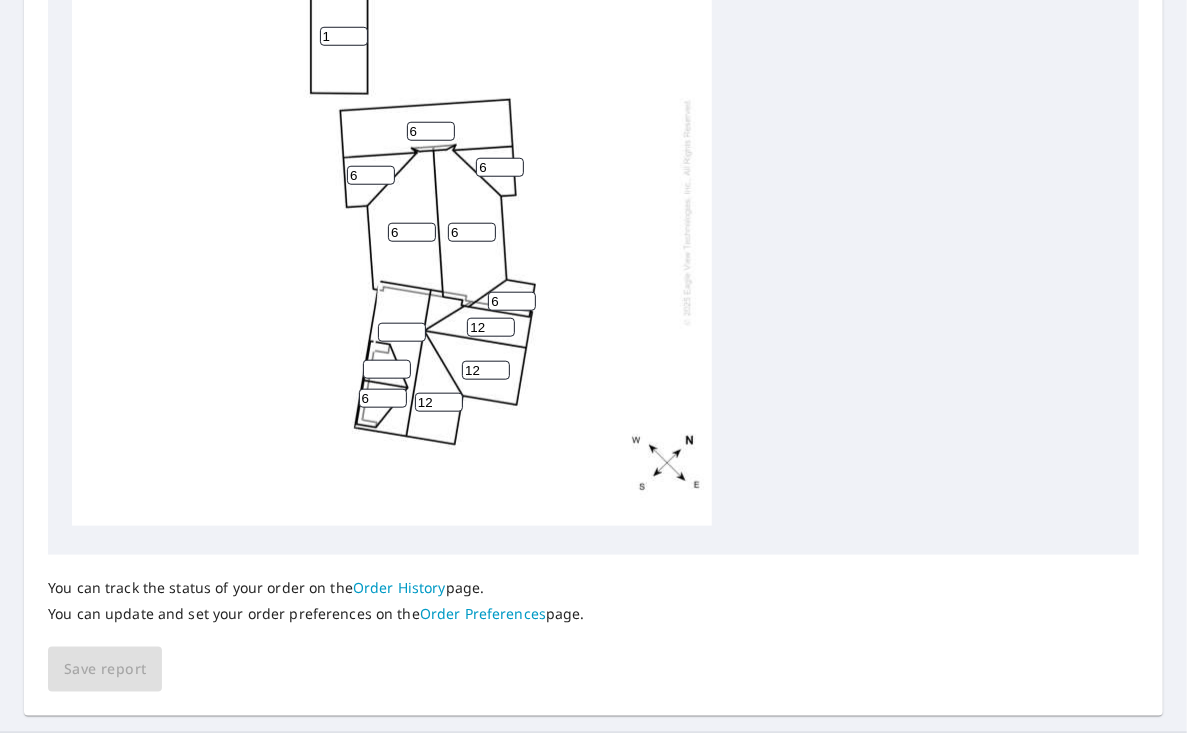 click on "6" at bounding box center (383, 398) 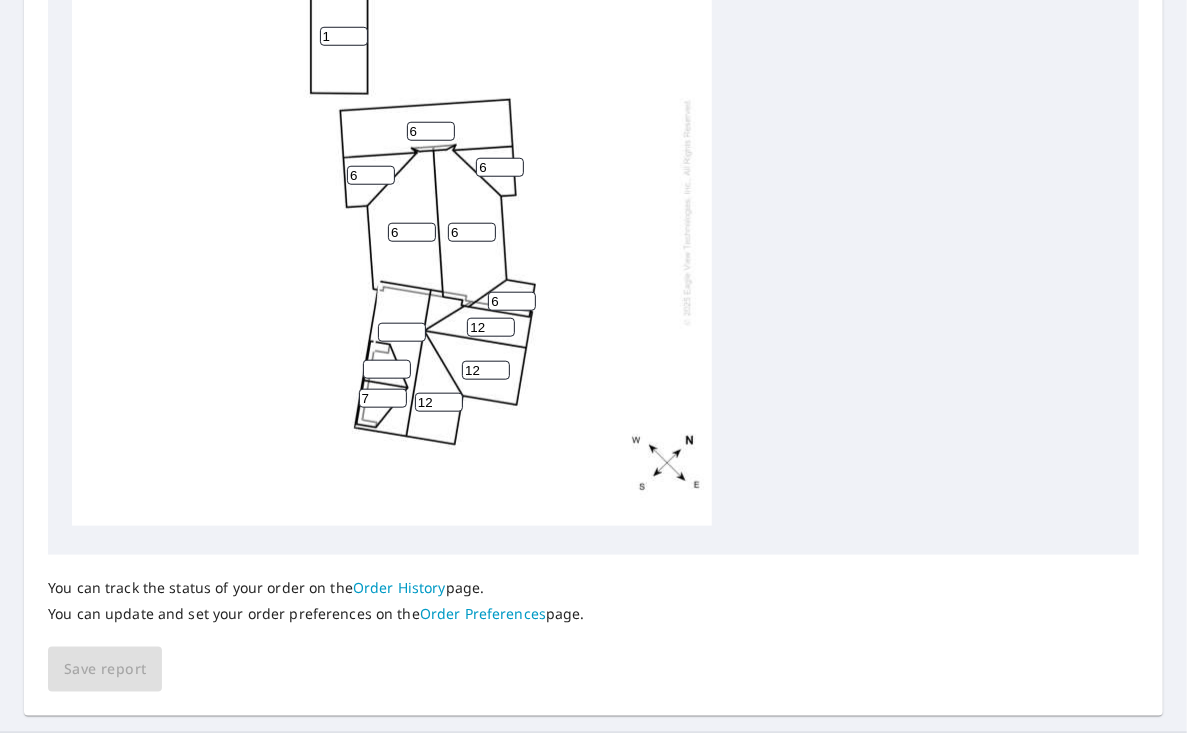 click on "7" at bounding box center [383, 398] 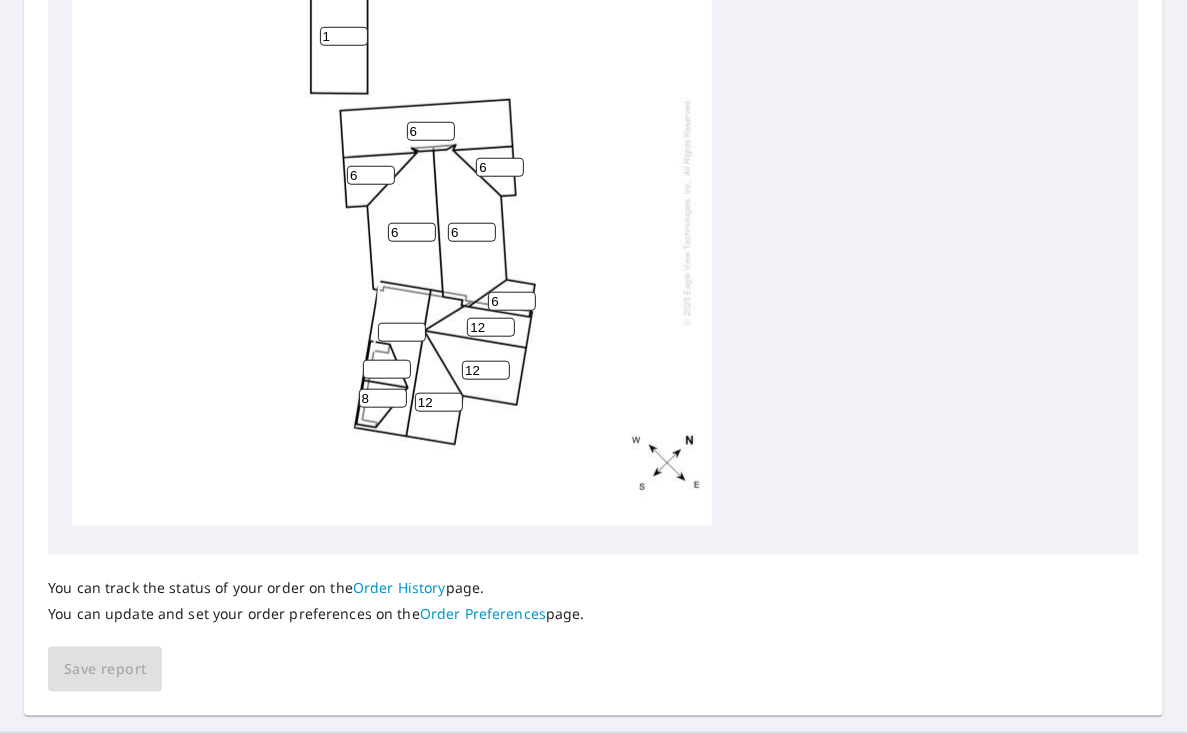click on "8" at bounding box center [383, 398] 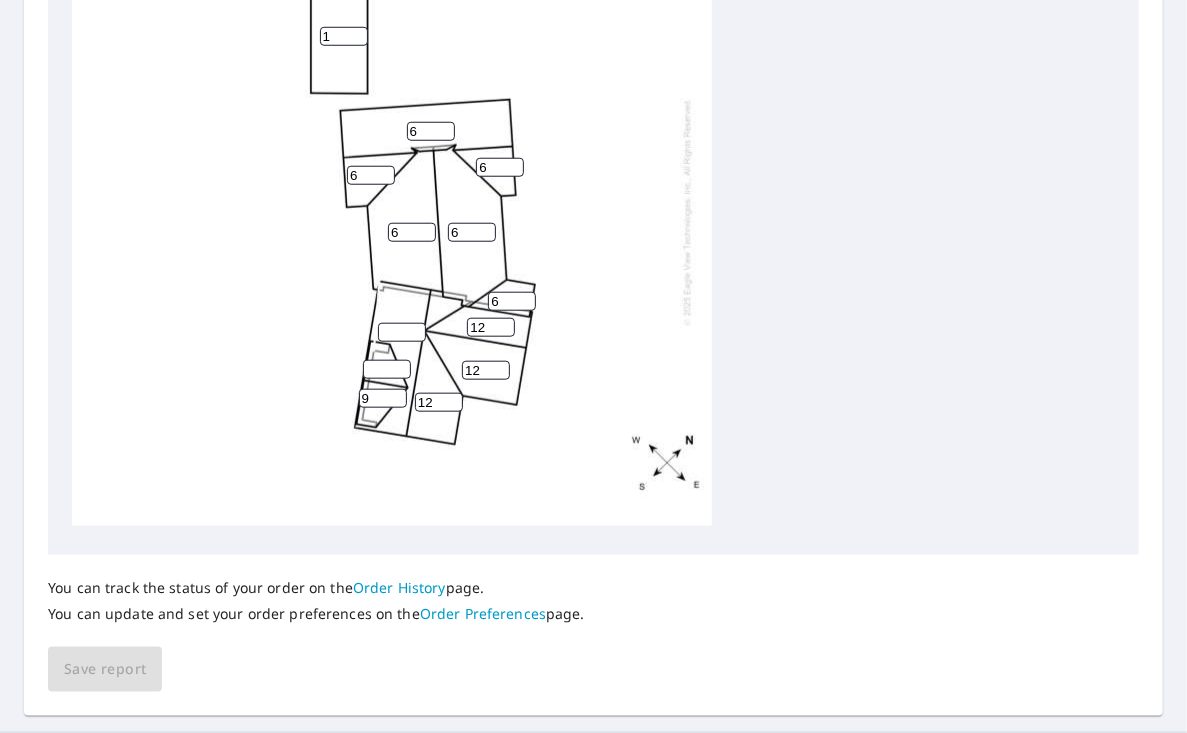 click on "9" at bounding box center [383, 398] 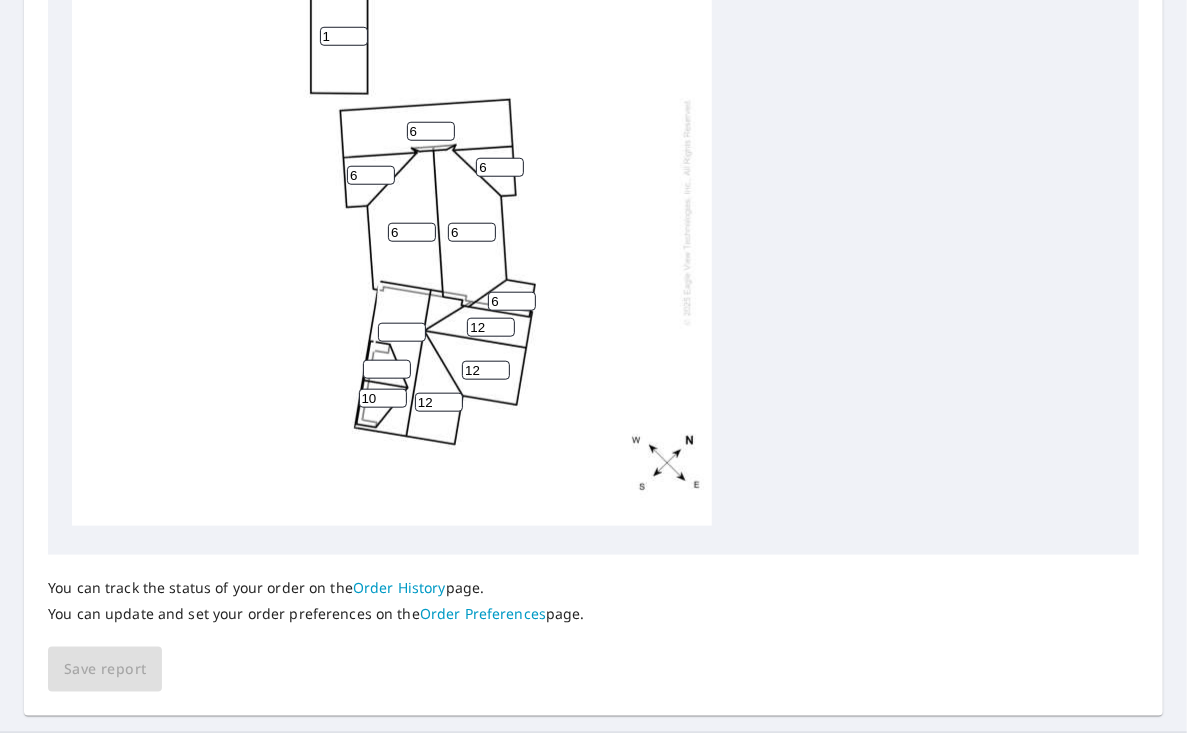 click on "10" at bounding box center (383, 398) 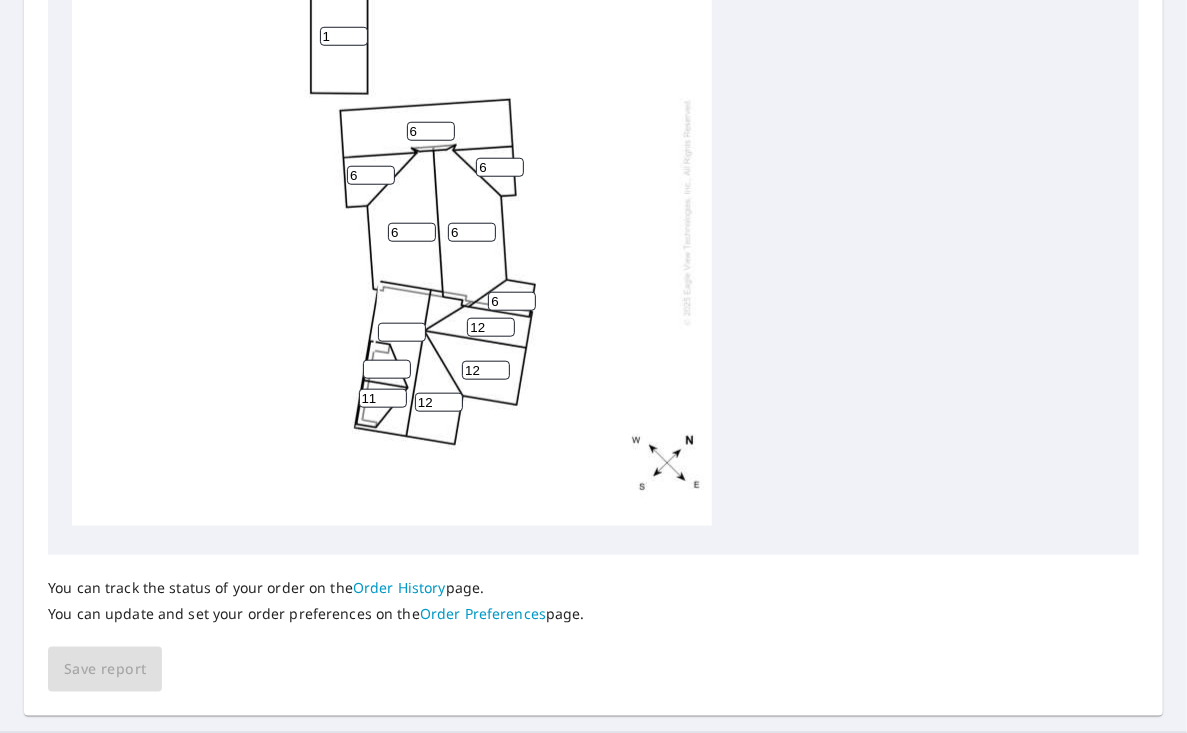 click on "11" at bounding box center (383, 398) 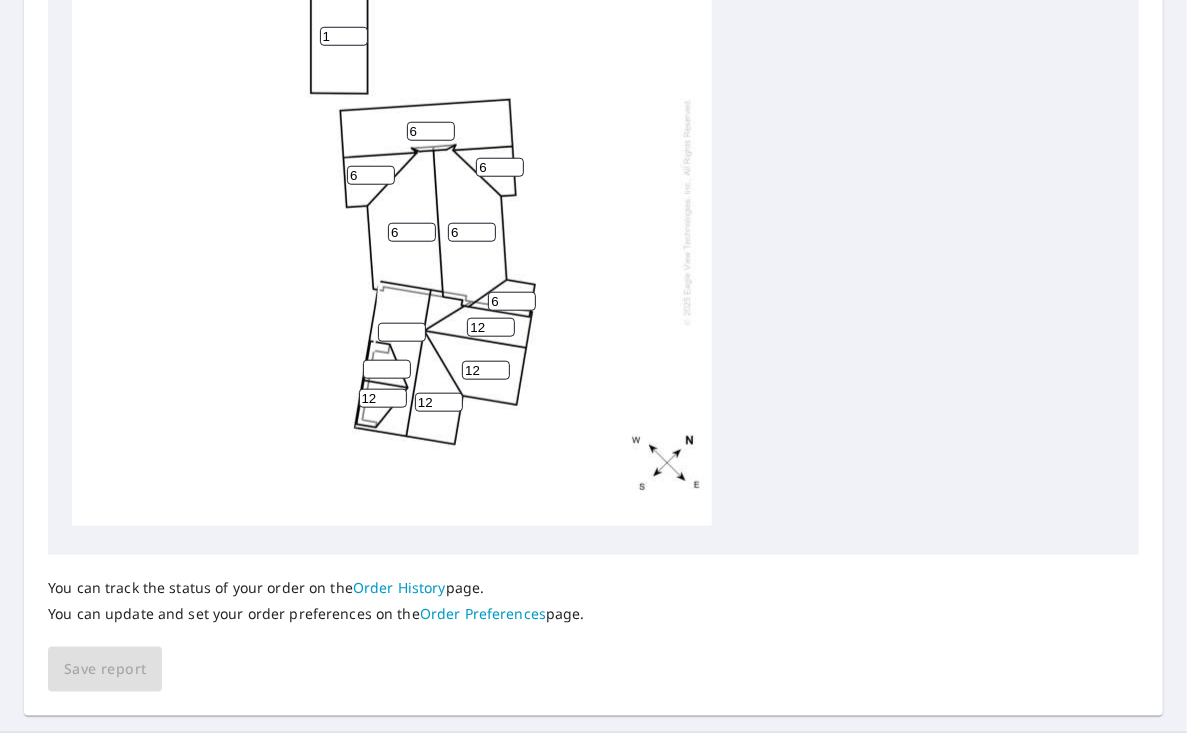 type on "12" 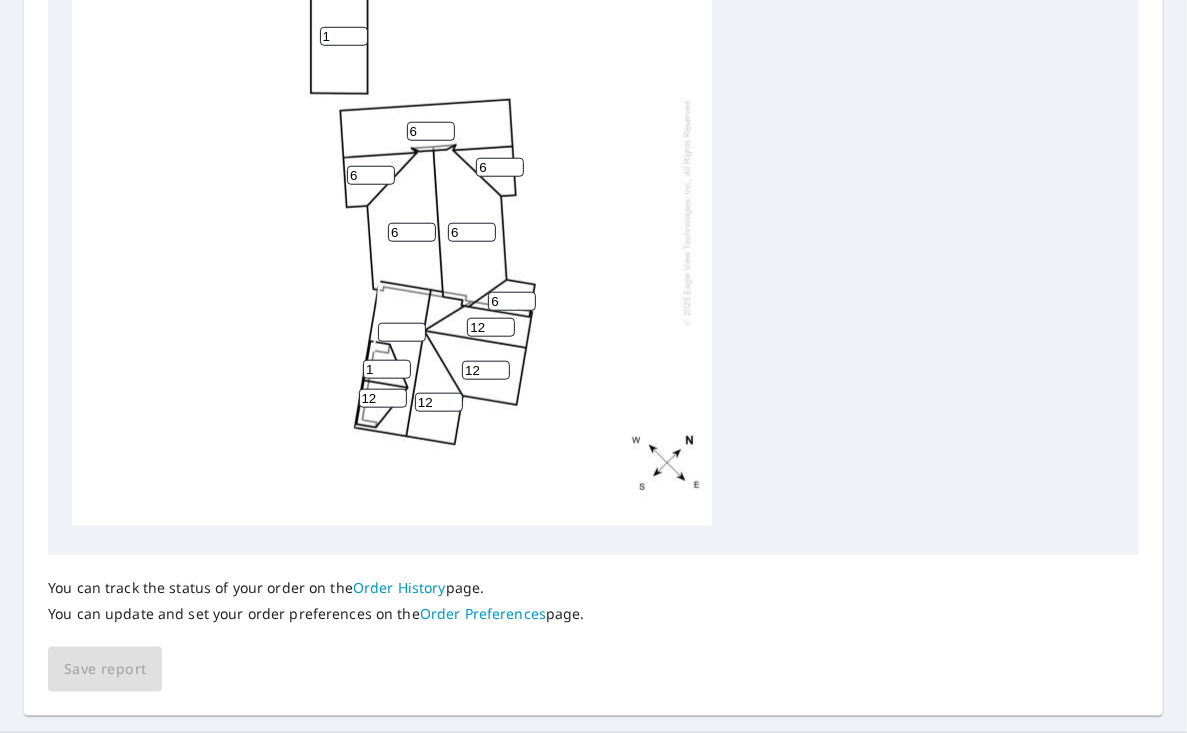 click on "1" at bounding box center (387, 369) 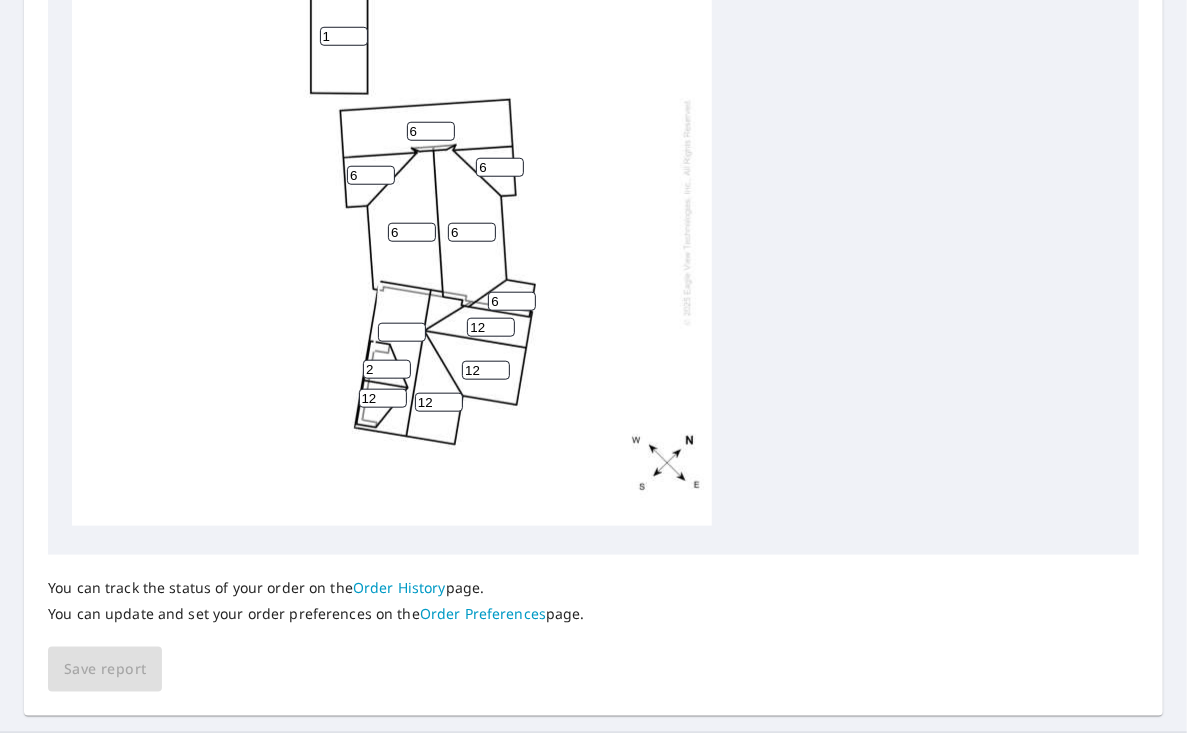 click on "2" at bounding box center [387, 369] 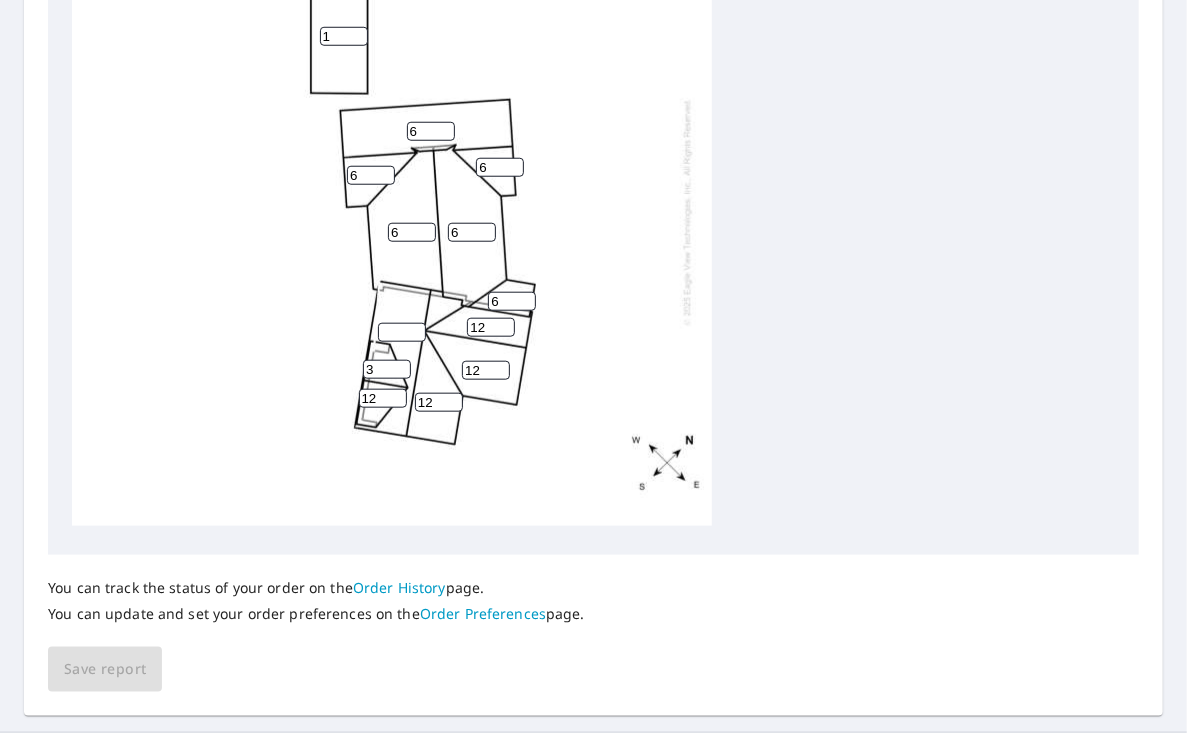 click on "3" at bounding box center (387, 369) 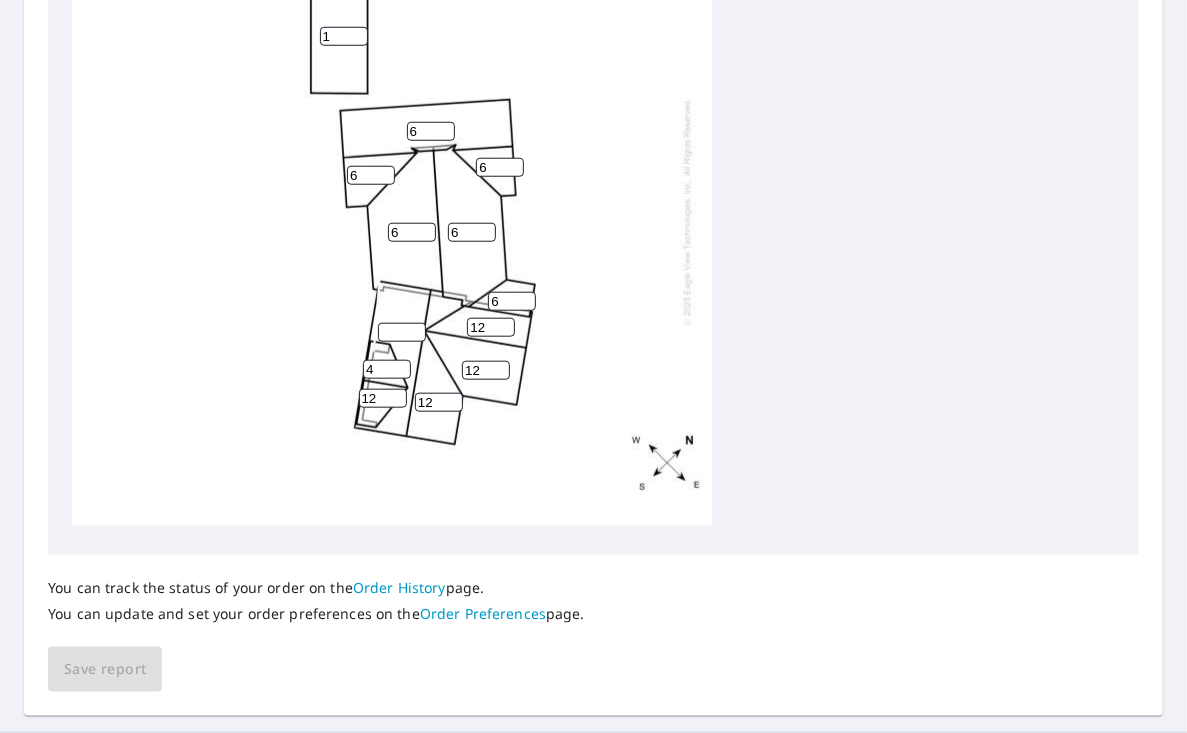 click on "4" at bounding box center (387, 369) 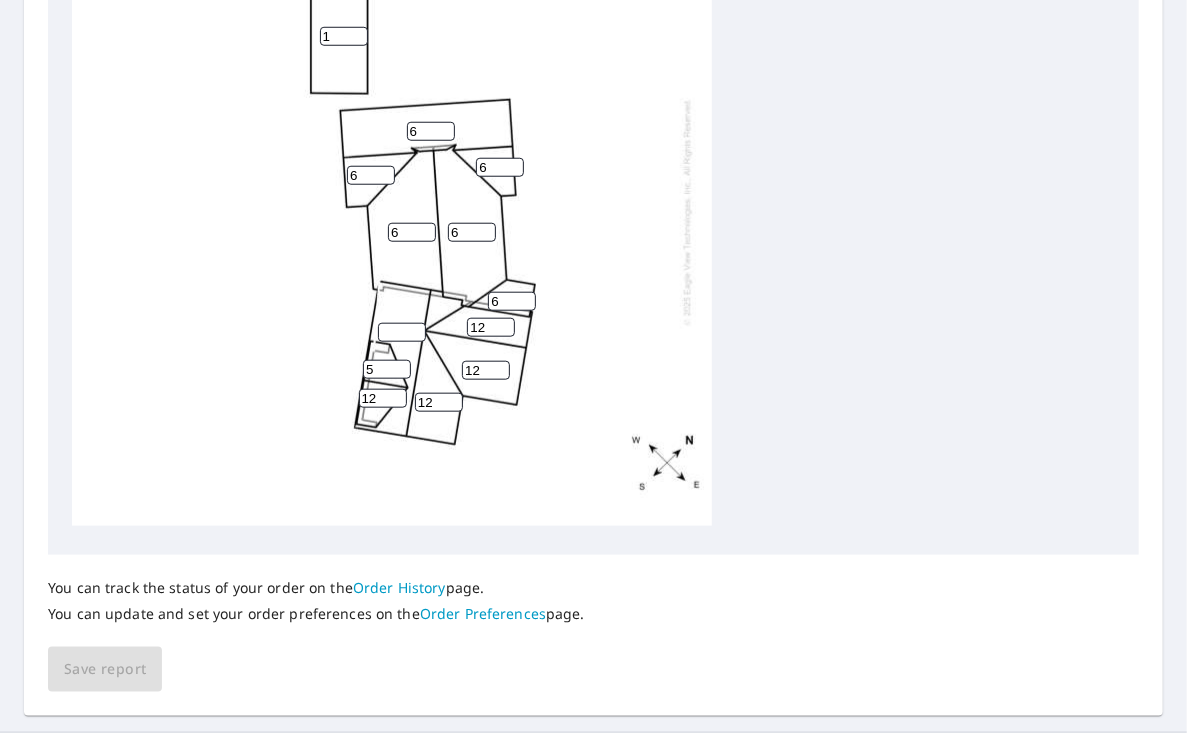 click on "5" at bounding box center (387, 369) 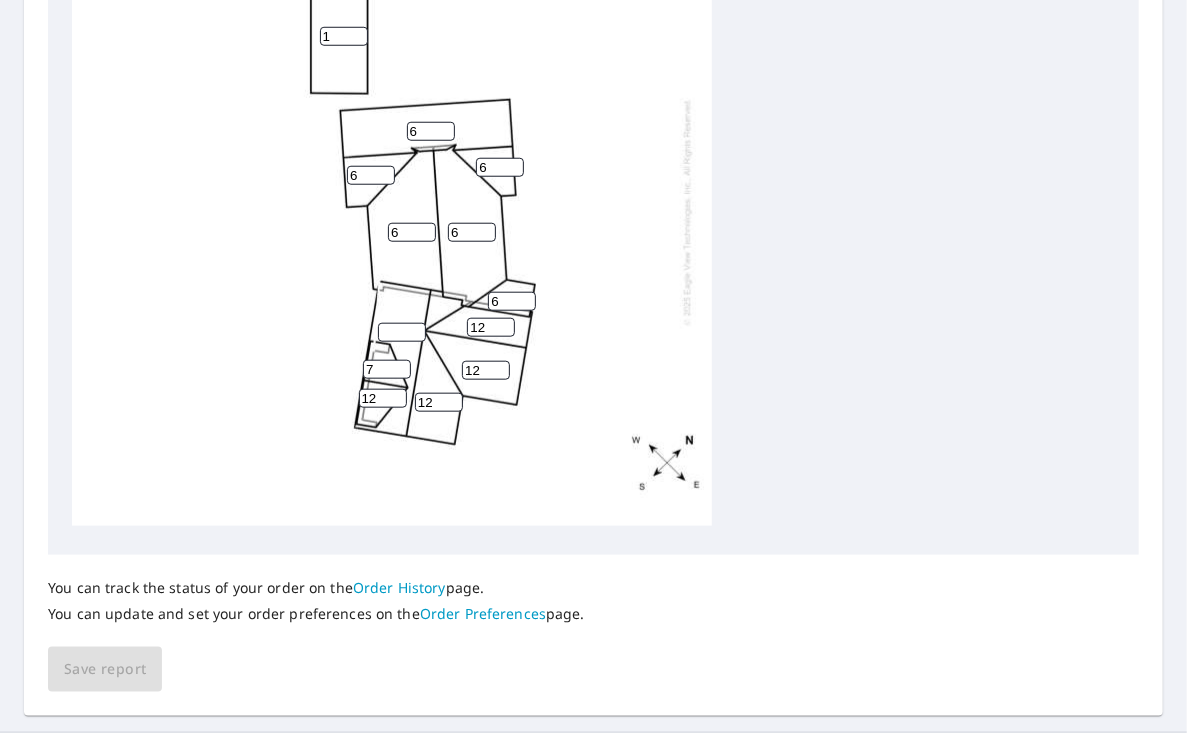 click on "7" at bounding box center [387, 369] 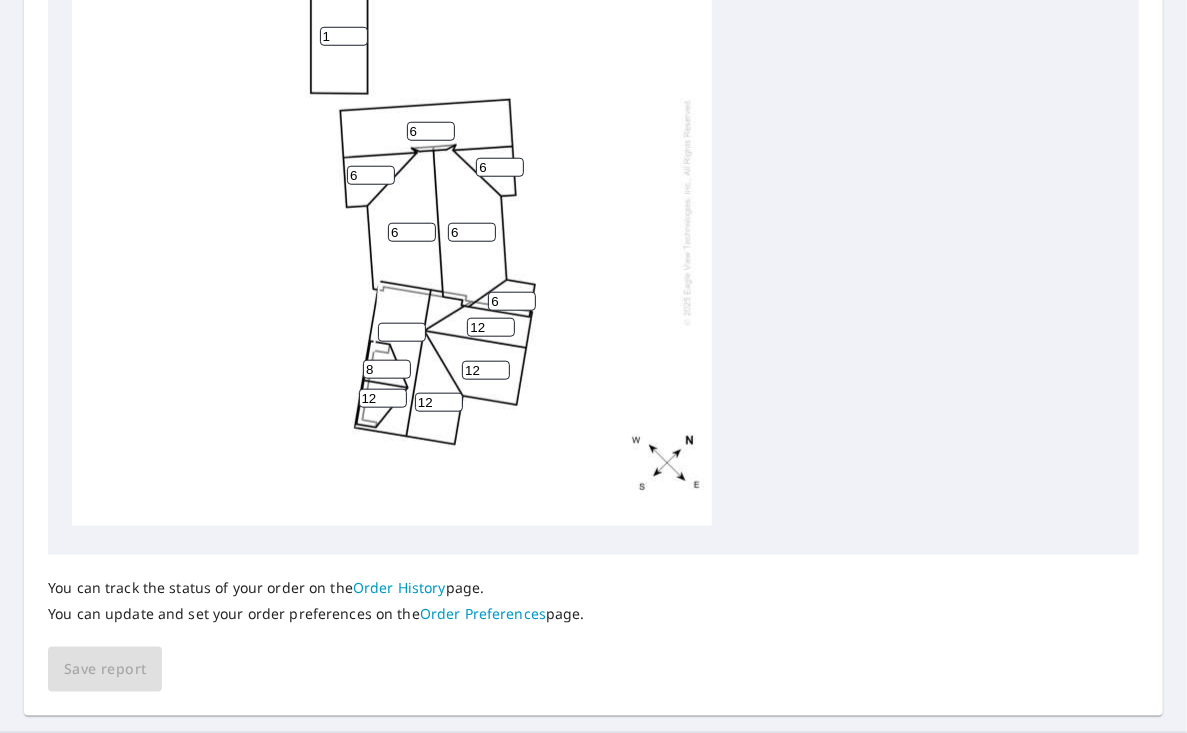 click on "8" at bounding box center [387, 369] 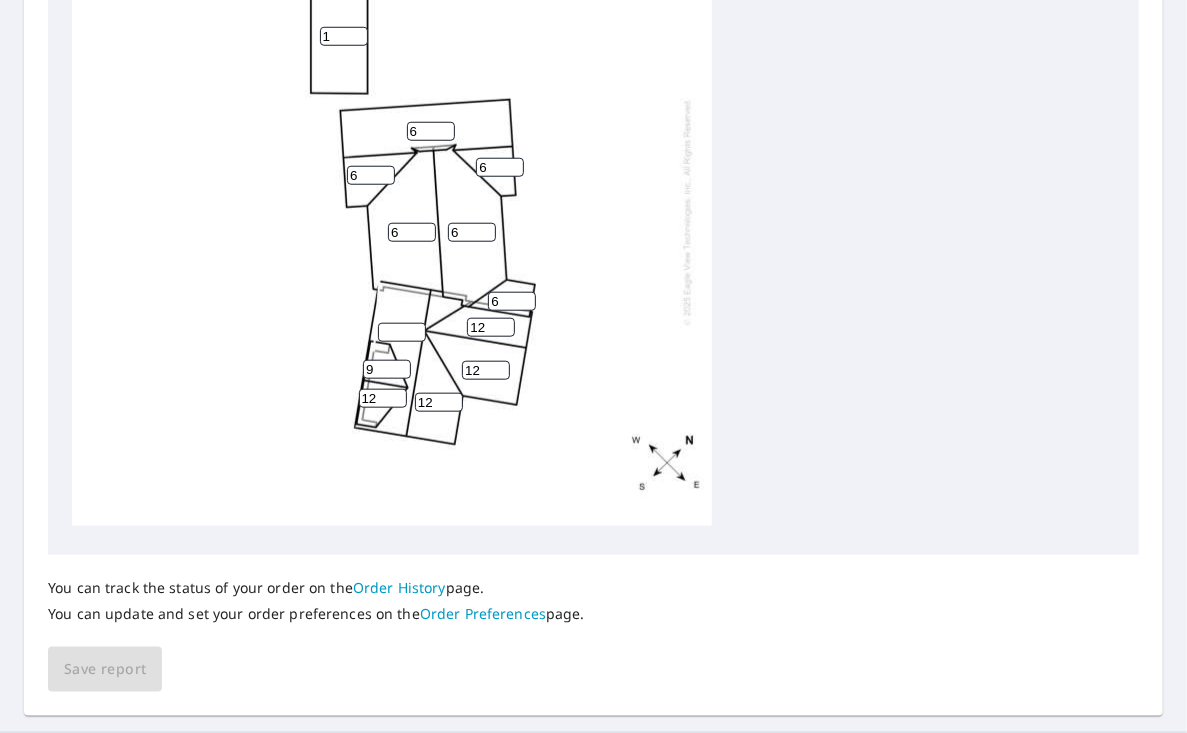 click on "9" at bounding box center (387, 369) 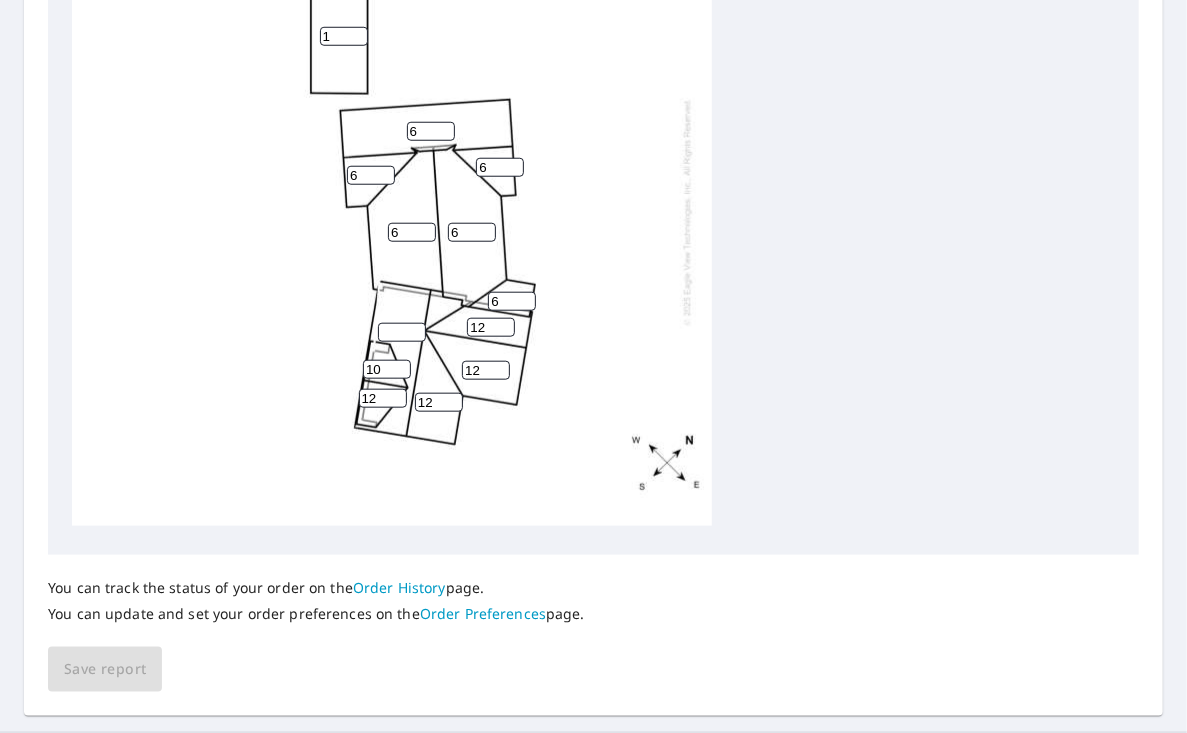 click on "10" at bounding box center [387, 369] 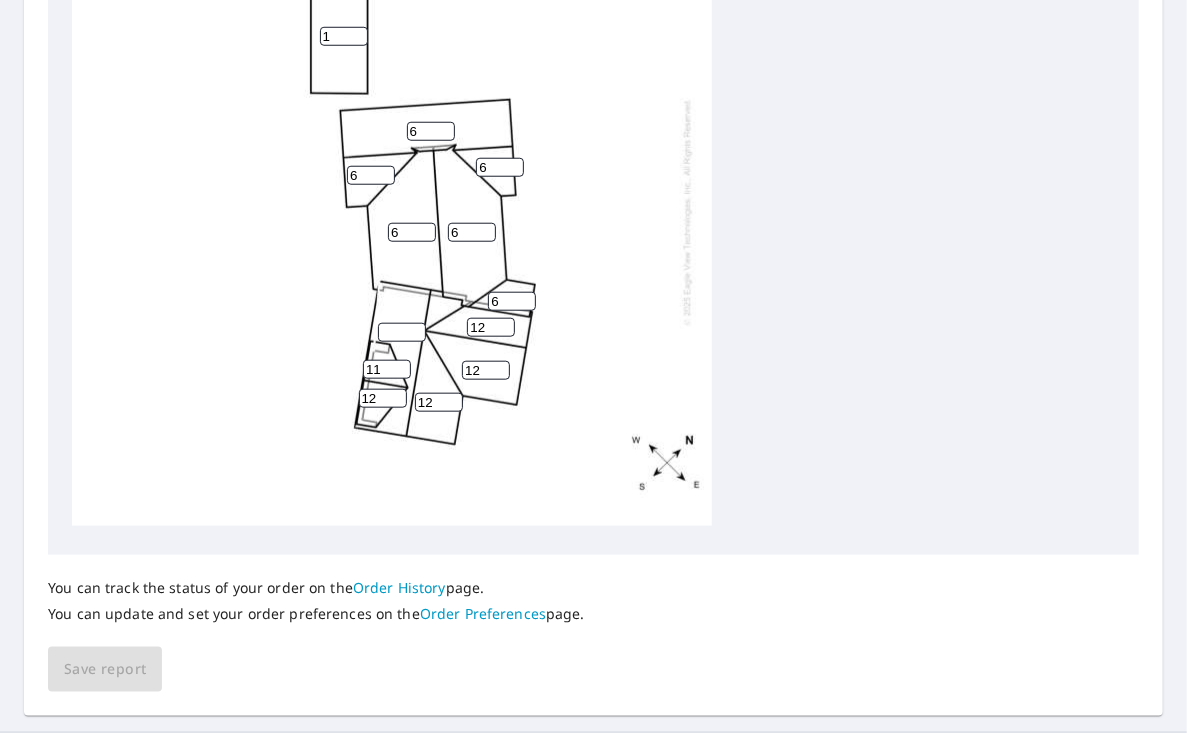 click on "11" at bounding box center (387, 369) 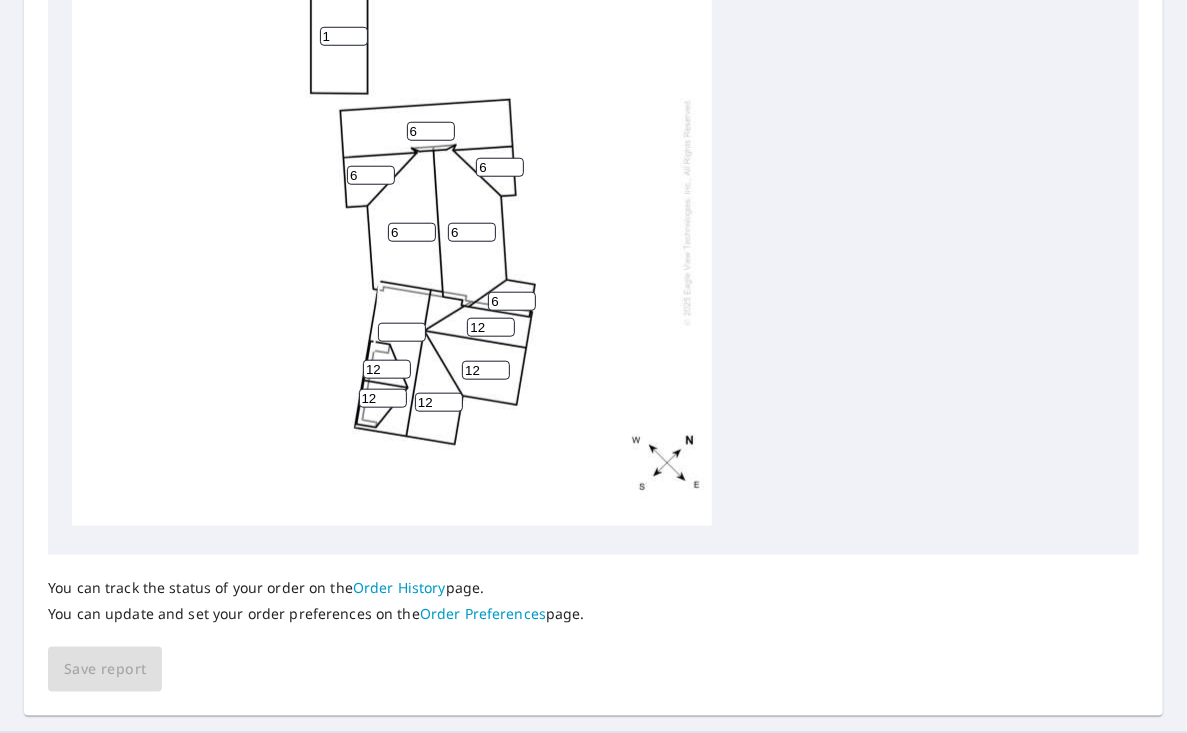type on "12" 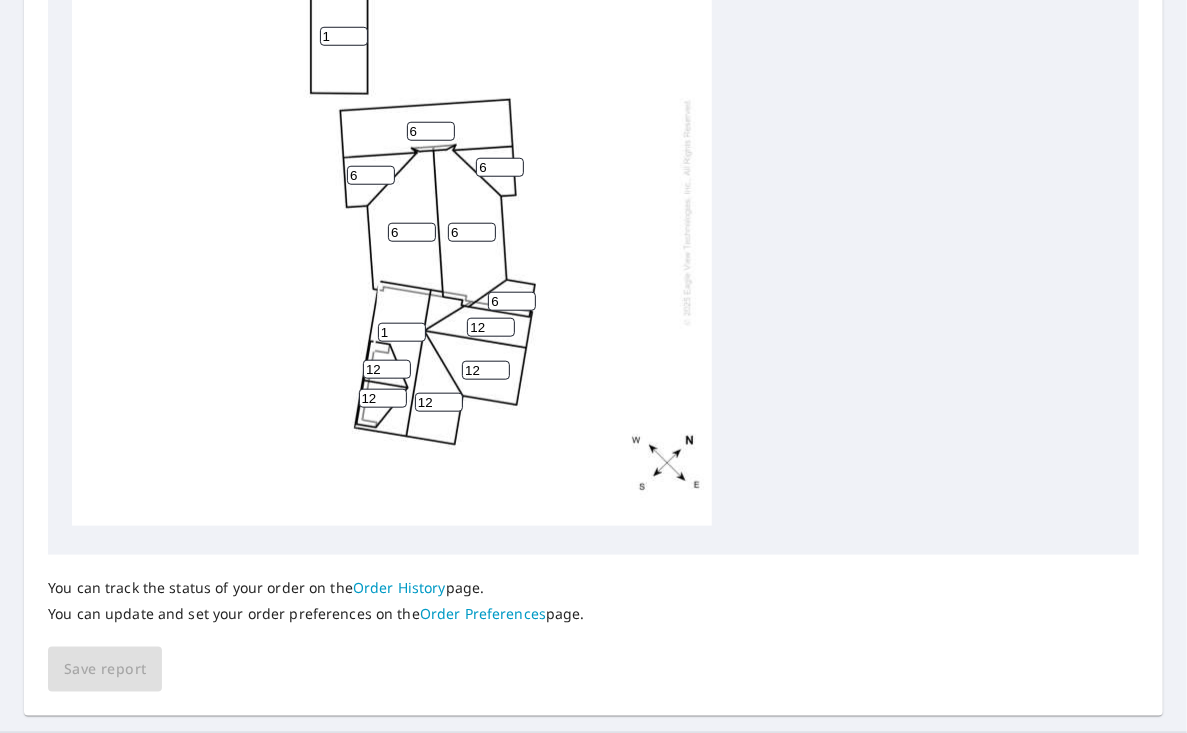 click on "1" at bounding box center (402, 332) 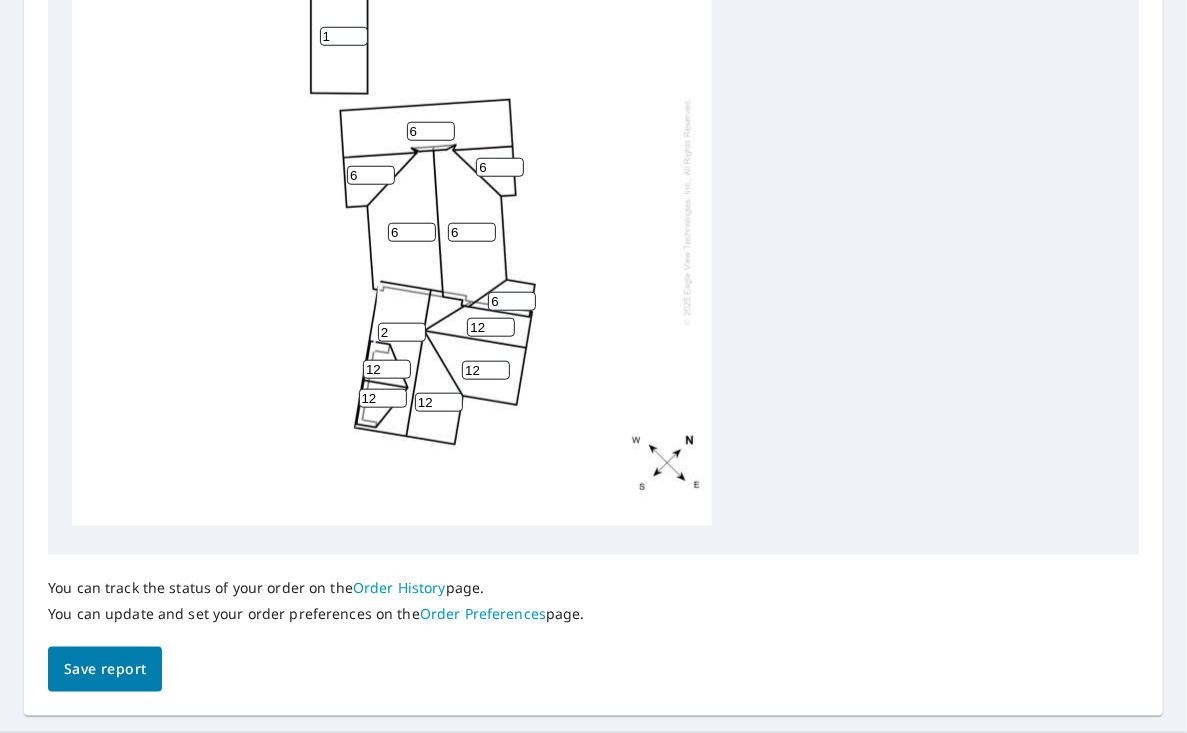 click on "2" at bounding box center [402, 332] 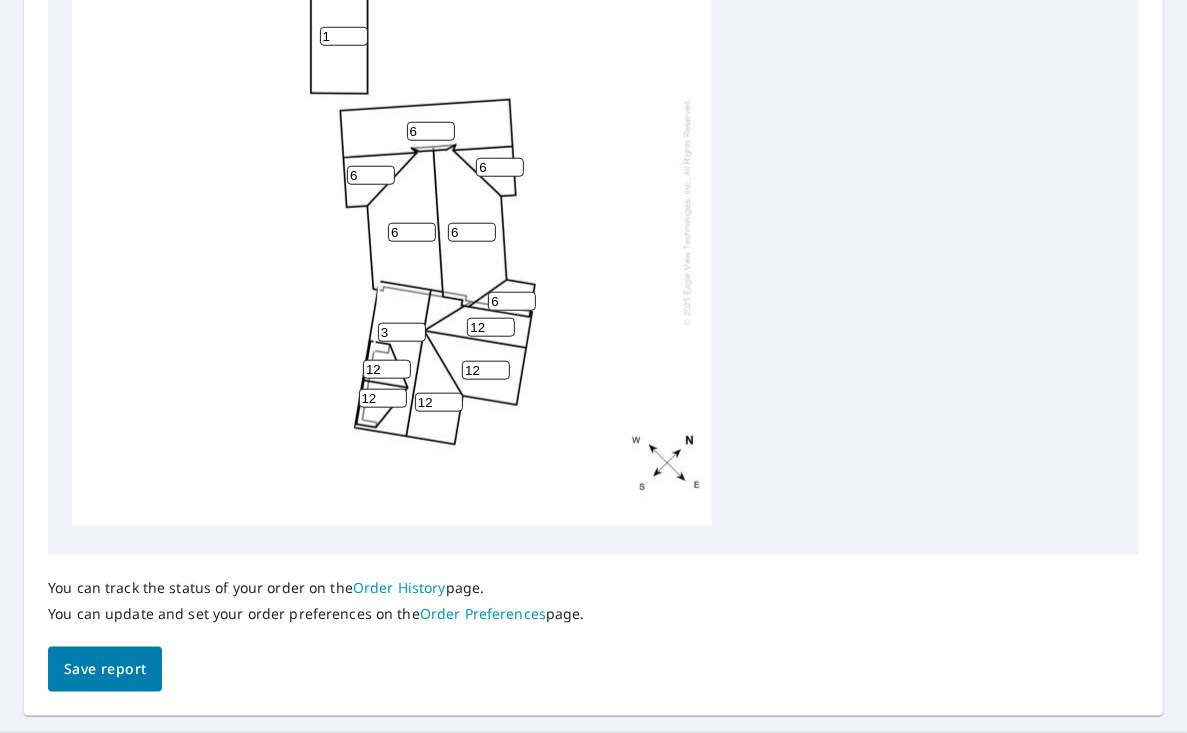 click on "3" at bounding box center [402, 332] 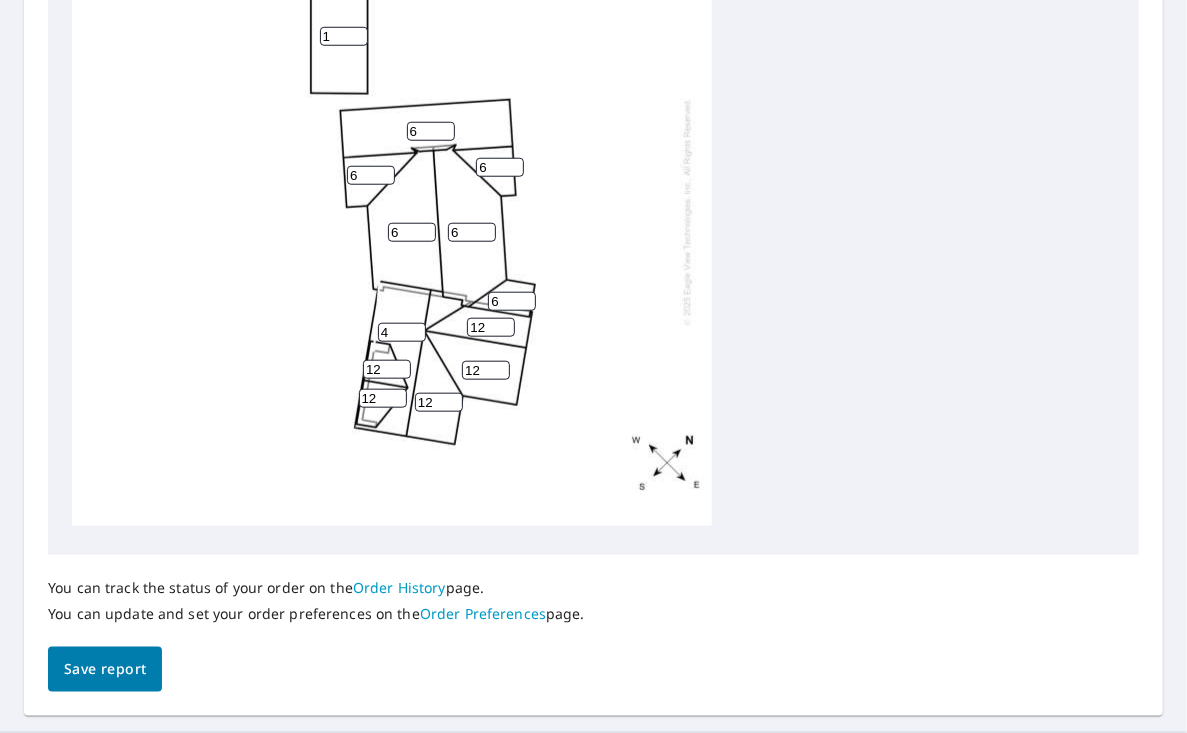 click on "4" at bounding box center (402, 332) 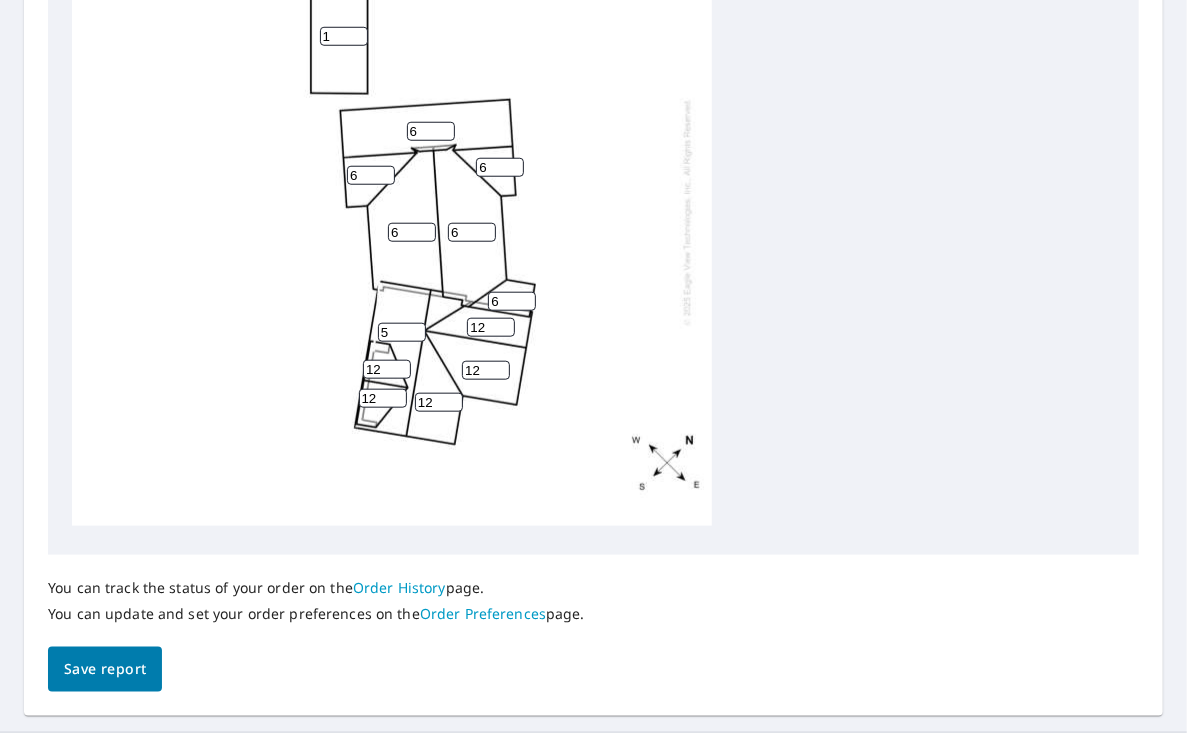 click on "5" at bounding box center (402, 332) 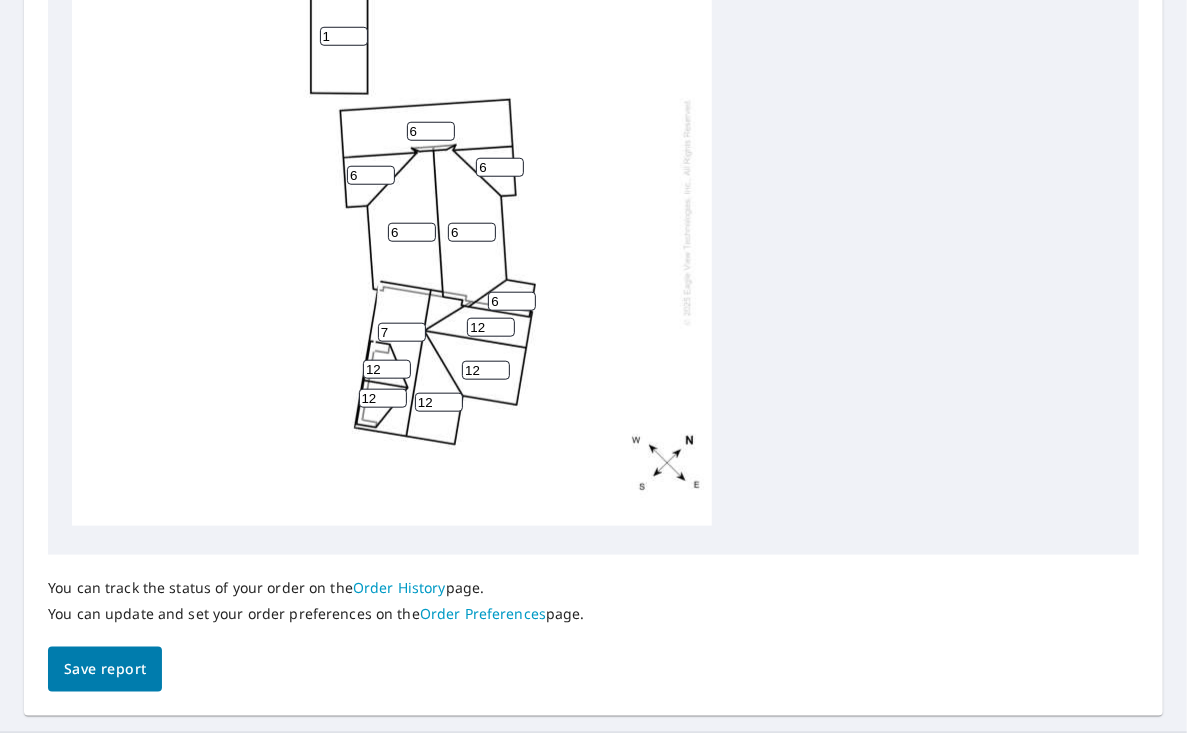 click on "7" at bounding box center (402, 332) 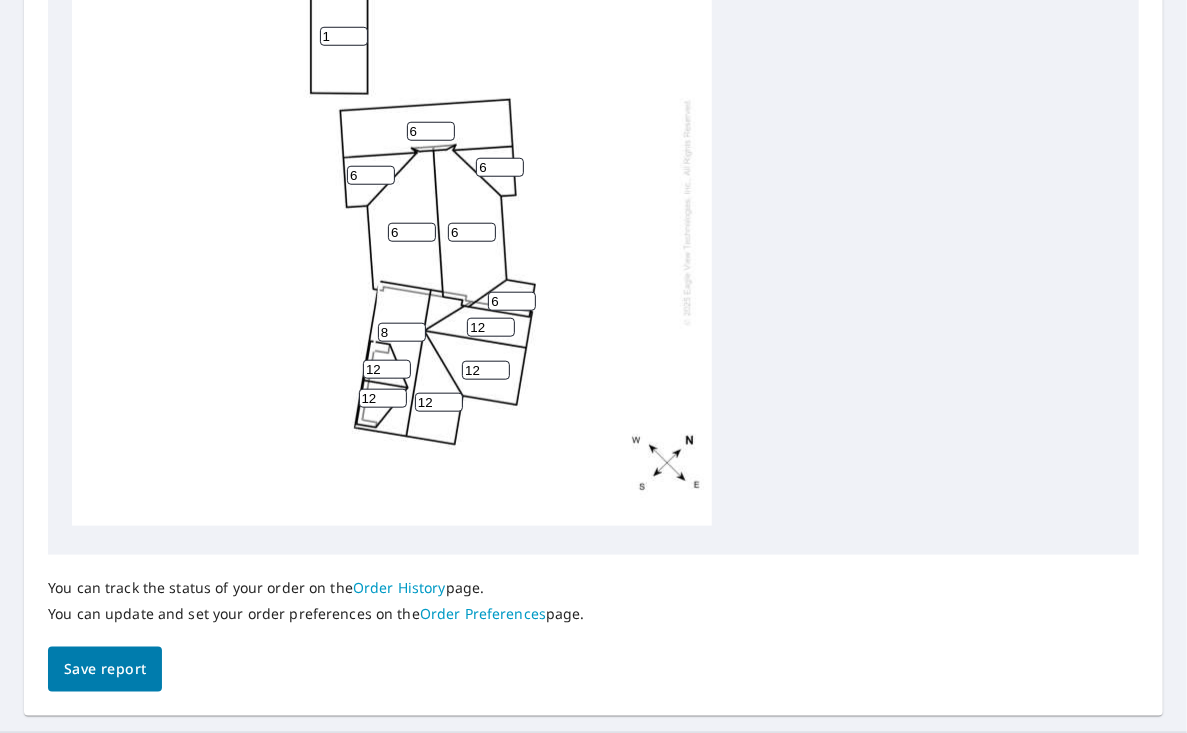 click on "8" at bounding box center (402, 332) 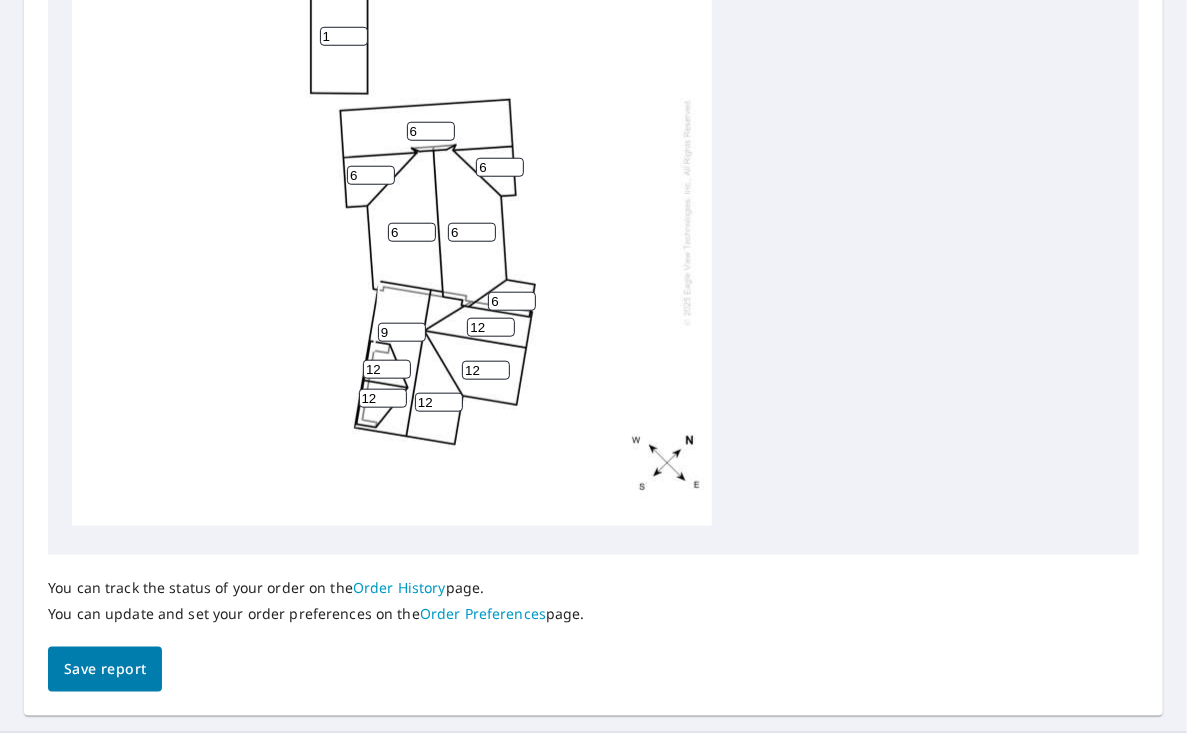 click on "9" at bounding box center (402, 332) 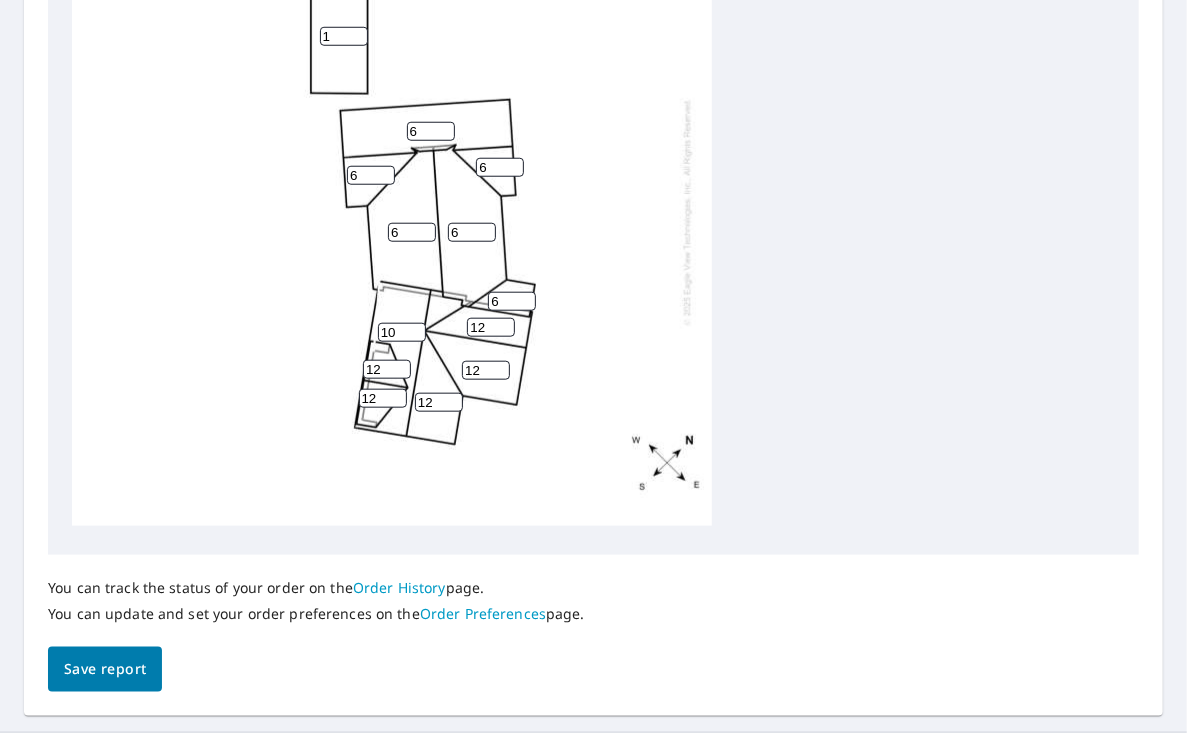 click on "10" at bounding box center [402, 332] 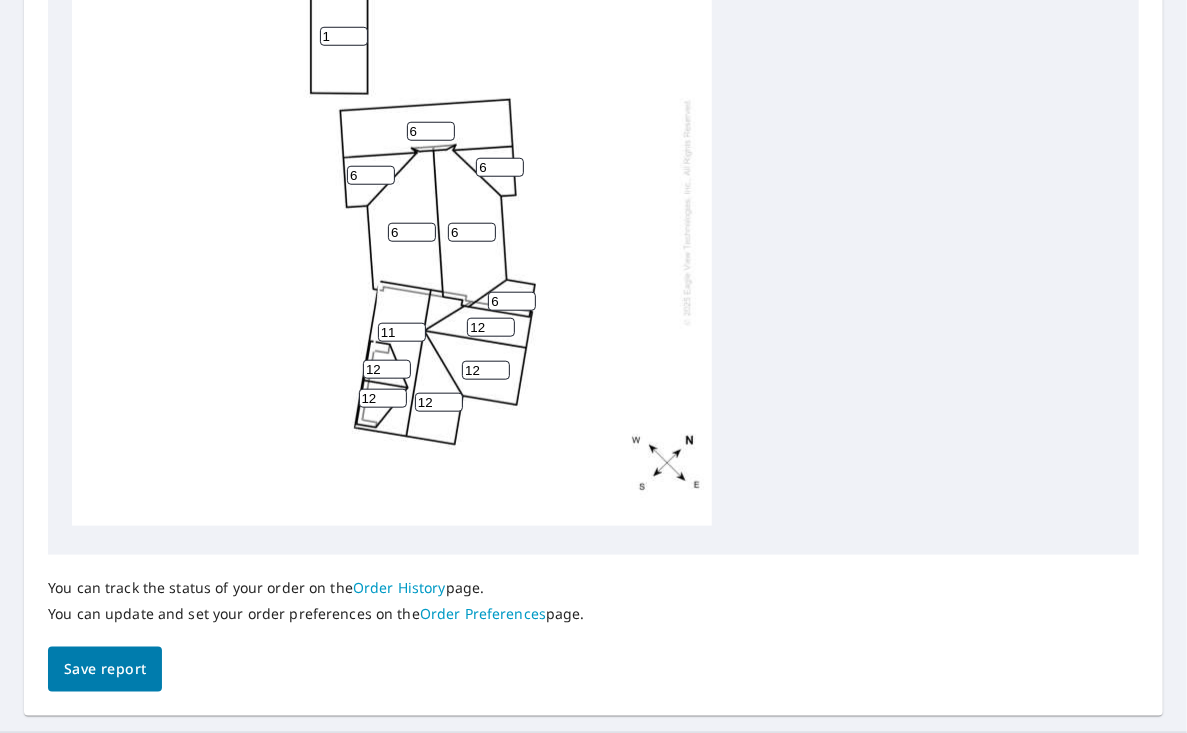 click on "11" at bounding box center (402, 332) 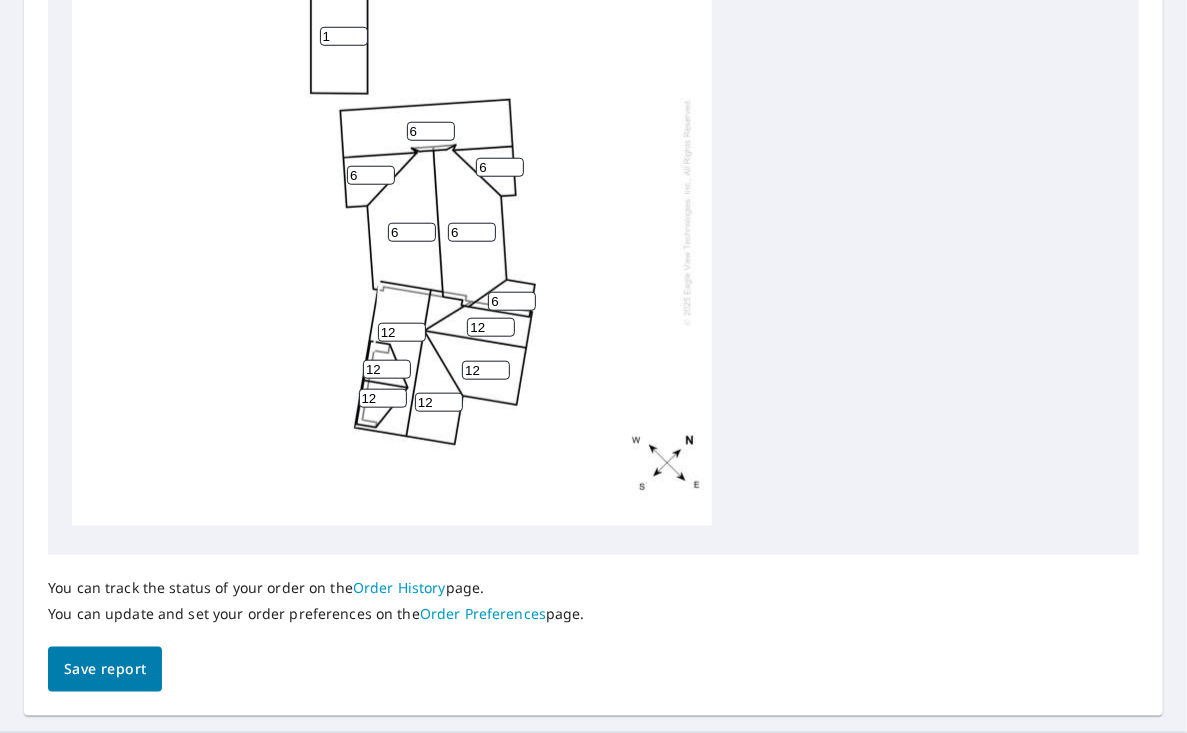 type on "12" 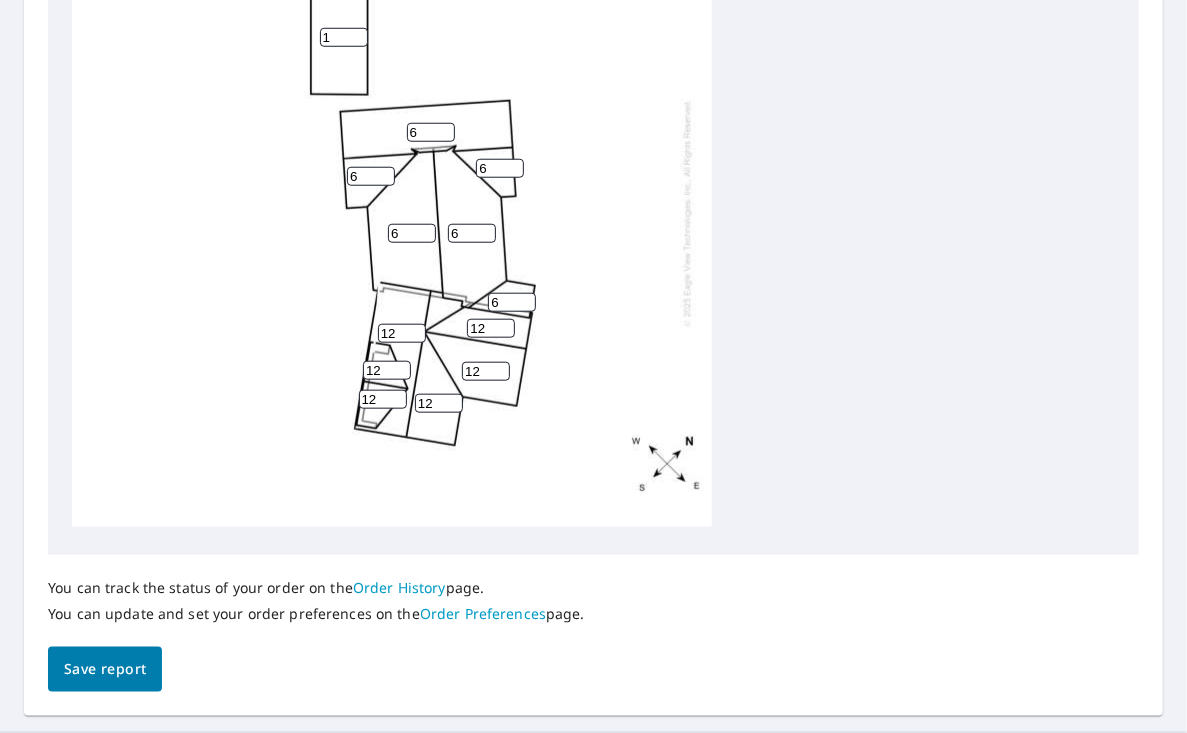 scroll, scrollTop: 0, scrollLeft: 0, axis: both 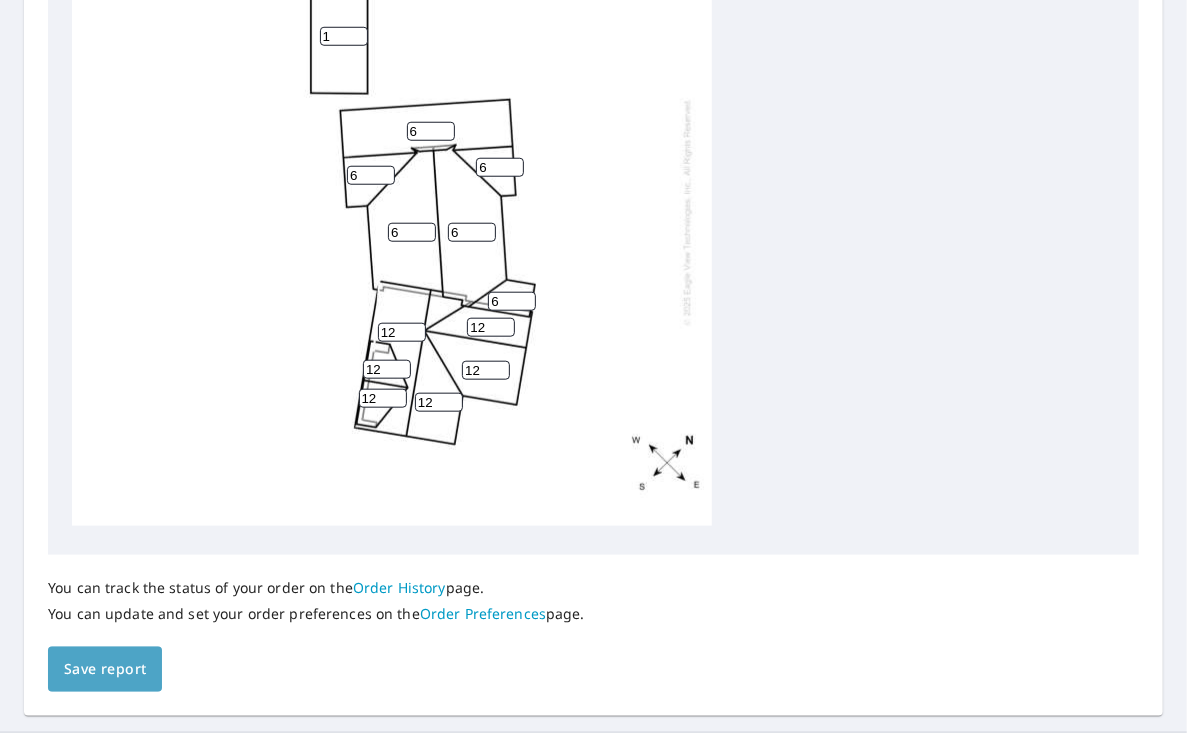 click on "Save report" at bounding box center (105, 669) 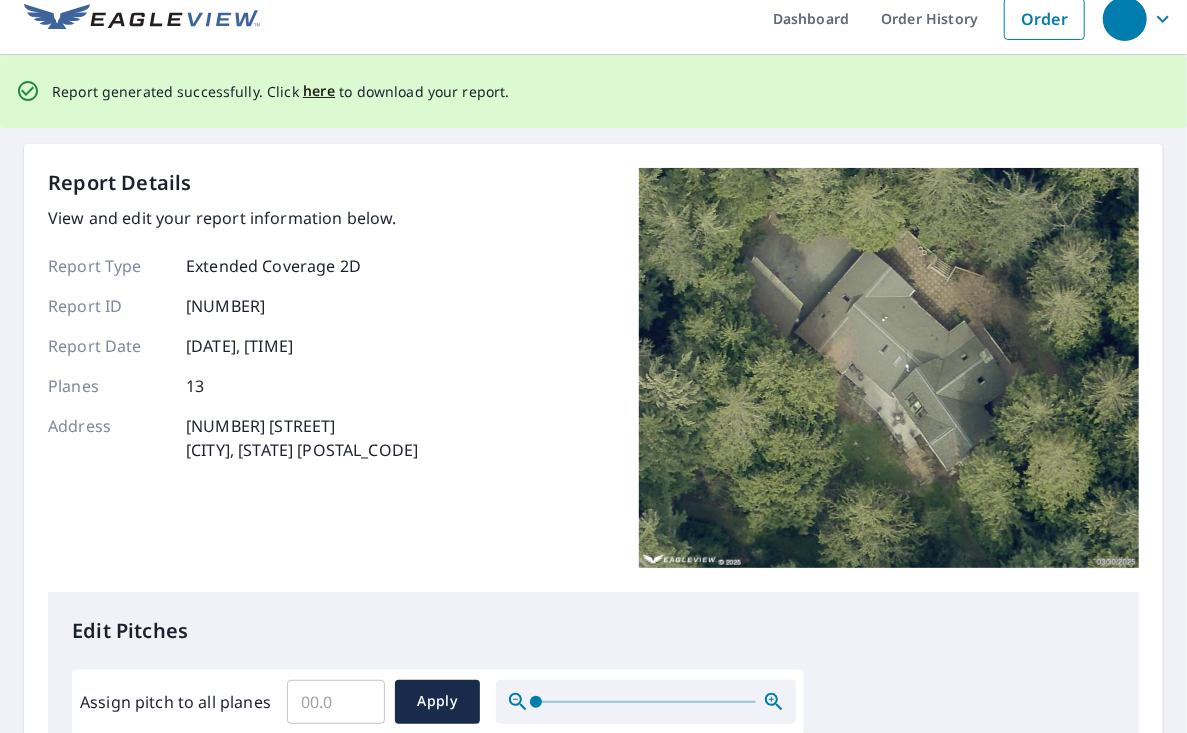 scroll, scrollTop: 0, scrollLeft: 0, axis: both 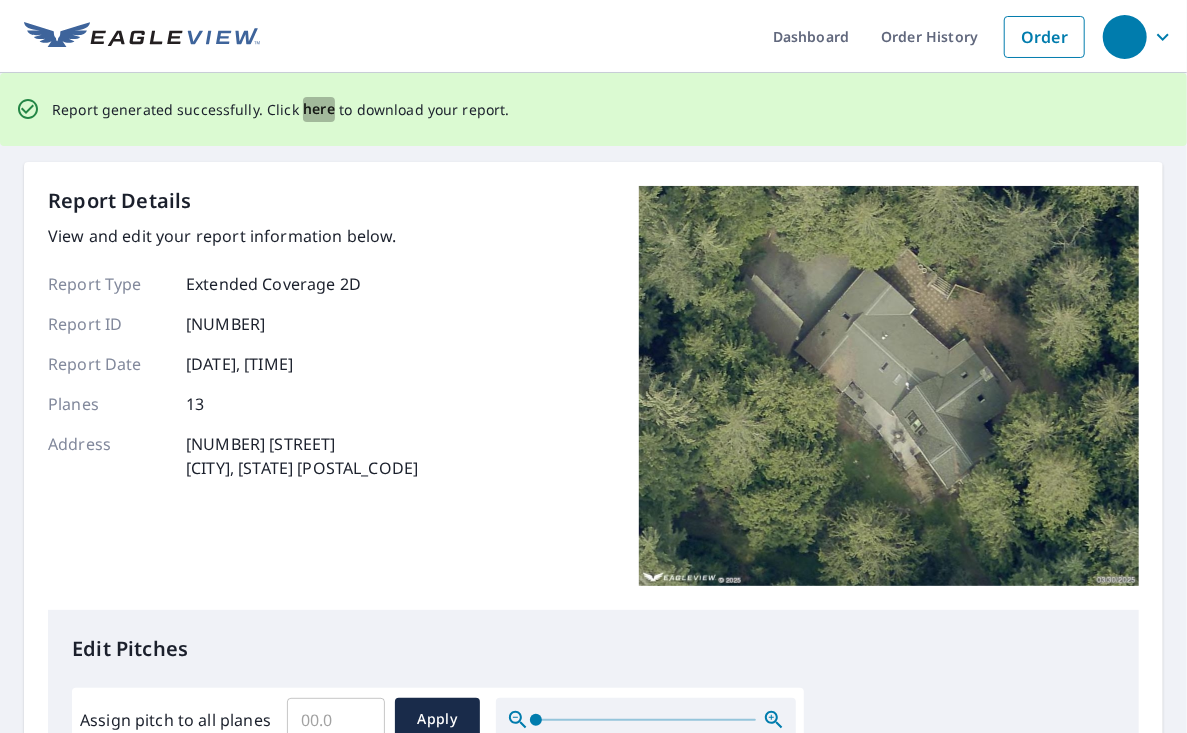 click on "here" at bounding box center (319, 109) 